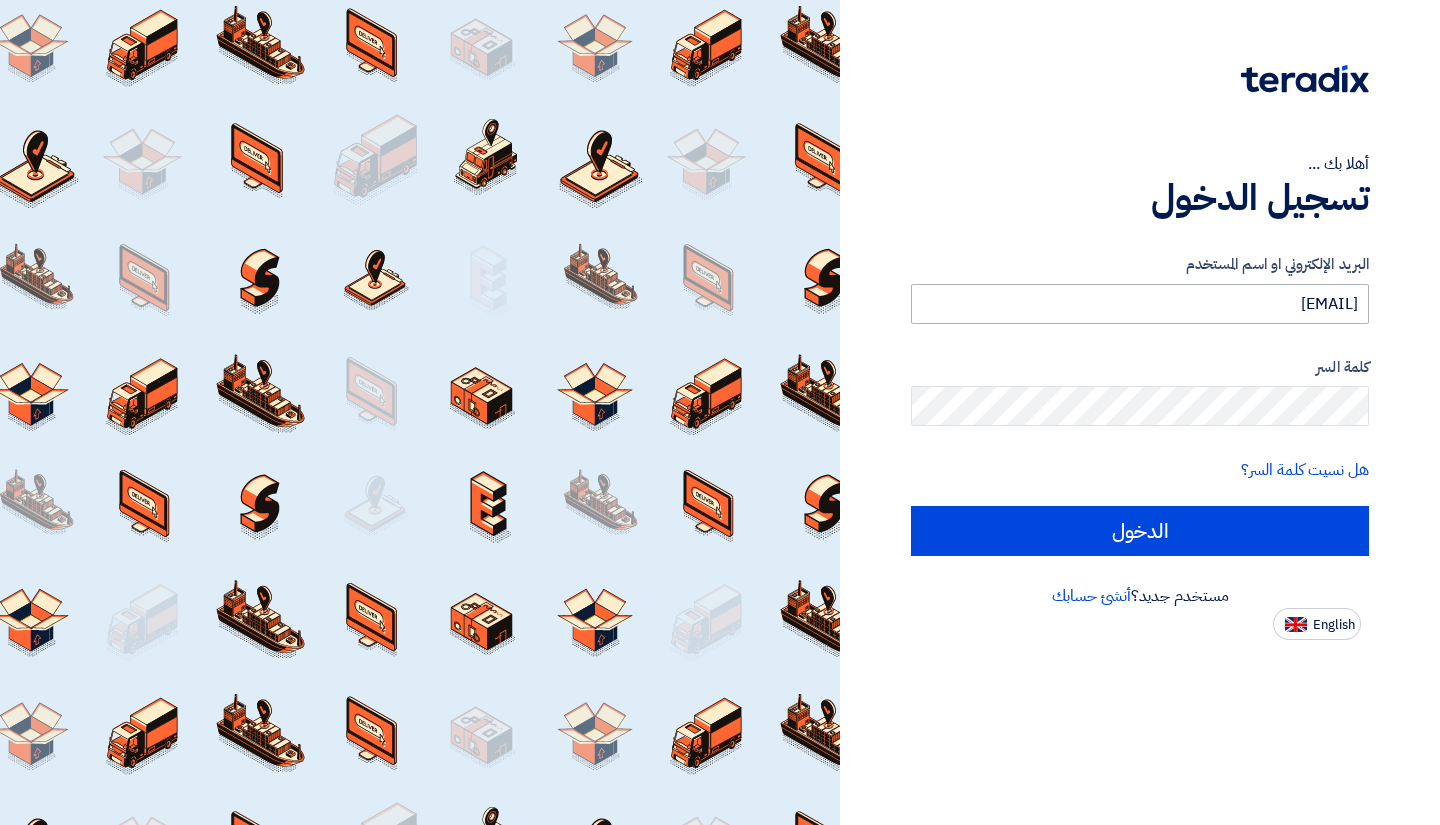 scroll, scrollTop: 0, scrollLeft: 0, axis: both 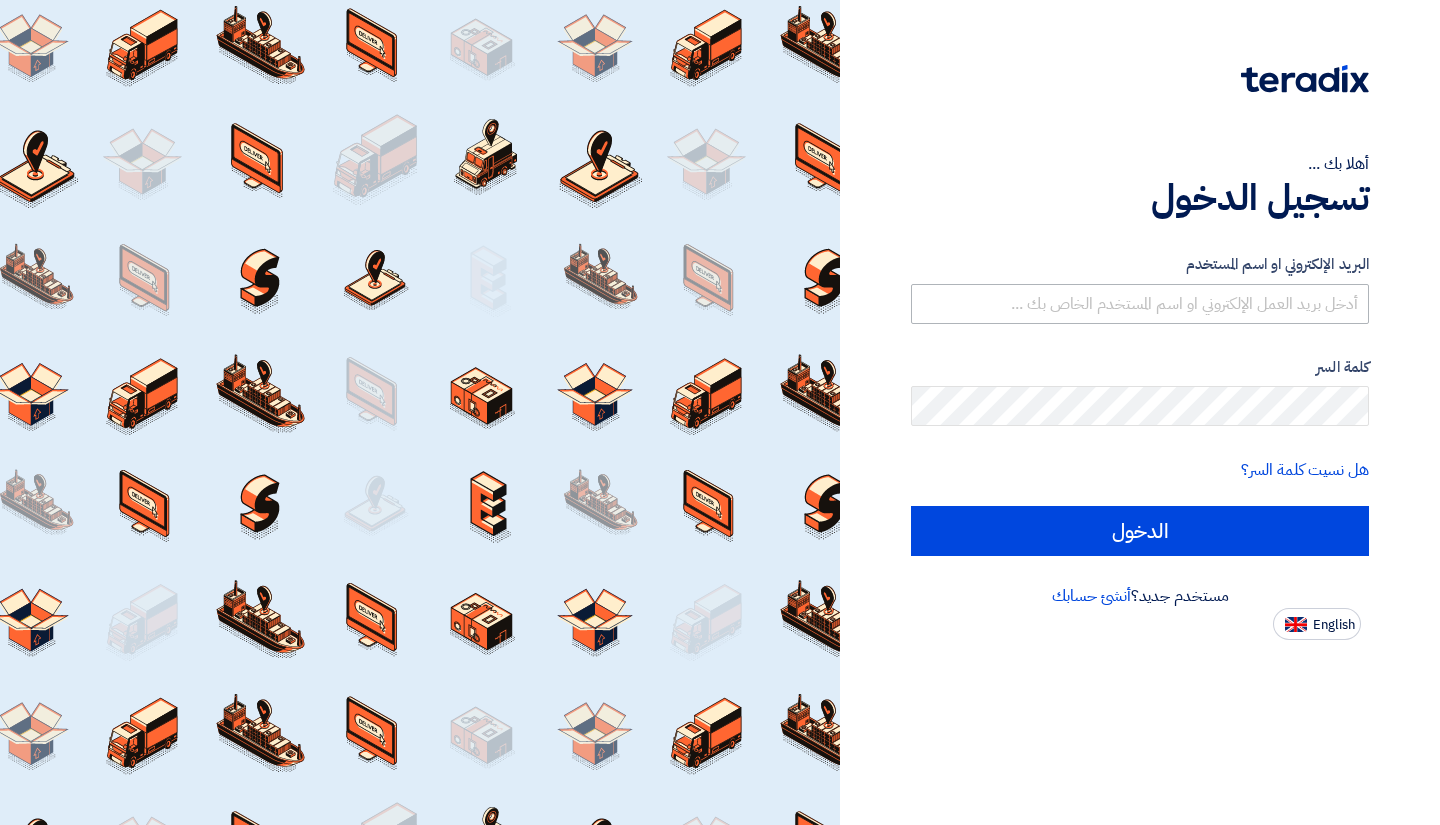 type on "omar@khatab.com.eg" 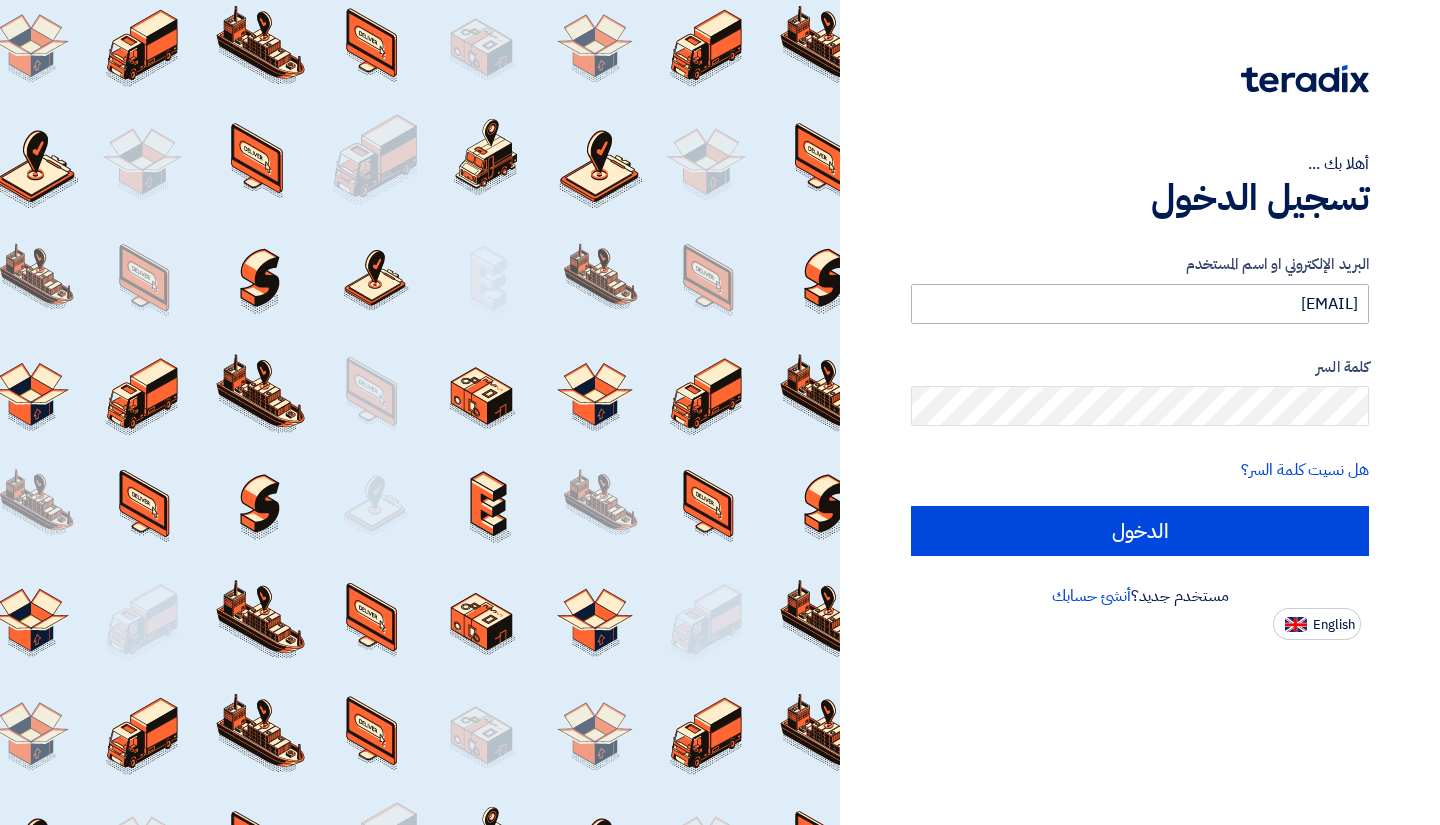 click on "omar@khatab.com.eg" at bounding box center (1140, 304) 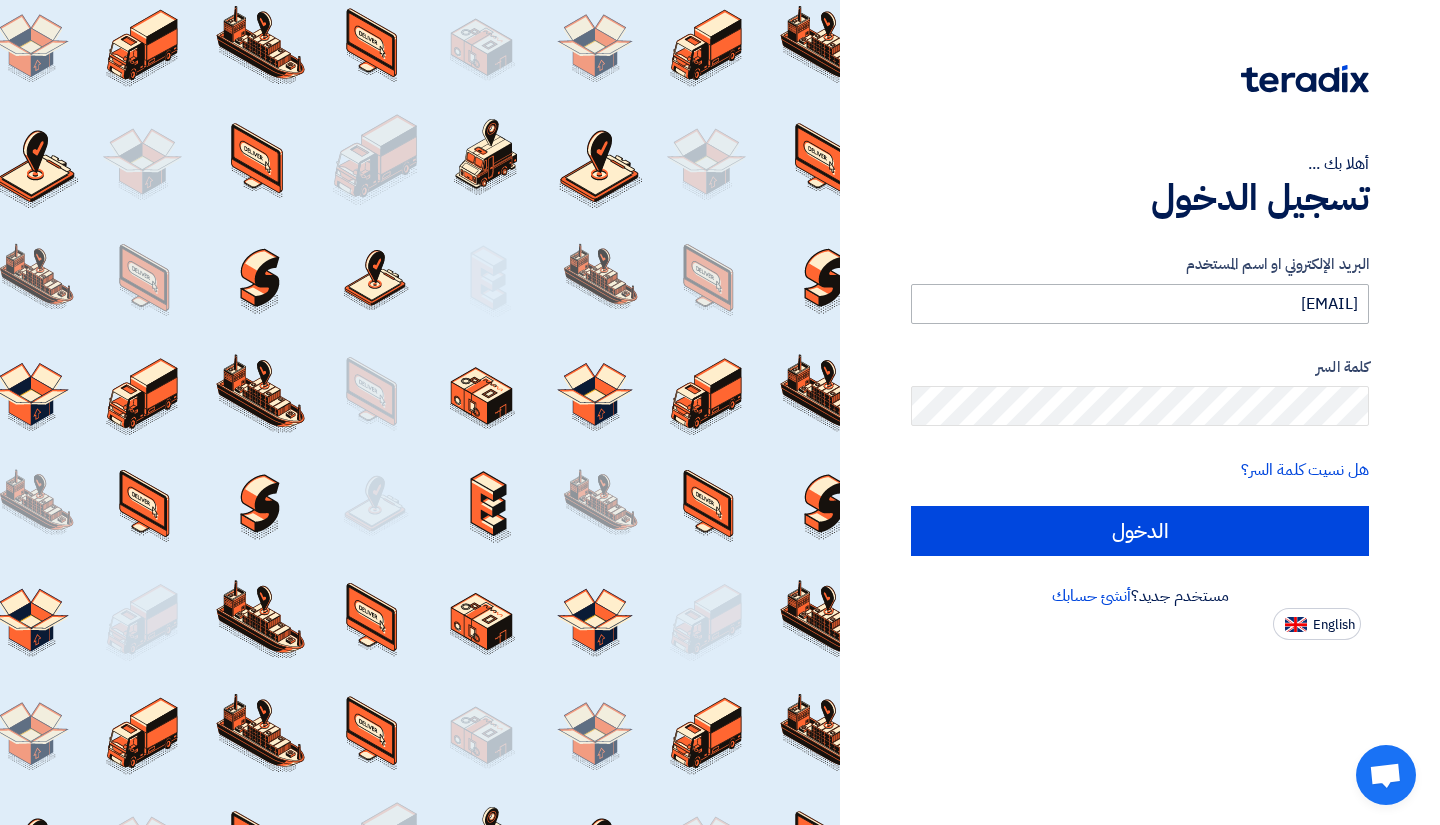 click on "omar@khatab.com.eg" at bounding box center (1140, 304) 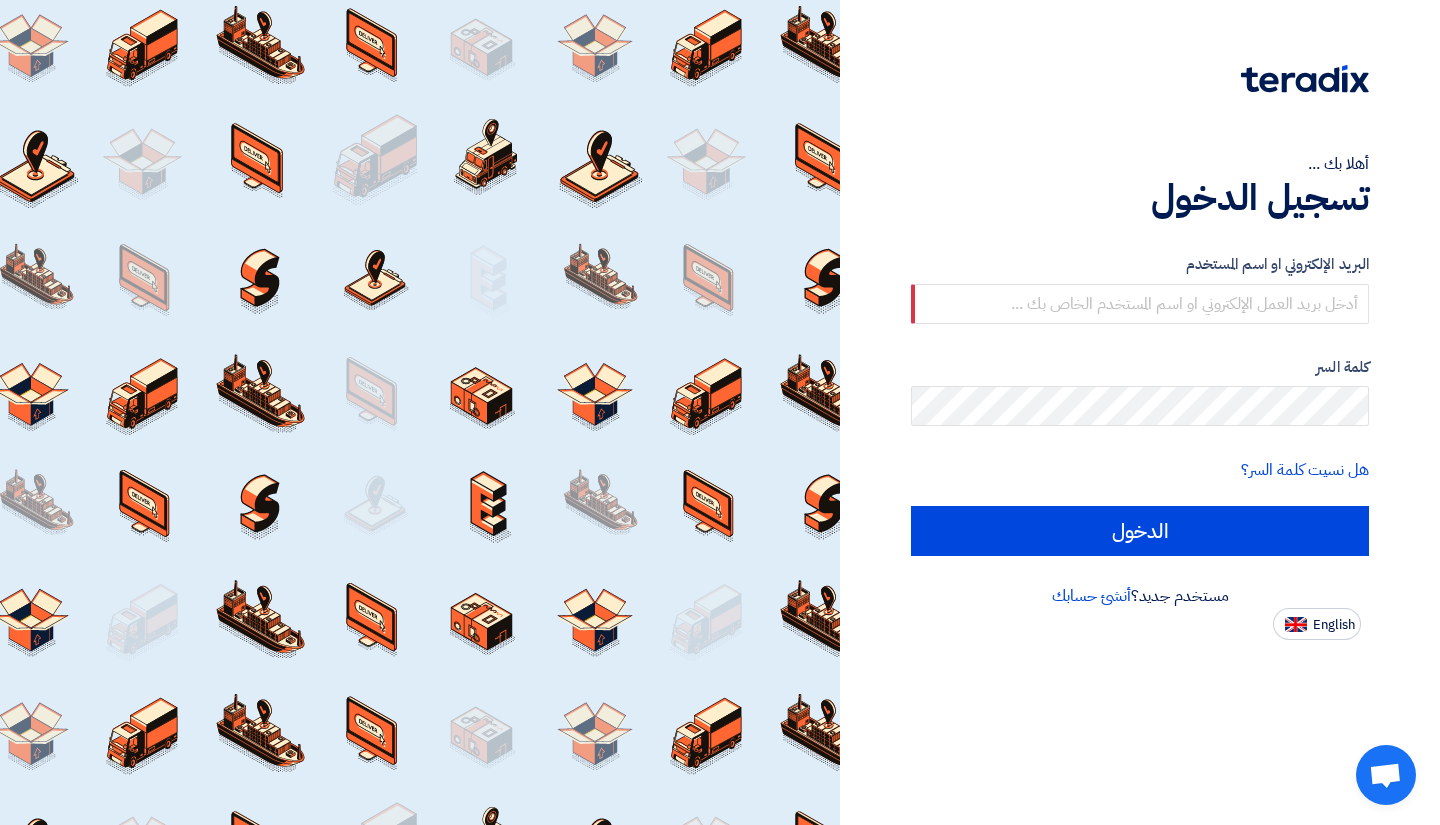 click on "البريد الإلكتروني او اسم المستخدم
كلمة السر
هل نسيت كلمة السر؟
الدخول" 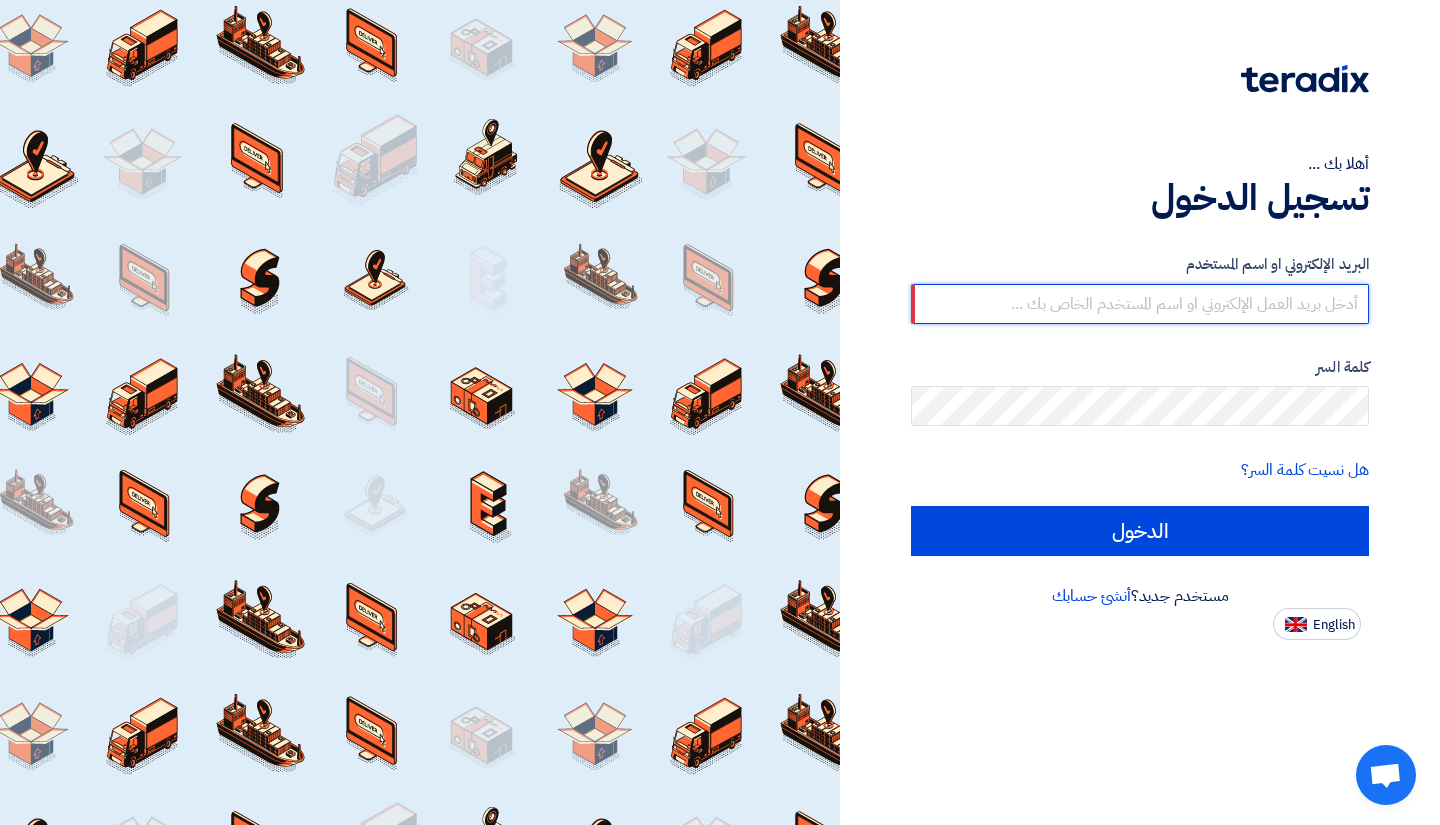 click at bounding box center (1140, 304) 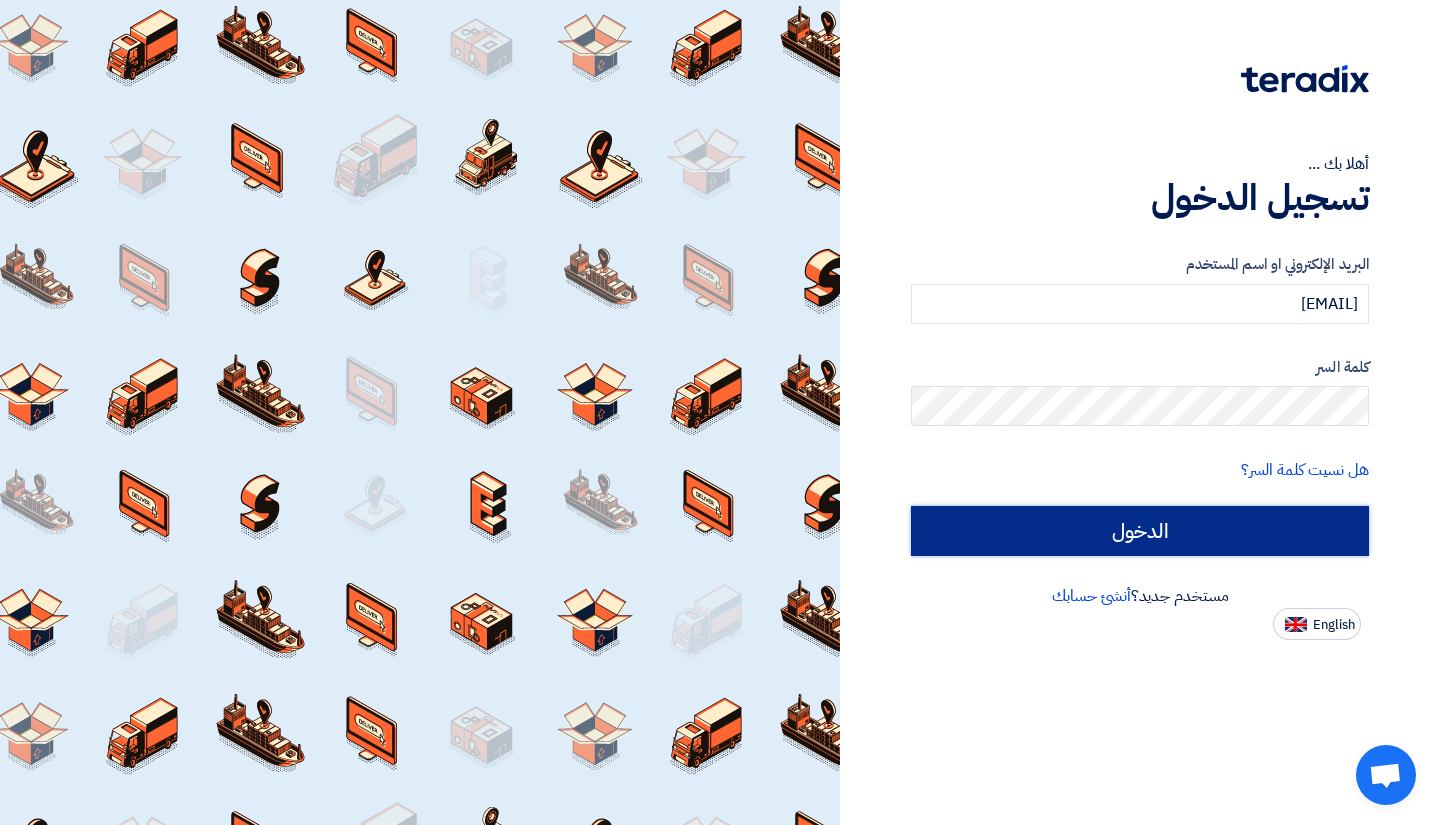 click on "الدخول" 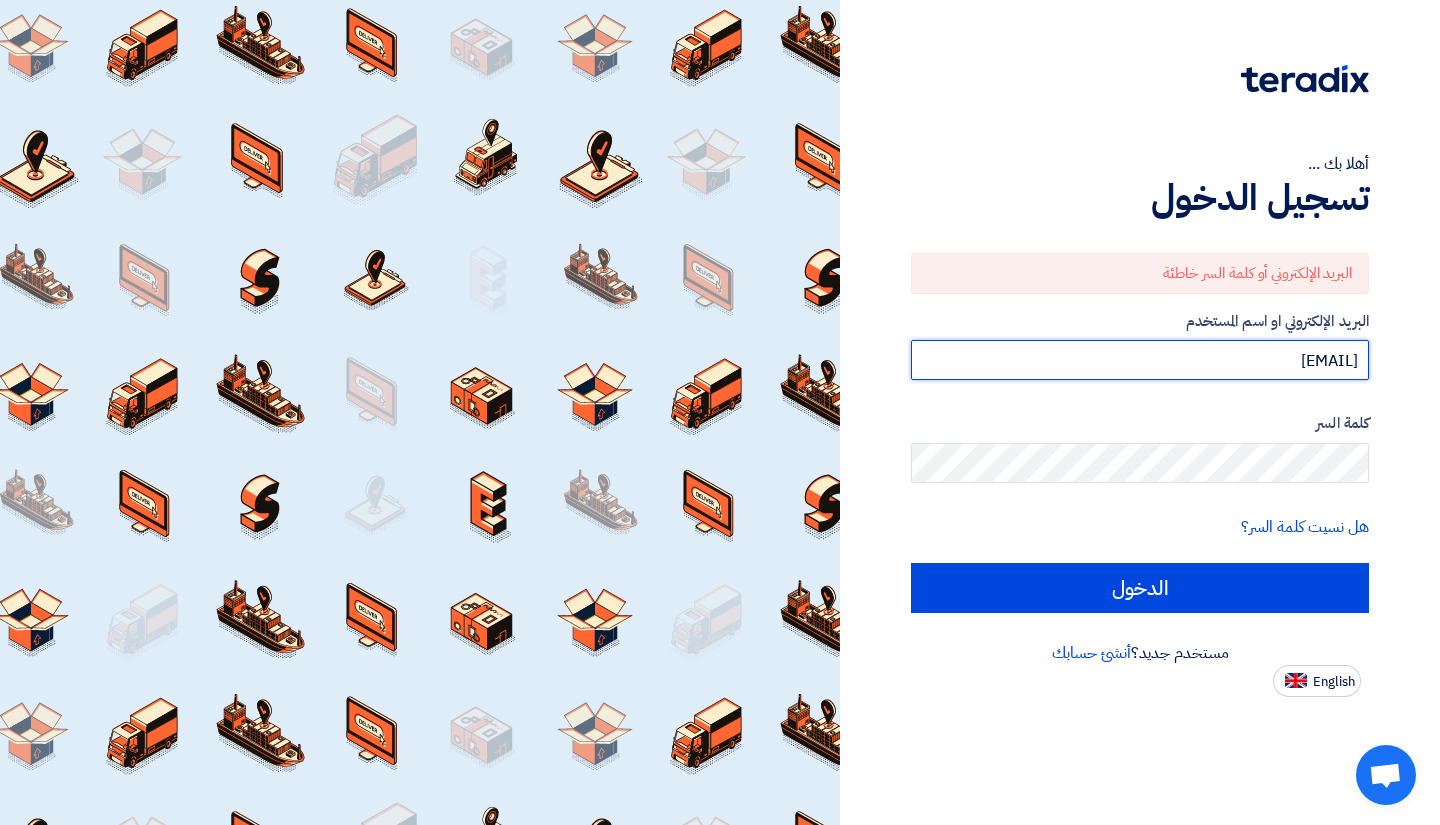 click on "oahmed@orientalweavers.com" at bounding box center [1140, 360] 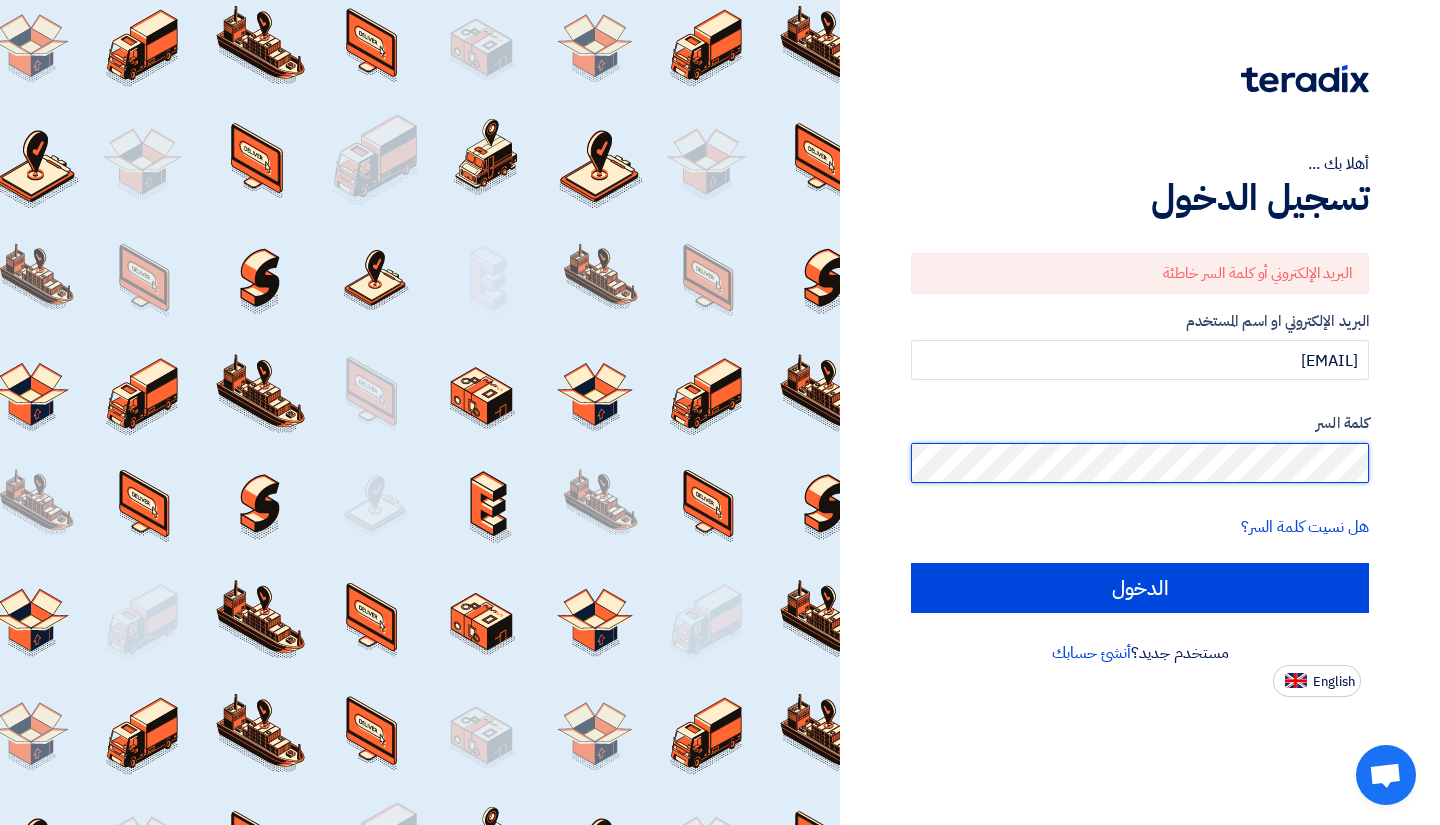 click on "الدخول" 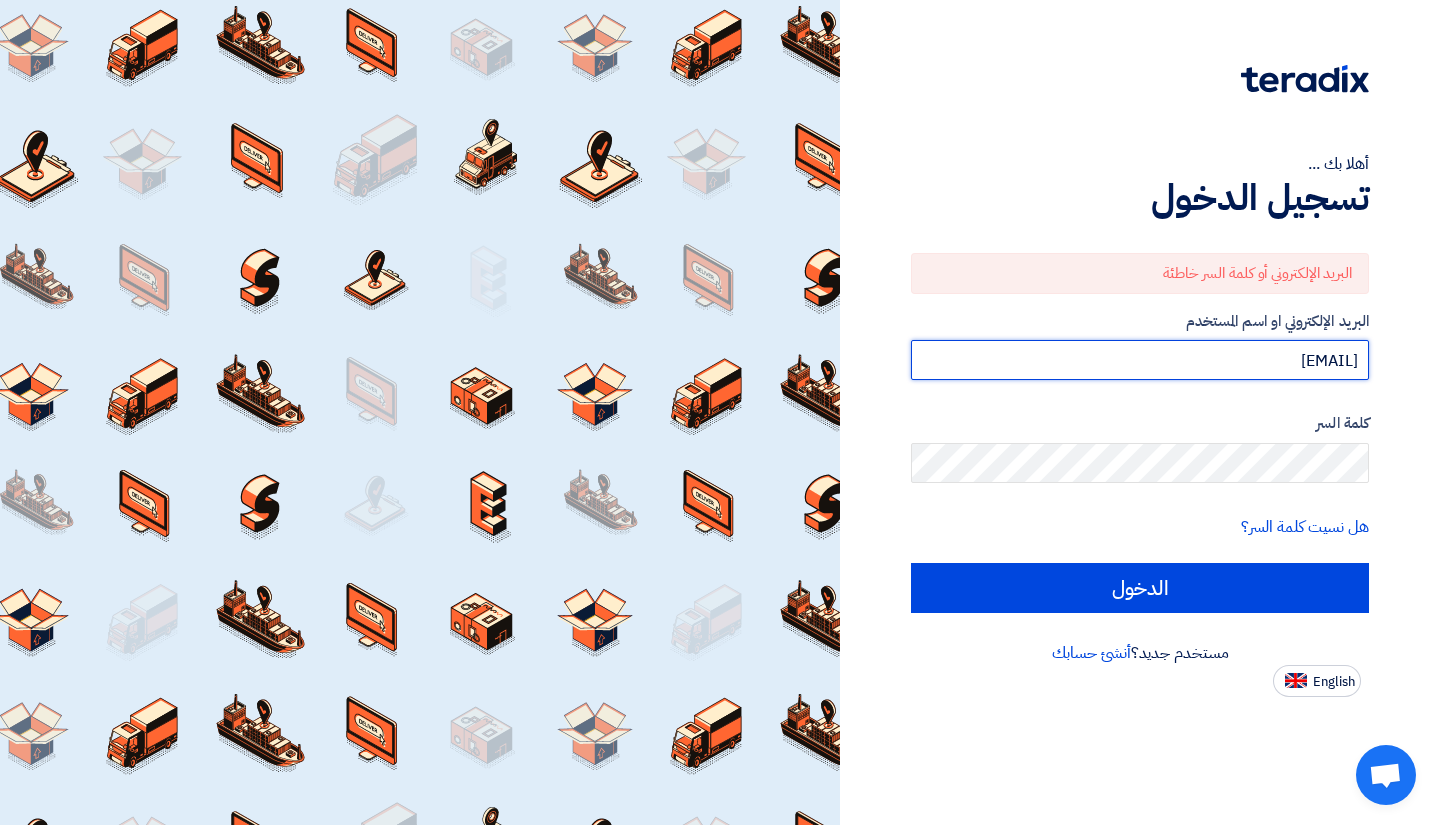 click on "[USER]@[example.com]" at bounding box center [1140, 360] 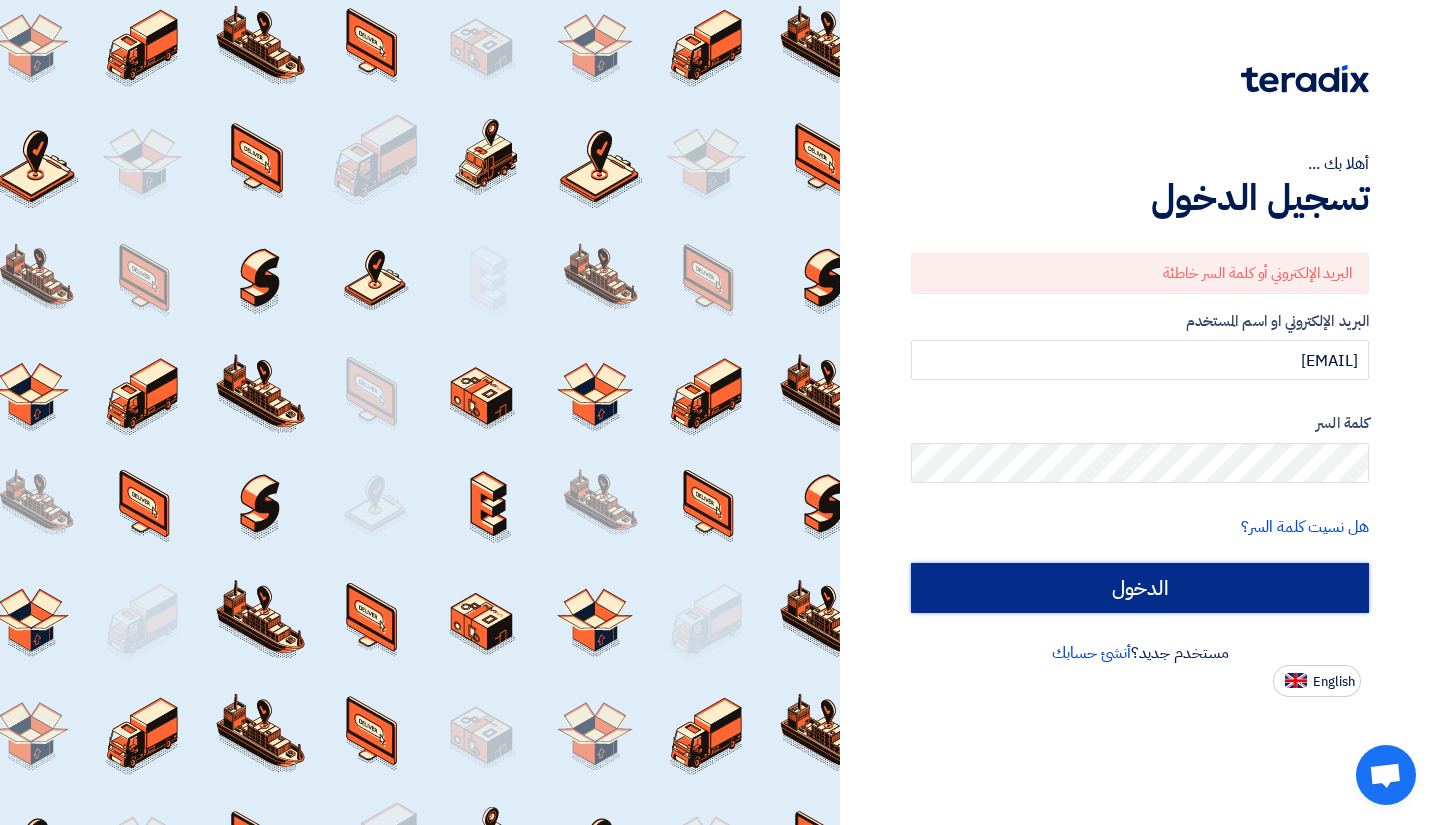 click on "الدخول" 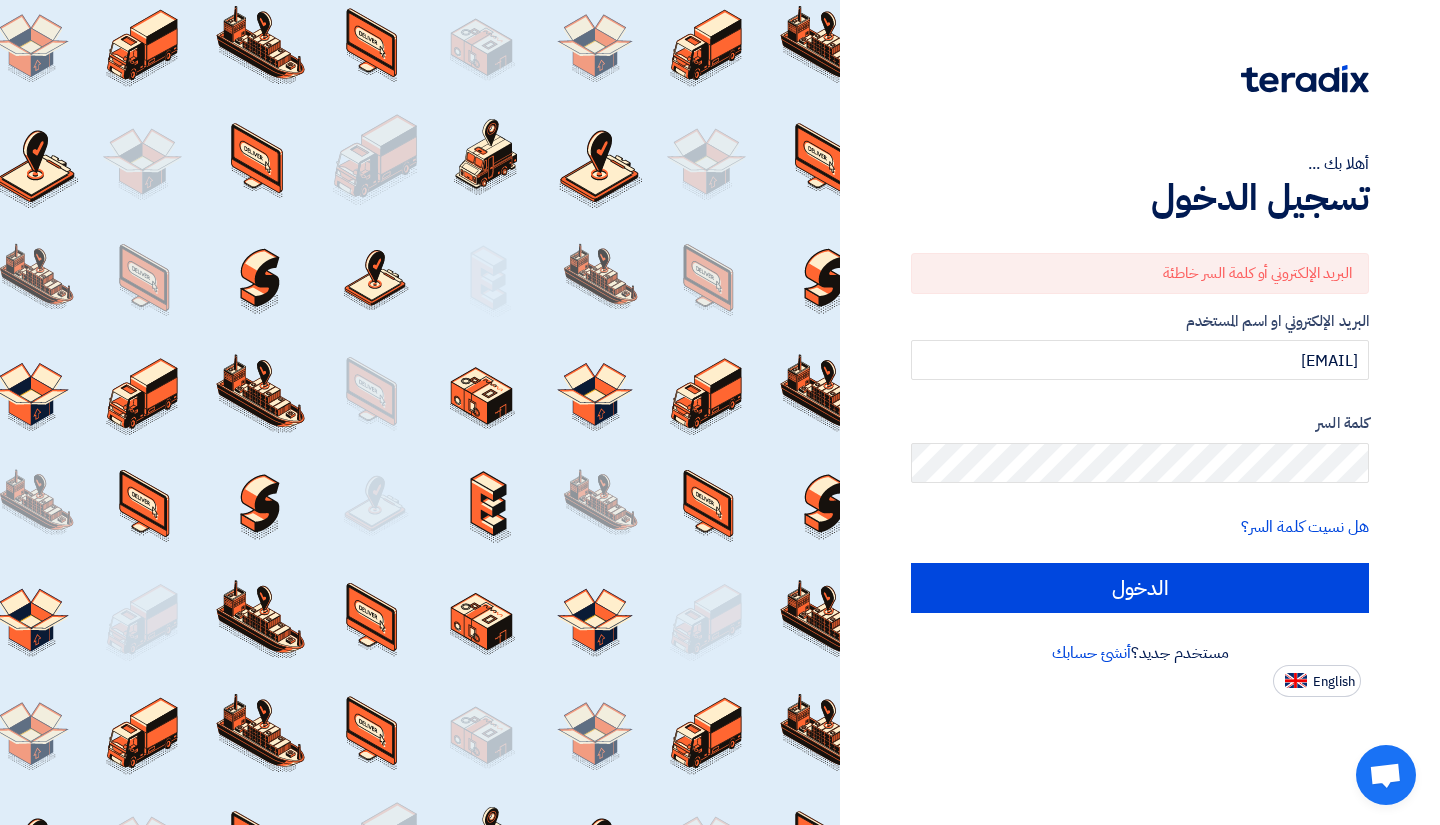 click on "هل نسيت كلمة السر؟" 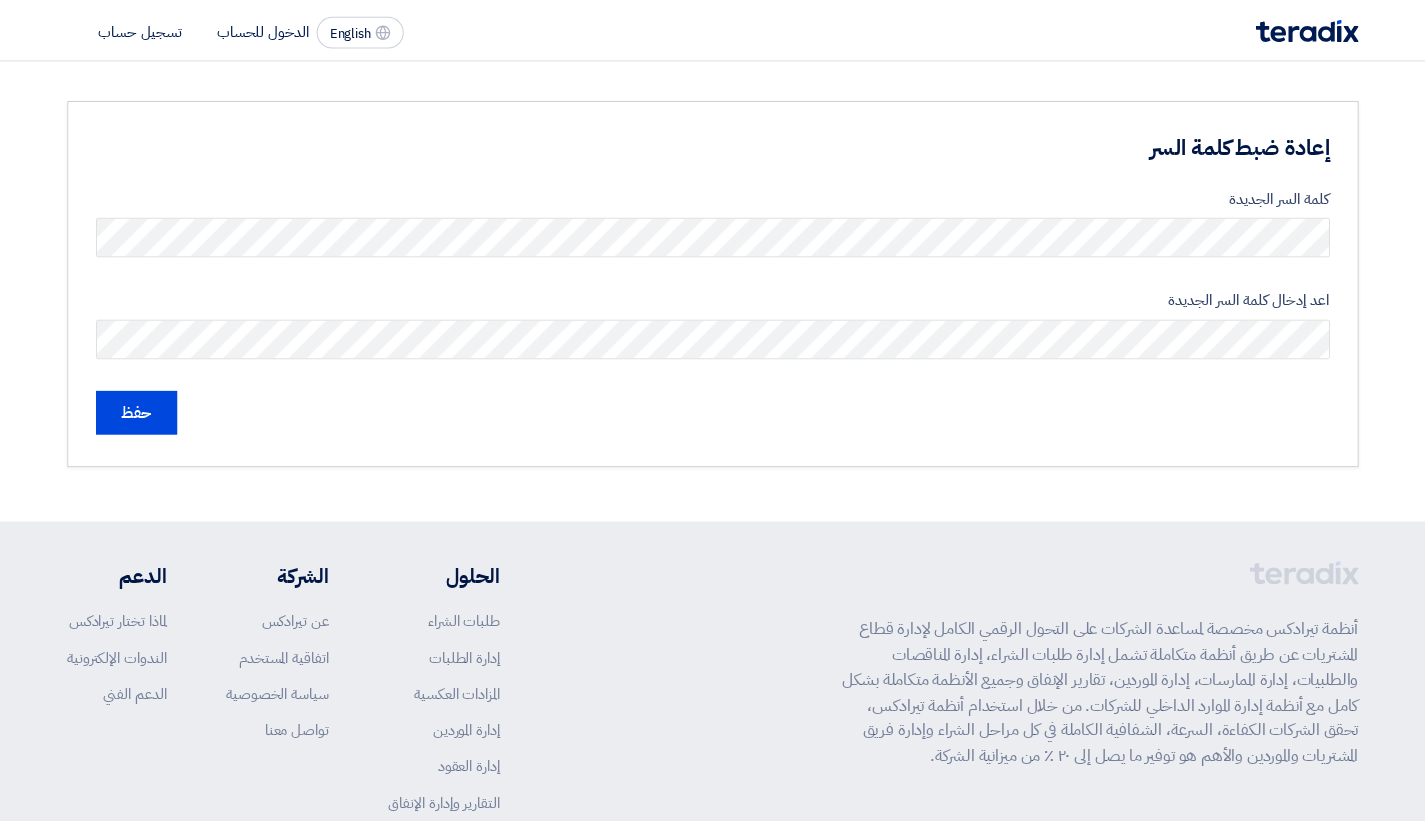 scroll, scrollTop: 0, scrollLeft: 0, axis: both 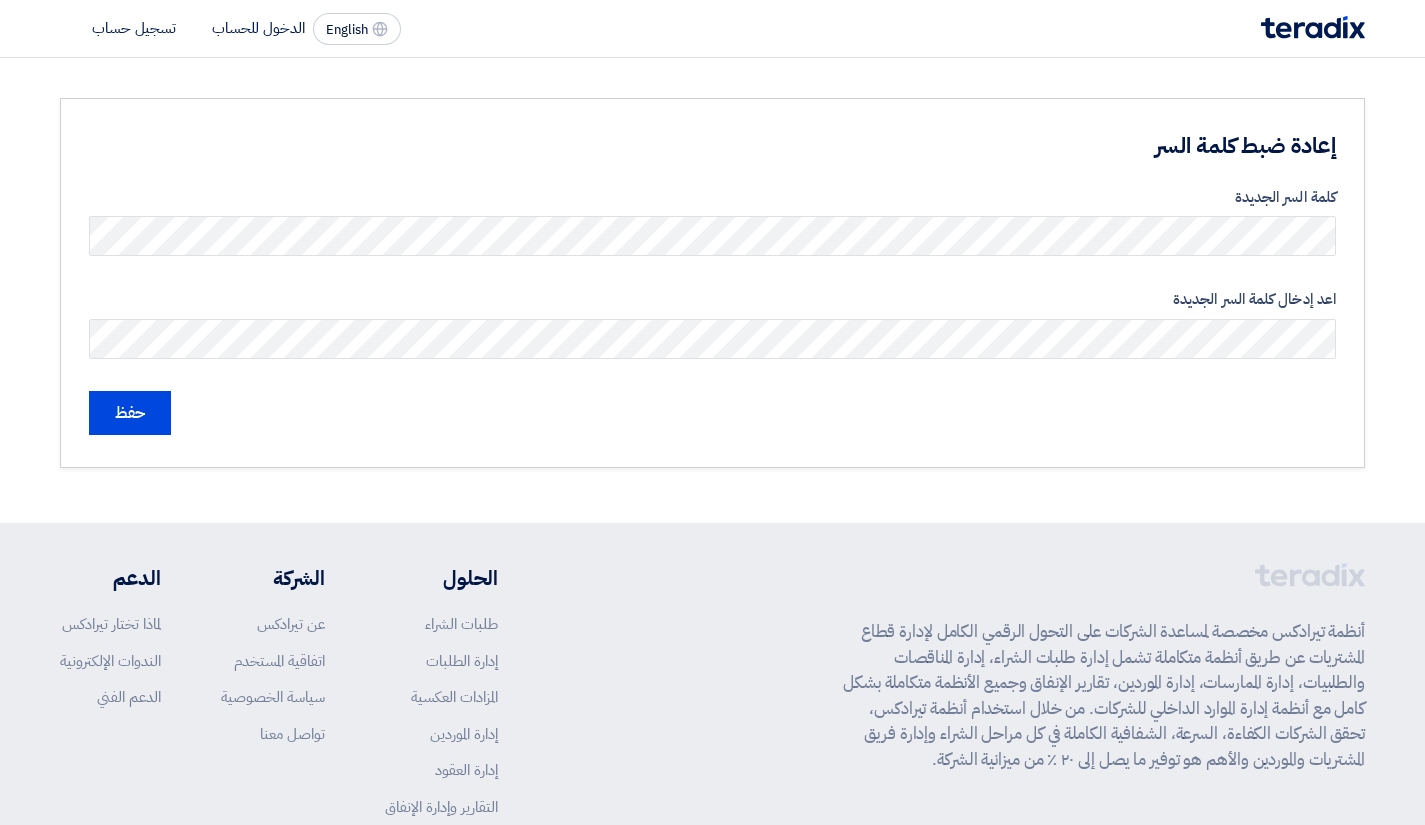 click on "إعادة ضبط كلمة السر" 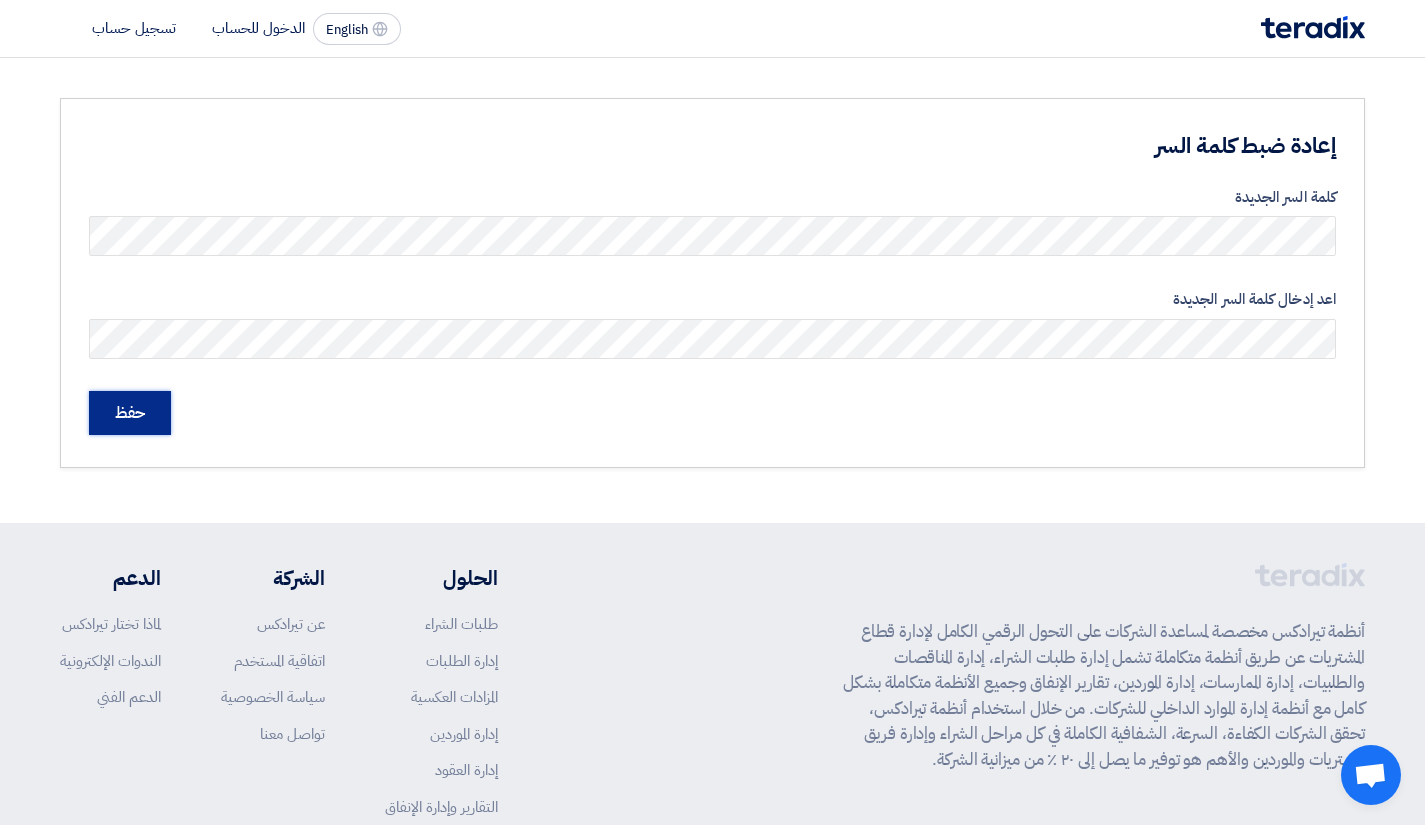 click on "حفظ" 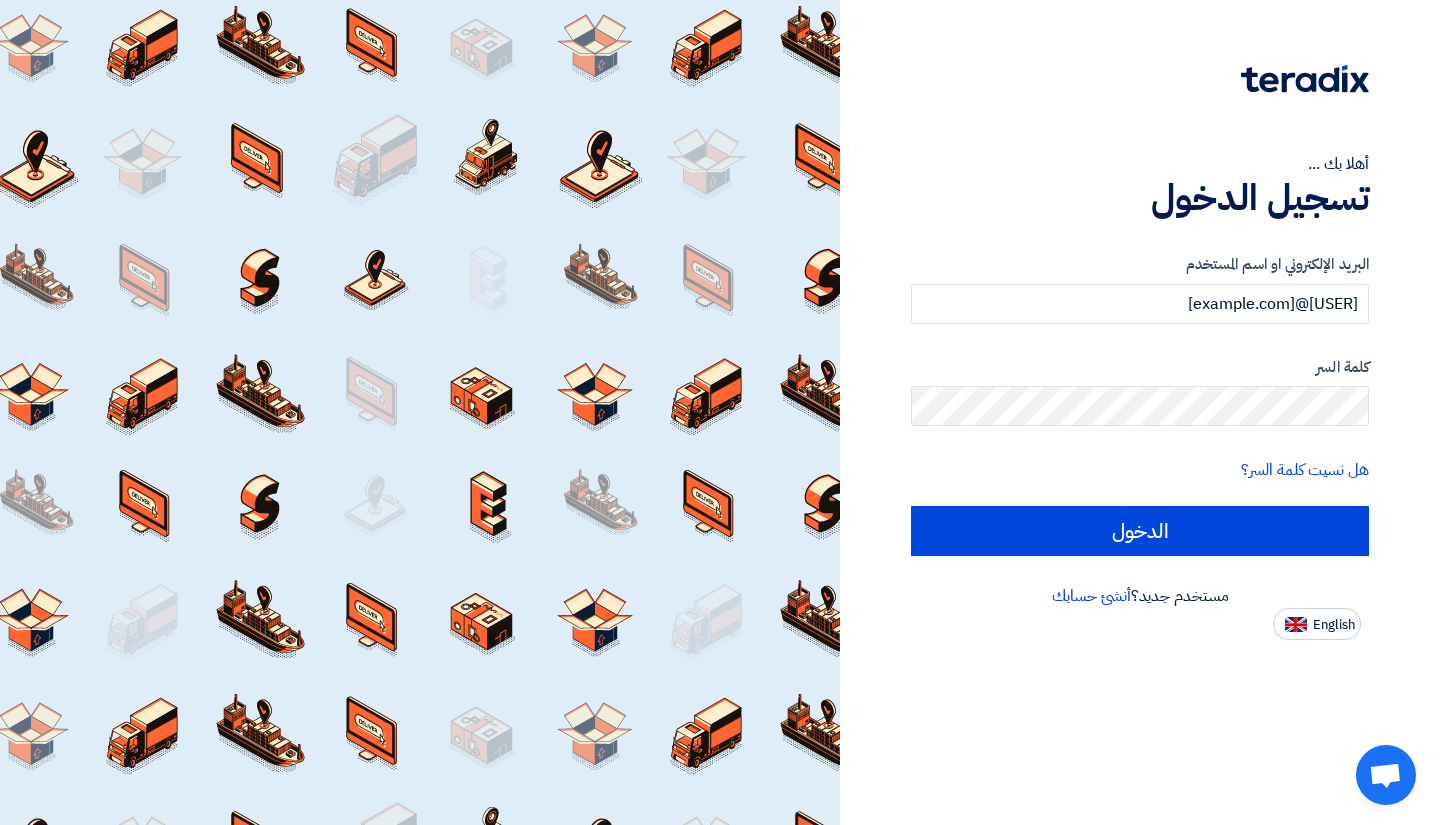 click on "أهلا بك ...
تسجيل الدخول
البريد الإلكتروني او اسم المستخدم
omar@khatab.com.eg
كلمة السر
هل نسيت كلمة السر؟
الدخول
مستخدم جديد؟
أنشئ حسابك
English" 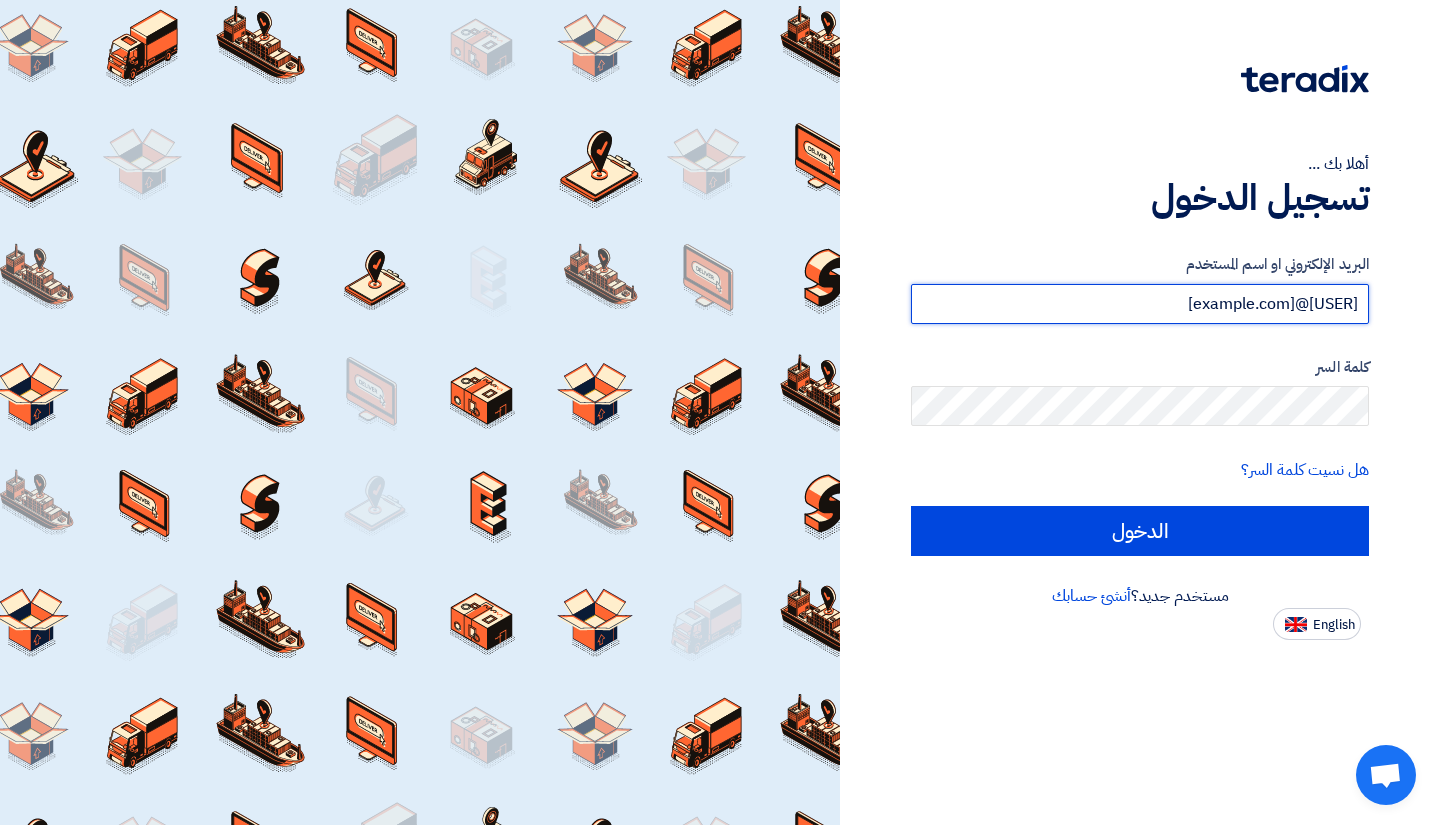 click on "omar@khatab.com.eg" at bounding box center [1140, 304] 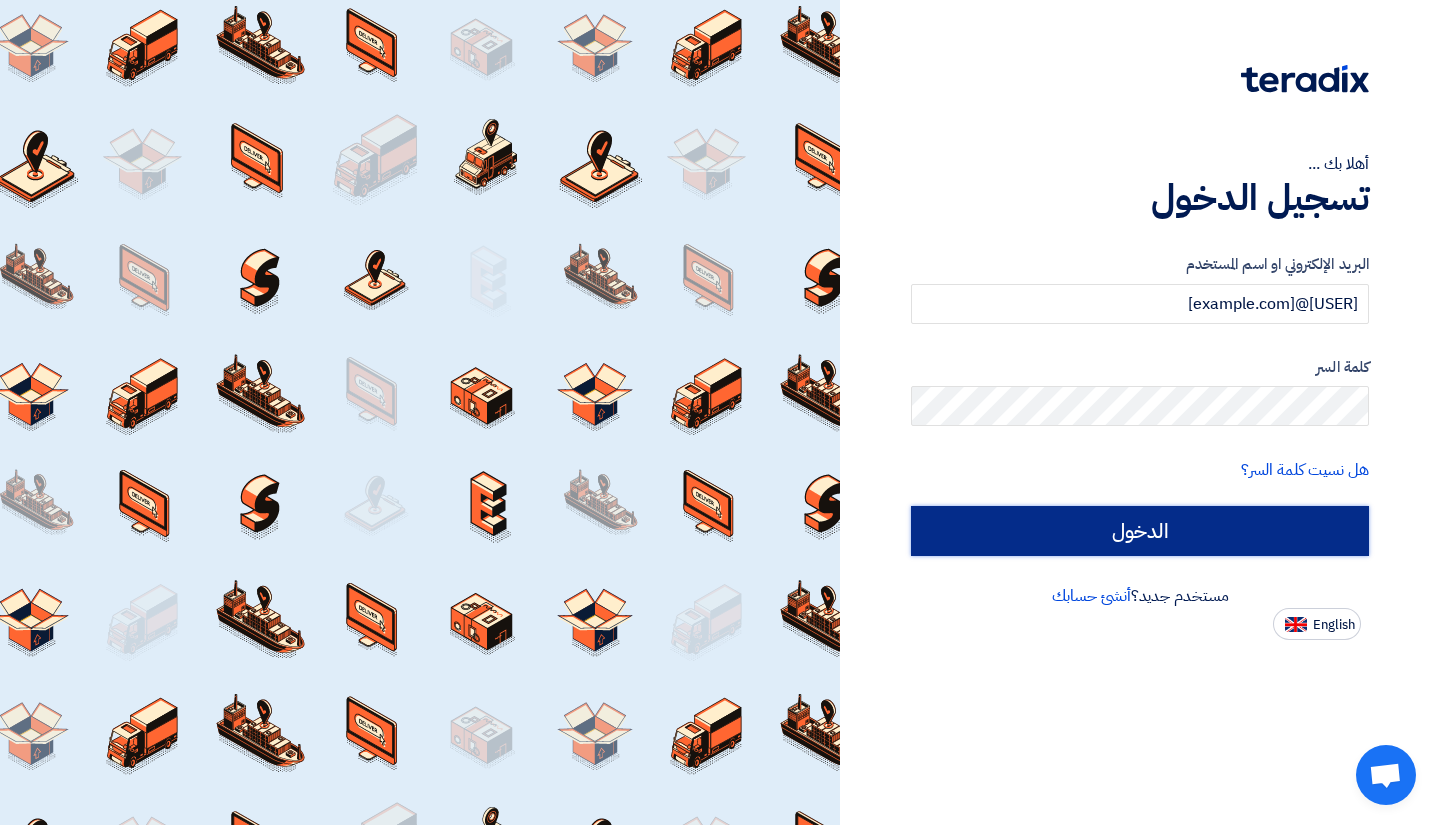 click on "الدخول" 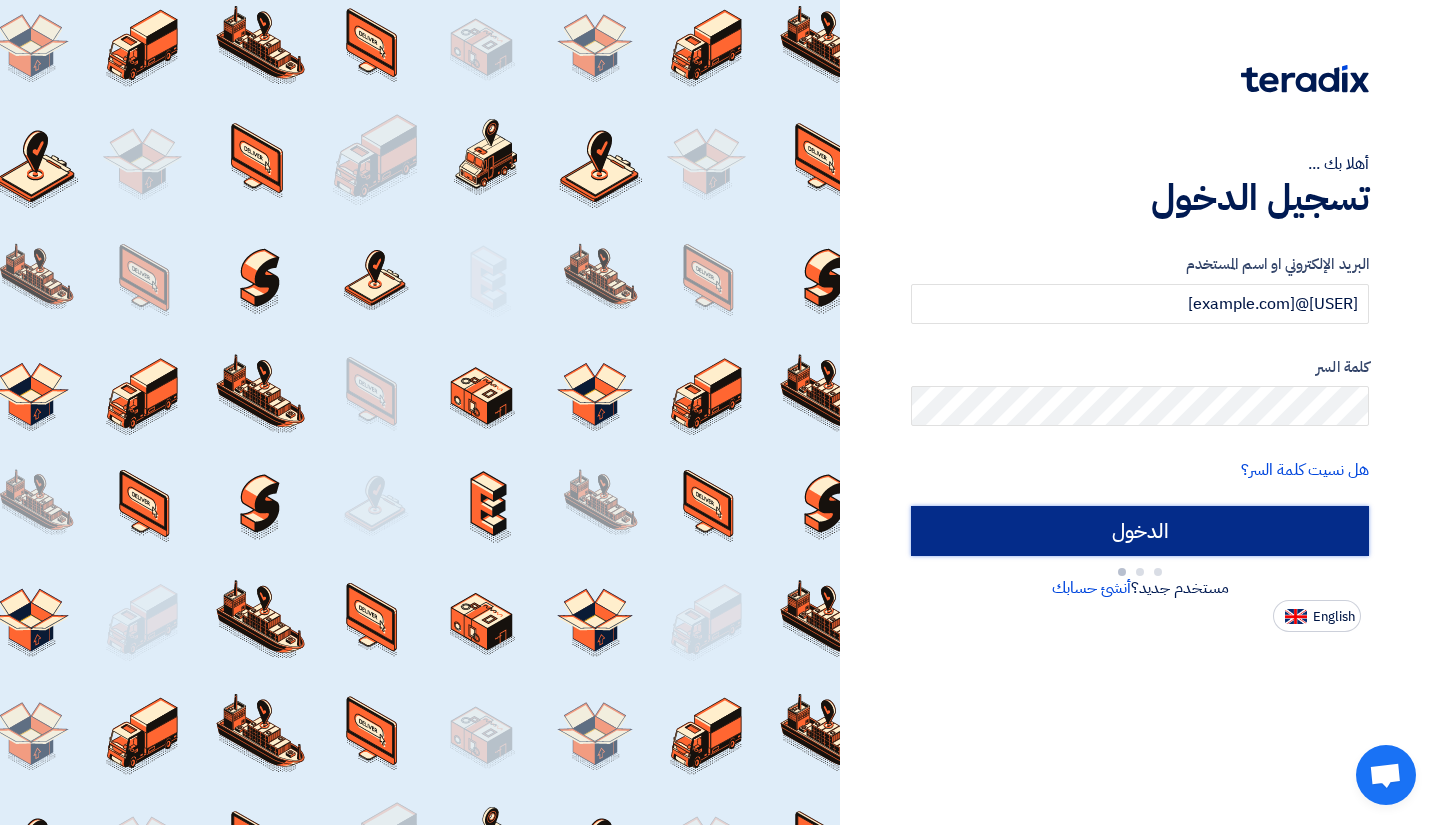 type on "Sign in" 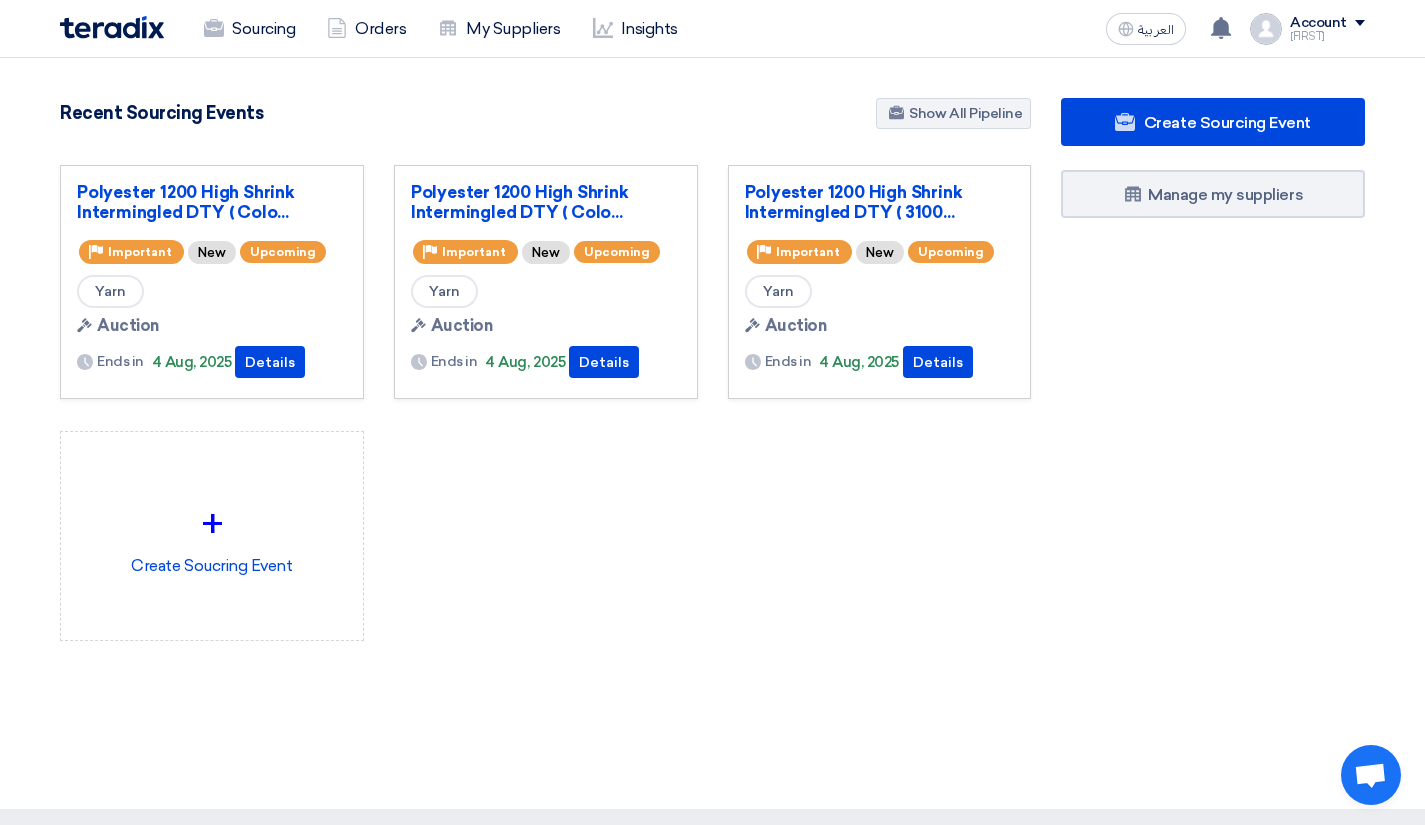 click on "Recent Sourcing Events
Show All Pipeline" 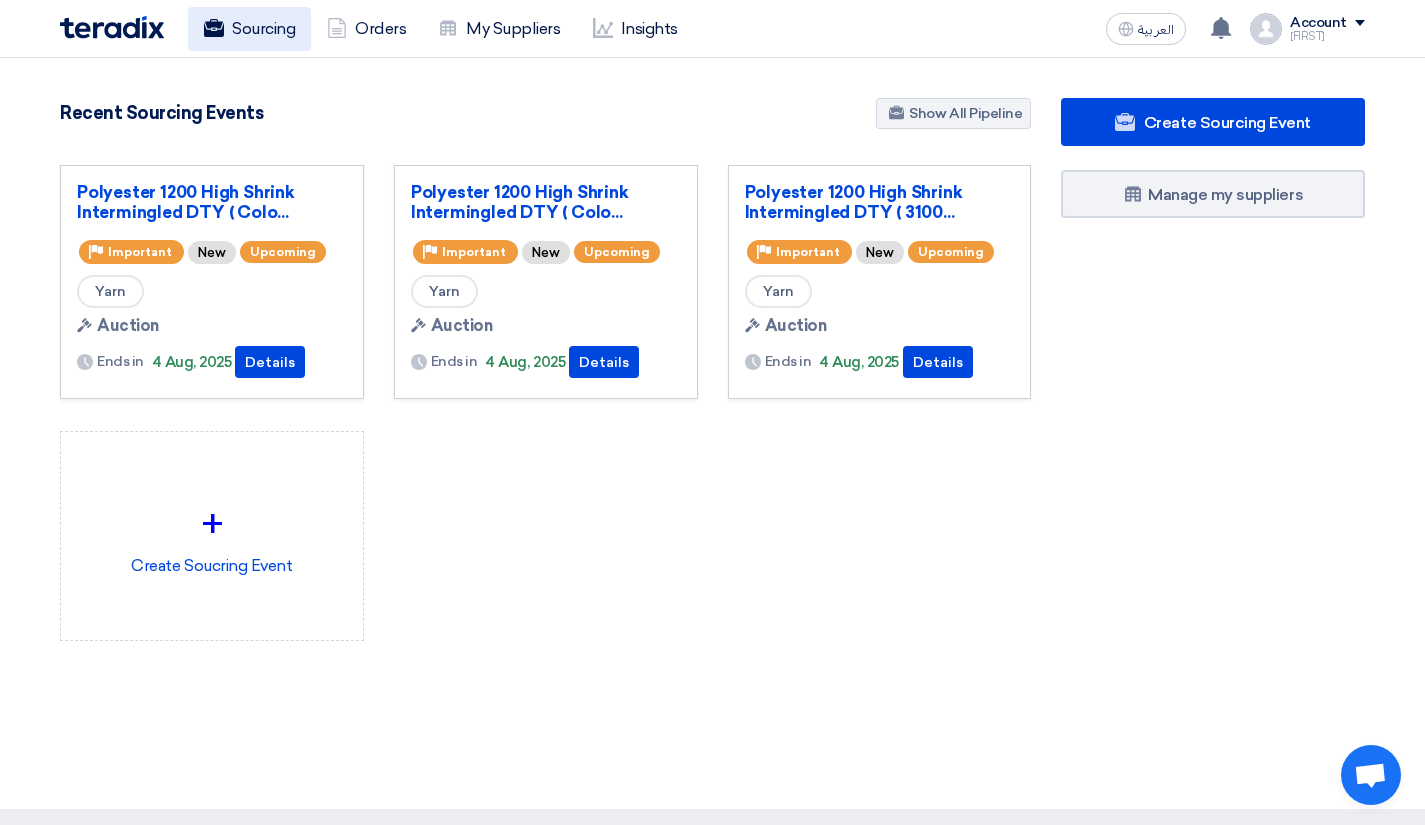 click on "Sourcing" 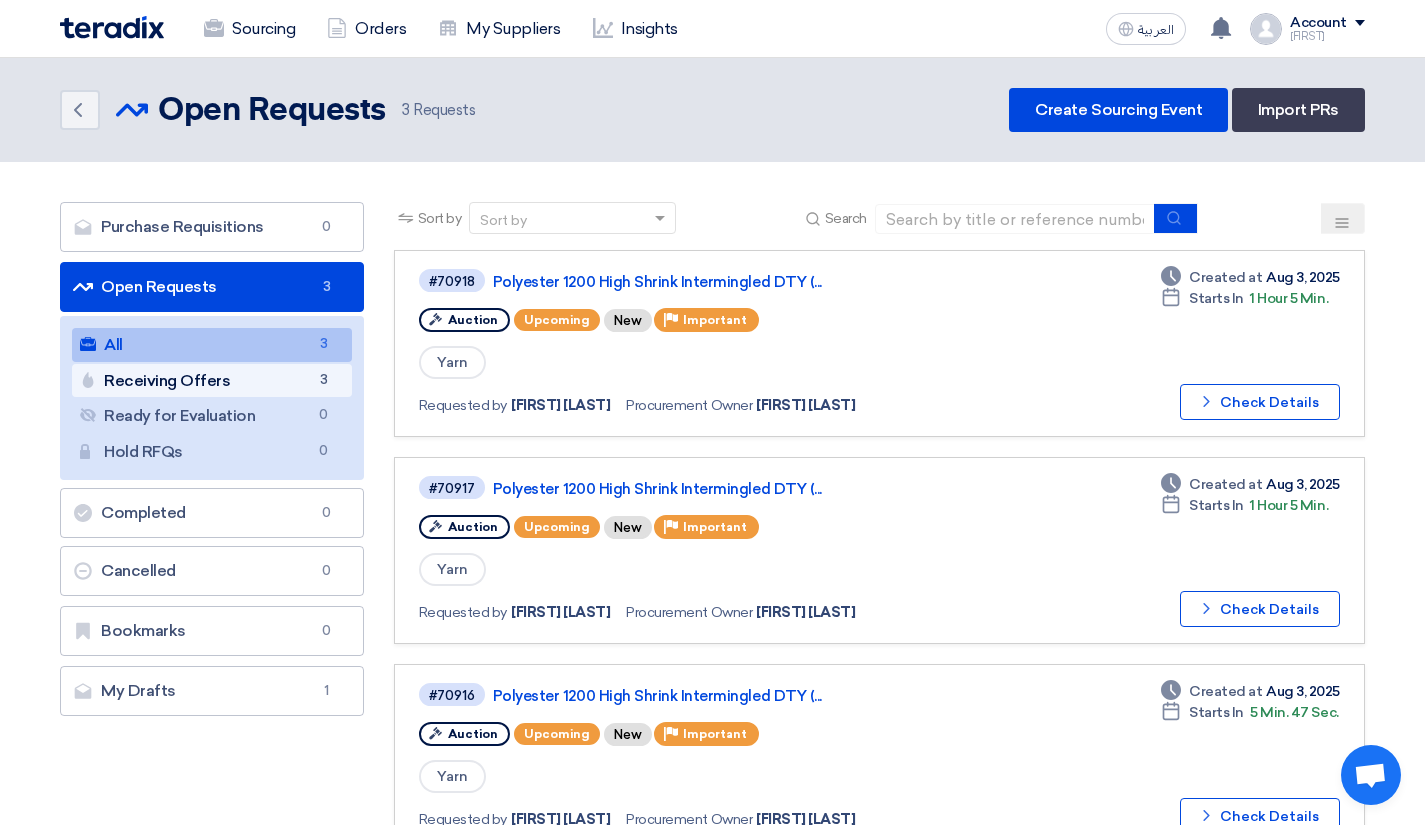 click on "Receiving Offers
Receiving Offers
3" 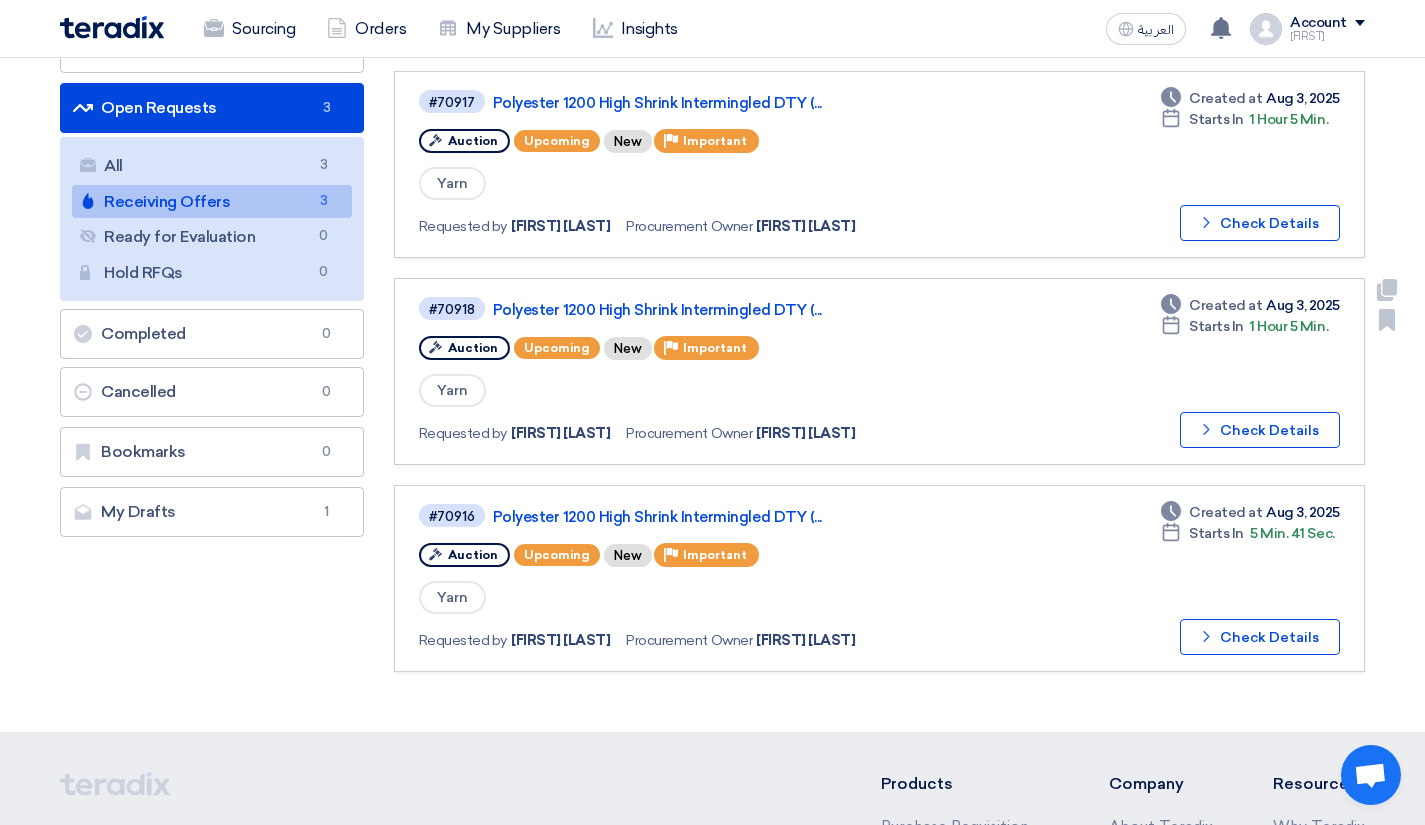 scroll, scrollTop: 200, scrollLeft: 0, axis: vertical 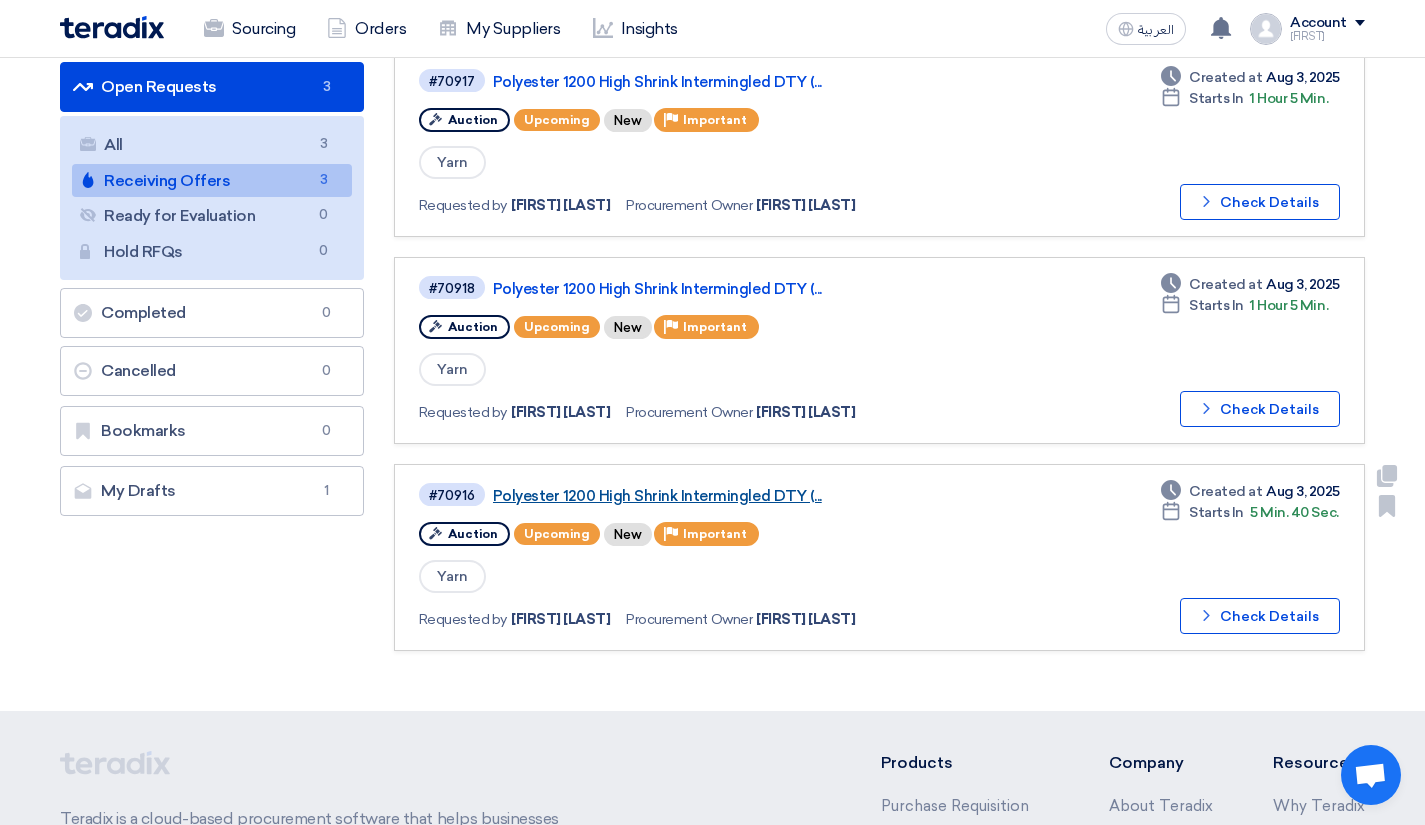 click on "Polyester 1200 High Shrink Intermingled DTY (..." 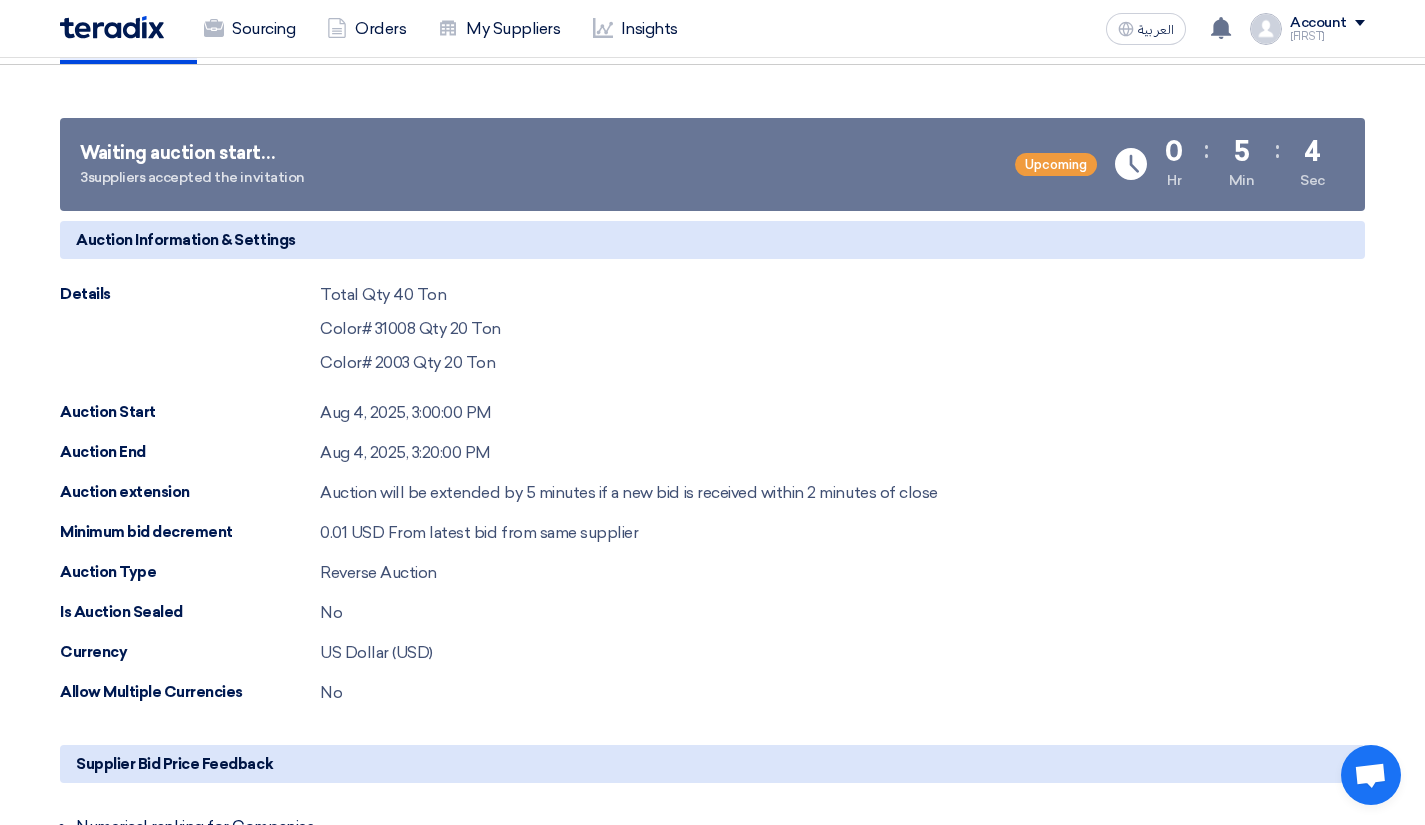 scroll, scrollTop: 0, scrollLeft: 0, axis: both 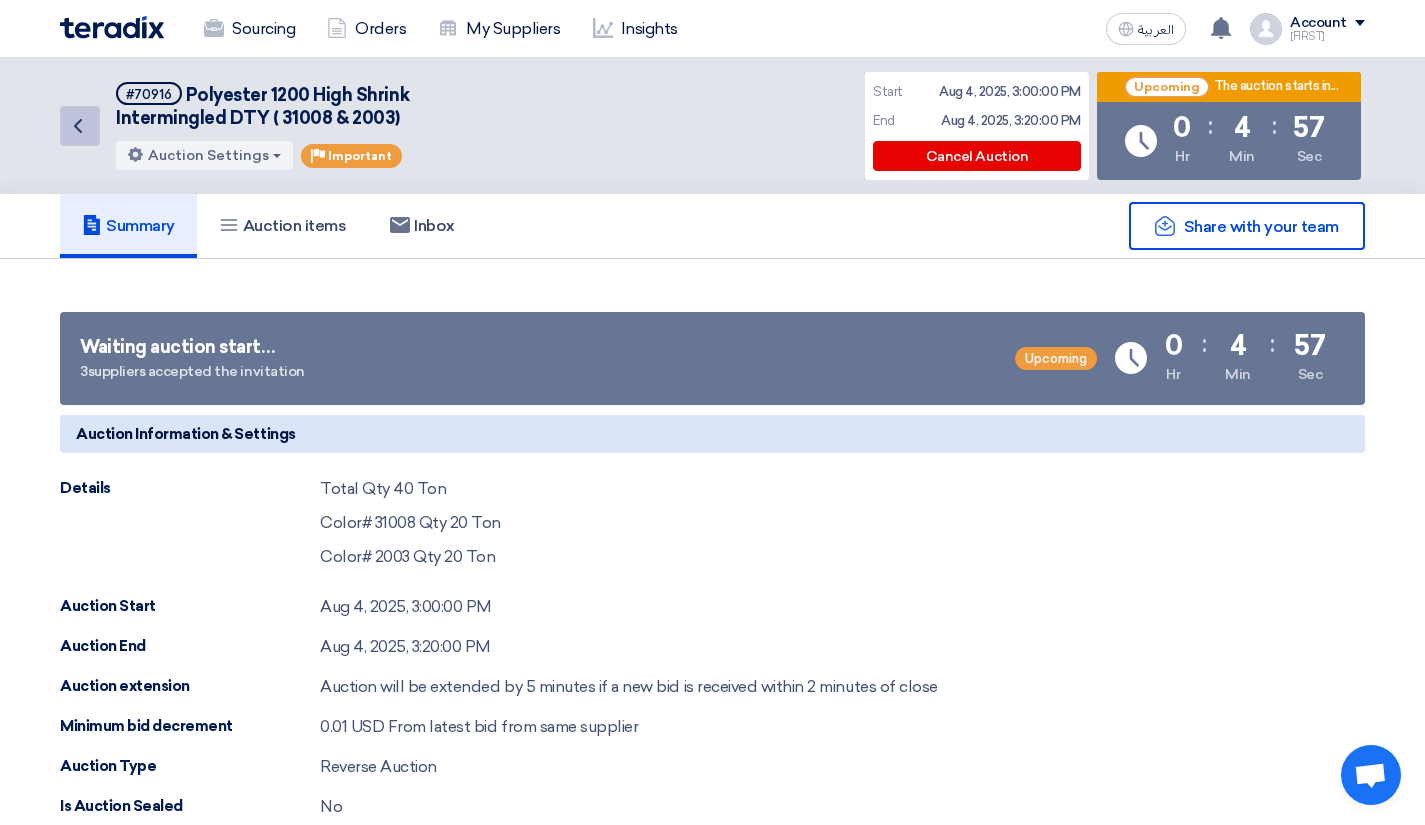 click on "Back" 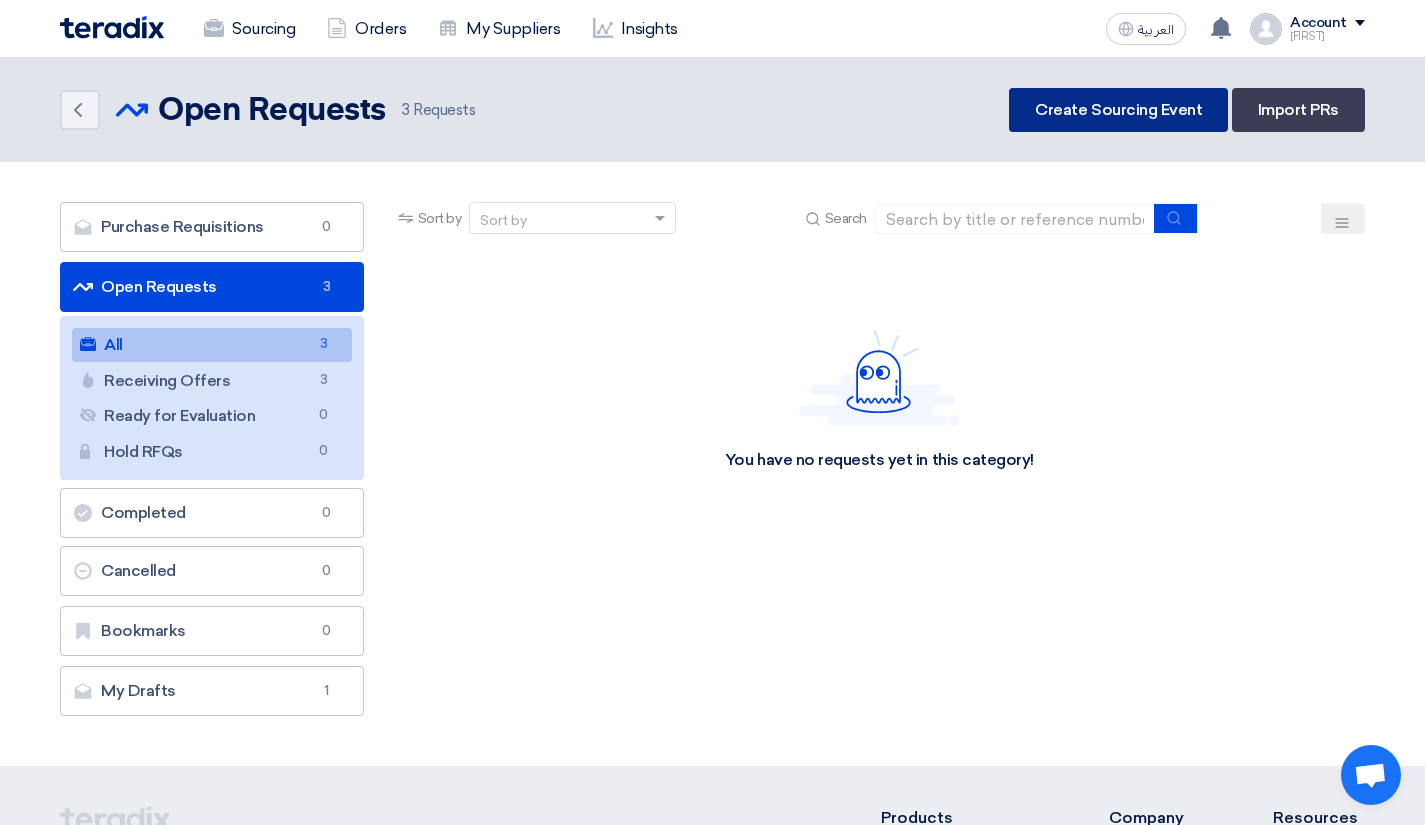 click on "Create Sourcing Event" 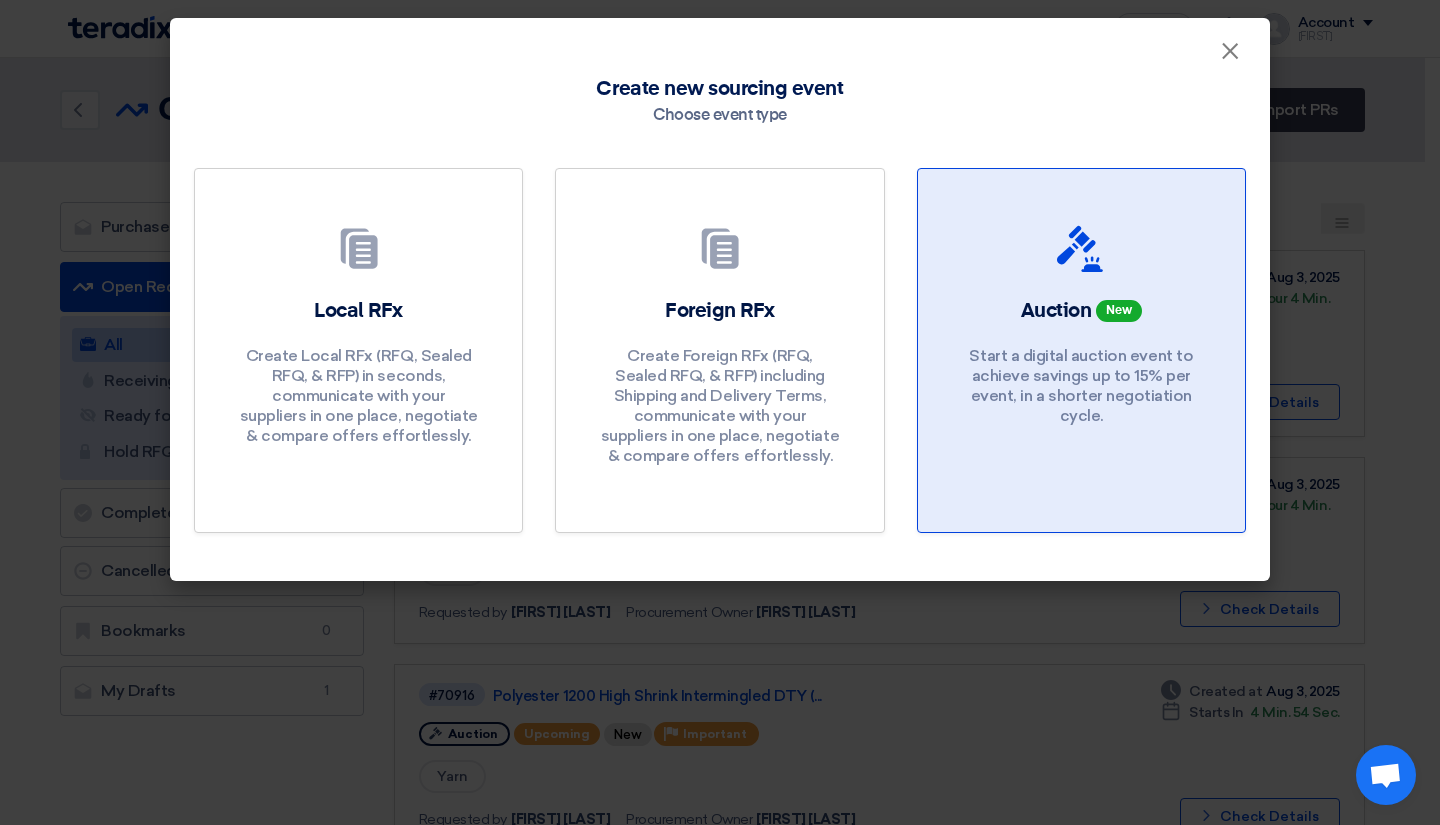 click on "Auction
New
Start a digital auction event to achieve savings up to 15% per event, in a shorter negotiation cycle." 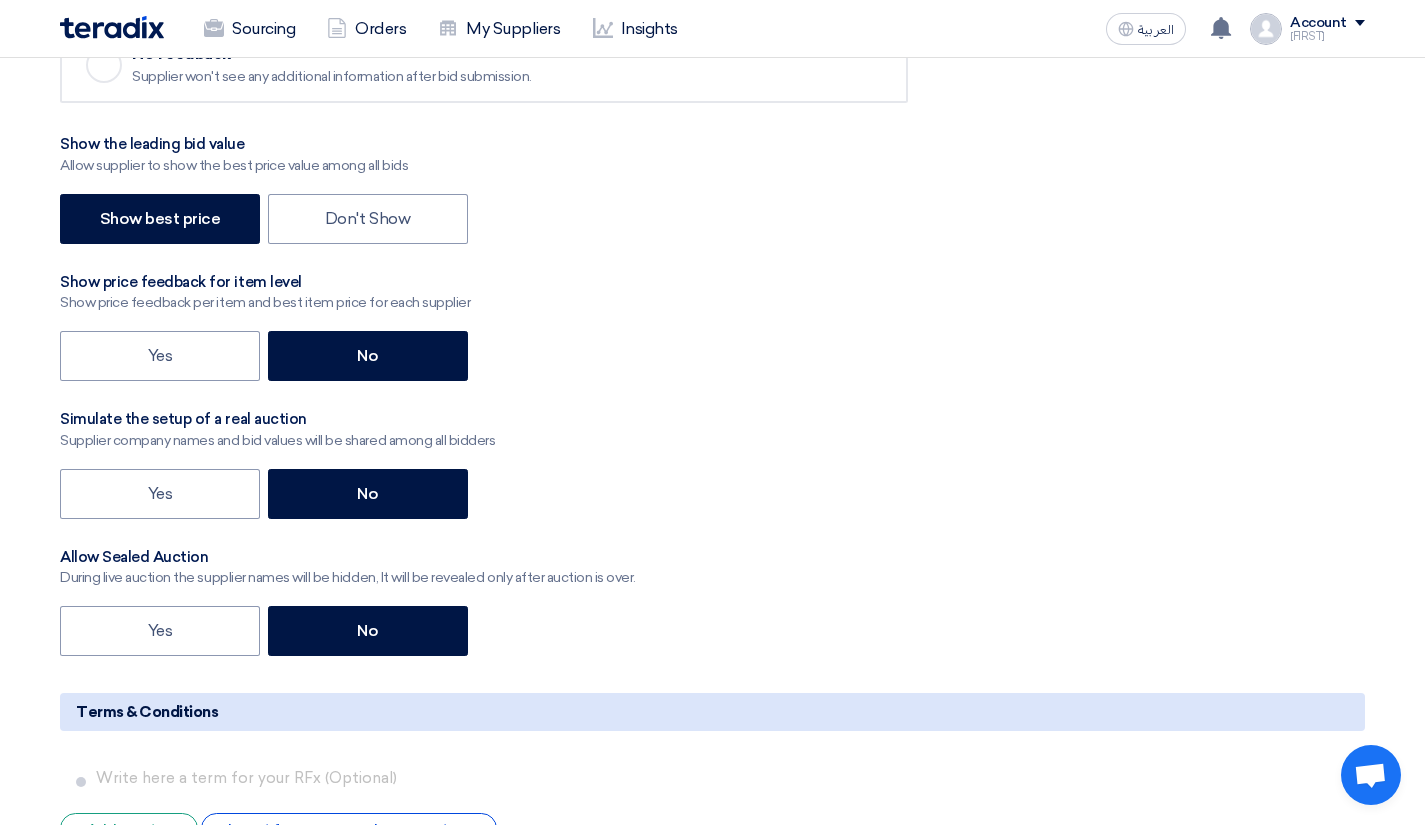 scroll, scrollTop: 2900, scrollLeft: 0, axis: vertical 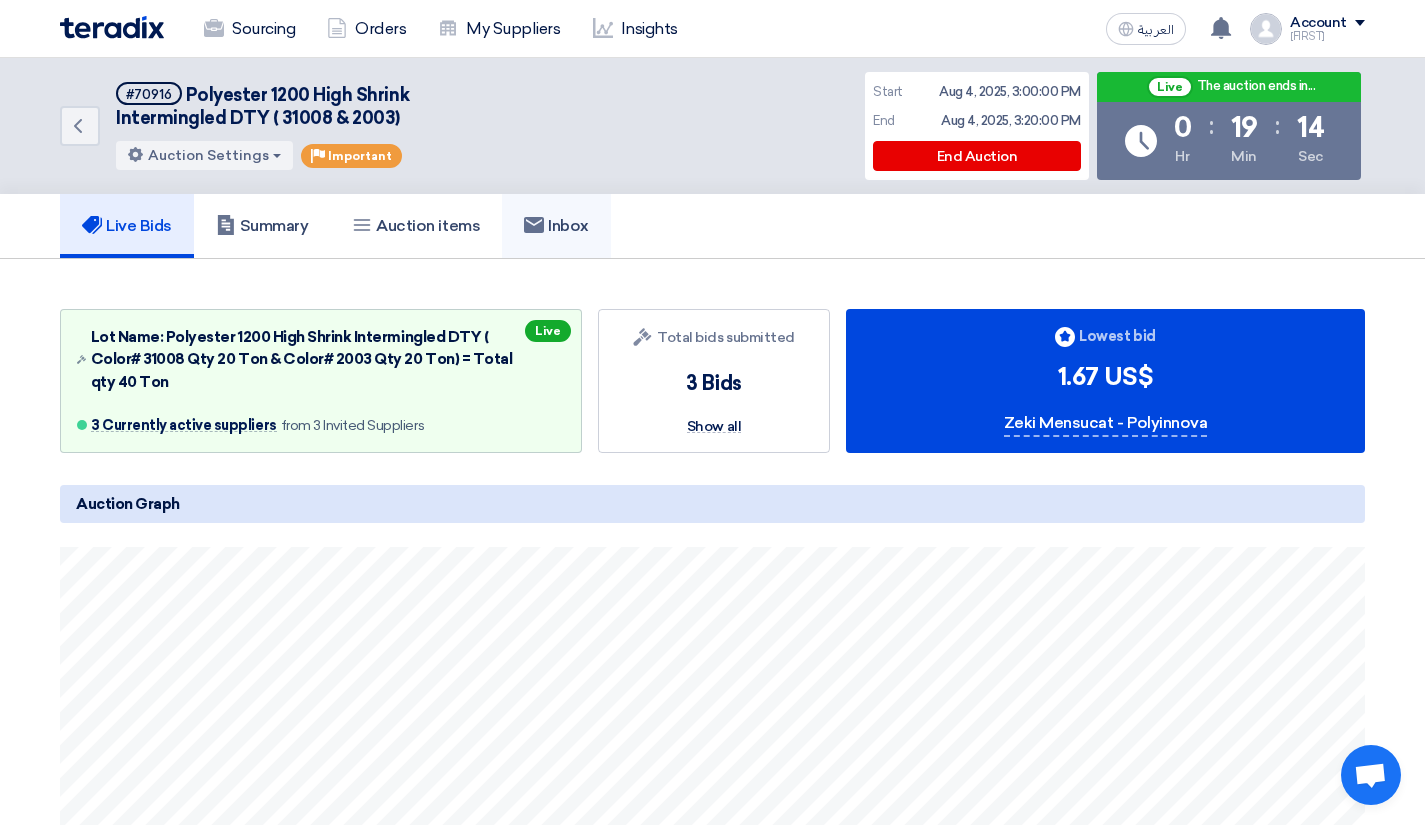 click on "Inbox" 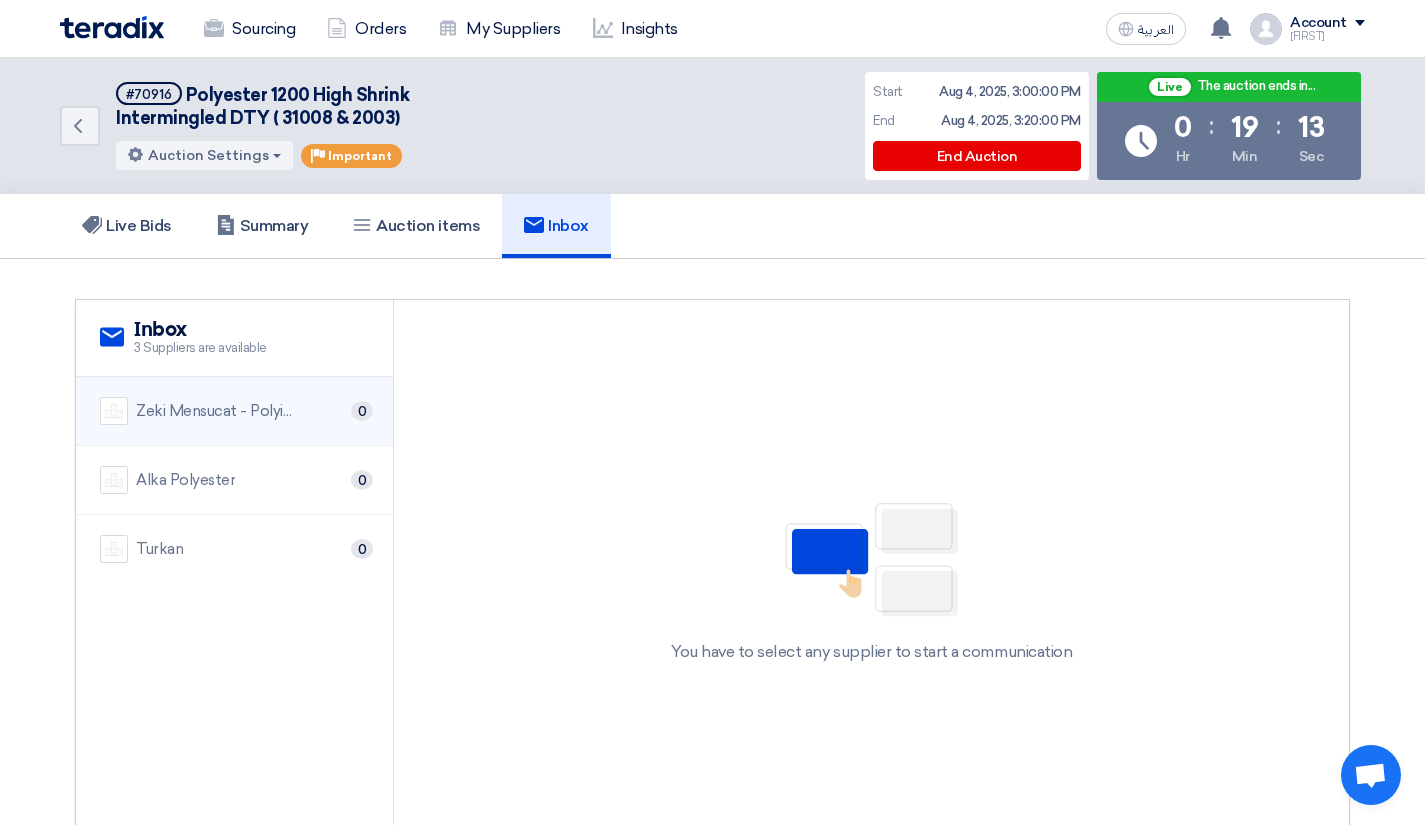 click on "Zeki Mensucat - Polyinnova" at bounding box center [216, 411] 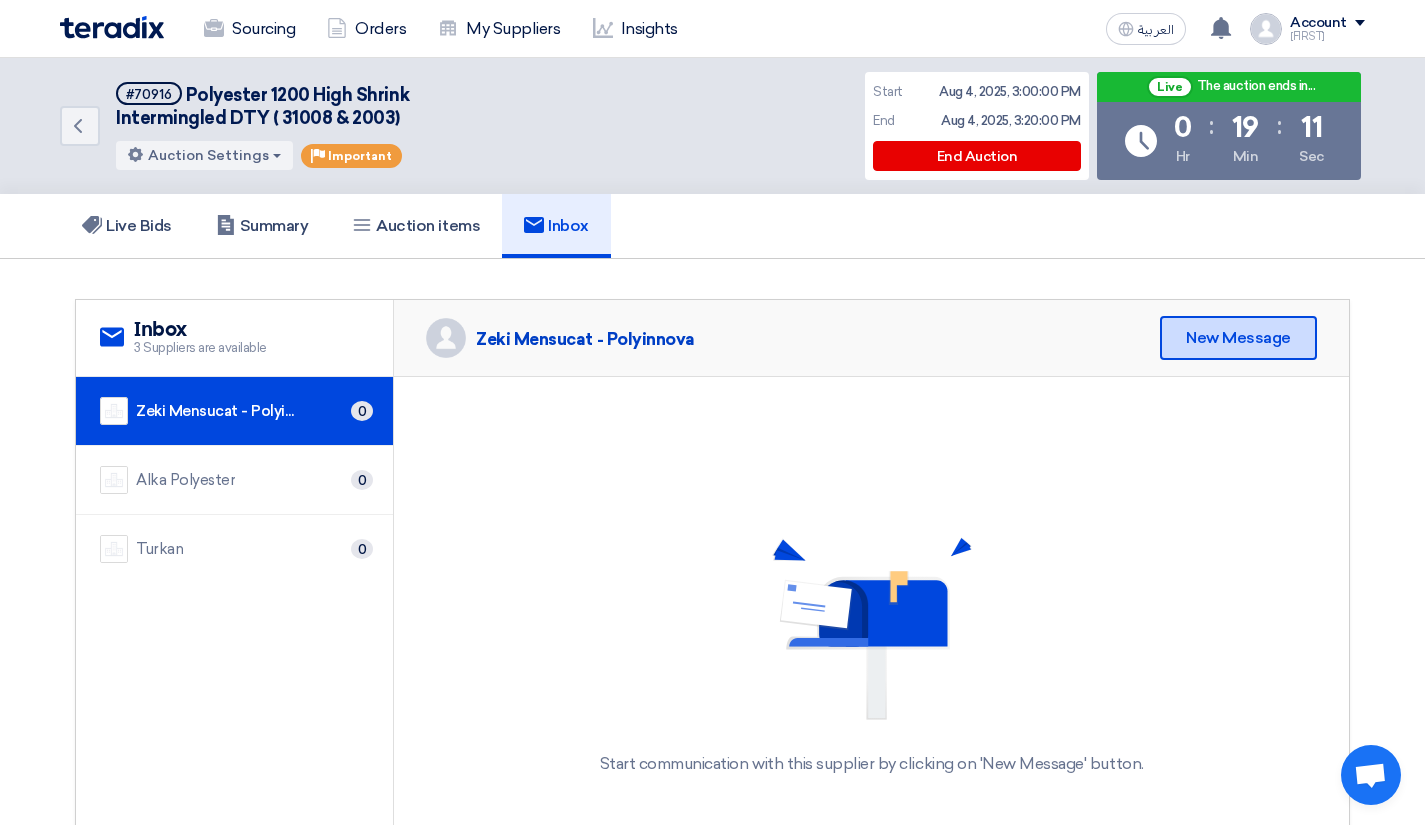 click on "New Message" at bounding box center (1238, 338) 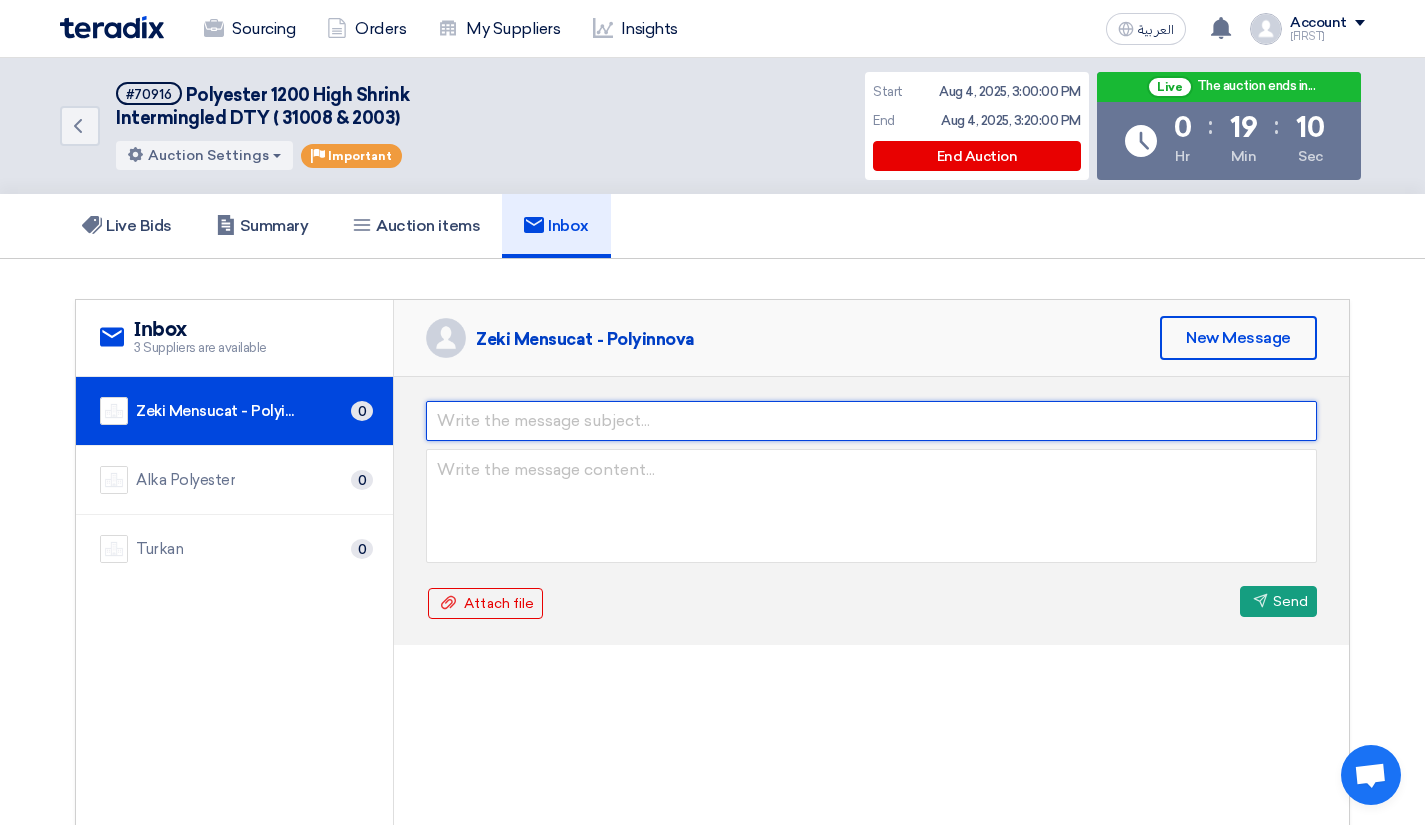 click at bounding box center [871, 421] 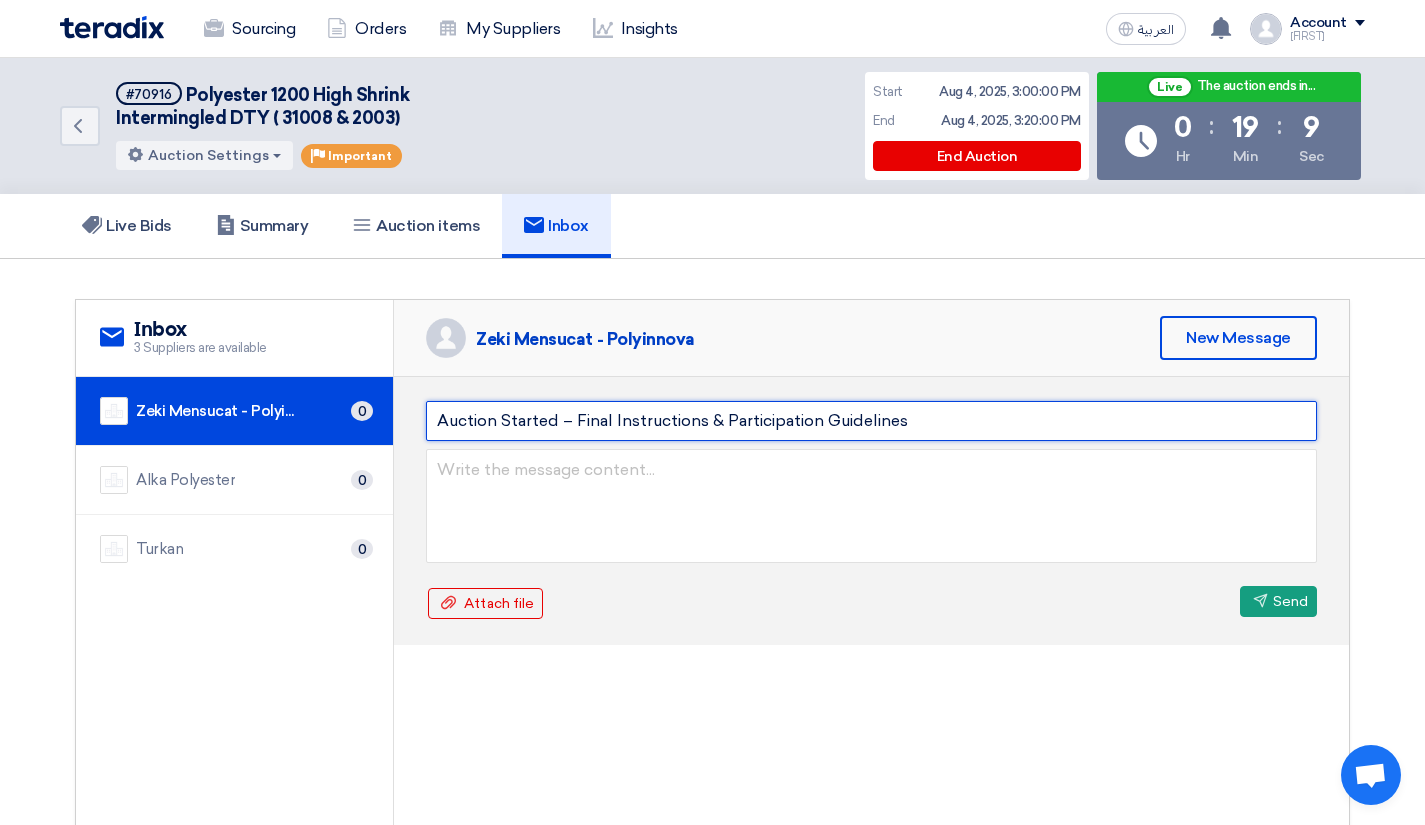 type on "Auction Started – Final Instructions & Participation Guidelines" 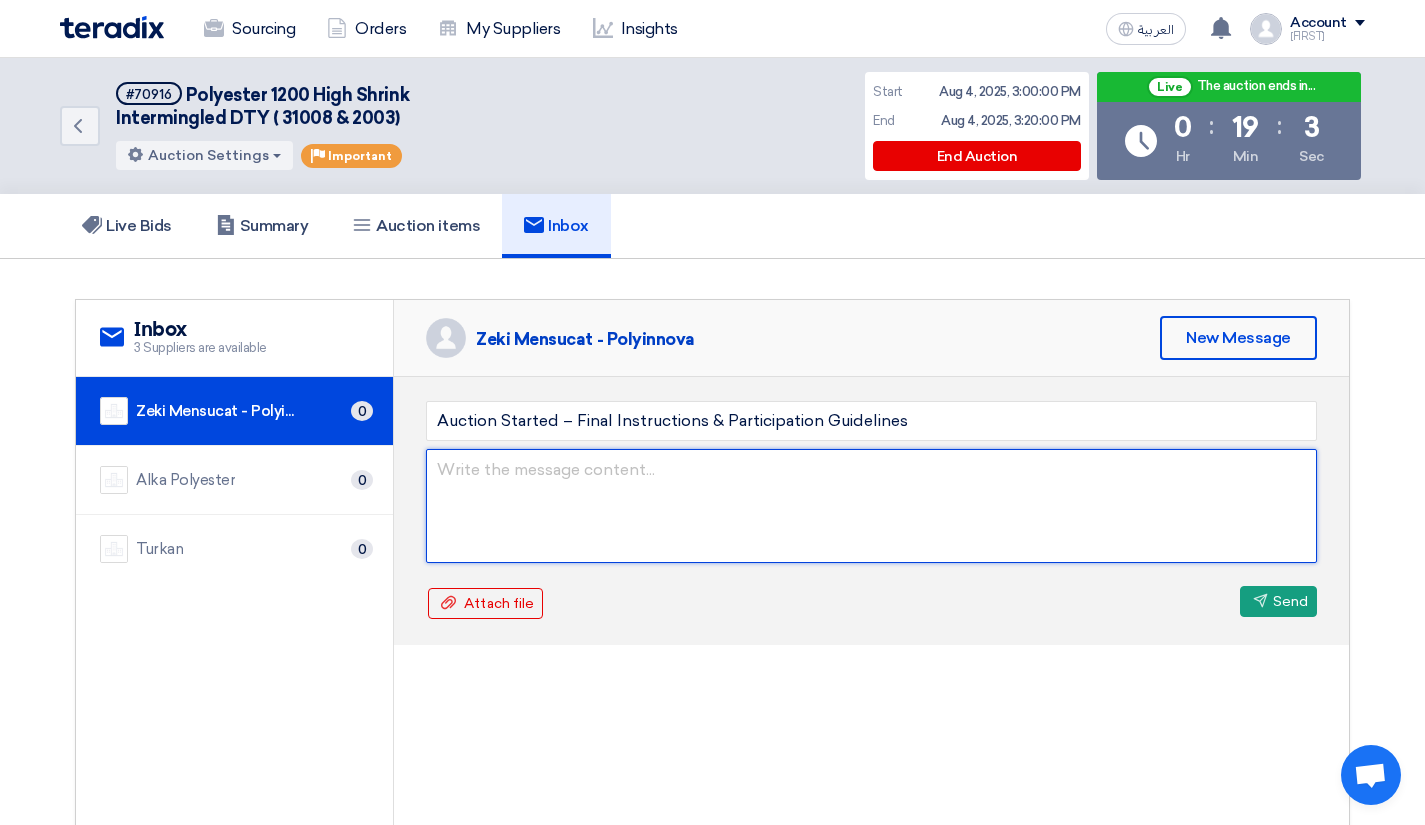 click at bounding box center [871, 506] 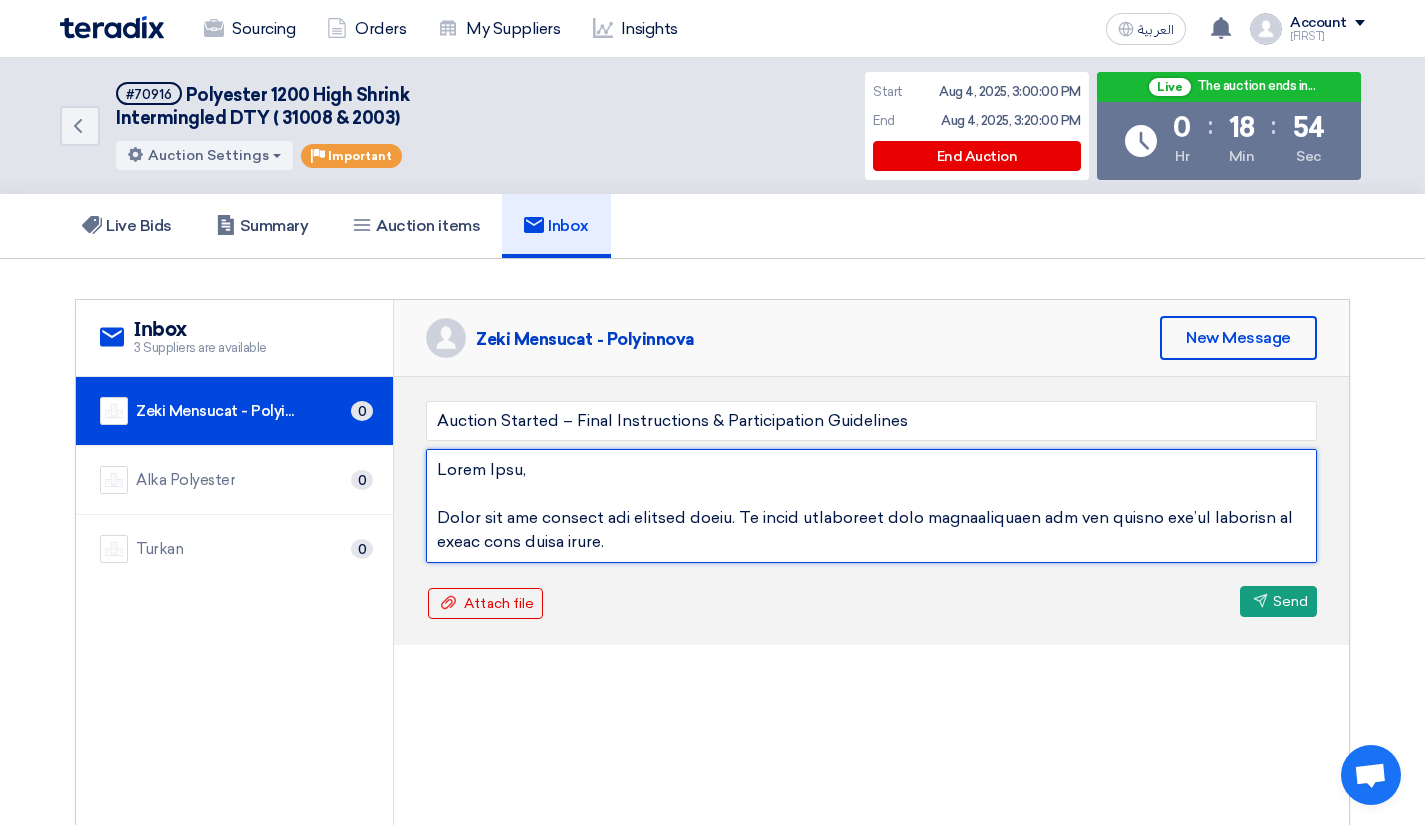 scroll, scrollTop: 0, scrollLeft: 0, axis: both 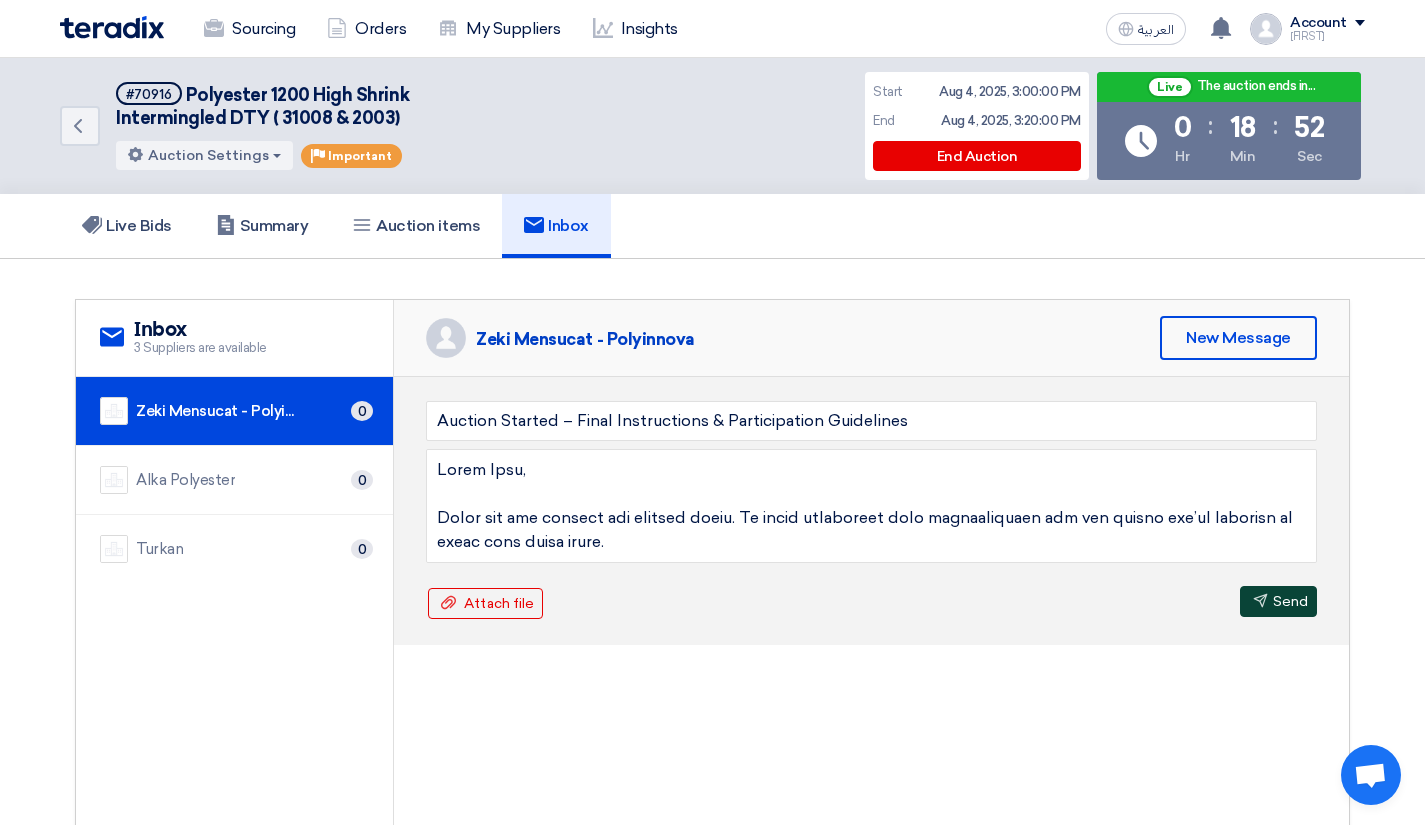 click 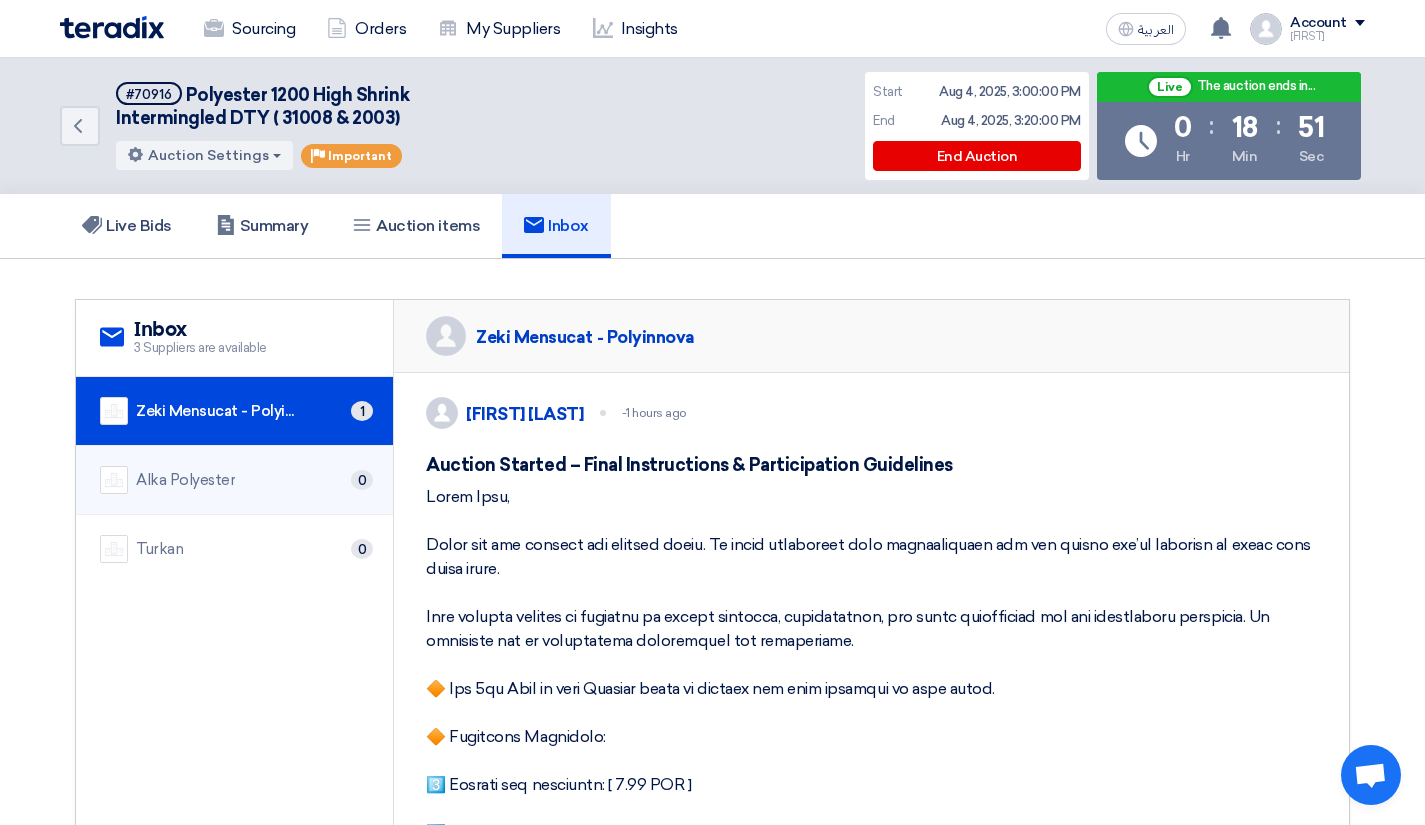 click on "Alka Polyester" at bounding box center [185, 480] 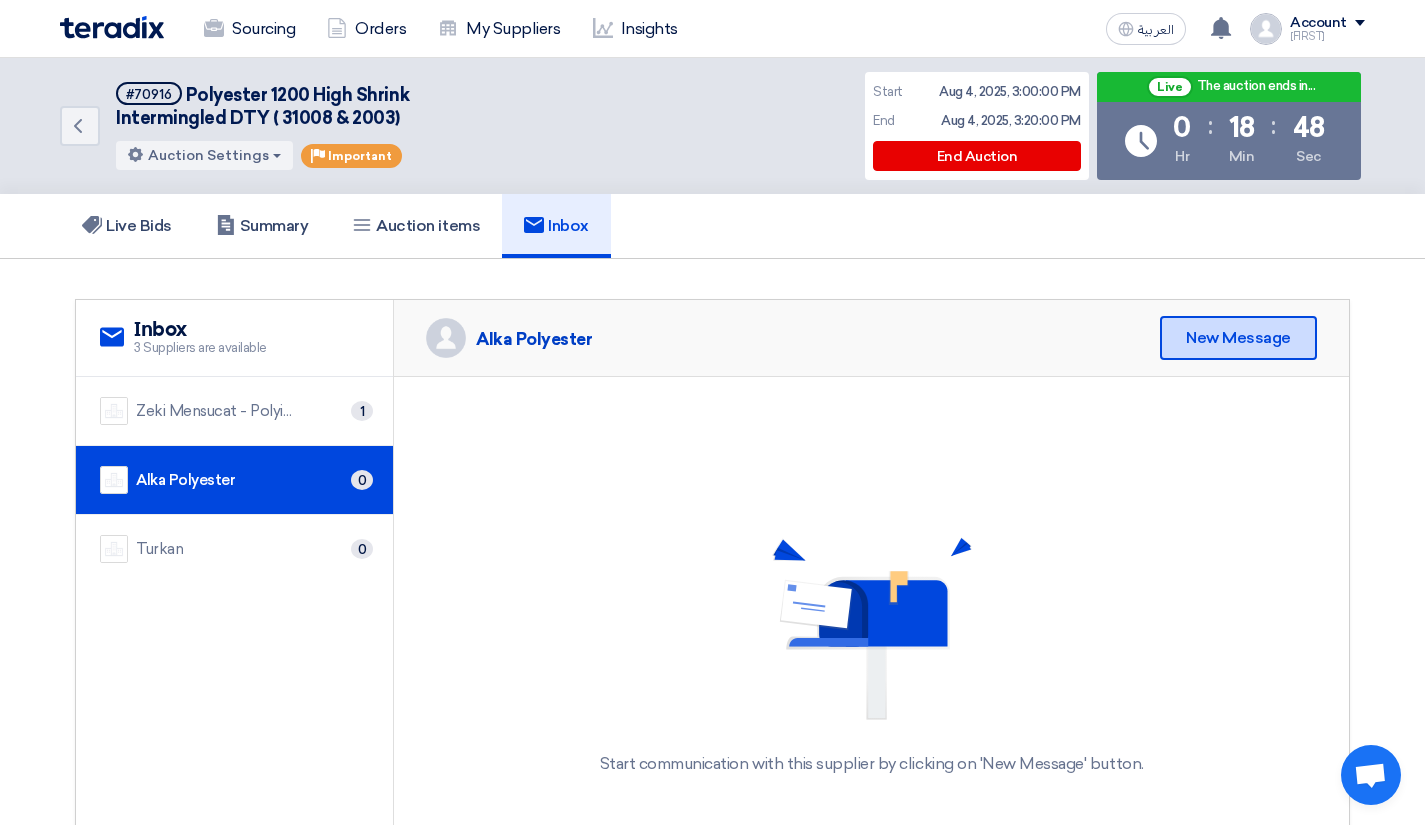 click on "New Message" at bounding box center (1238, 338) 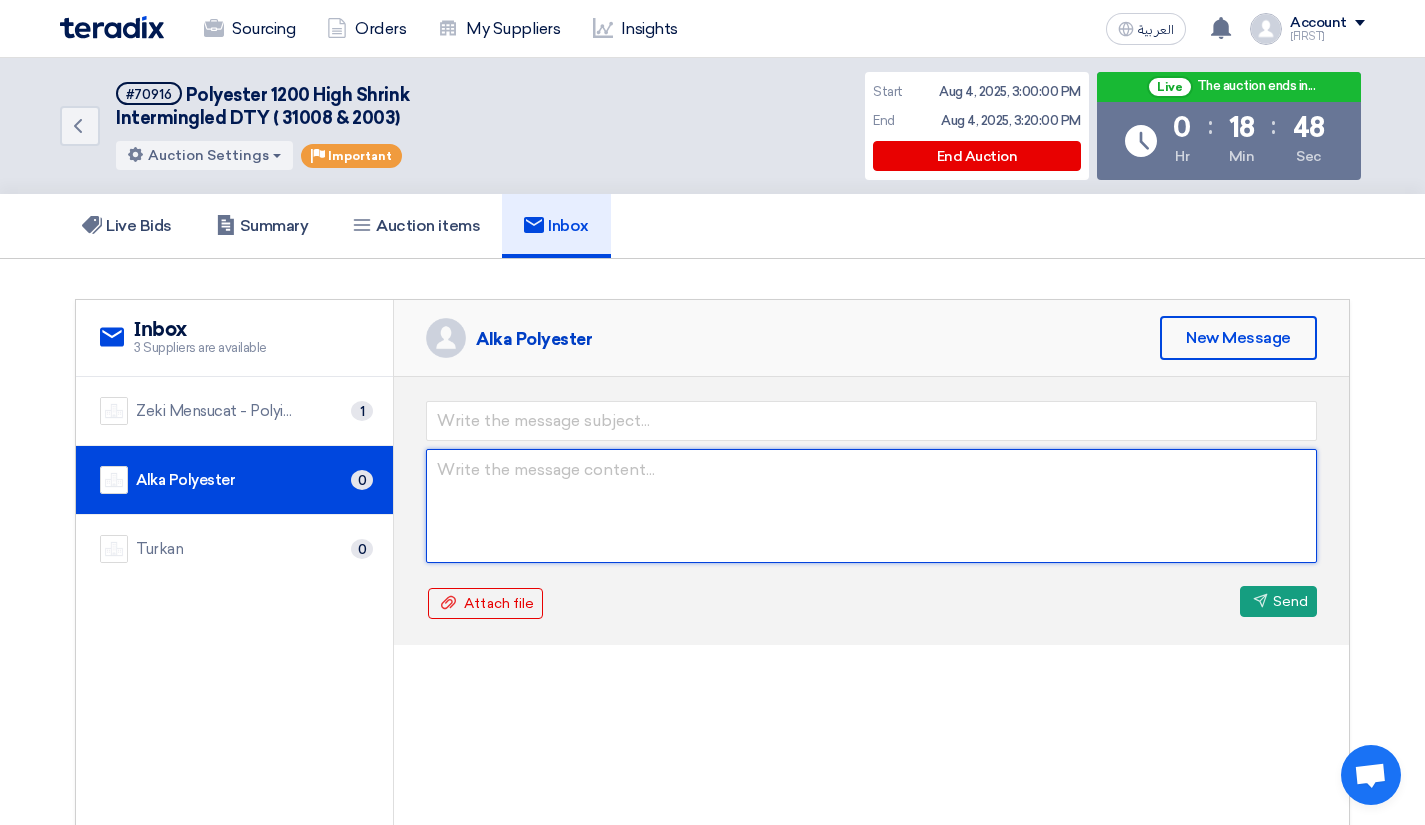 click at bounding box center (871, 506) 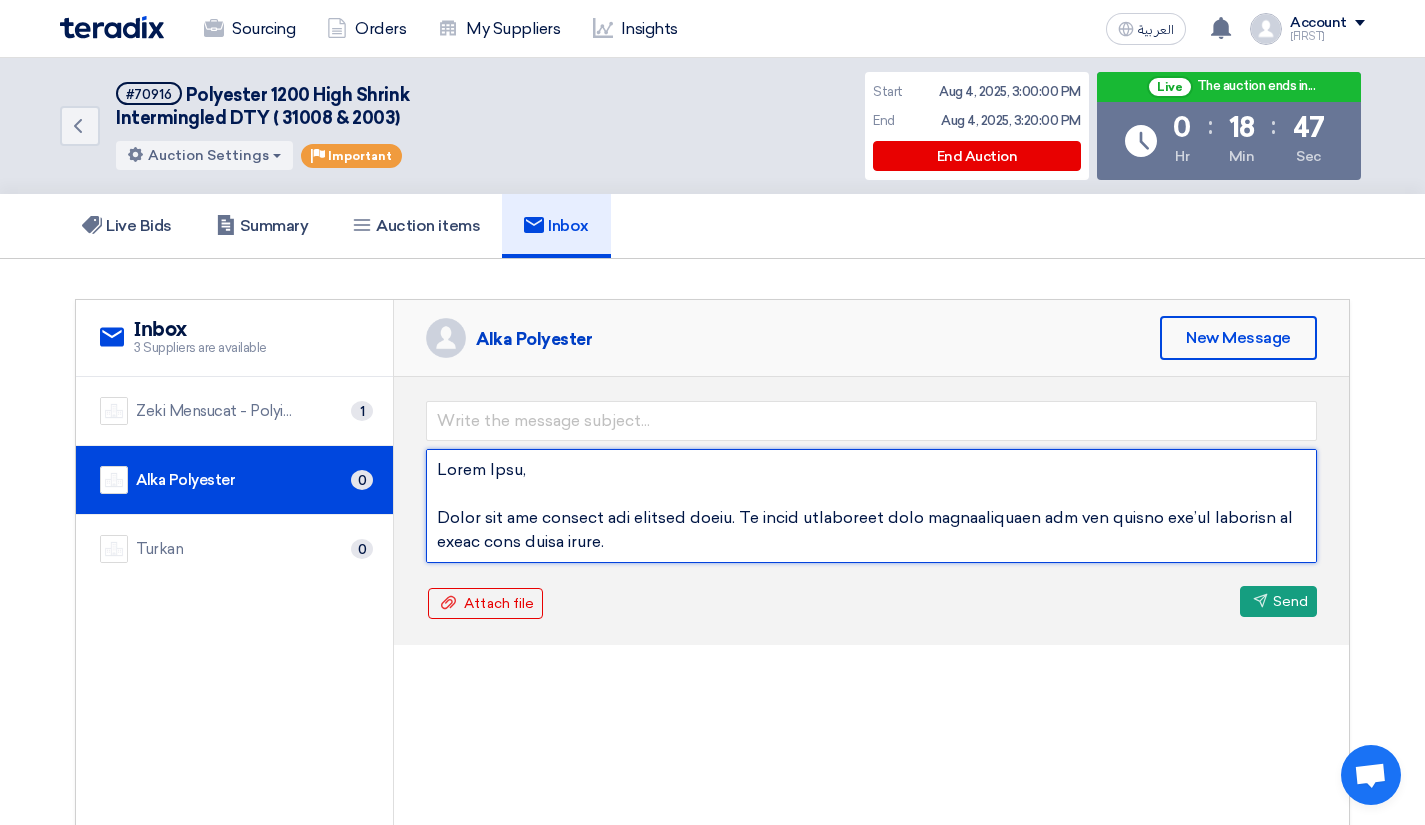 scroll, scrollTop: 757, scrollLeft: 0, axis: vertical 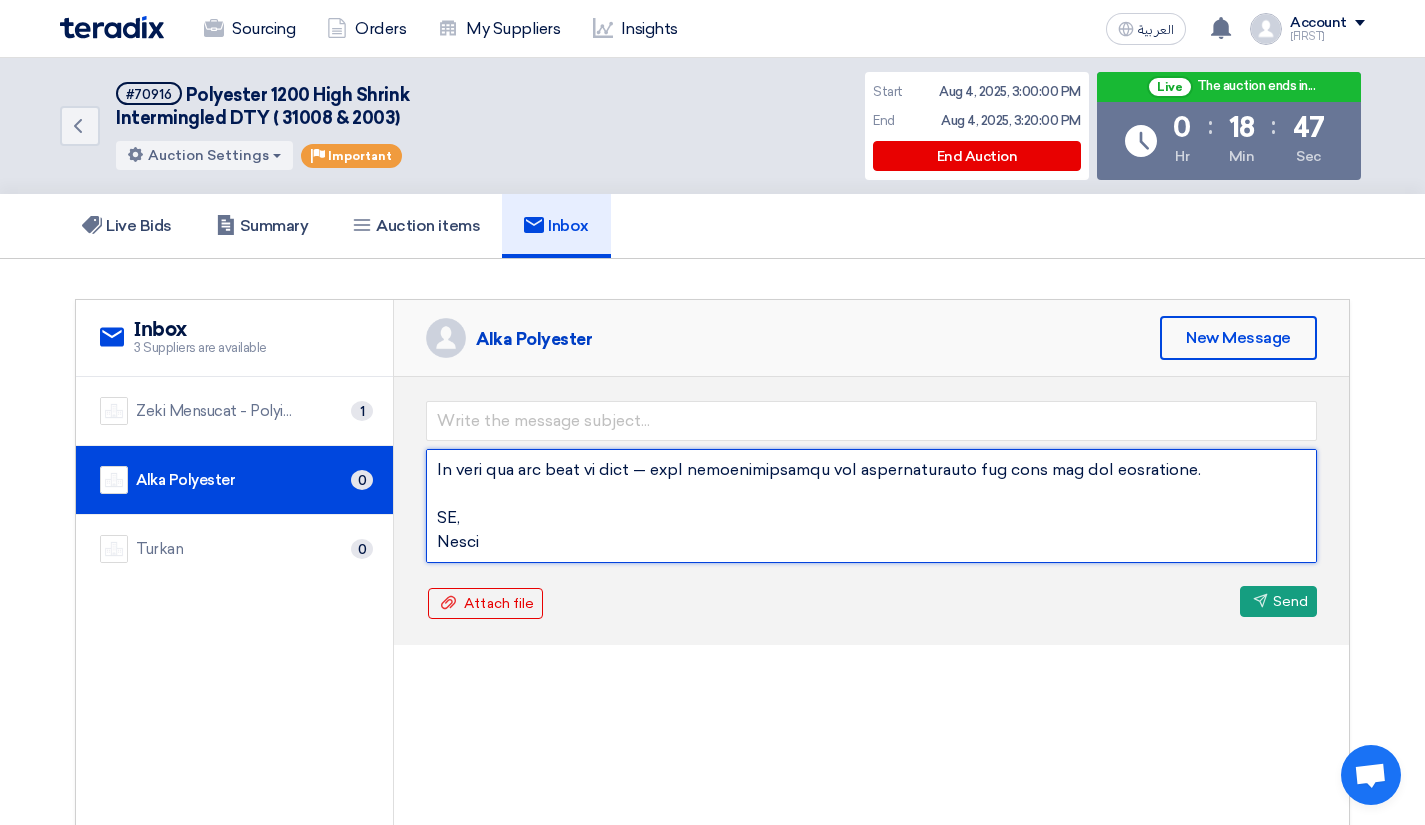 type on "Hello Dear,
Thank you for joining the auction event. We truly appreciate your participation and the effort you’ve invested to reach this final stage.
This reverse auction is designed to ensure fairness, transparency, and equal opportunity for all shortlisted suppliers. We encourage you to participate proactively and confidently.
🔶 The 1st Rank of this Auction shall be awarded the full quantity of this order.
🔶 Important Reminders:
1️⃣ Minimum bid decrement: [ 0.01 USD ]
2️⃣ Time extension policy:
🔷 The auction duration will automatically extend by 5 minutes if a new bid is received within the last 2 minutes of the auction.
🔷 You can manually request time extension, so to ensure fairness and avoid unnecessary delays for other suppliers, please abide to the below rules:
▪️ You may request up to 5 minutes per extension request, and you’re expected to place a new bid within those 5 minutes.
▪️ If no bid is submitted during the granted extension, you cannot request another extension immediatel..." 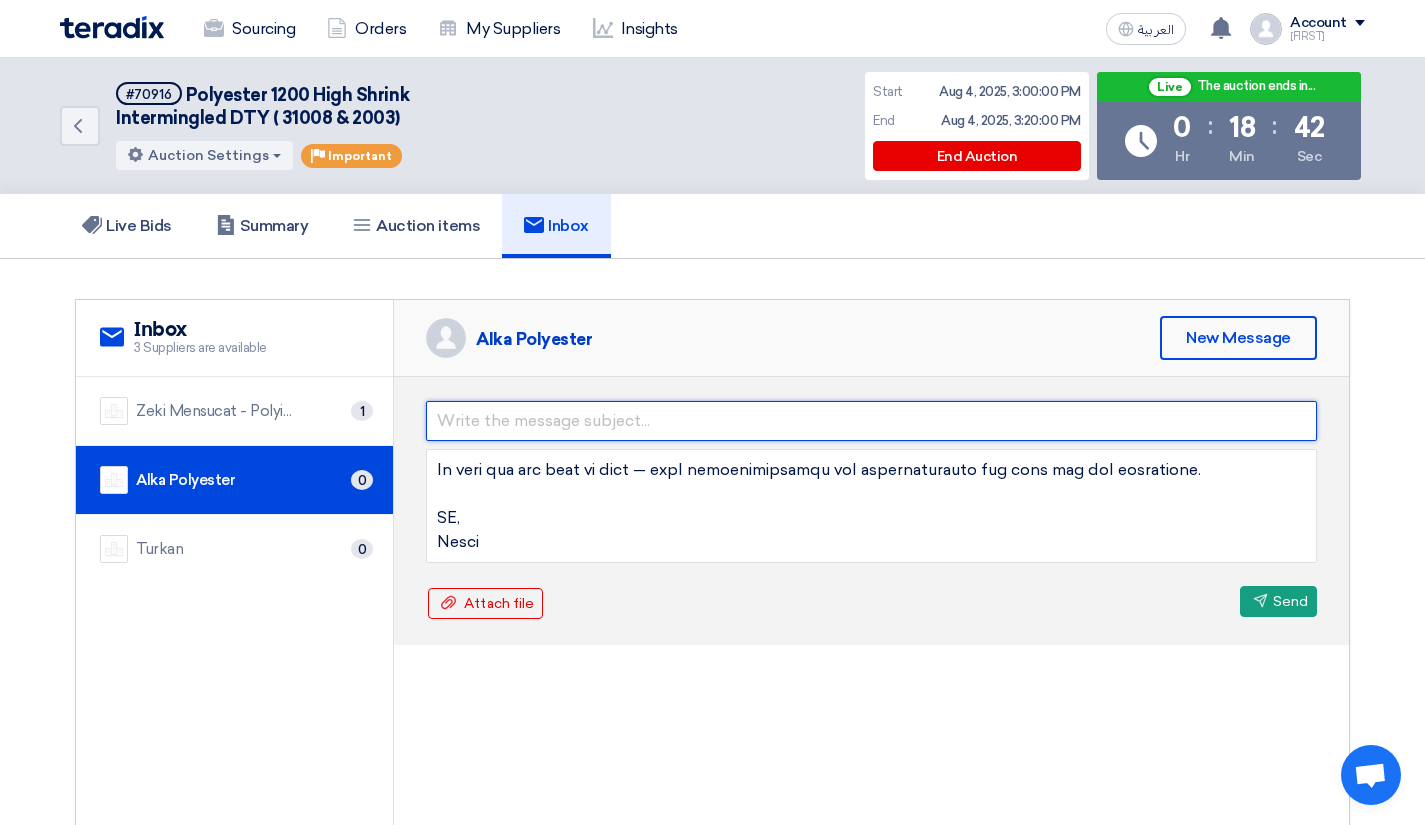 click at bounding box center [871, 421] 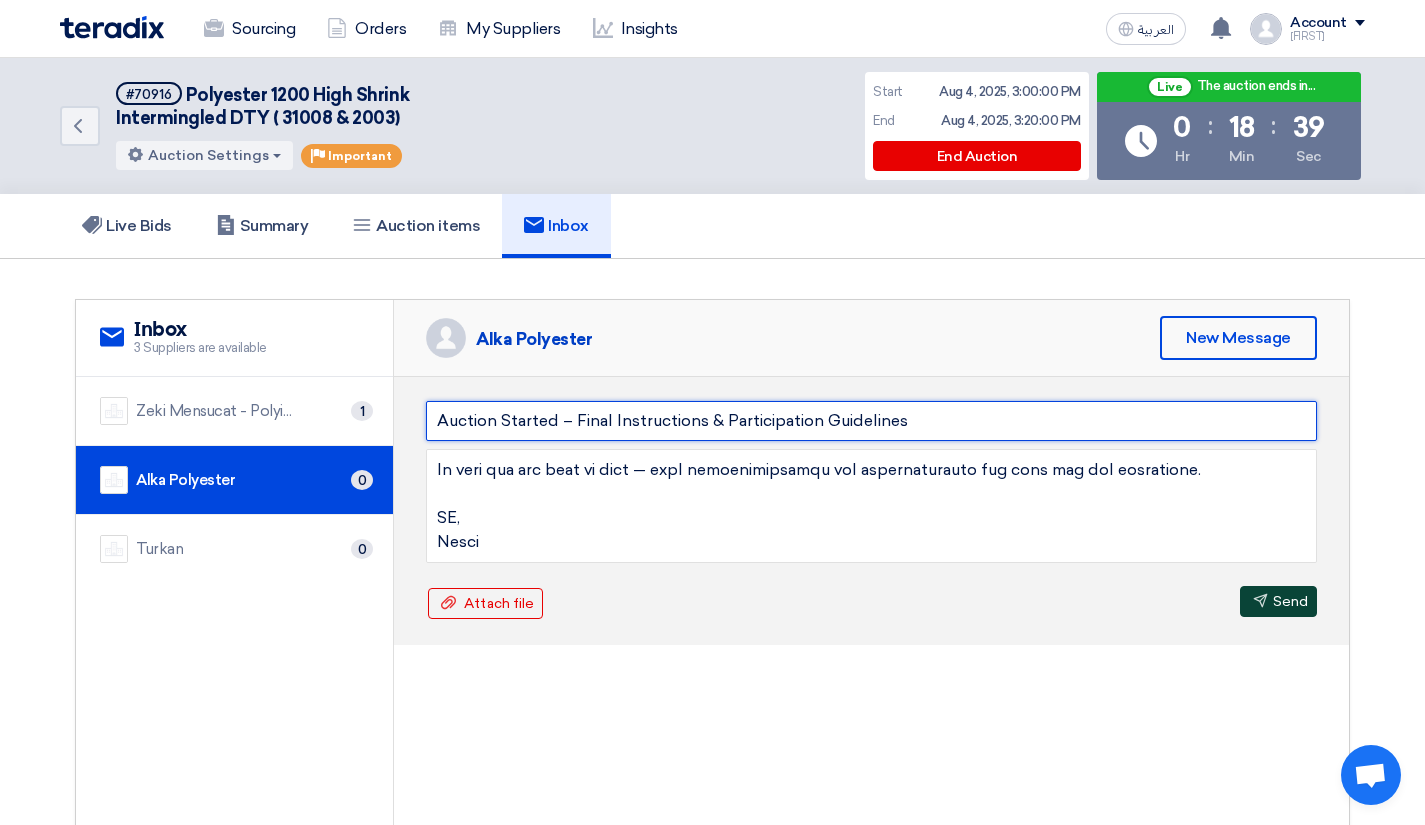 type on "Auction Started – Final Instructions & Participation Guidelines" 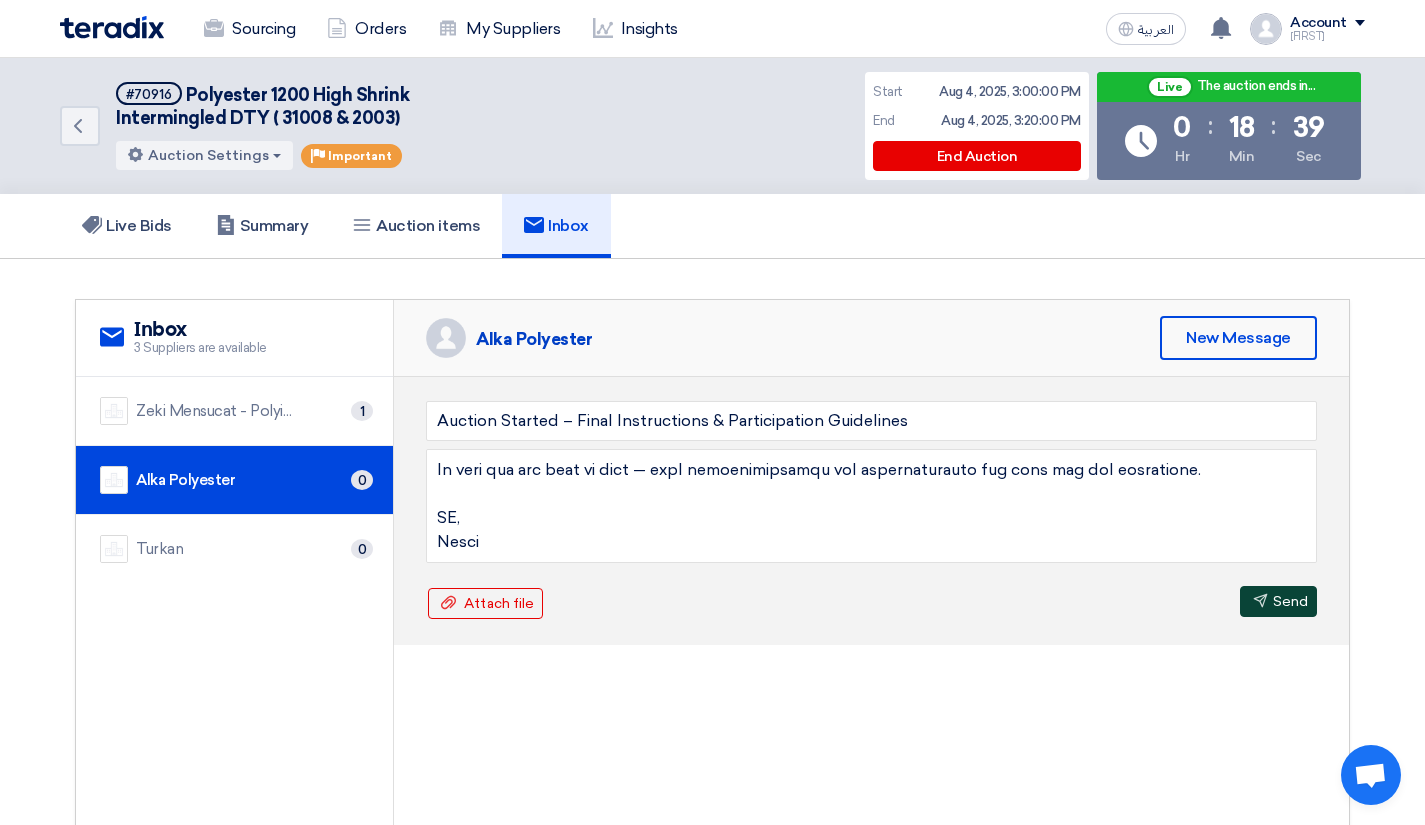 click on "Send
Send" at bounding box center [1278, 601] 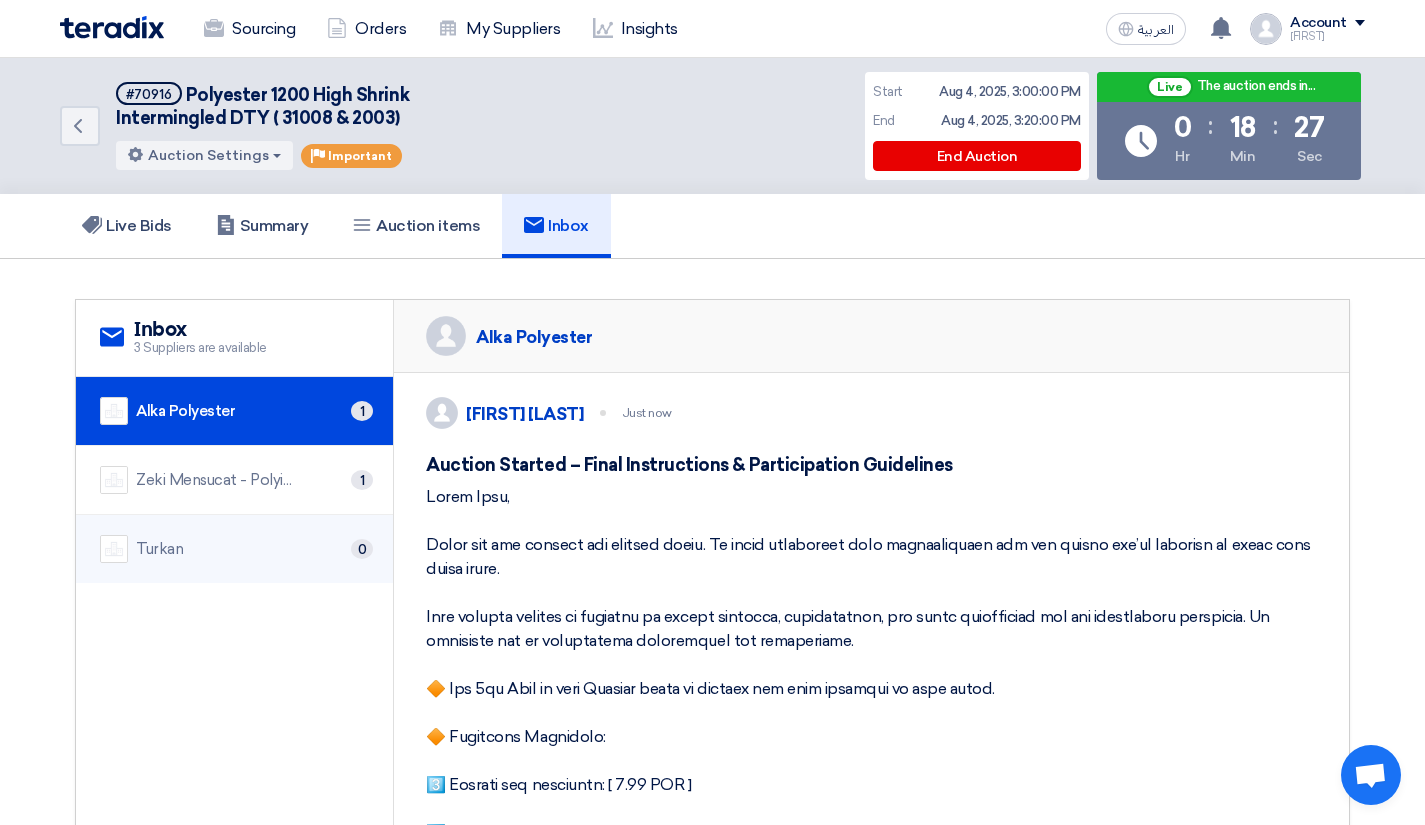 click on "Turkan
0" at bounding box center [234, 549] 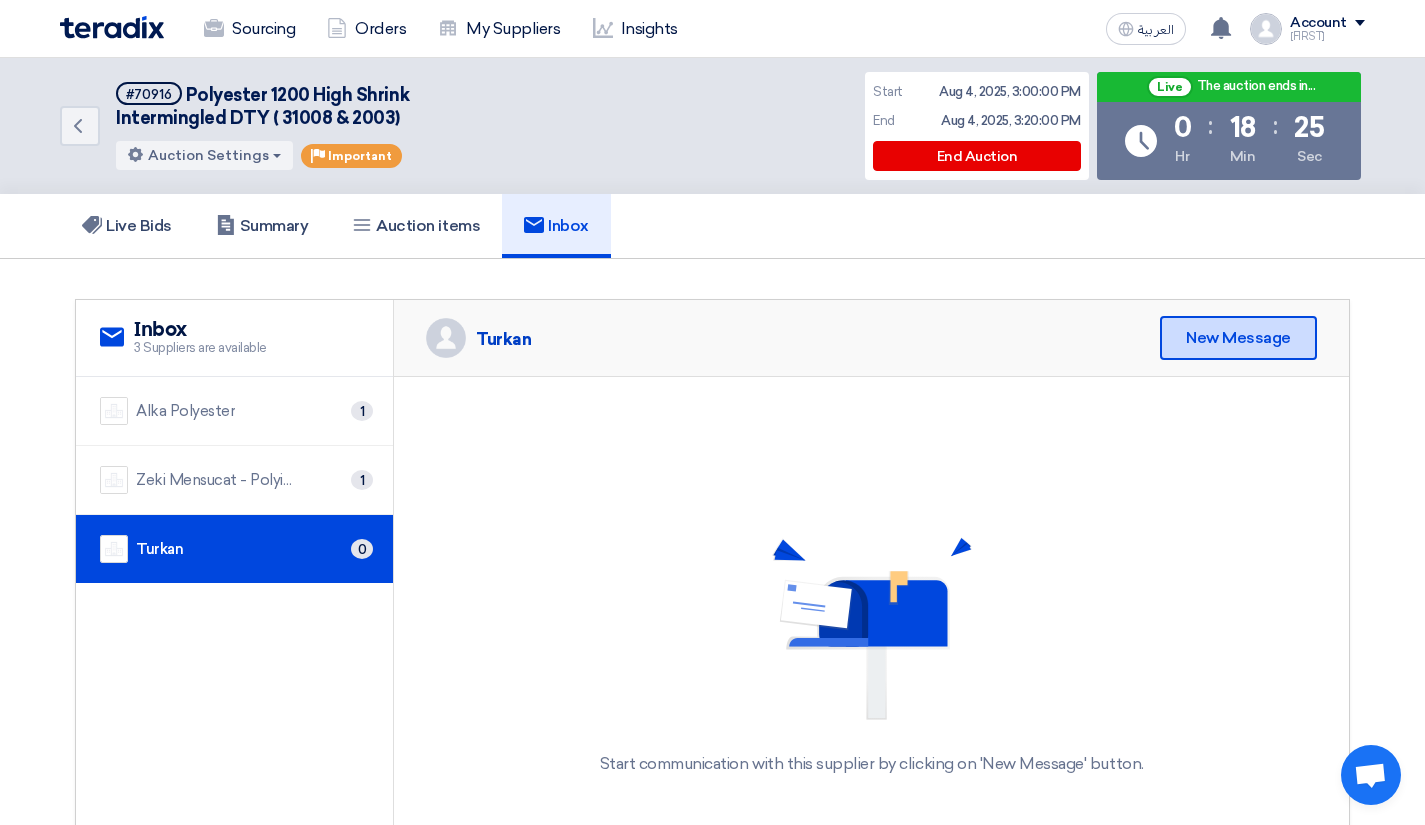 click on "New Message" at bounding box center (1238, 338) 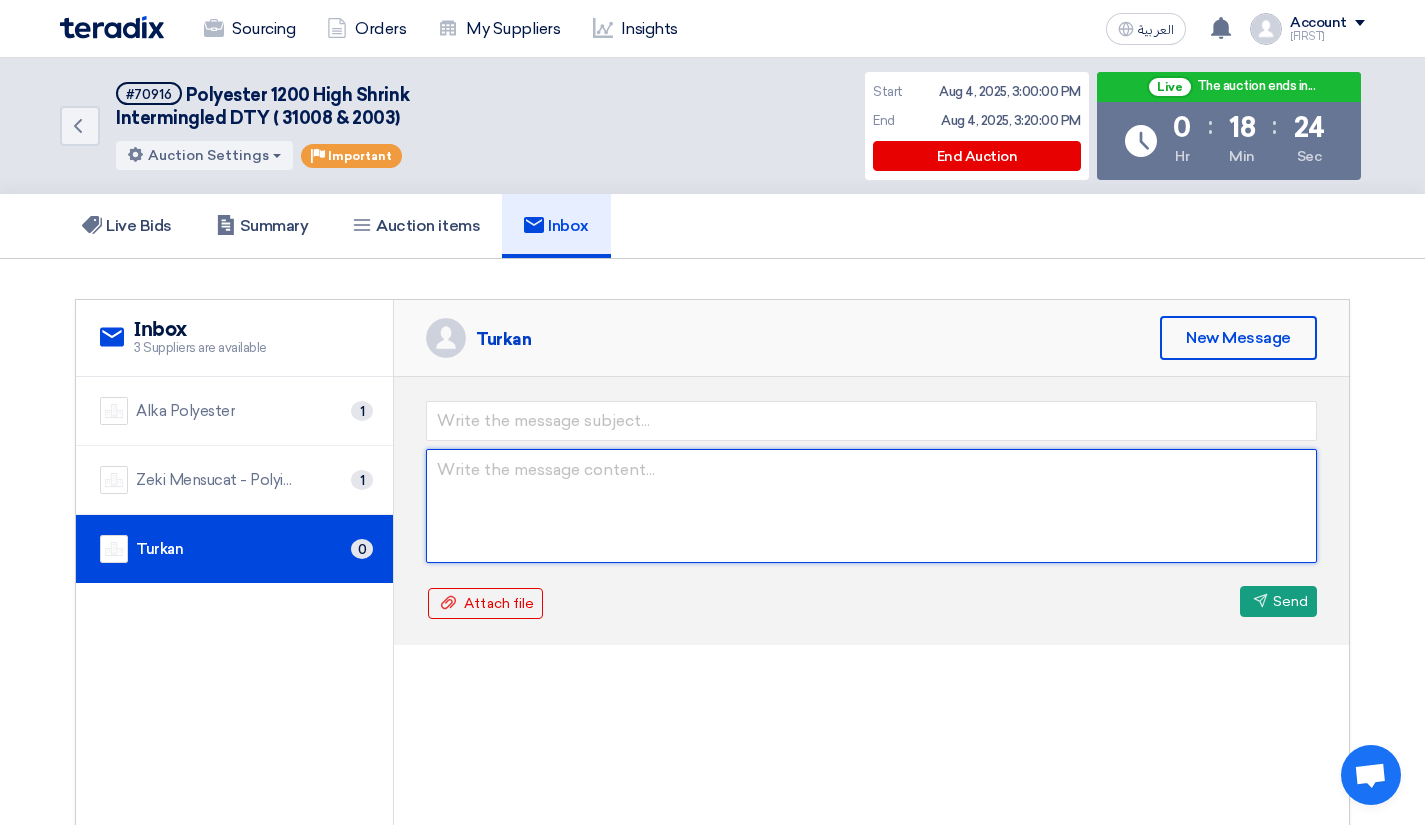 click at bounding box center [871, 506] 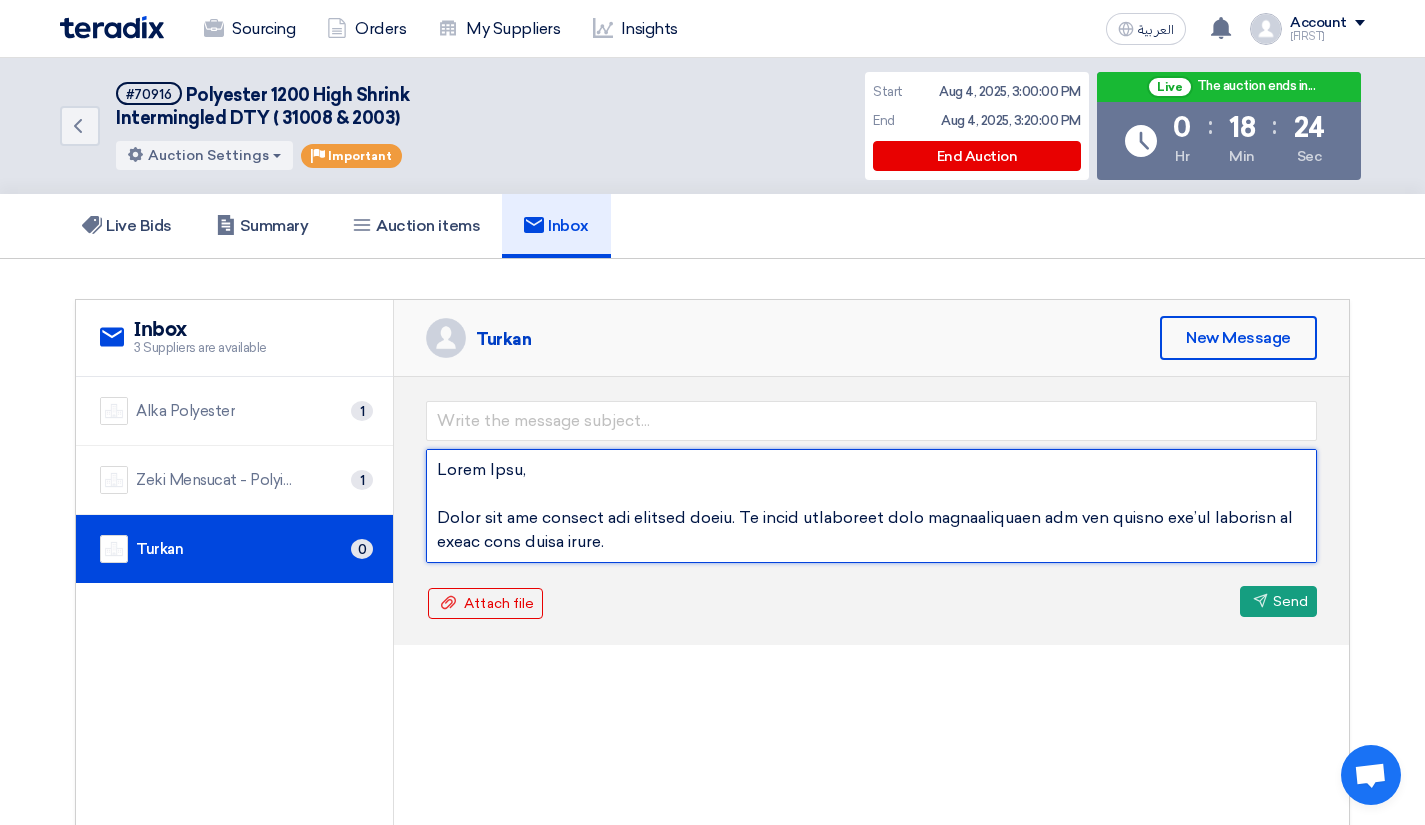 scroll, scrollTop: 757, scrollLeft: 0, axis: vertical 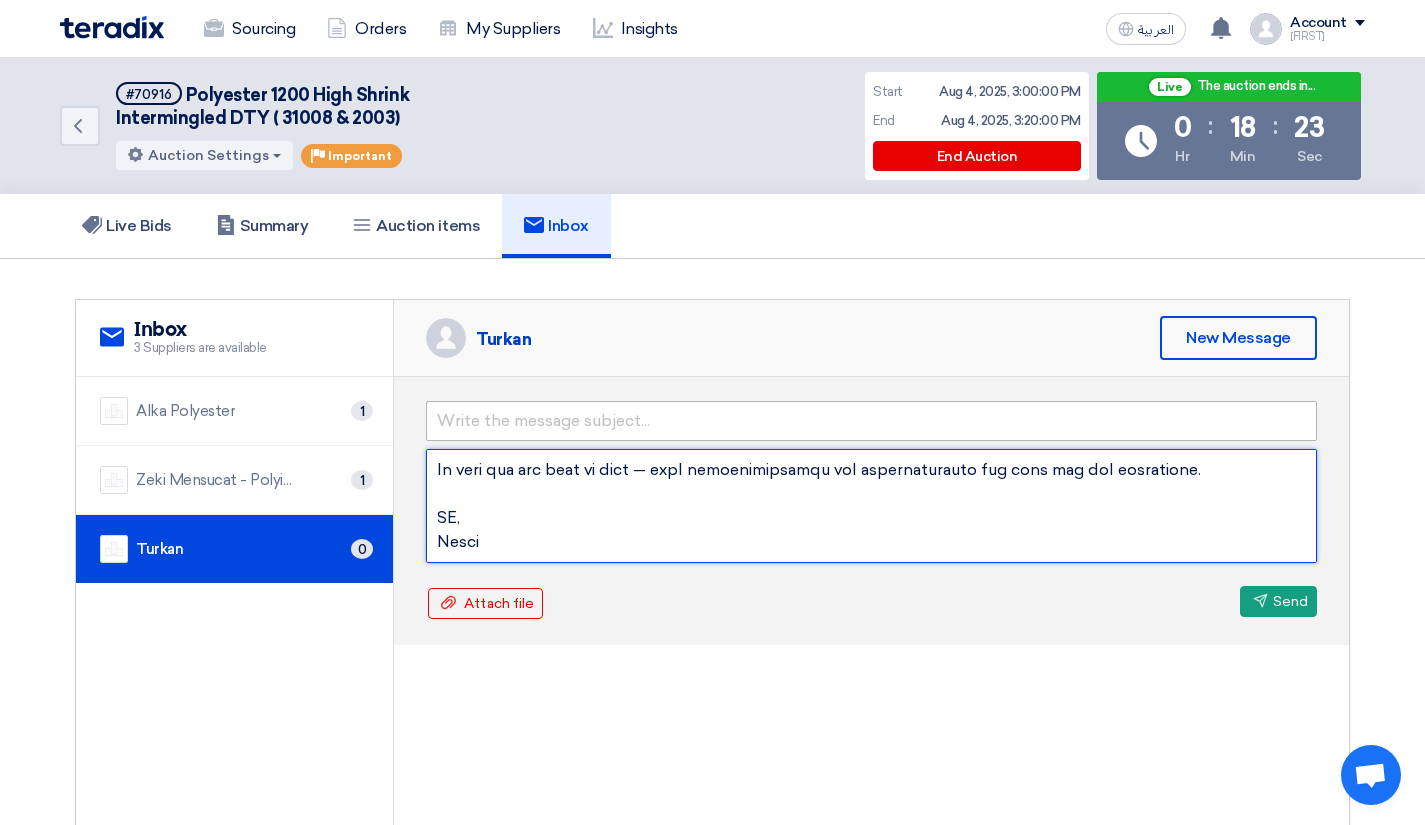 type on "Hello Dear,
Thank you for joining the auction event. We truly appreciate your participation and the effort you’ve invested to reach this final stage.
This reverse auction is designed to ensure fairness, transparency, and equal opportunity for all shortlisted suppliers. We encourage you to participate proactively and confidently.
🔶 The 1st Rank of this Auction shall be awarded the full quantity of this order.
🔶 Important Reminders:
1️⃣ Minimum bid decrement: [ 0.01 USD ]
2️⃣ Time extension policy:
🔷 The auction duration will automatically extend by 5 minutes if a new bid is received within the last 2 minutes of the auction.
🔷 You can manually request time extension, so to ensure fairness and avoid unnecessary delays for other suppliers, please abide to the below rules:
▪️ You may request up to 5 minutes per extension request, and you’re expected to place a new bid within those 5 minutes.
▪️ If no bid is submitted during the granted extension, you cannot request another extension immediatel..." 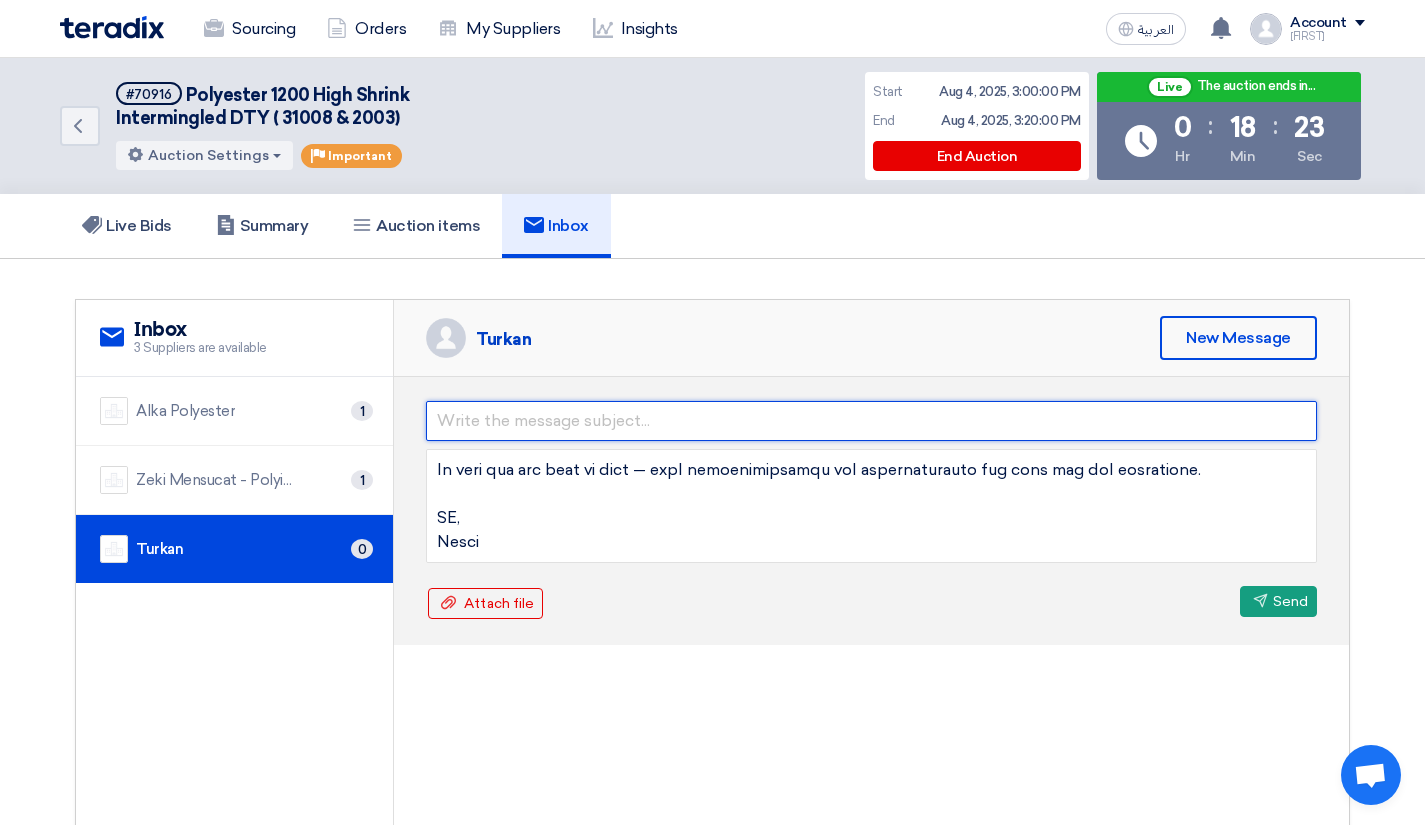 click at bounding box center [871, 421] 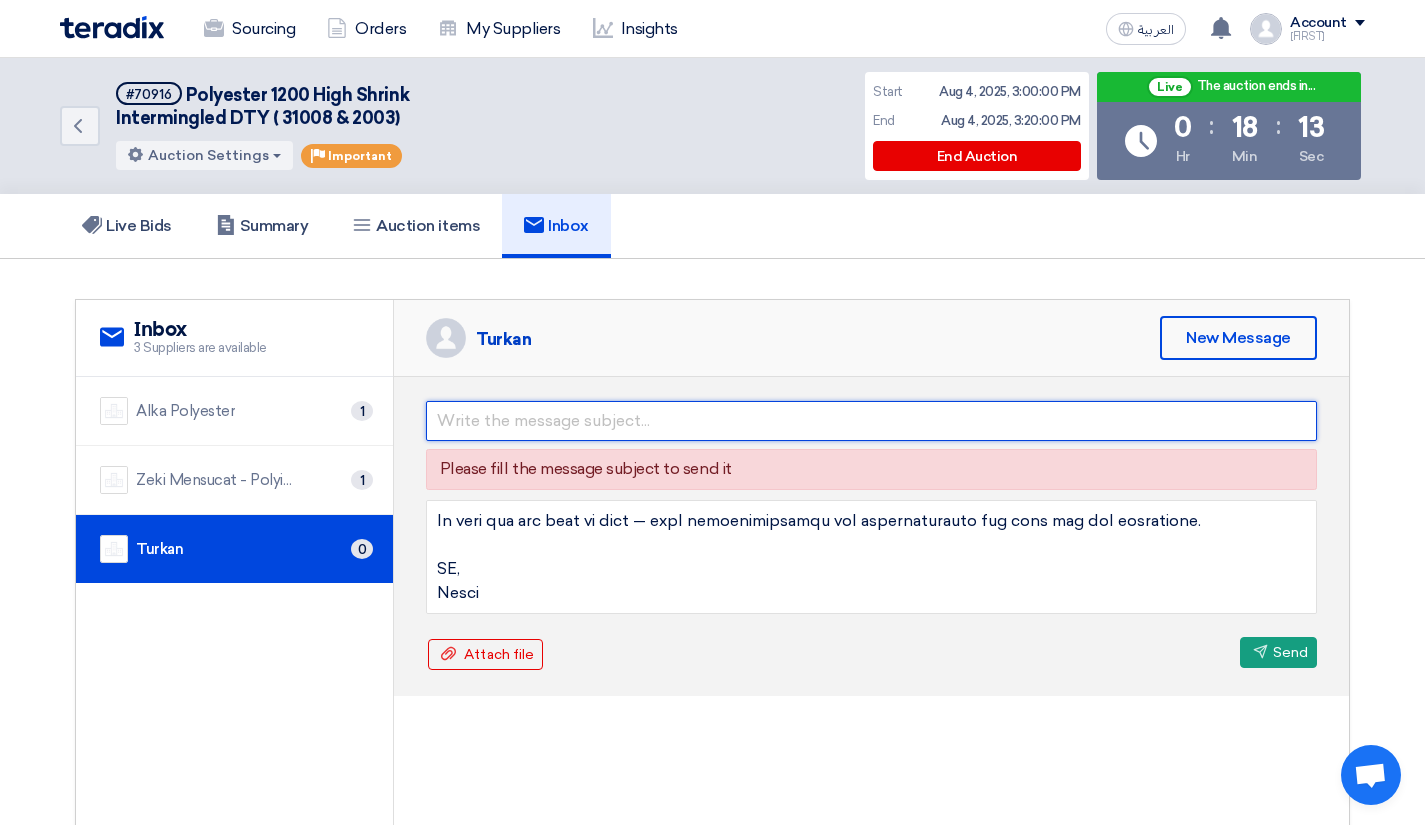 click at bounding box center [871, 421] 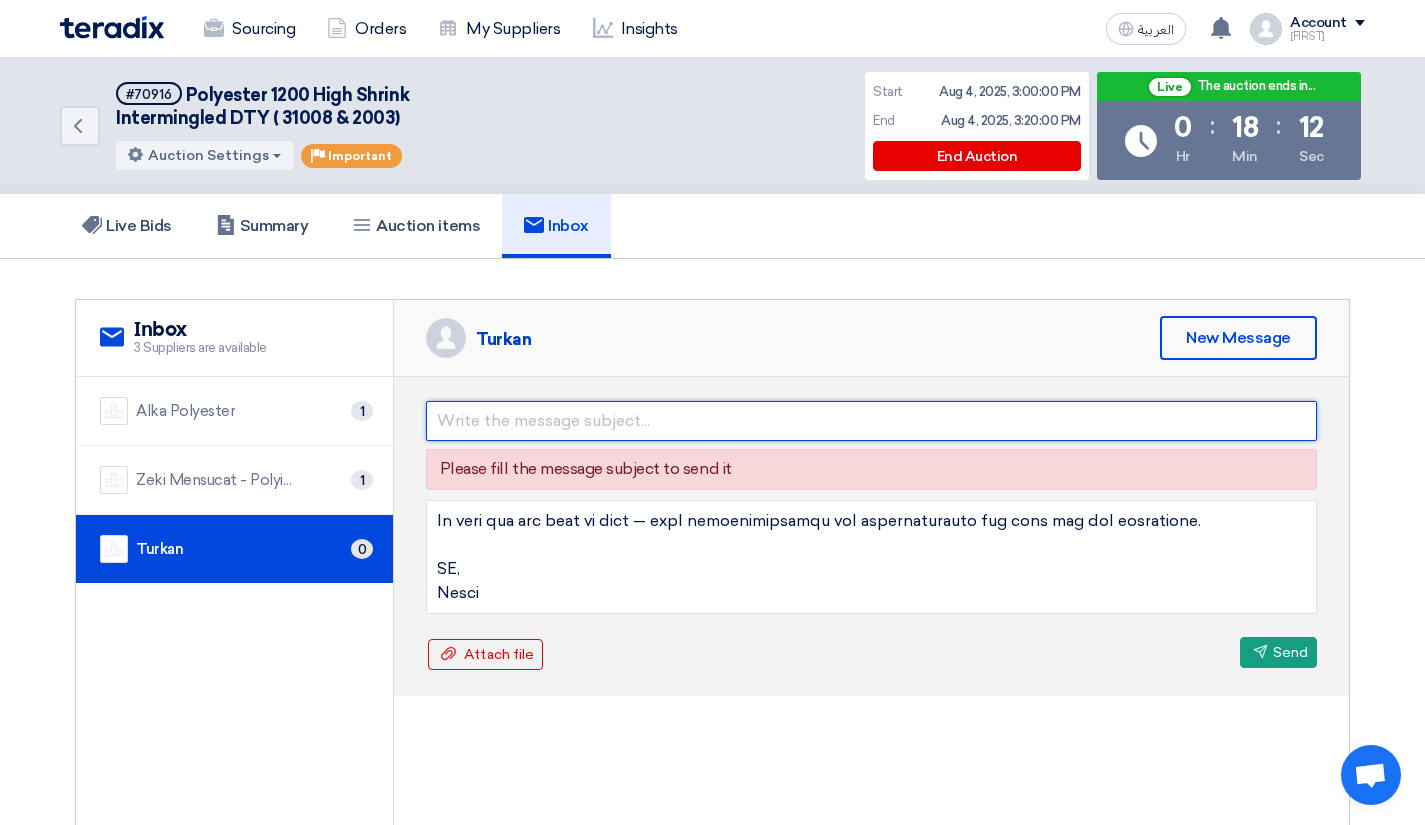 paste on "Auction Started – Final Instructions & Participation Guidelines" 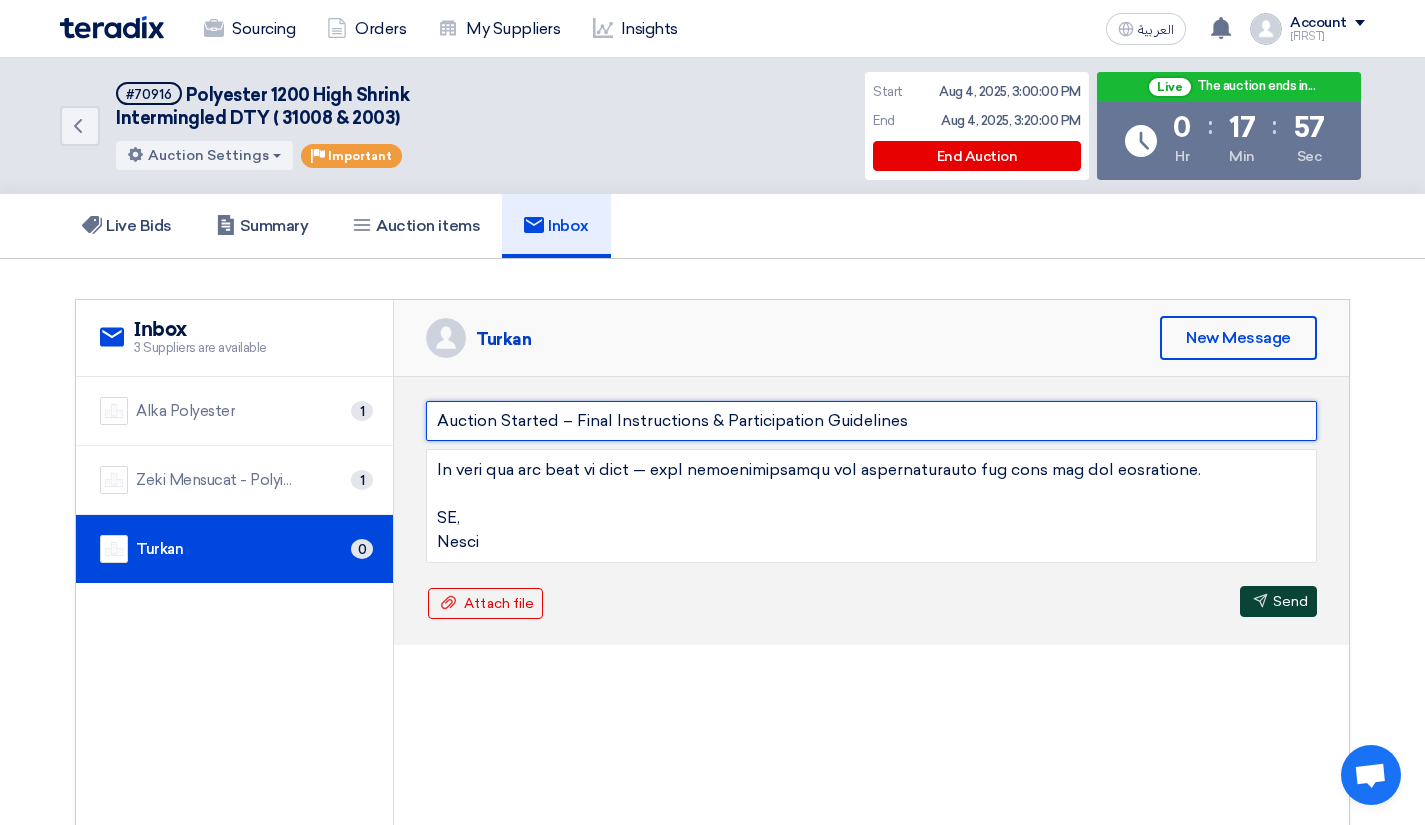 type on "Auction Started – Final Instructions & Participation Guidelines" 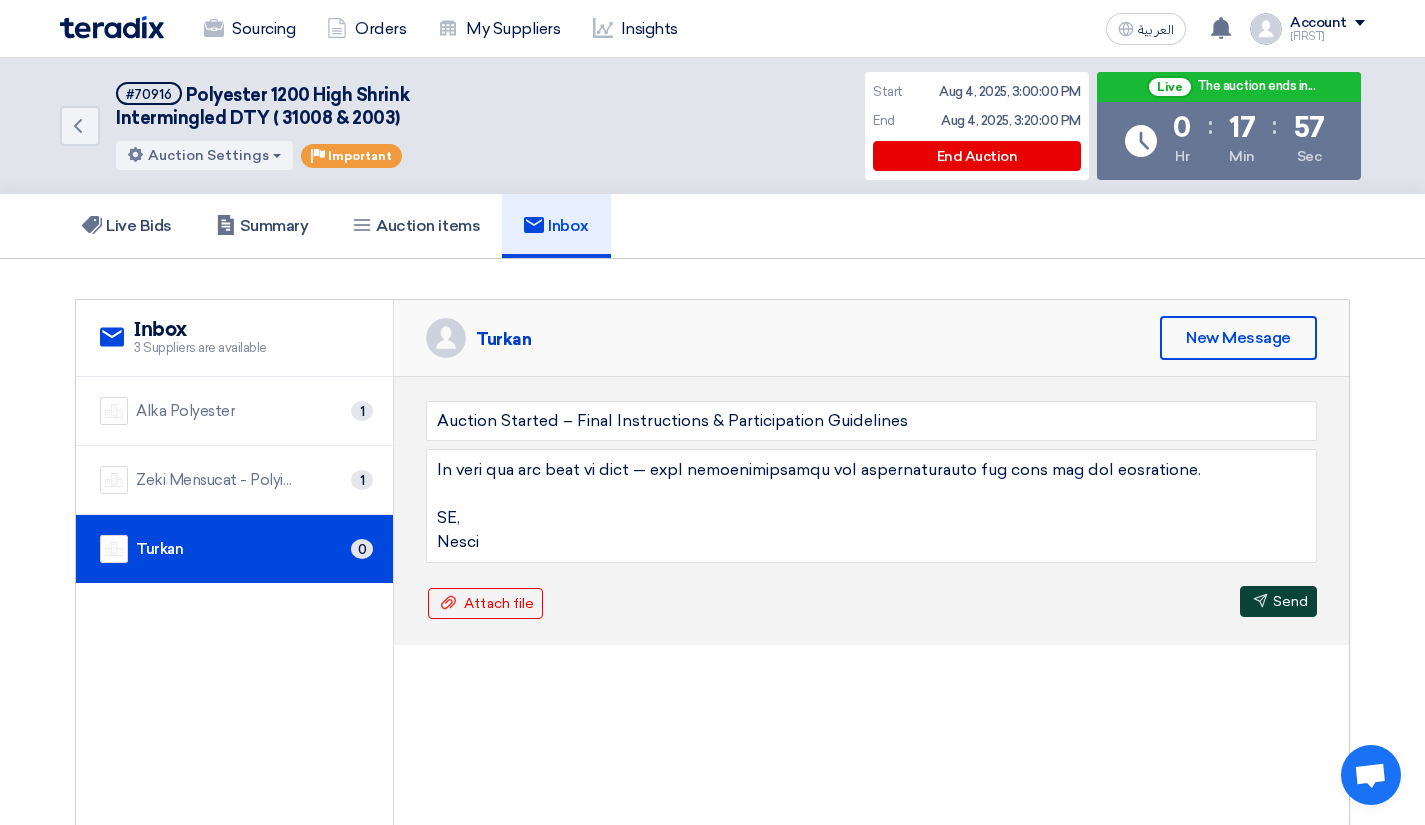 click on "Send
Send" at bounding box center [1278, 601] 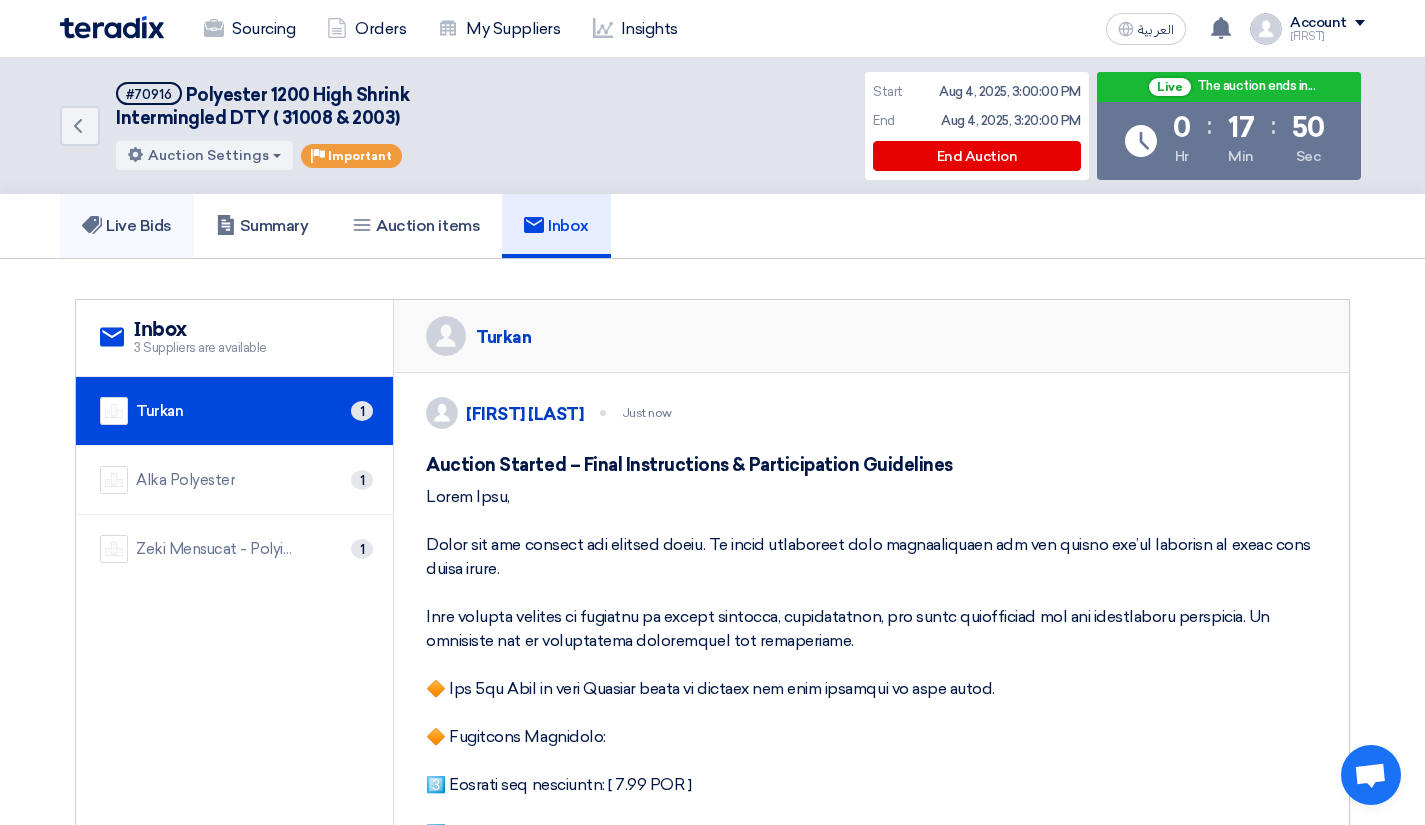 click on "Live Bids" 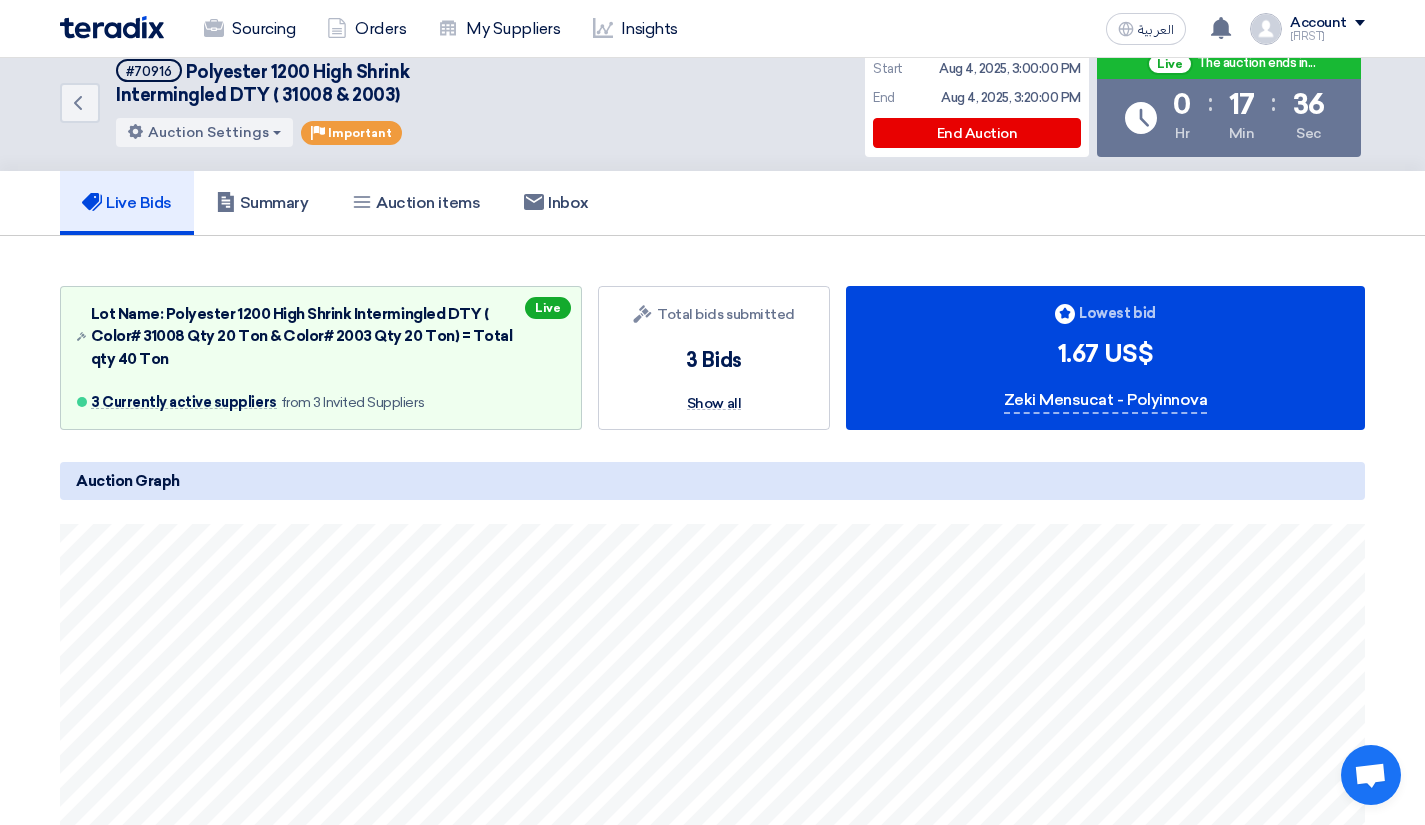 scroll, scrollTop: 0, scrollLeft: 0, axis: both 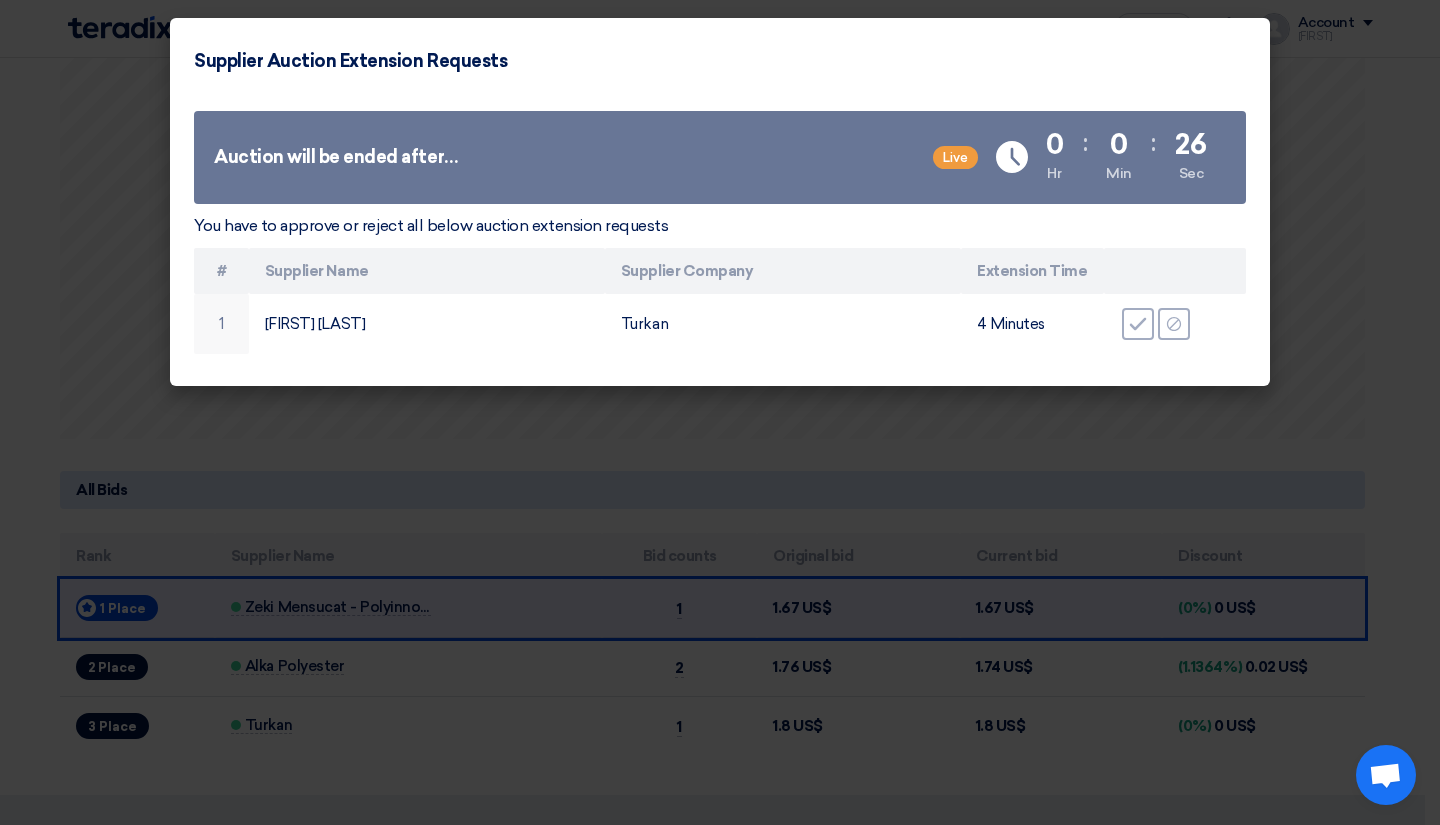 click on "Supplier Auction Extension Requests
Auction will be ended after…
Live
Time Remaining
0
Hr
:
0
Min
:
26
Sec
You have to approve or reject all below auction extension requests
#
Supplier Name
Supplier Company
Extension Time
1
Ferhat Doğan
Turkan
4 Minutes" 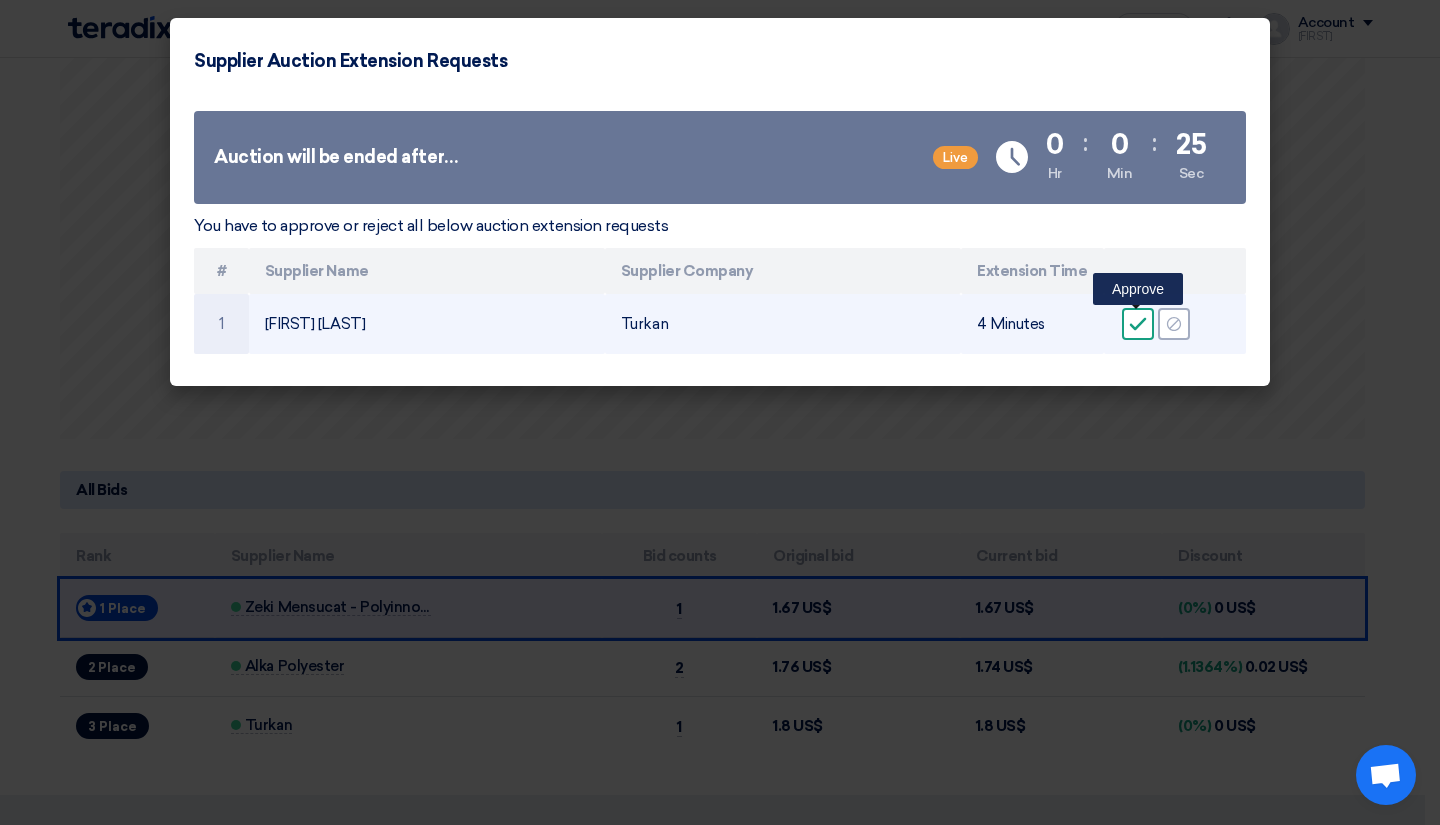click 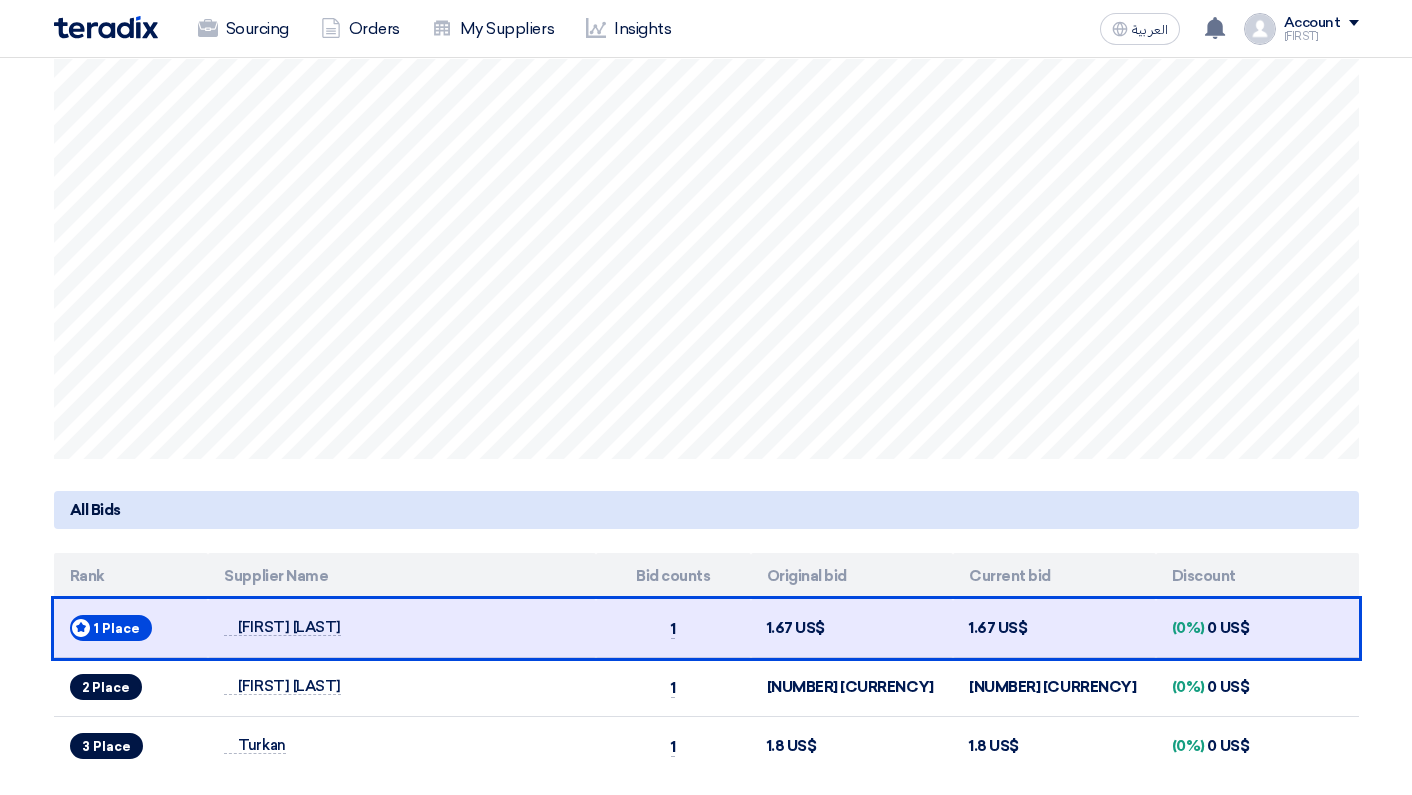 scroll, scrollTop: 348, scrollLeft: 0, axis: vertical 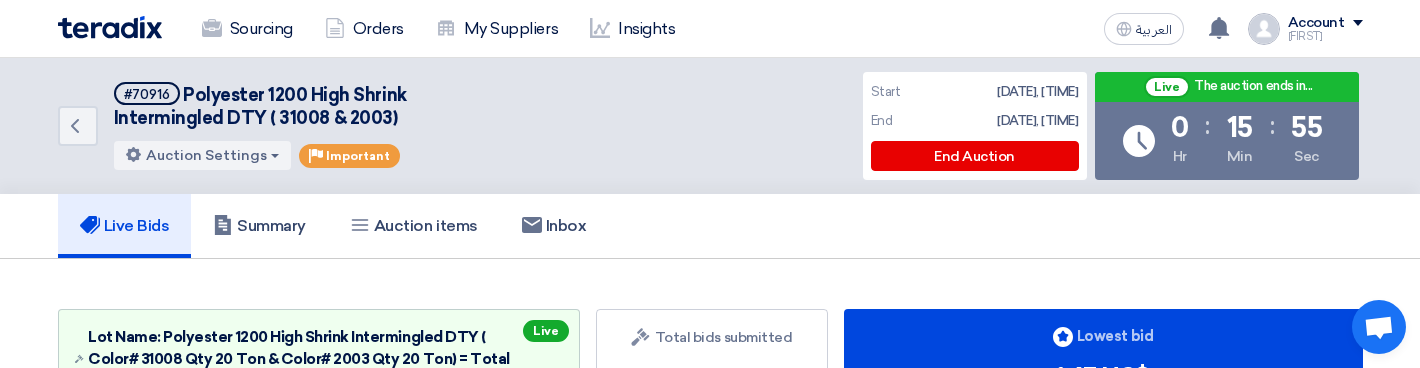 click on "Live Bids
Summary
Auction items
Inbox" 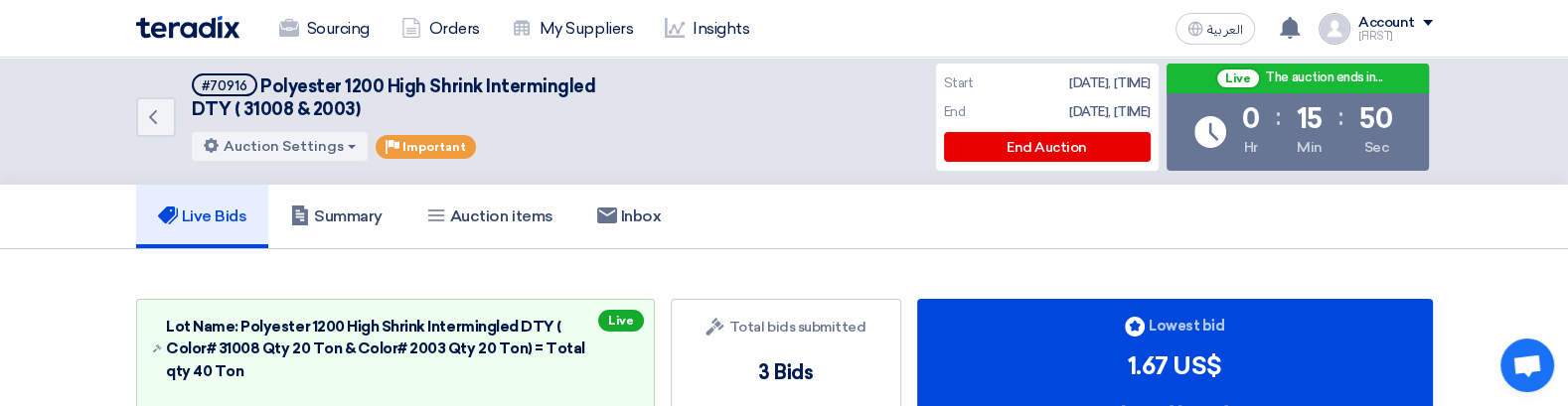 scroll, scrollTop: 12, scrollLeft: 0, axis: vertical 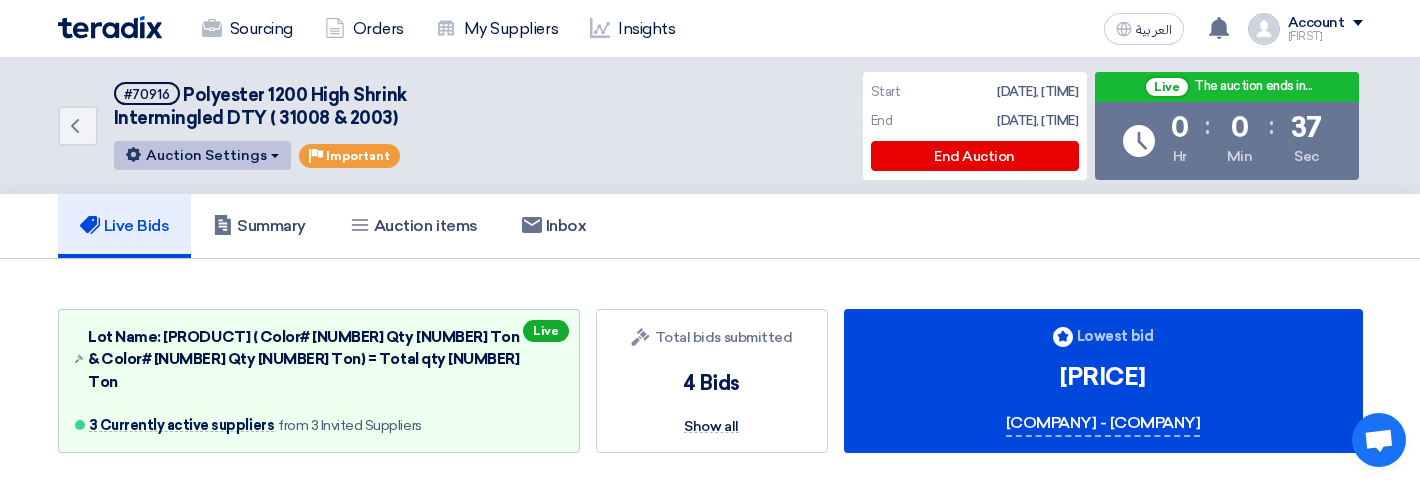 click on "Auction Settings" at bounding box center (202, 155) 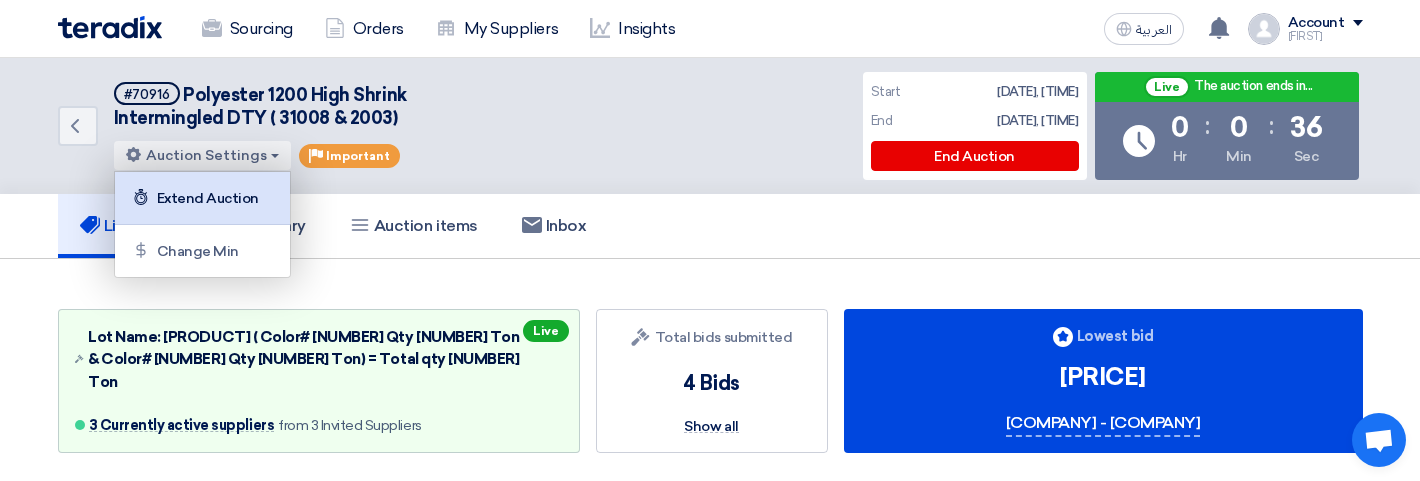 click on "Extend Auction" 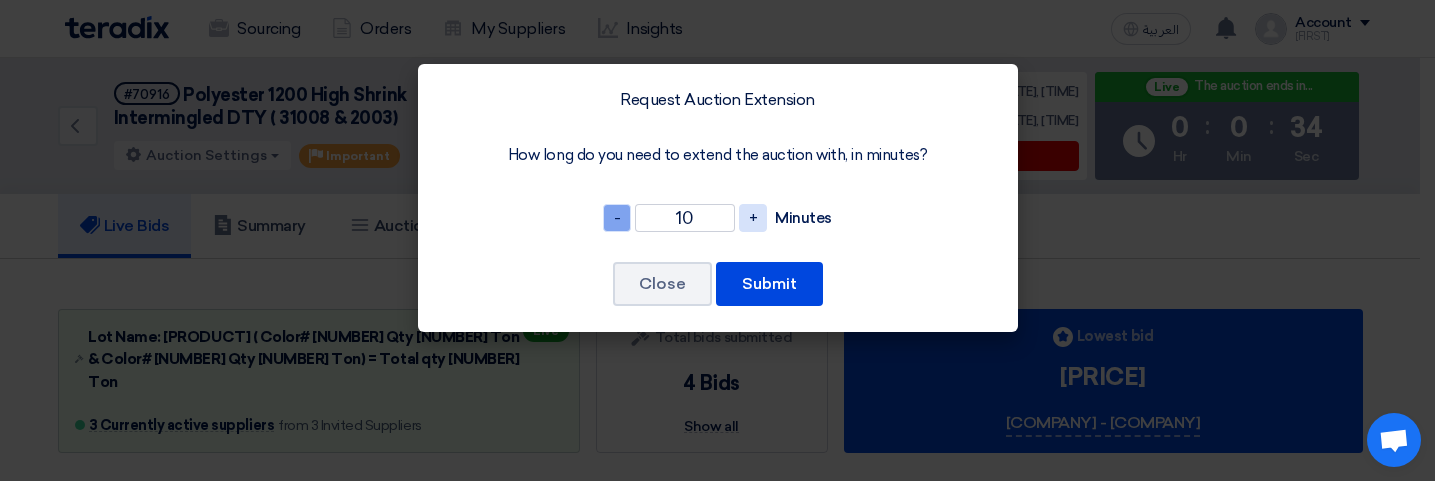 click on "-" 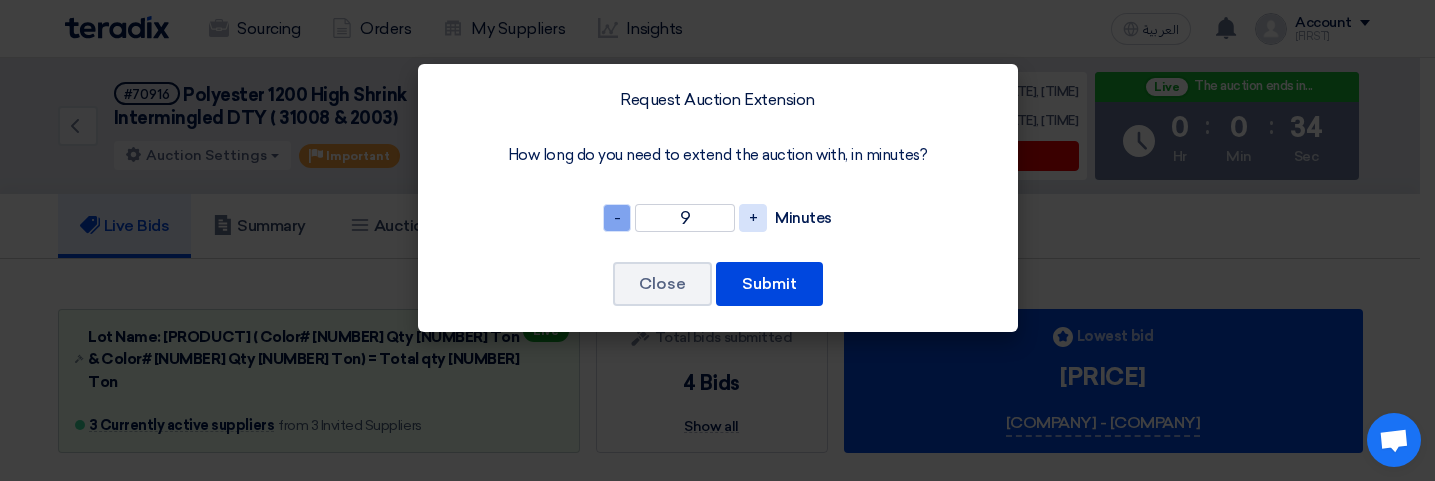 click on "-" 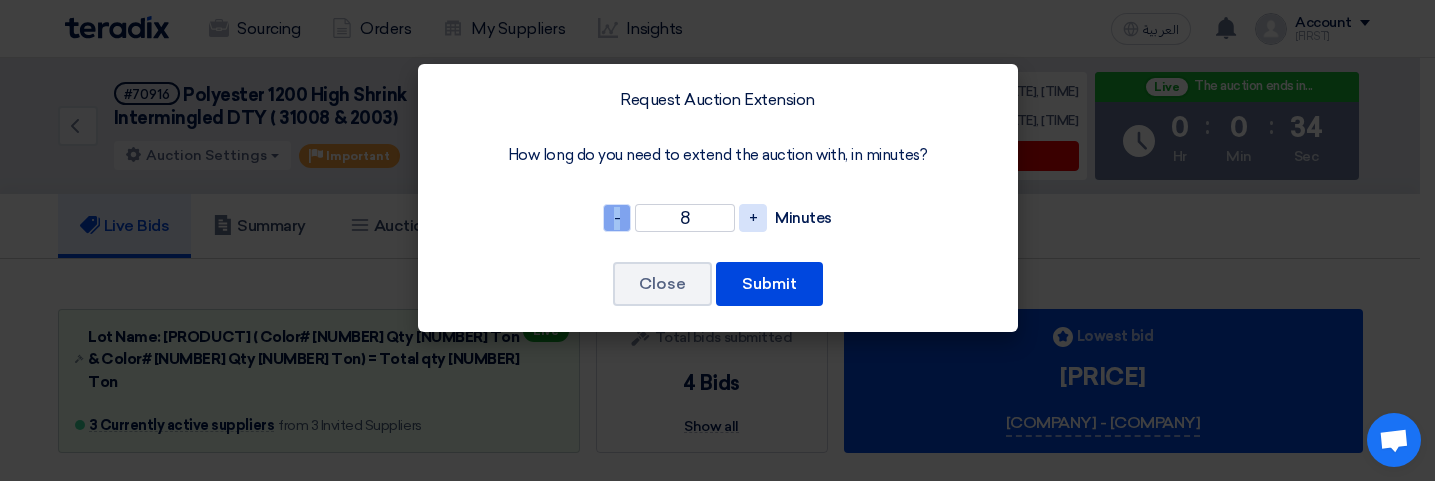 click on "-" 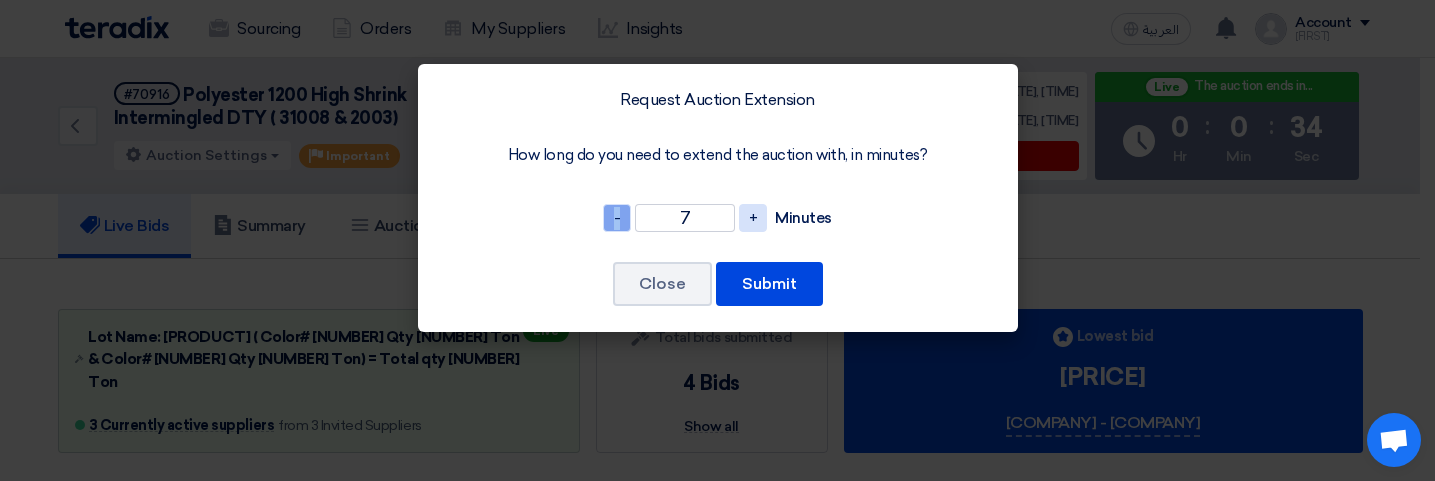 click on "-" 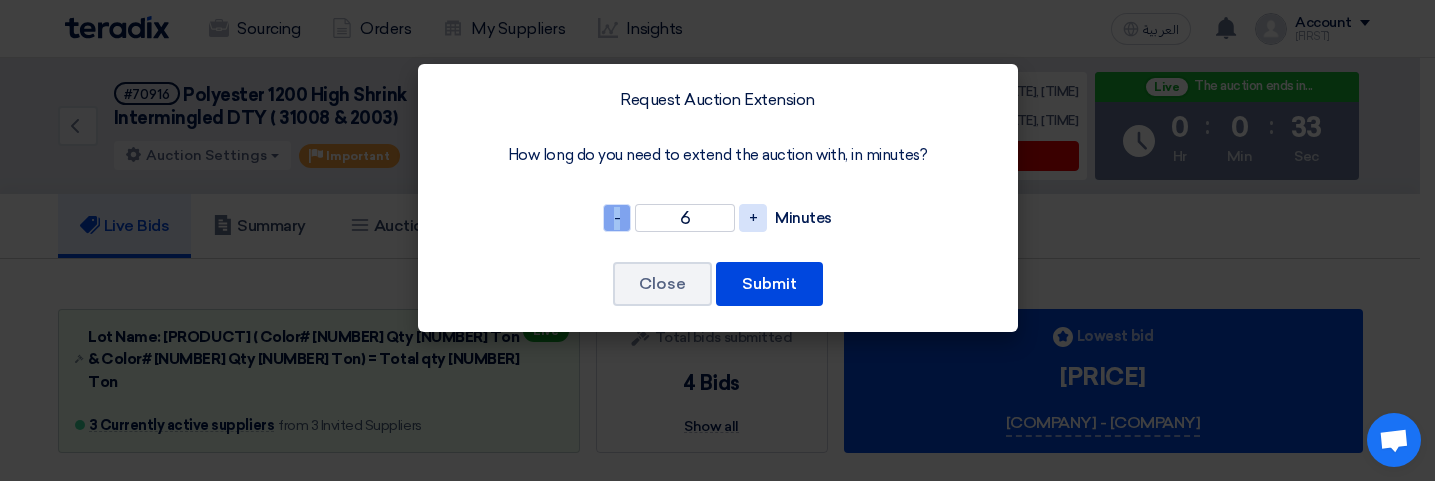 click on "-" 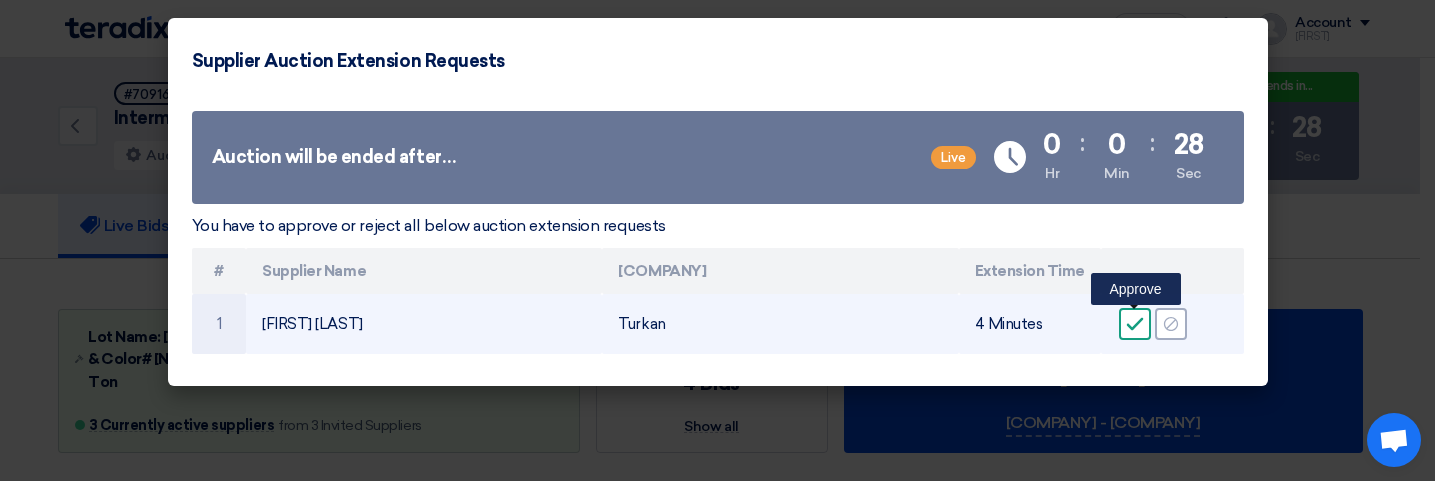 click on "Accept" 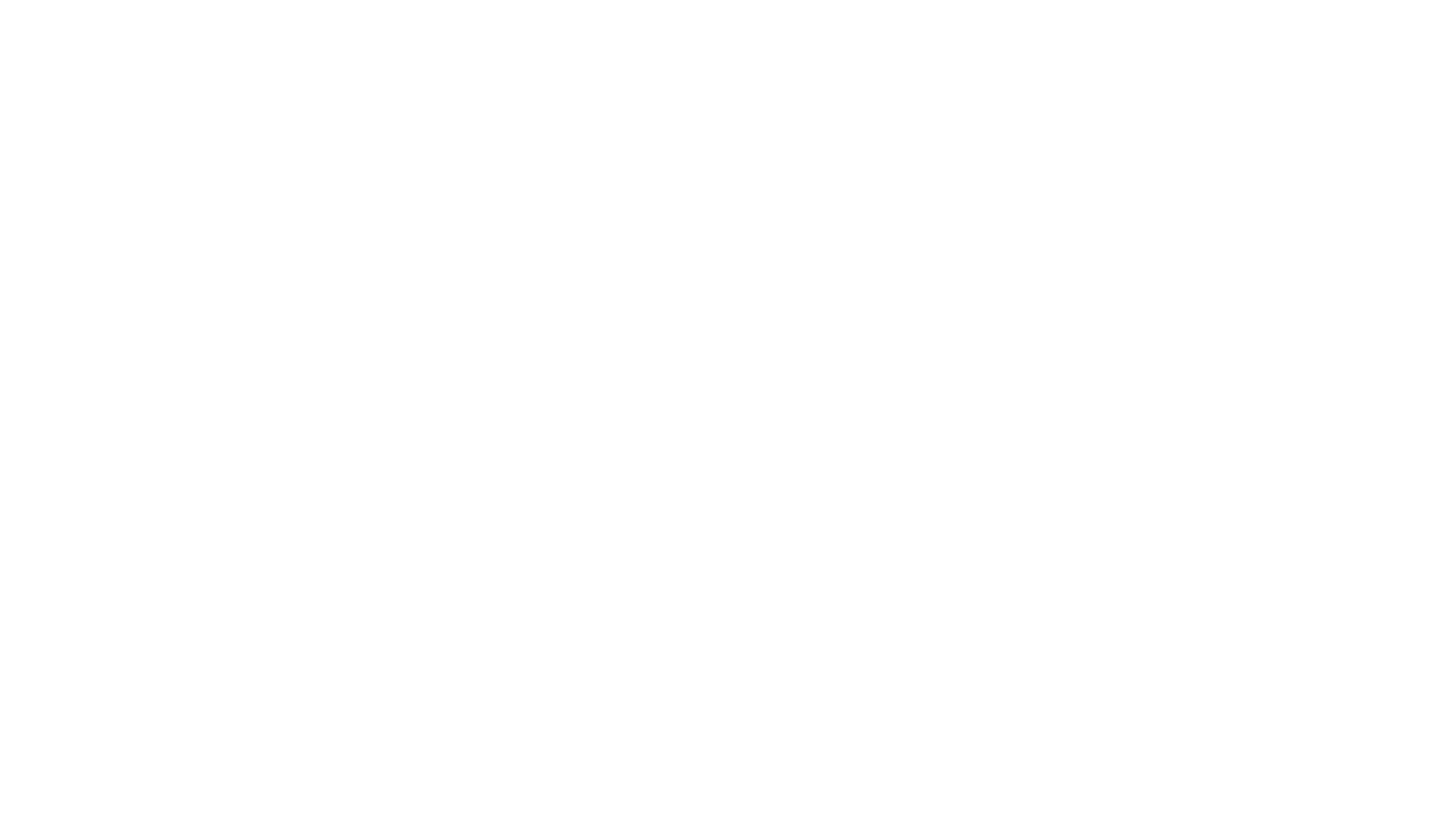 scroll, scrollTop: 0, scrollLeft: 0, axis: both 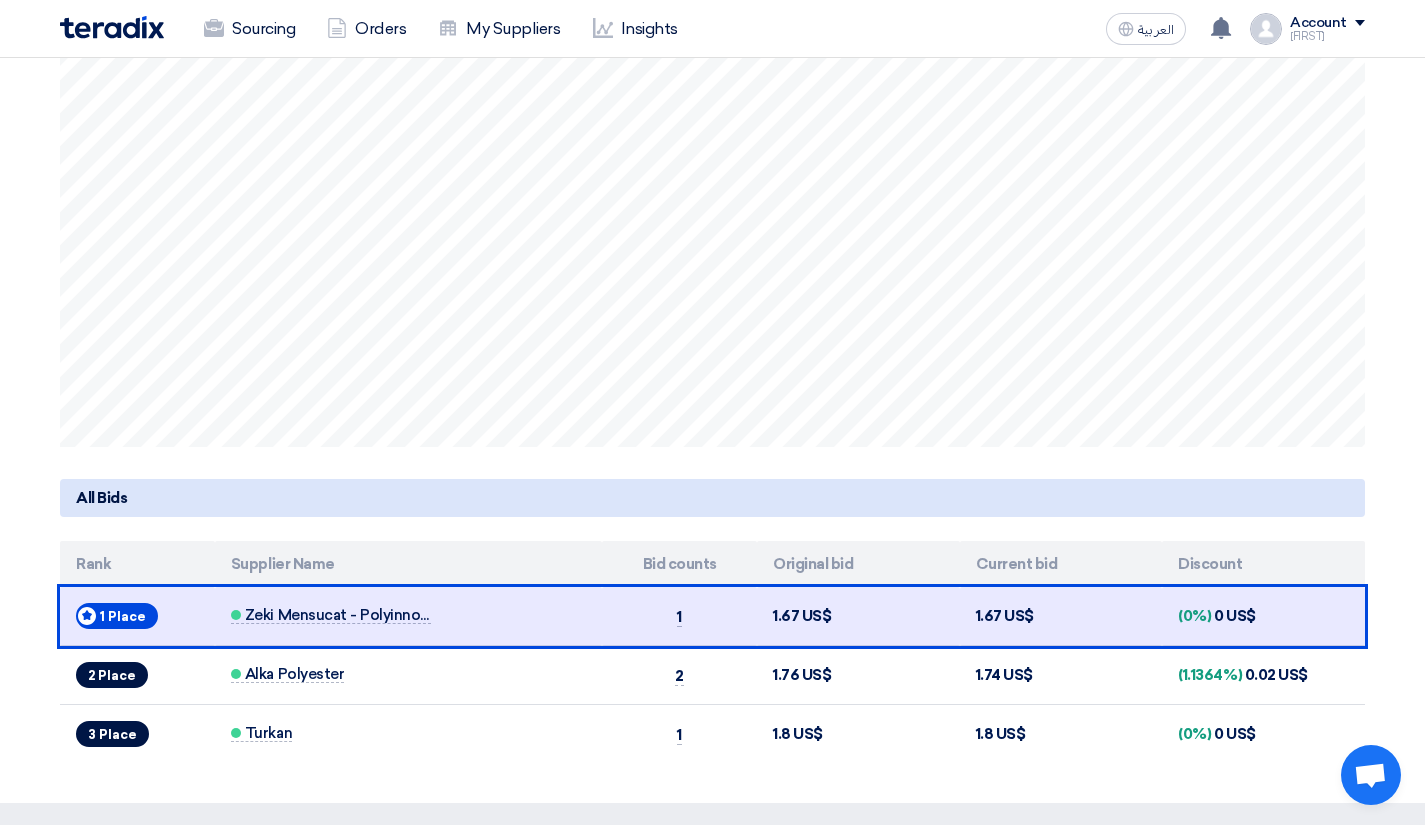 click on "Auction Lot
Lot Name: Polyester 1200 High Shrink Intermingled DTY ( Color# 31008 Qty 20 Ton & Color# 2003 Qty 20 Ton) = Total qty 40 Ton
3 Currently active suppliers
from 3 Invited Suppliers
Live
Bids submitted
Total bids submitted
4 Bids
Show all
Bids submitted
Lowest bid
1.67
US$
Zeki Mensucat - Polyinnova
Auction Graph" 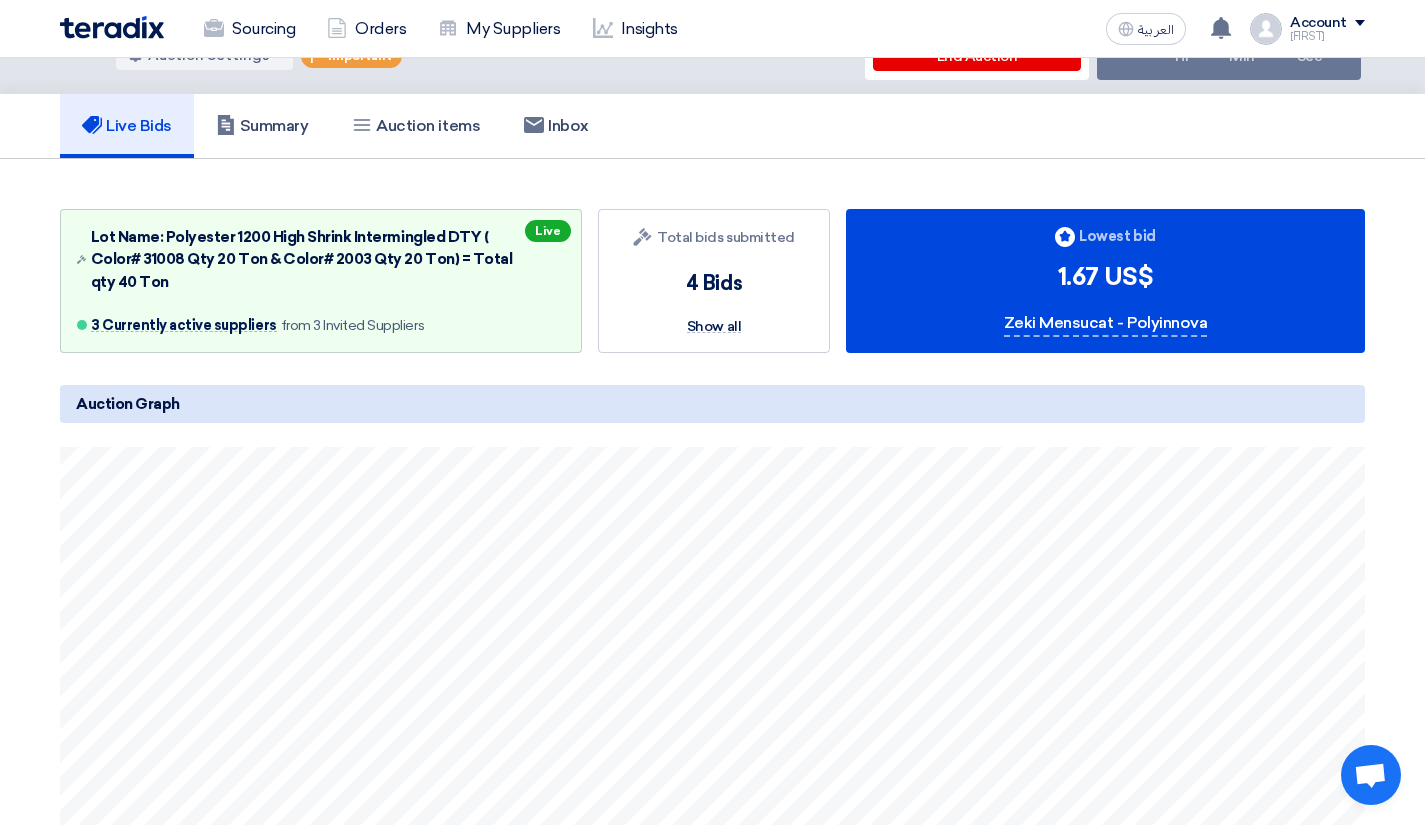 scroll, scrollTop: 0, scrollLeft: 0, axis: both 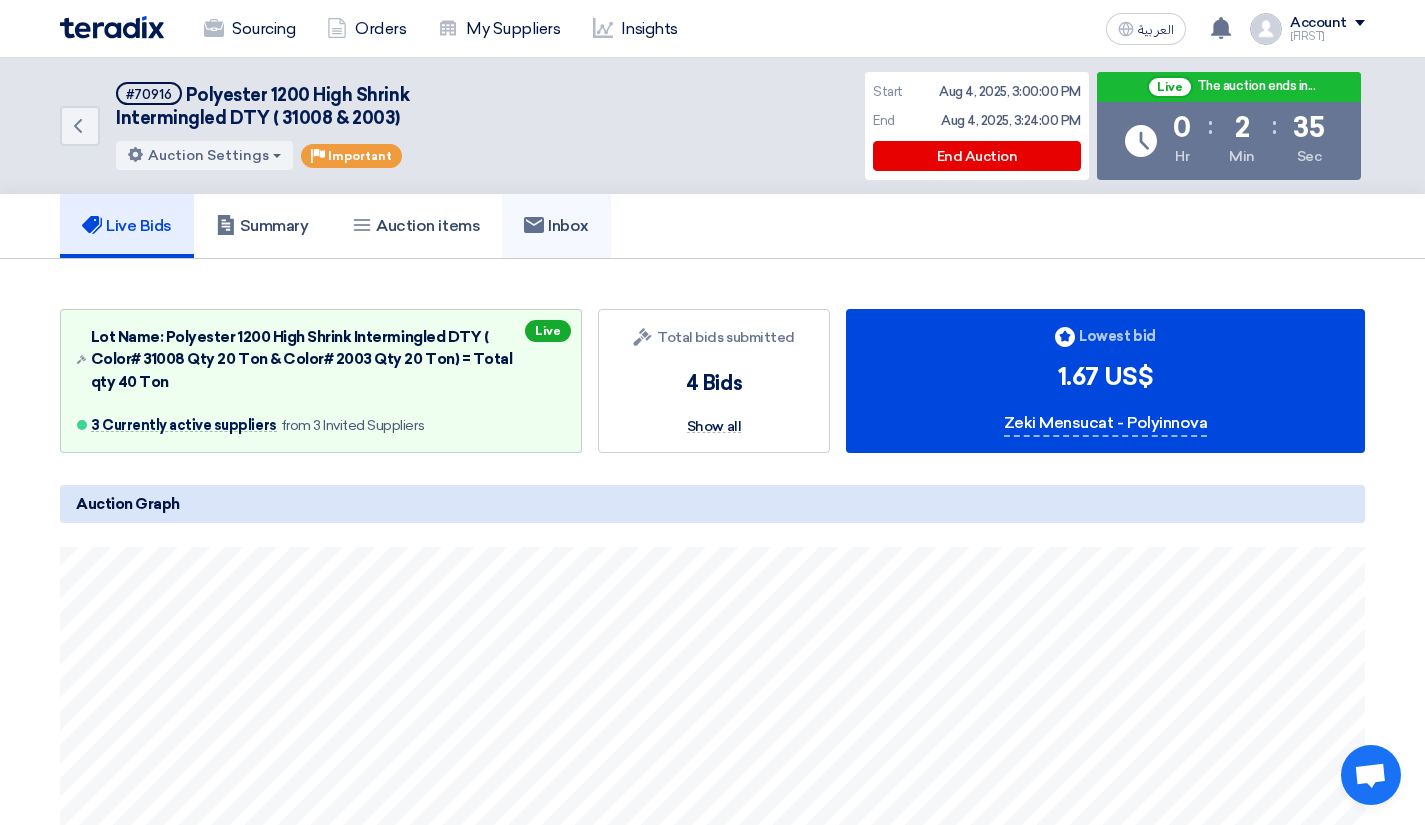 click on "Inbox" 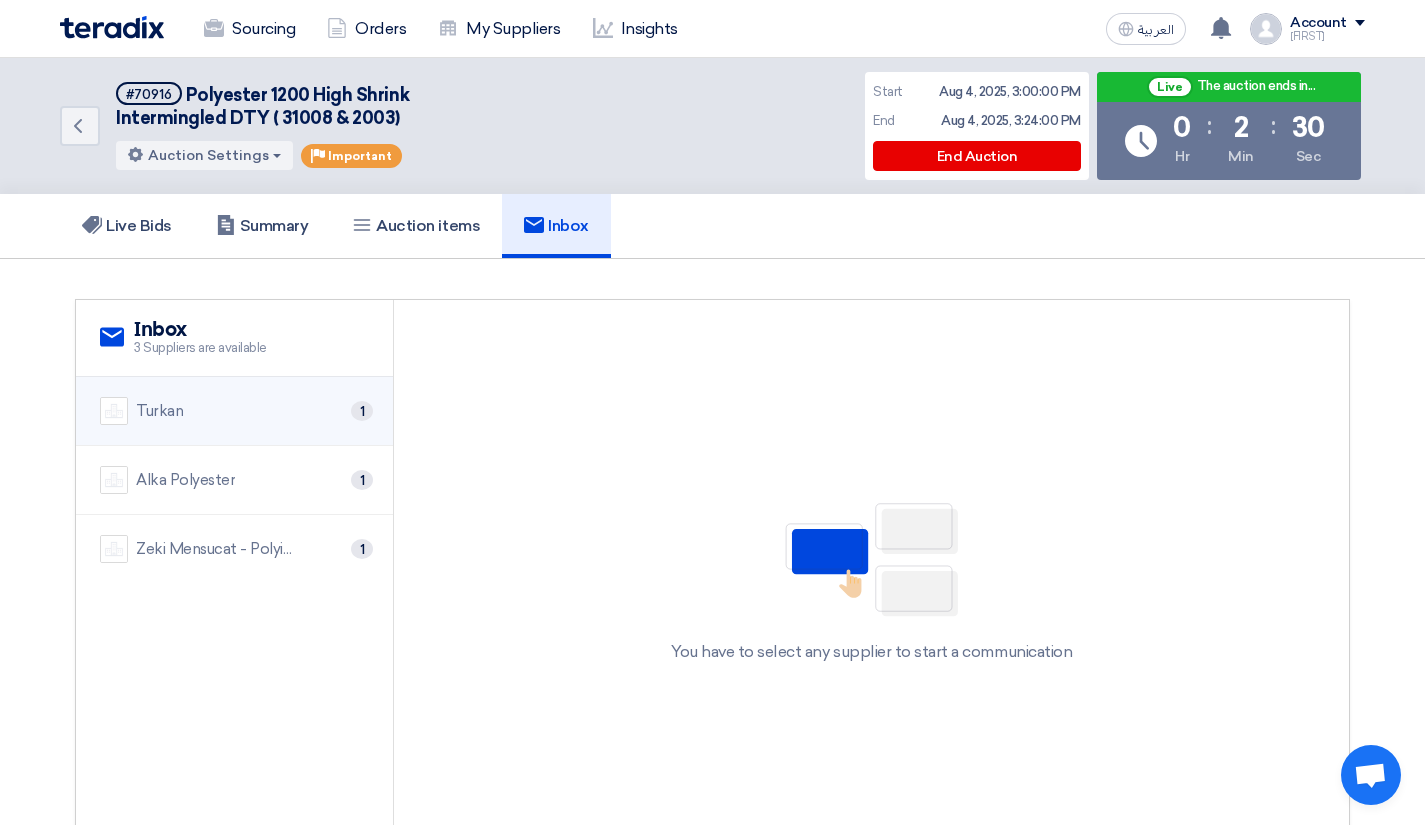 click on "[FIRST]
1" at bounding box center (234, 411) 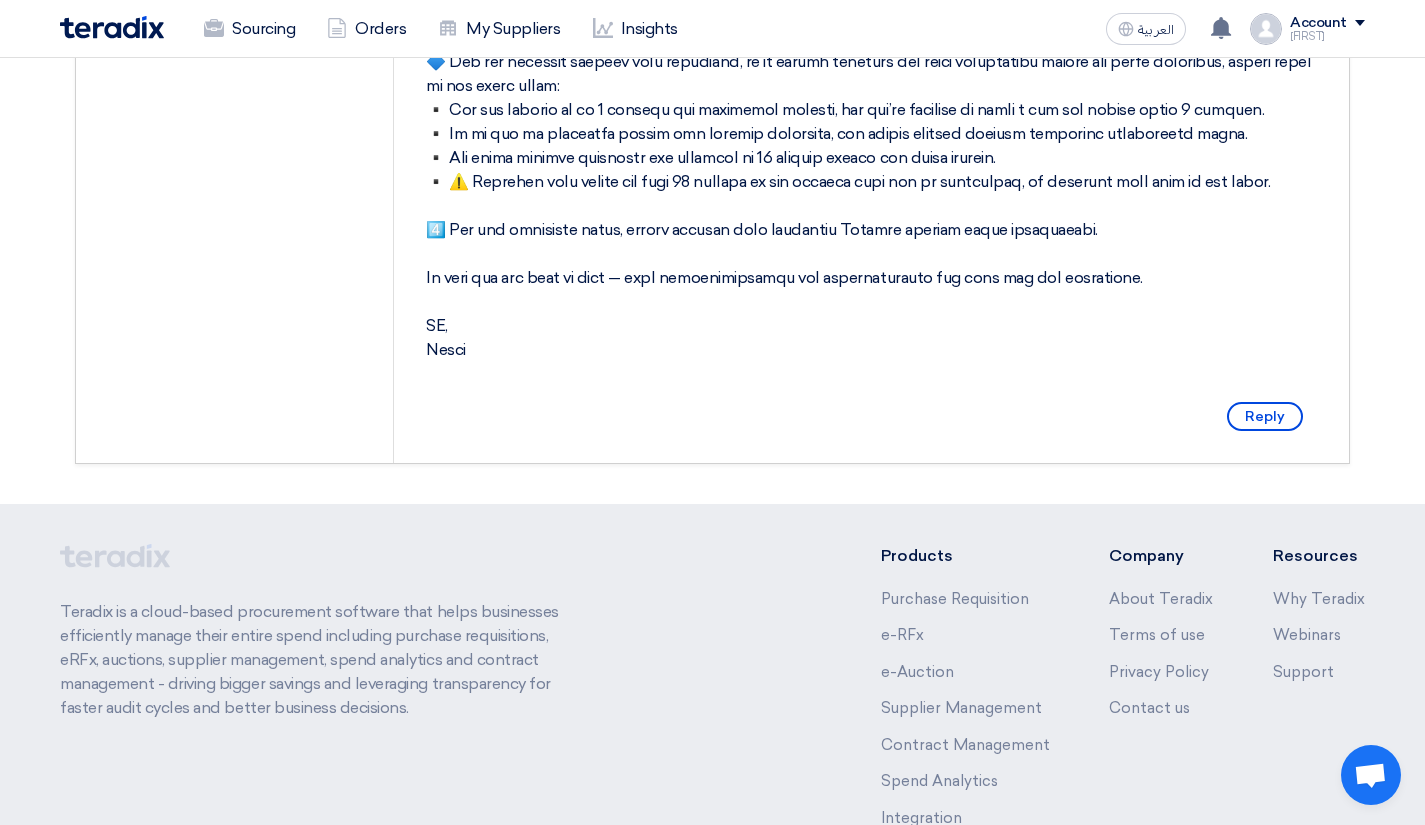 scroll, scrollTop: 900, scrollLeft: 0, axis: vertical 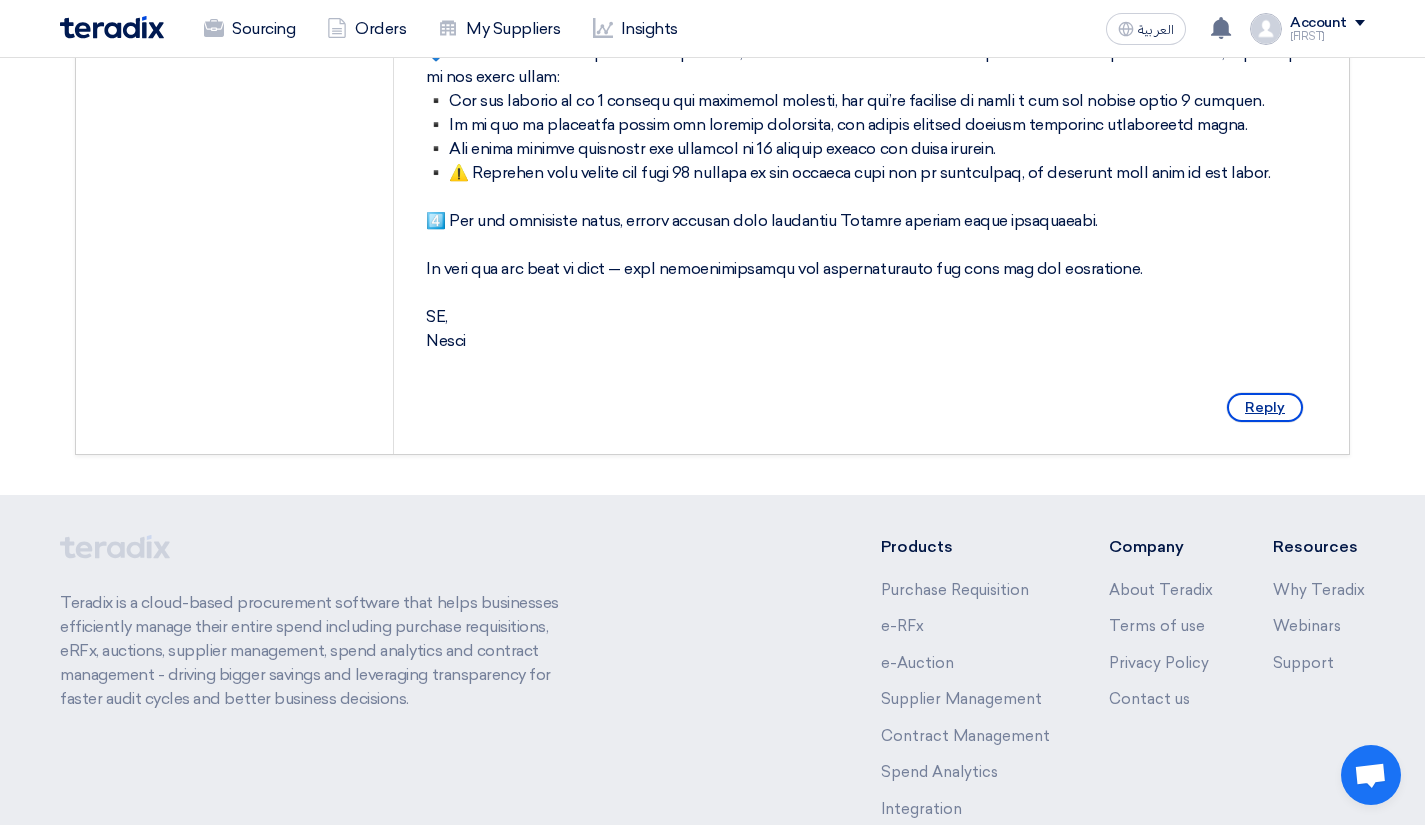 click on "Reply" at bounding box center (1265, 407) 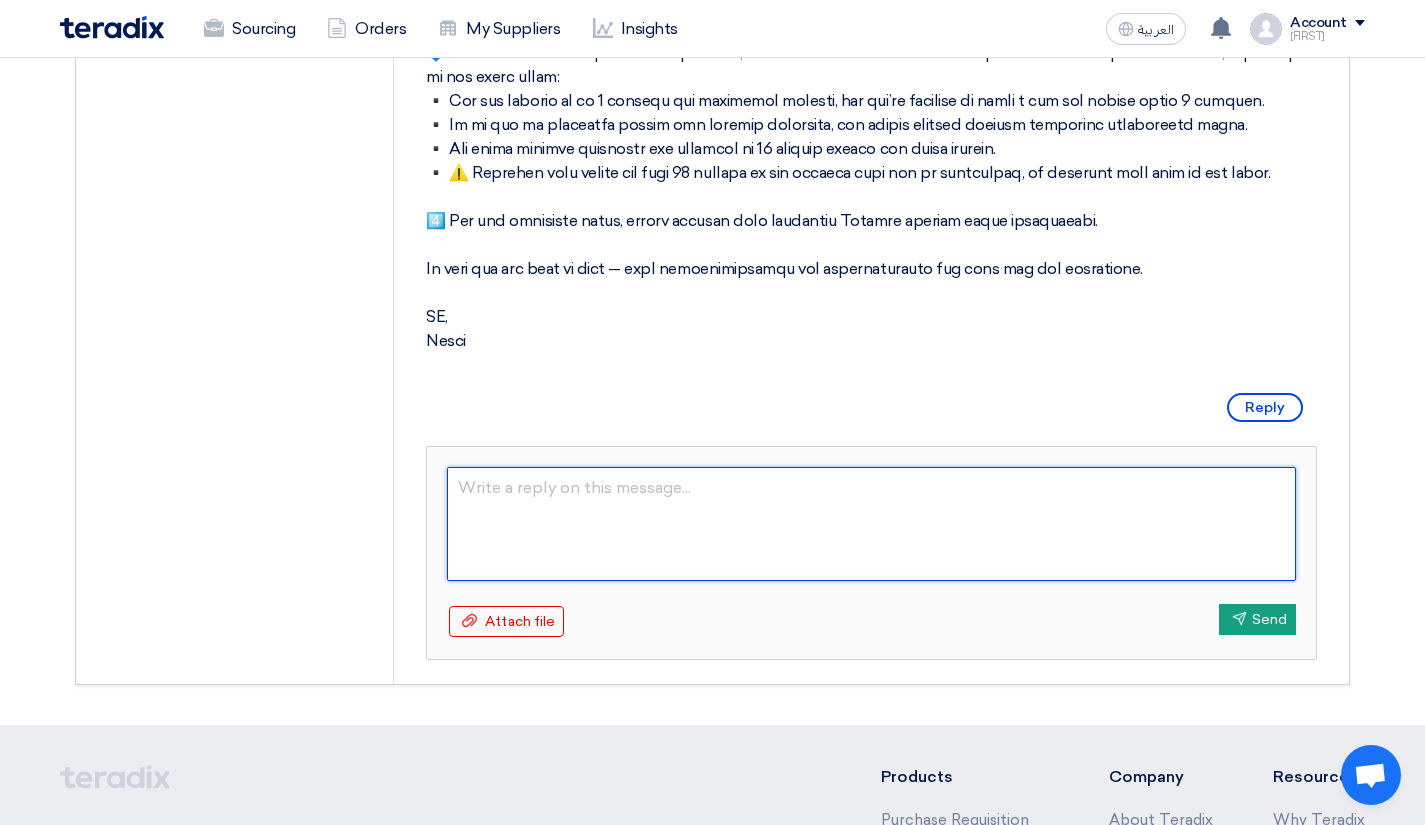 click at bounding box center (871, 524) 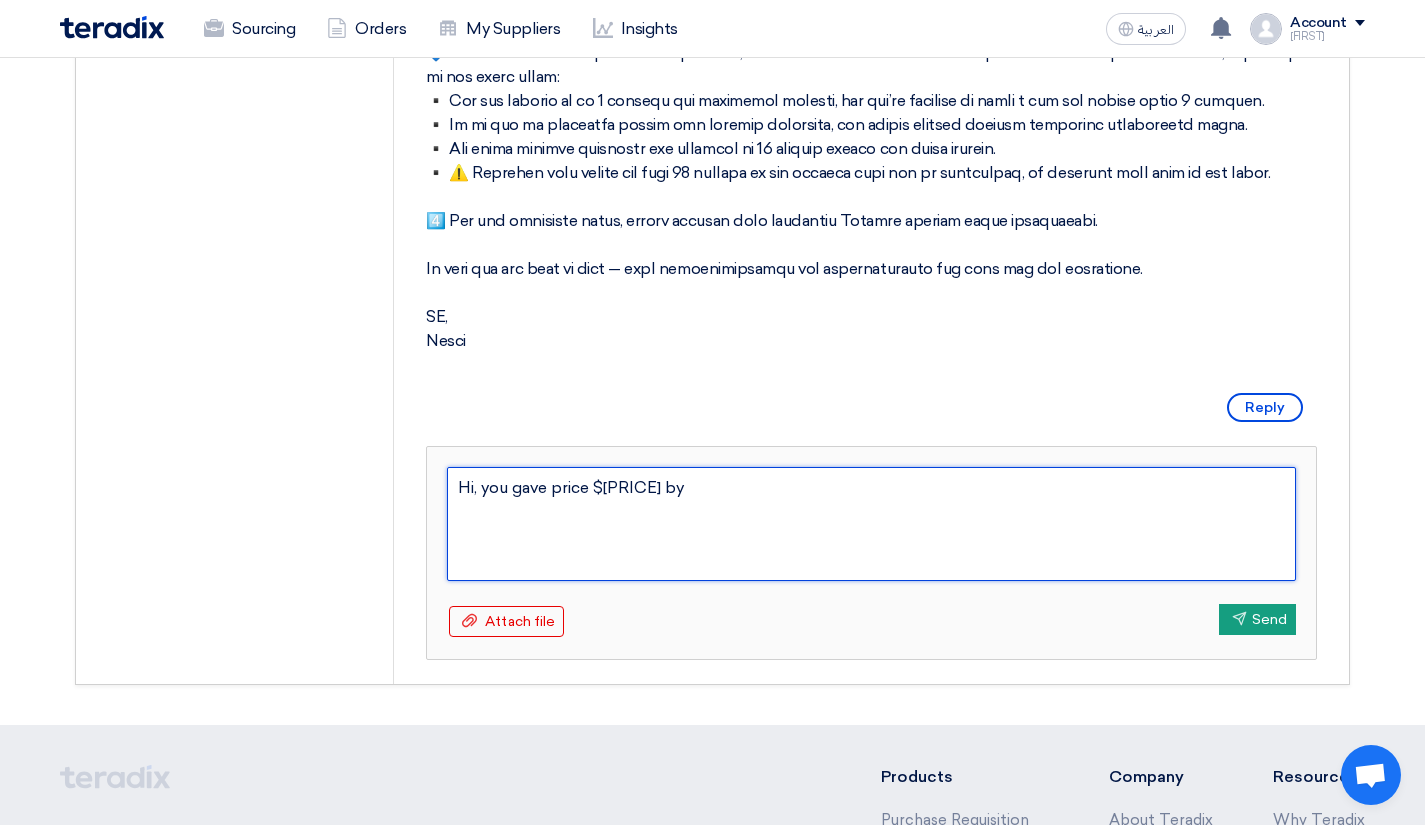 type on "Hi, you gave price $[PRICE] by e" 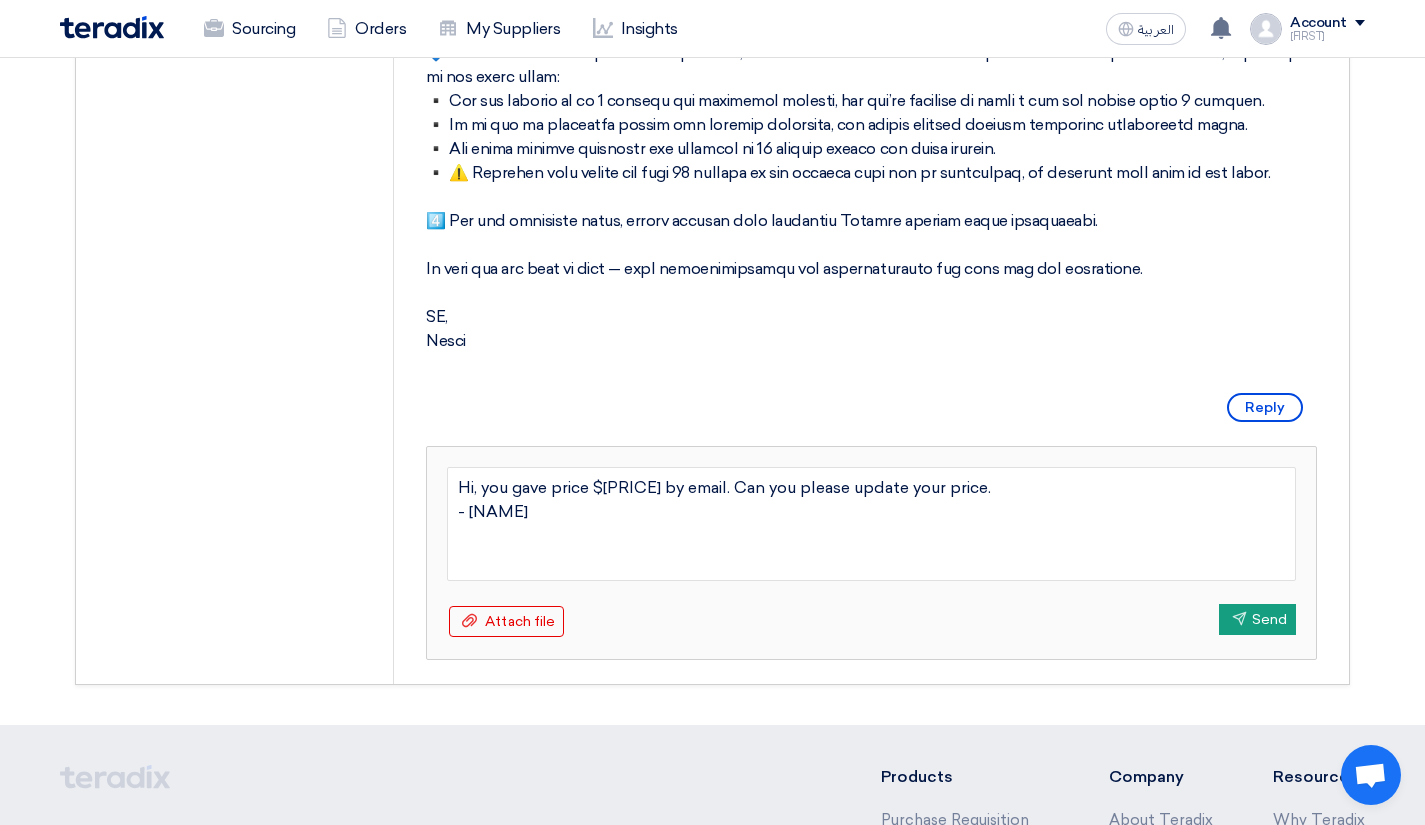 type on "Hi, you gave price $1.63 by email. Can you please update your price.
- Hus" 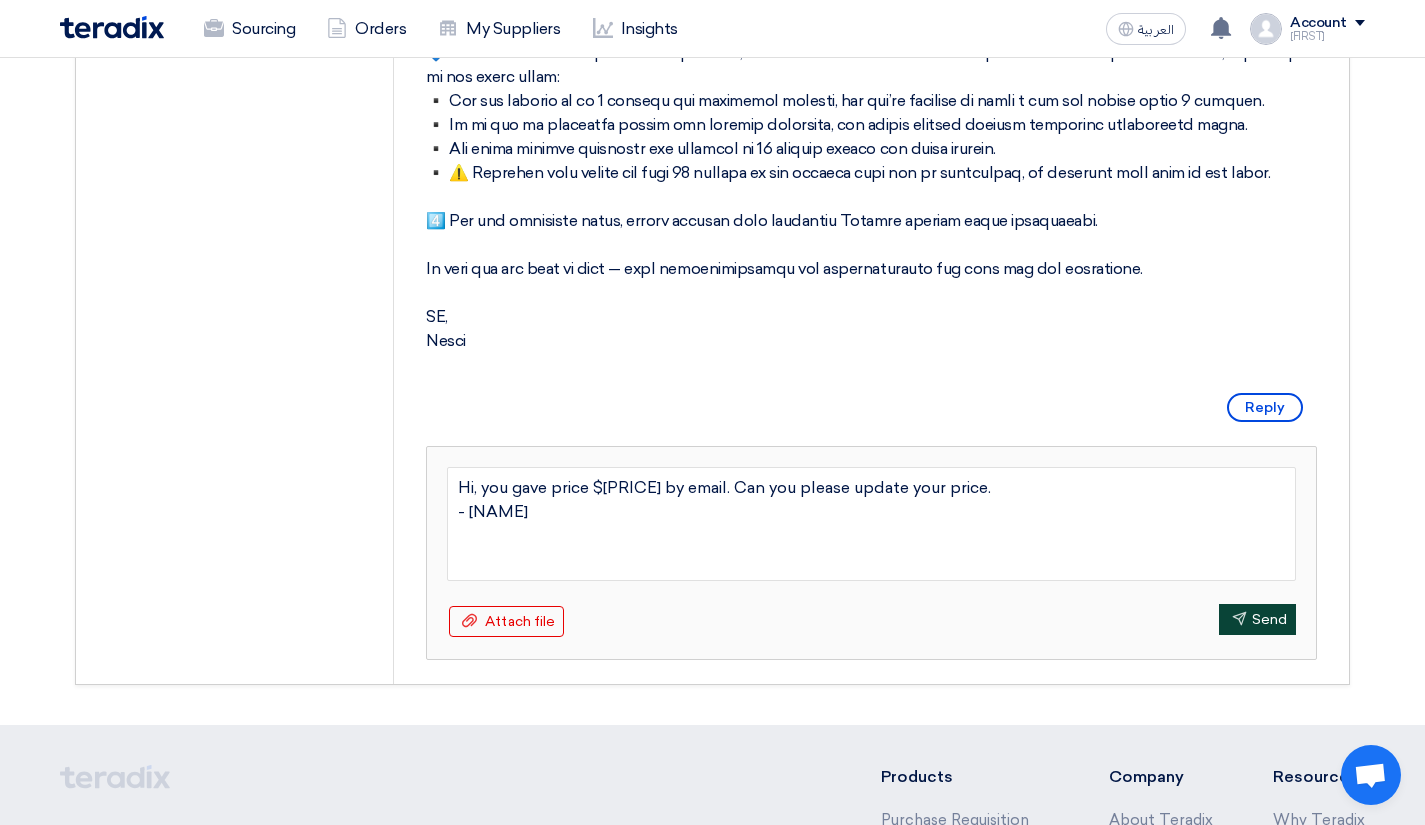 type on "Hi, you gave price $1.63 by email. Can you please update your price.
- [NAME]" 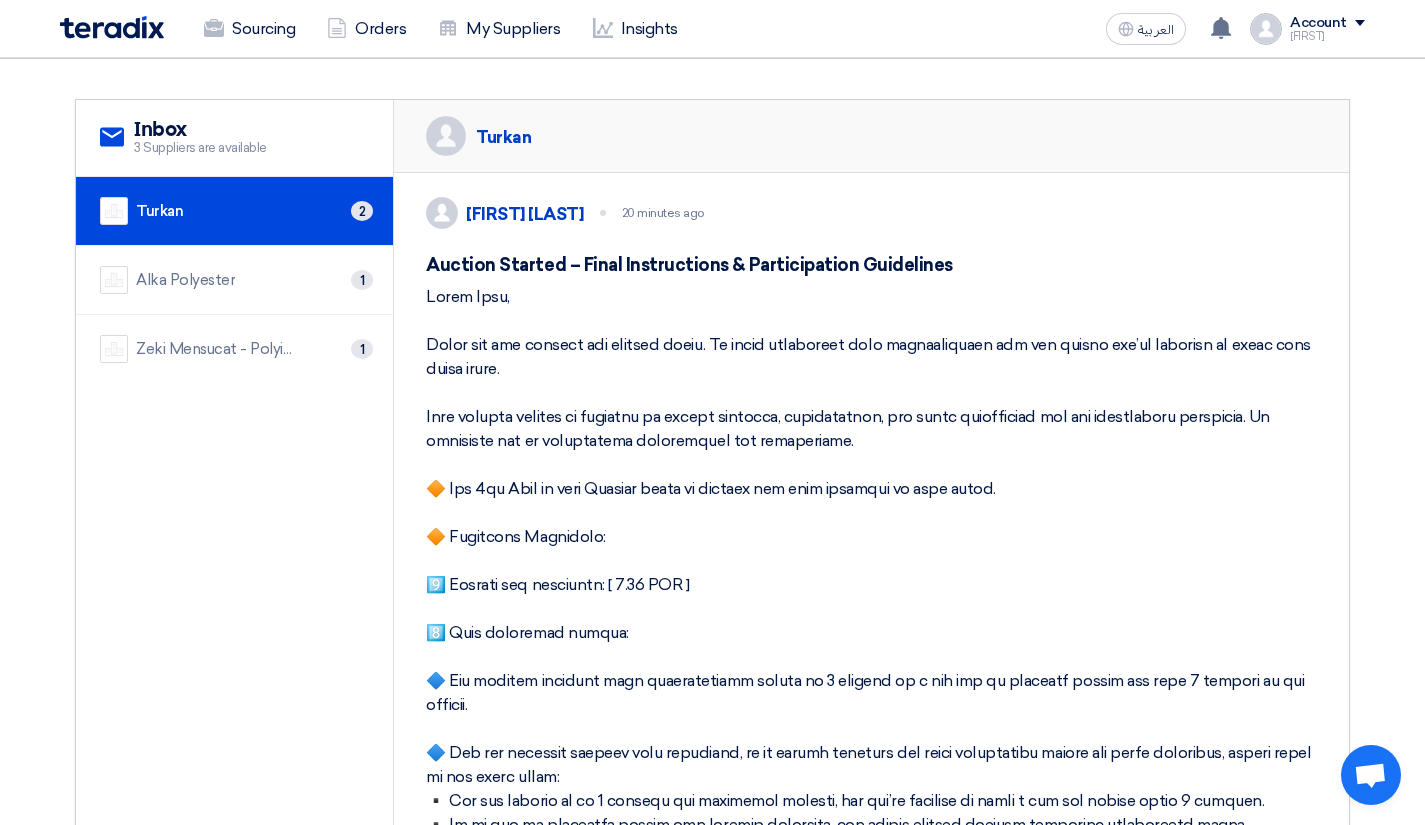 scroll, scrollTop: 0, scrollLeft: 0, axis: both 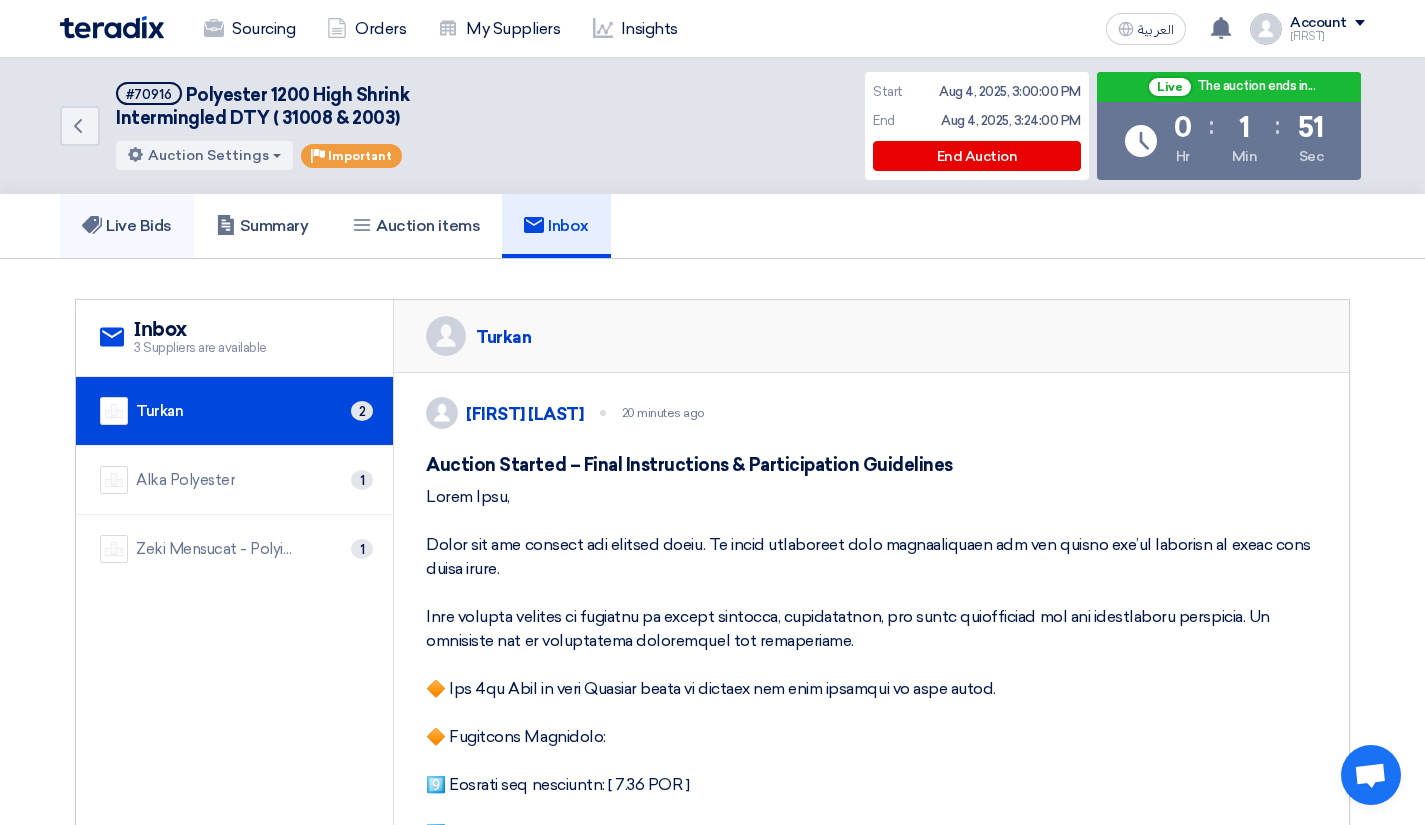 click on "Live Bids" 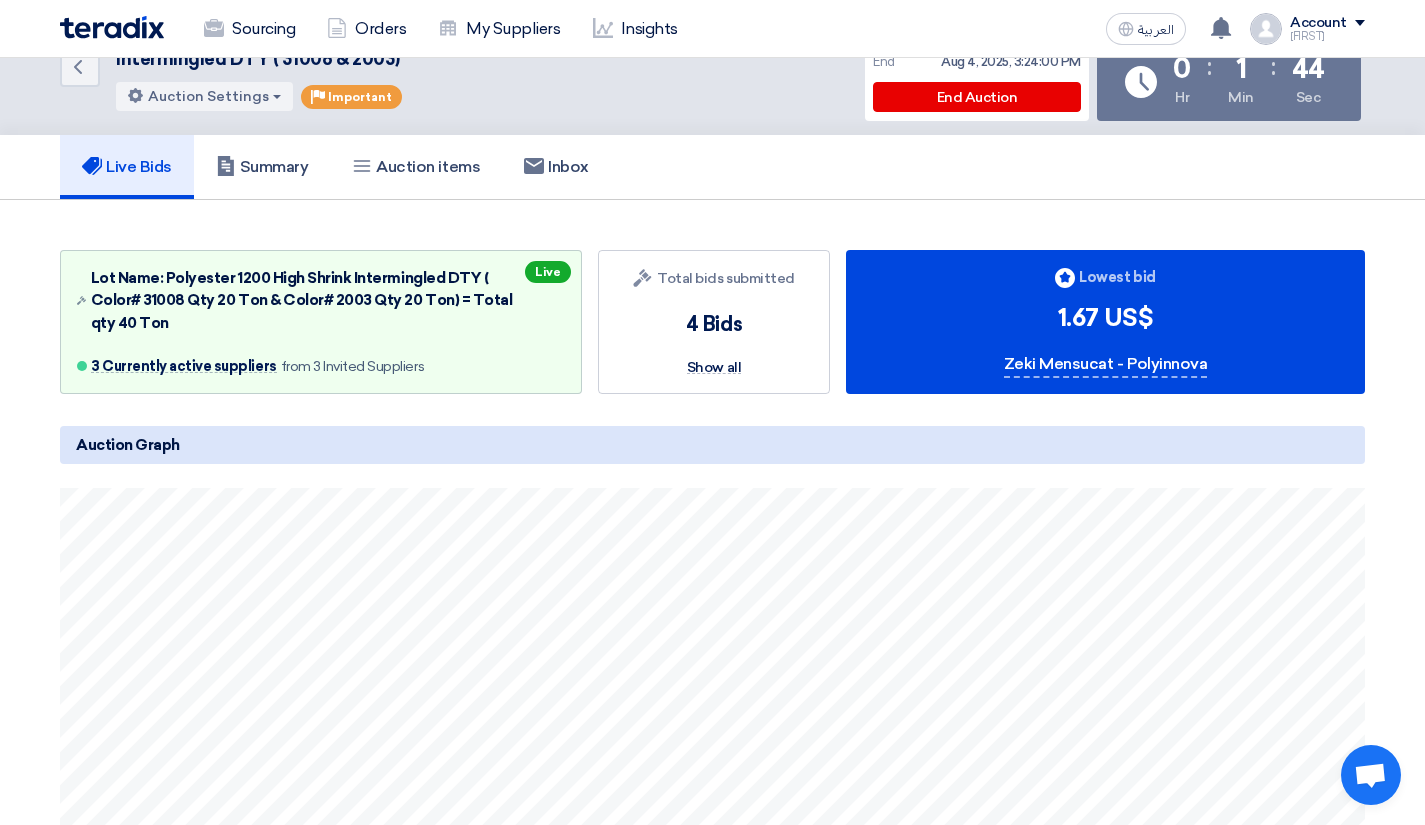scroll, scrollTop: 0, scrollLeft: 0, axis: both 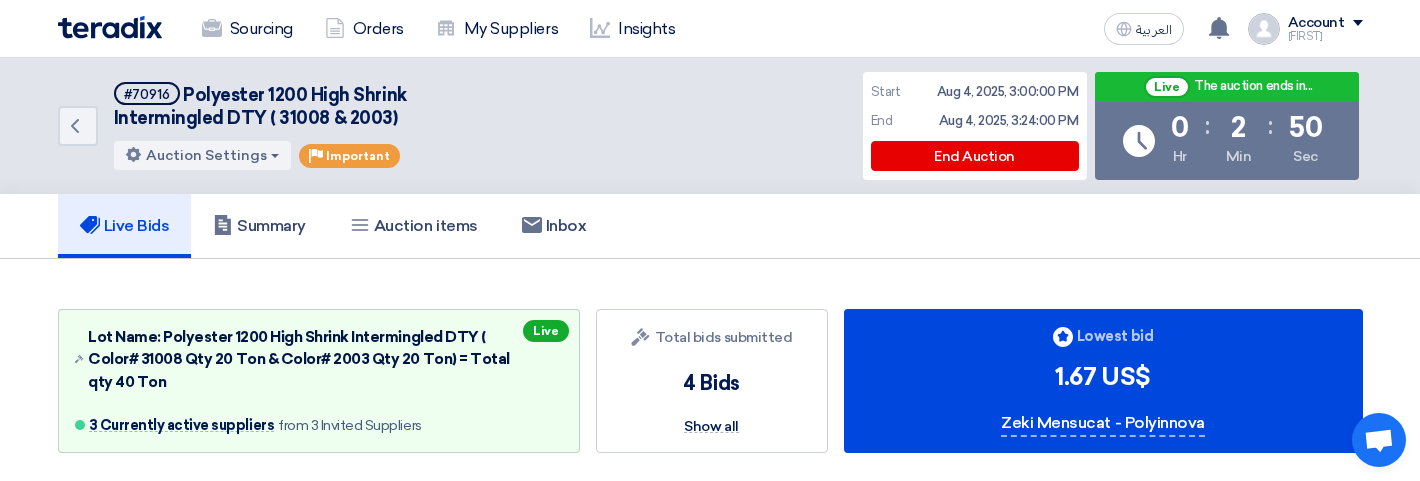 click on "Auction Lot
Lot Name: Polyester 1200 High Shrink Intermingled DTY ( Color# 31008 Qty 20 Ton & Color# 2003 Qty 20 Ton) = Total qty 40 Ton
3 Currently active suppliers
from 3 Invited Suppliers
Live
Bids submitted
Total bids submitted
4 Bids
Show all
Bids submitted
Lowest bid
1.67
US$
Zeki Mensucat - Polyinnova
Auction Graph" 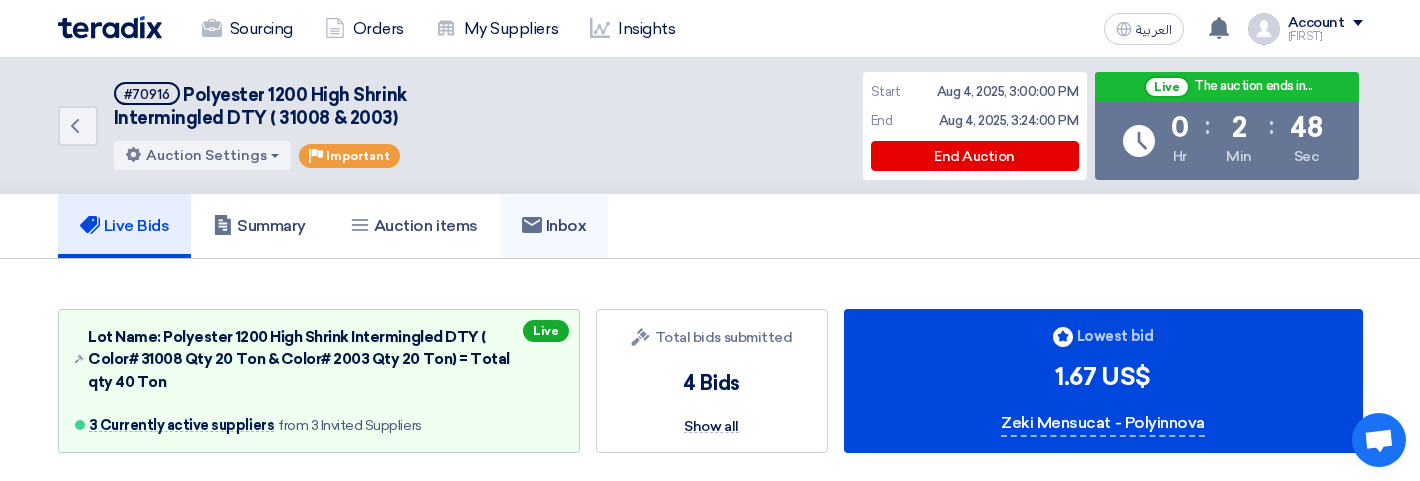 click on "Inbox" 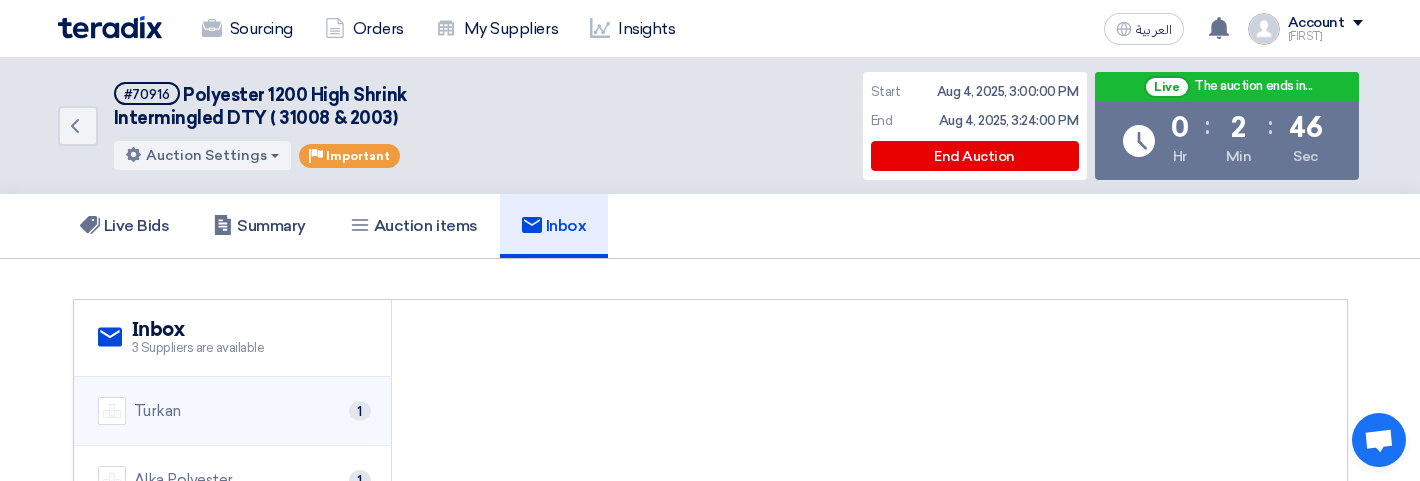 scroll, scrollTop: 100, scrollLeft: 0, axis: vertical 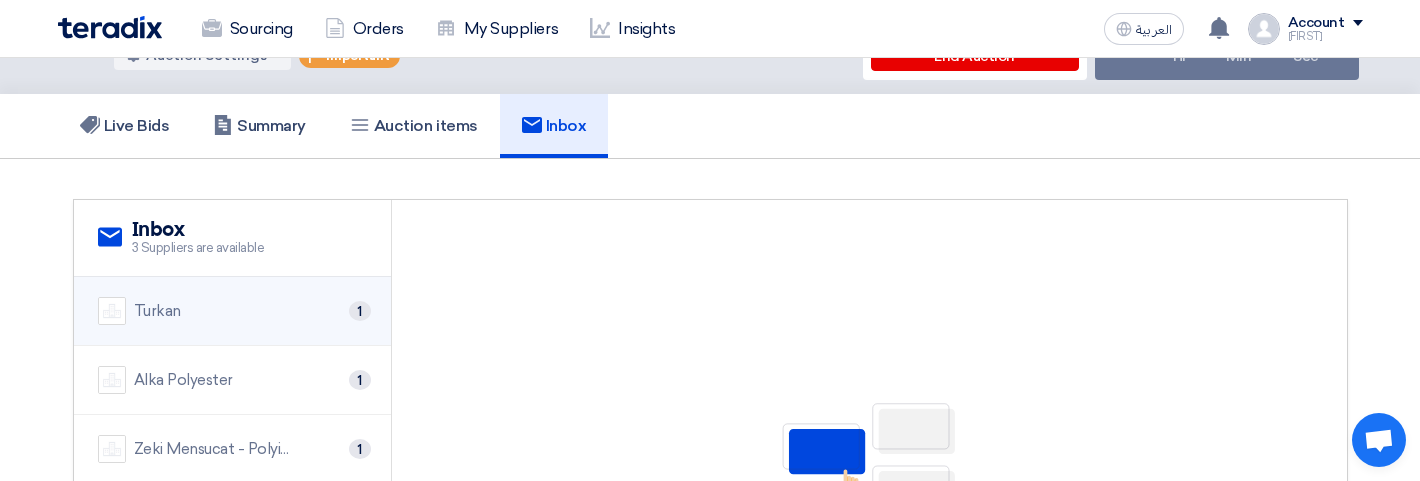 click on "[FIRST]
1" at bounding box center [232, 311] 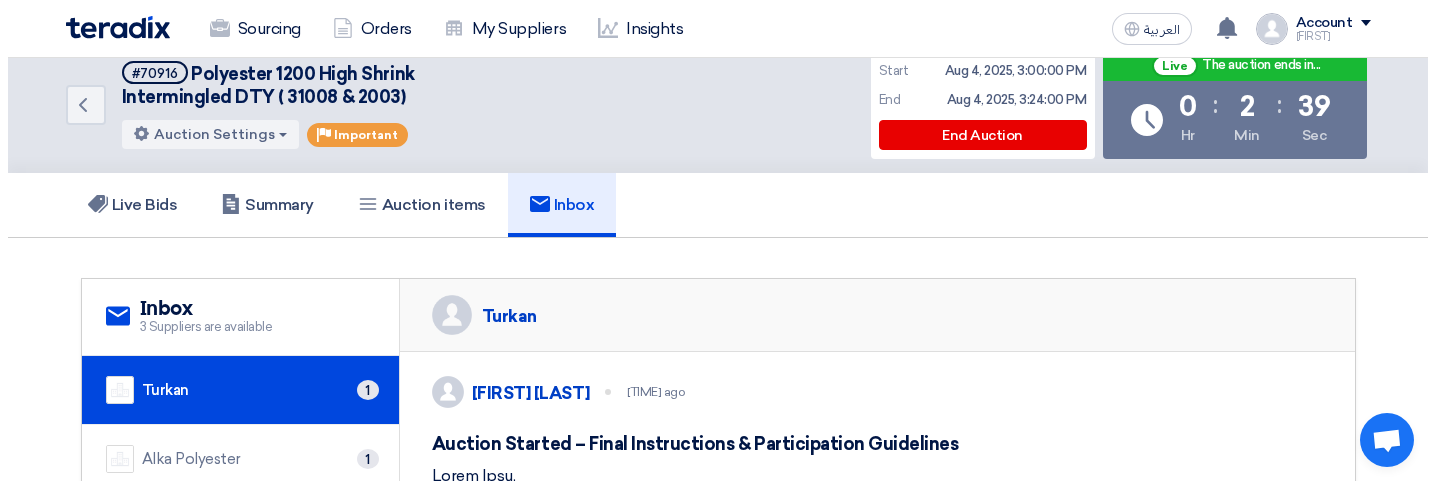 scroll, scrollTop: 0, scrollLeft: 0, axis: both 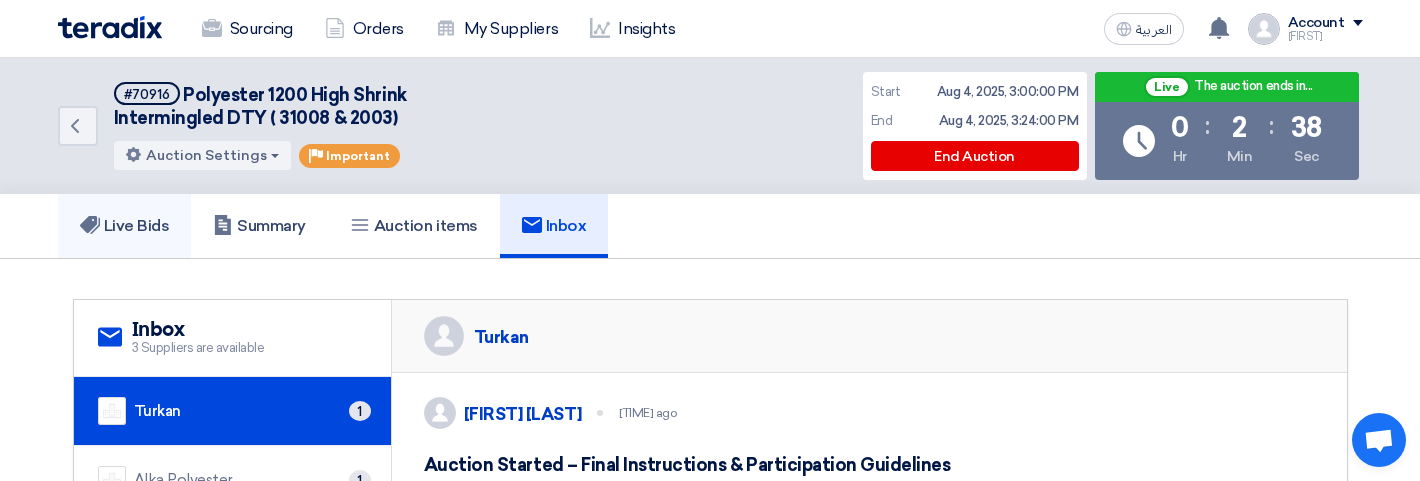 click on "Live Bids" 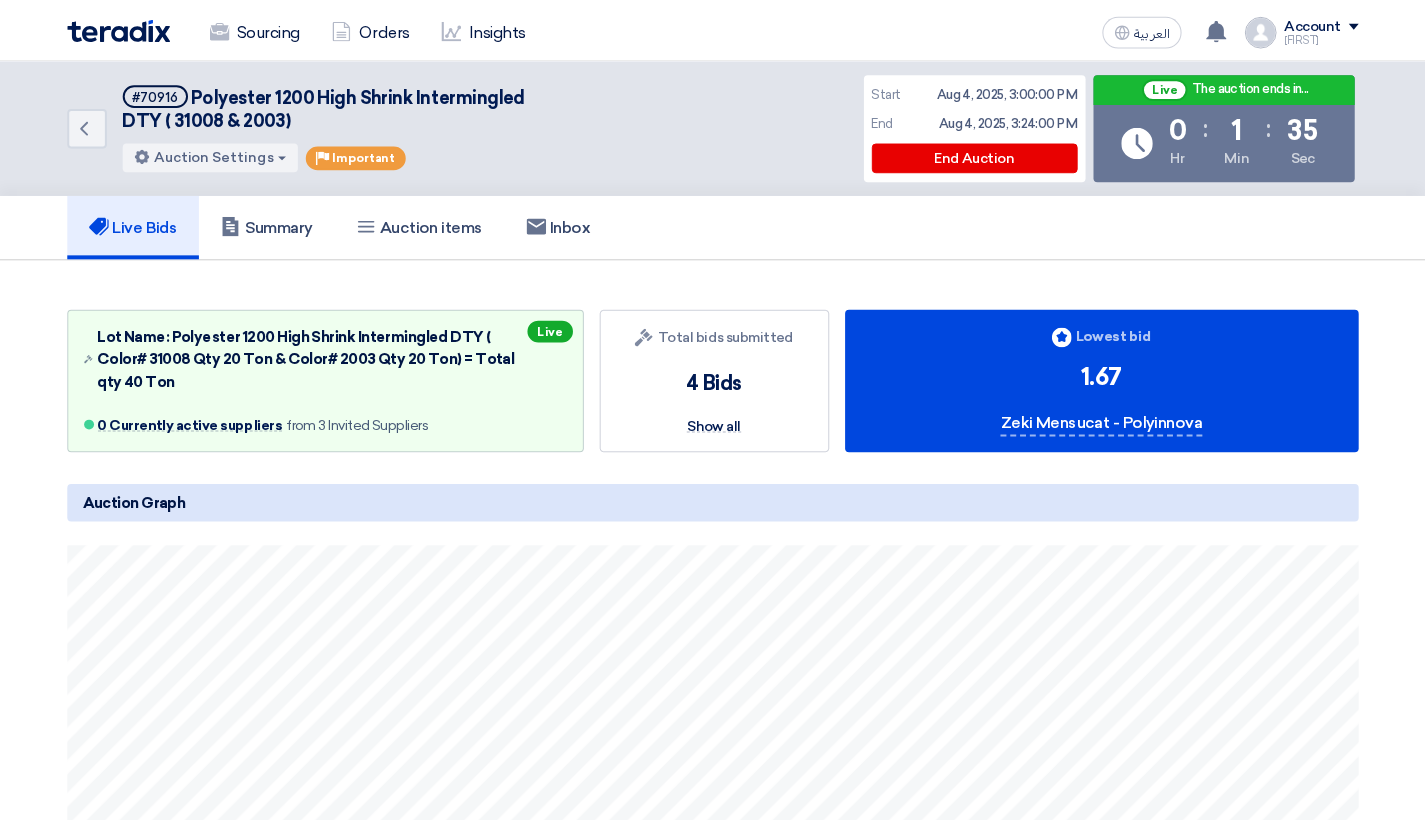 scroll, scrollTop: 0, scrollLeft: 0, axis: both 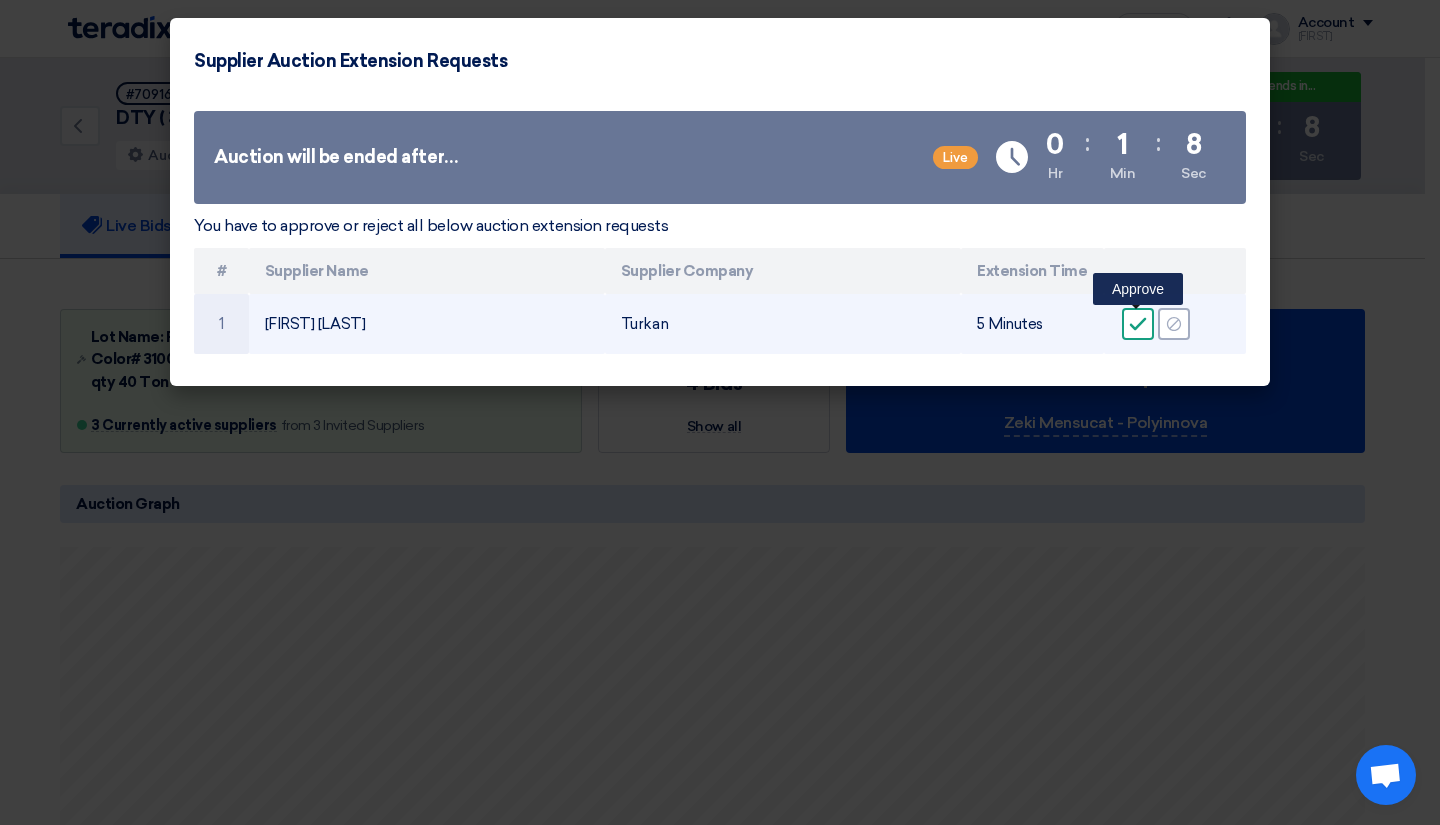 click on "Accept" 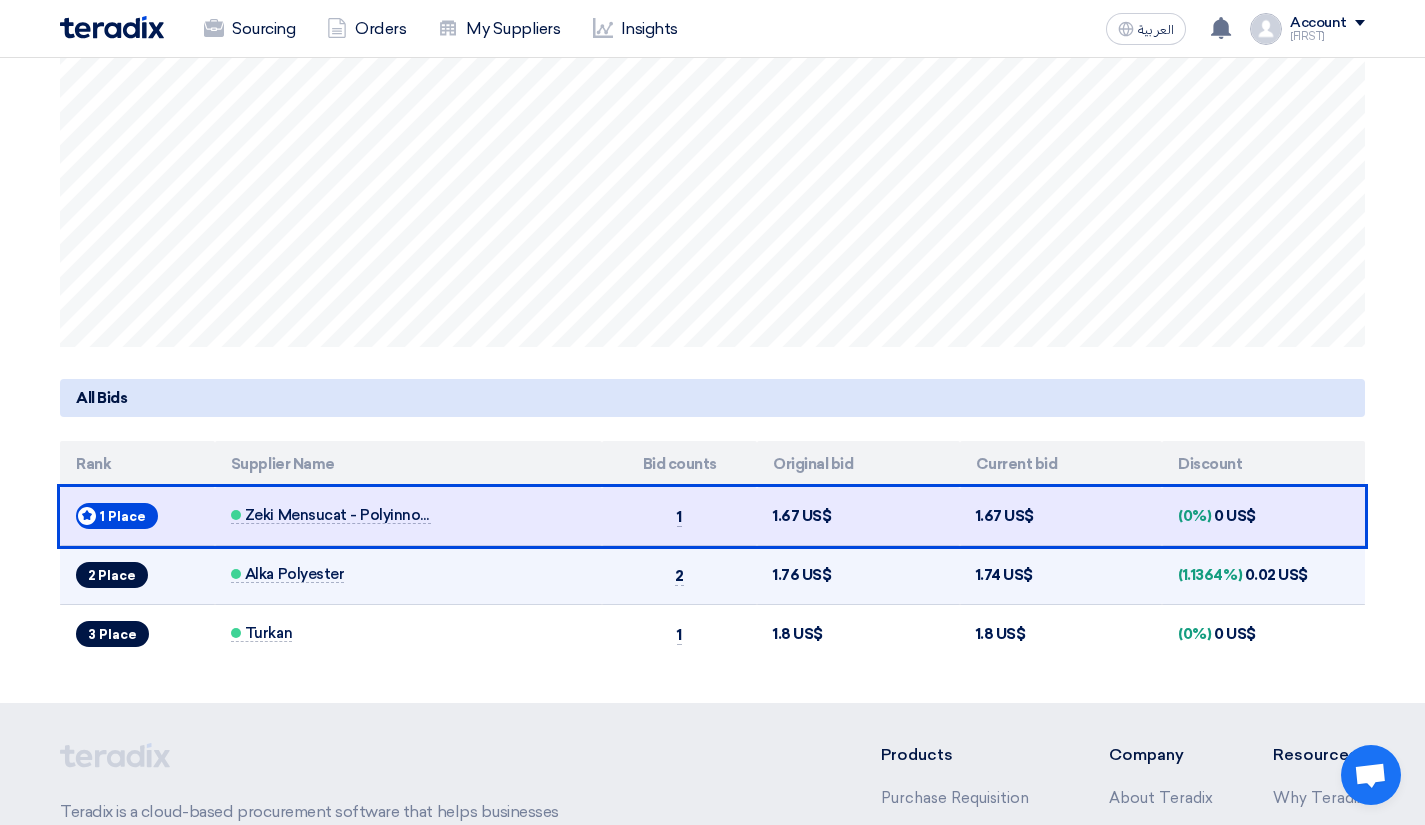 scroll, scrollTop: 500, scrollLeft: 0, axis: vertical 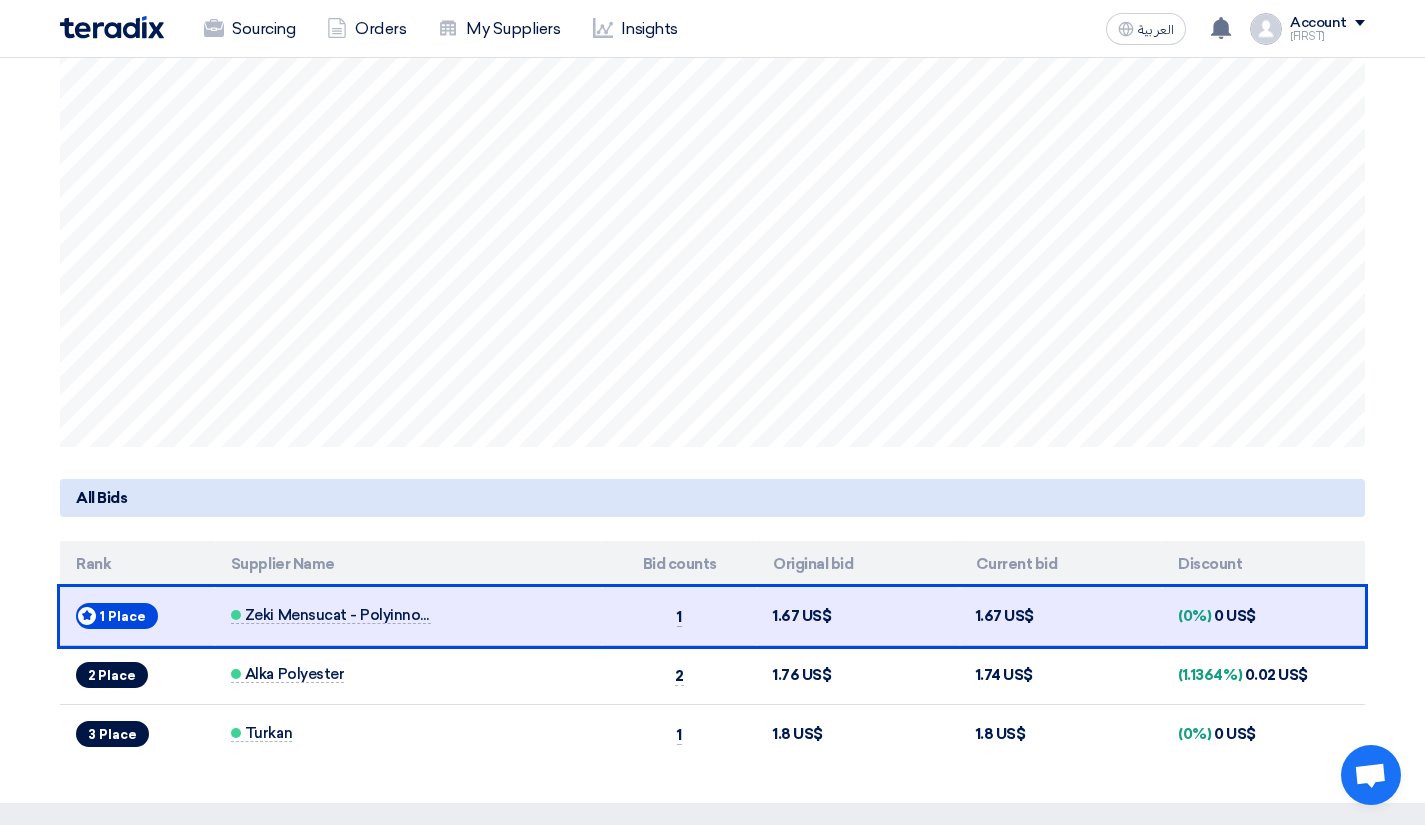 click on "Auction Lot
Lot Name: Polyester 1200 High Shrink Intermingled DTY ( Color# 31008 Qty 20 Ton & Color# 2003 Qty 20 Ton) = Total qty 40 Ton
3 Currently active suppliers
from 3 Invited Suppliers
Live
Bids submitted
Total bids submitted
4 Bids
Show all
Bids submitted
Lowest bid
1.67
US$
Zeki Mensucat - Polyinnova
Auction Graph
All Bids" 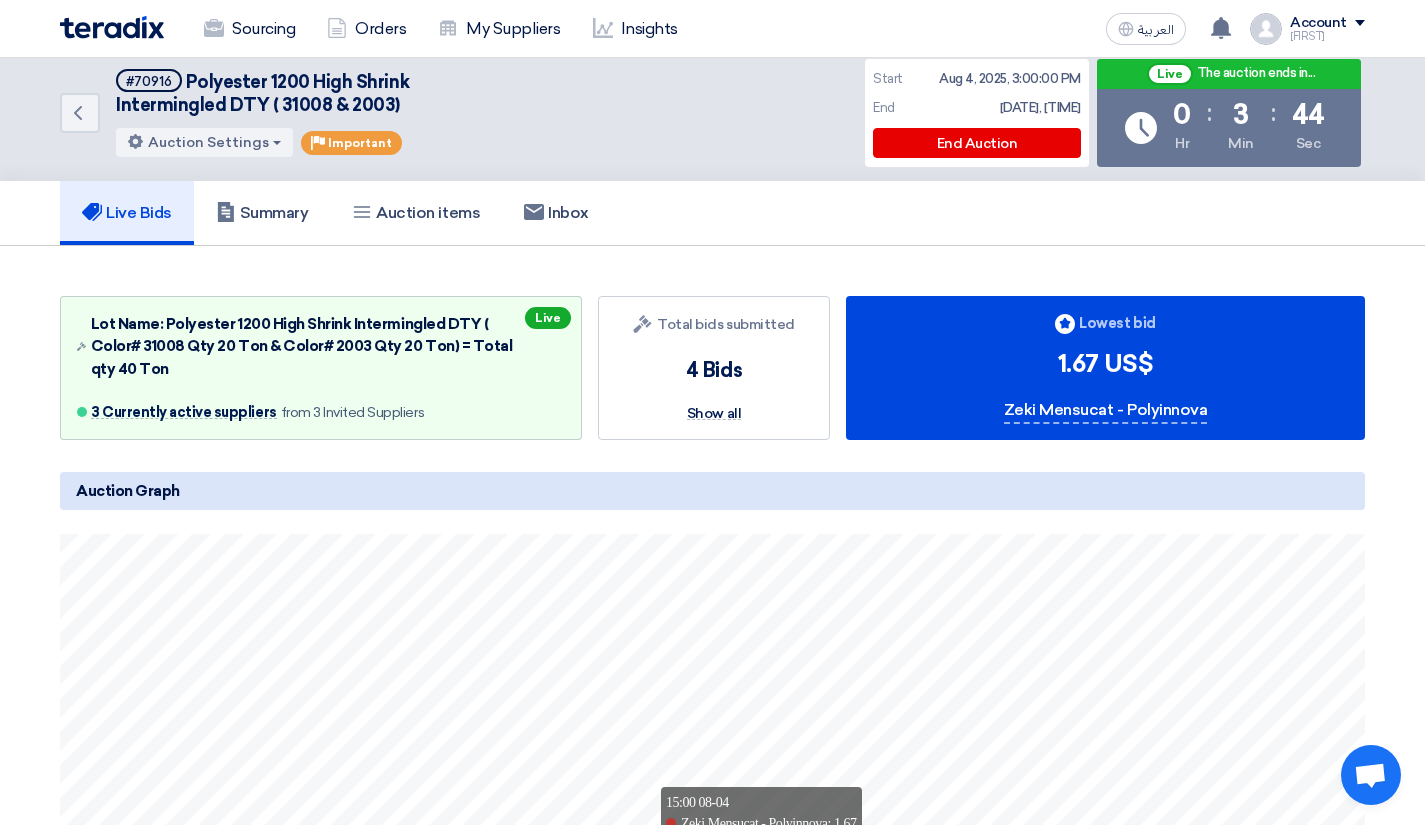 scroll, scrollTop: 0, scrollLeft: 0, axis: both 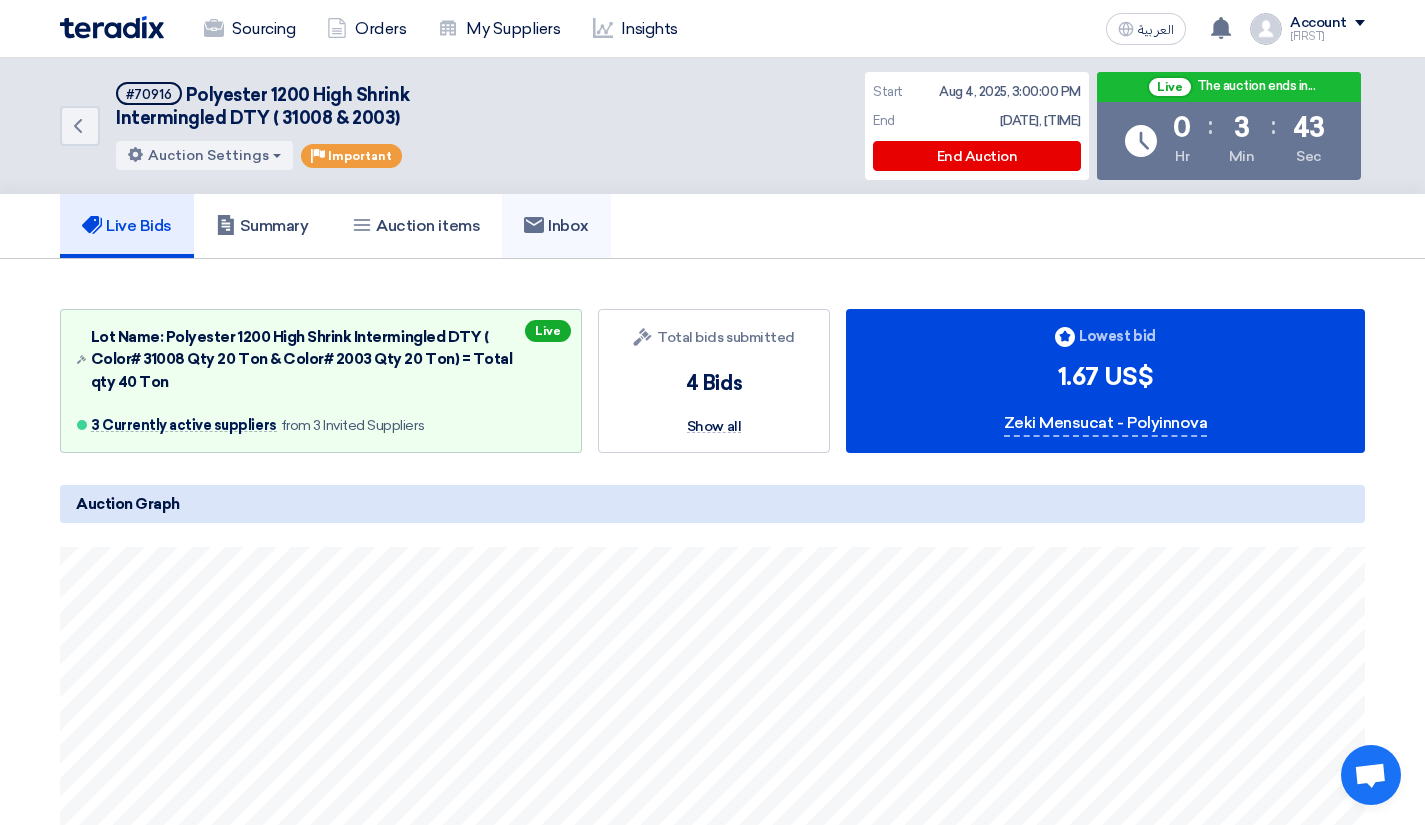 click on "Inbox" 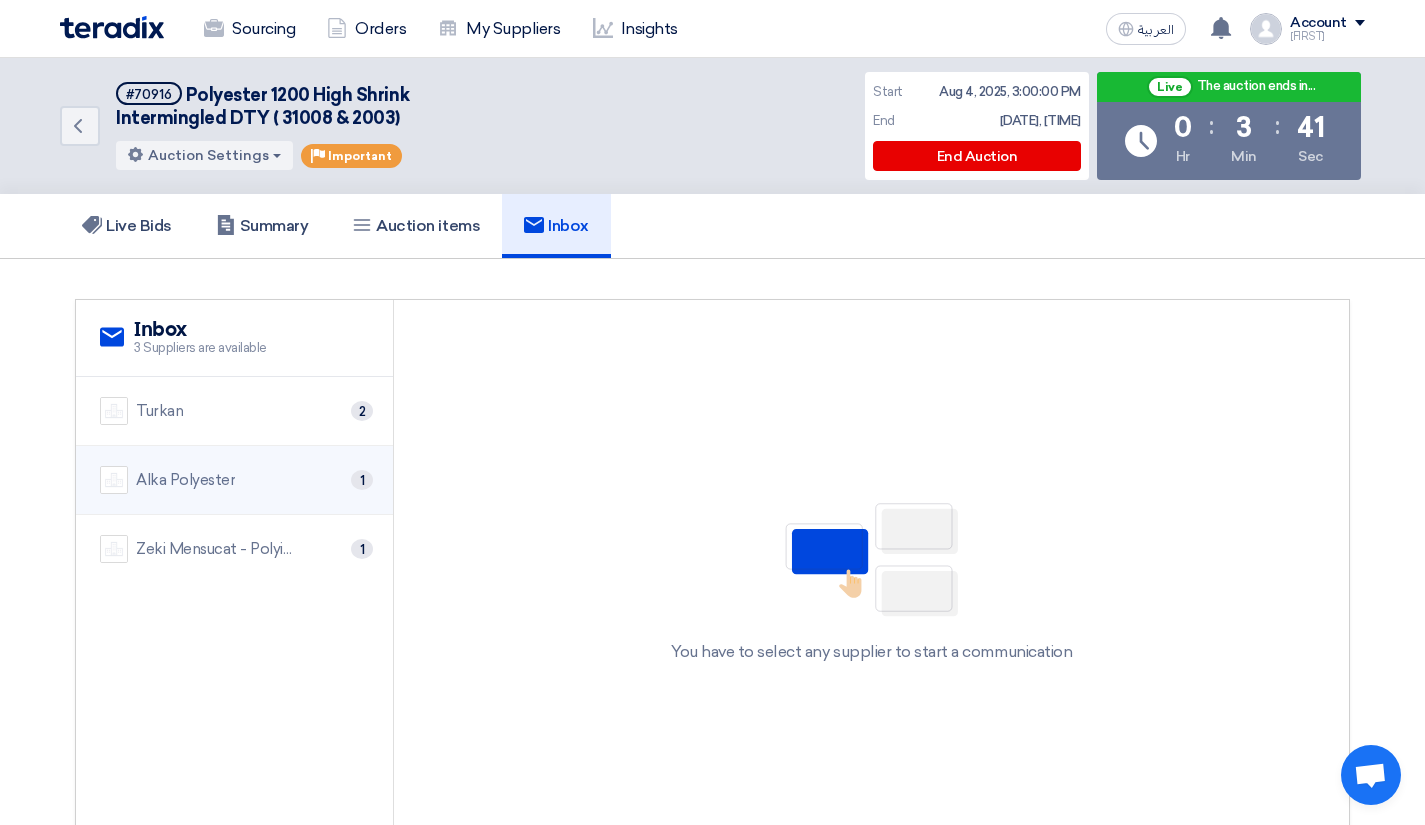 click on "Alka Polyester
1" at bounding box center [234, 480] 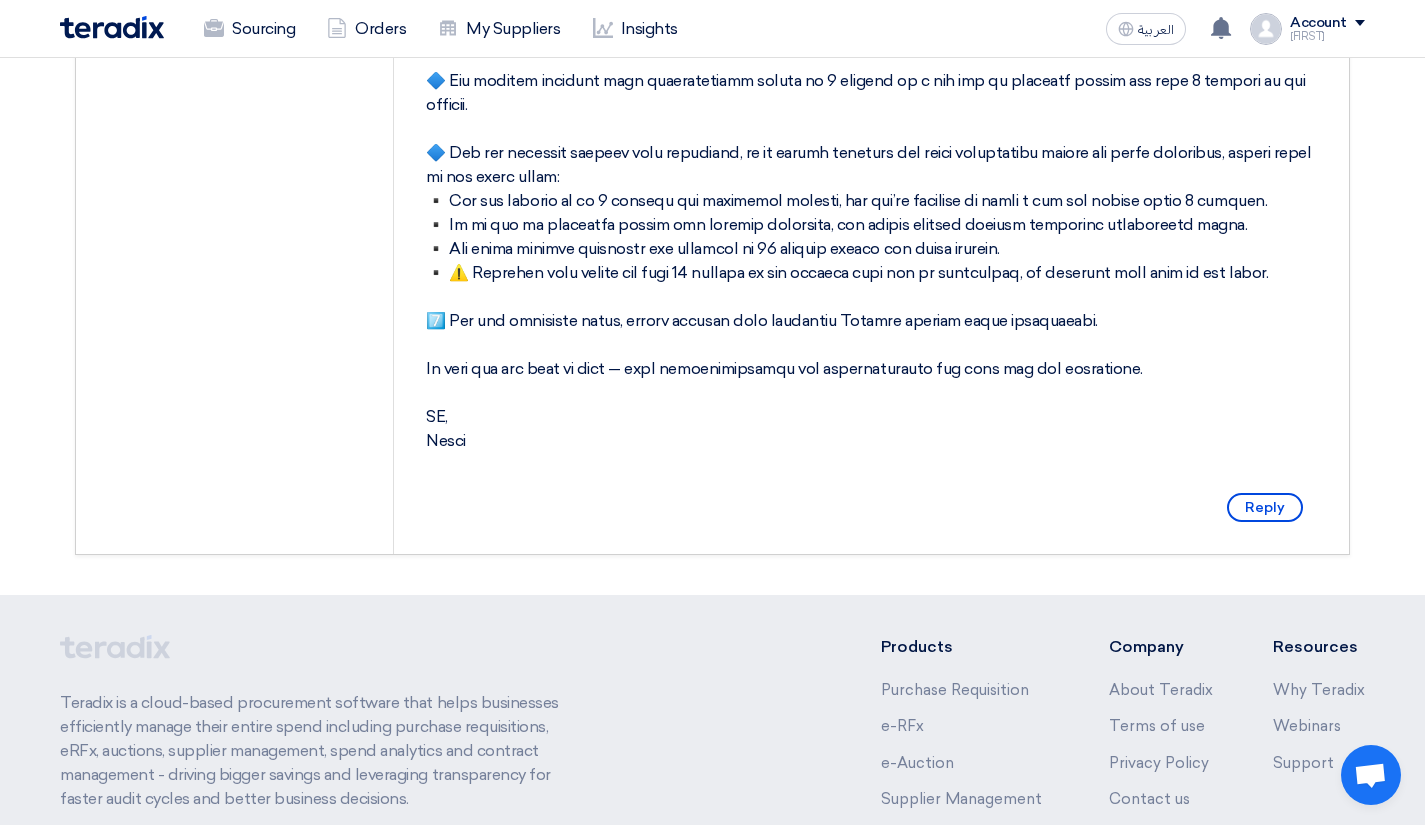 scroll, scrollTop: 1000, scrollLeft: 0, axis: vertical 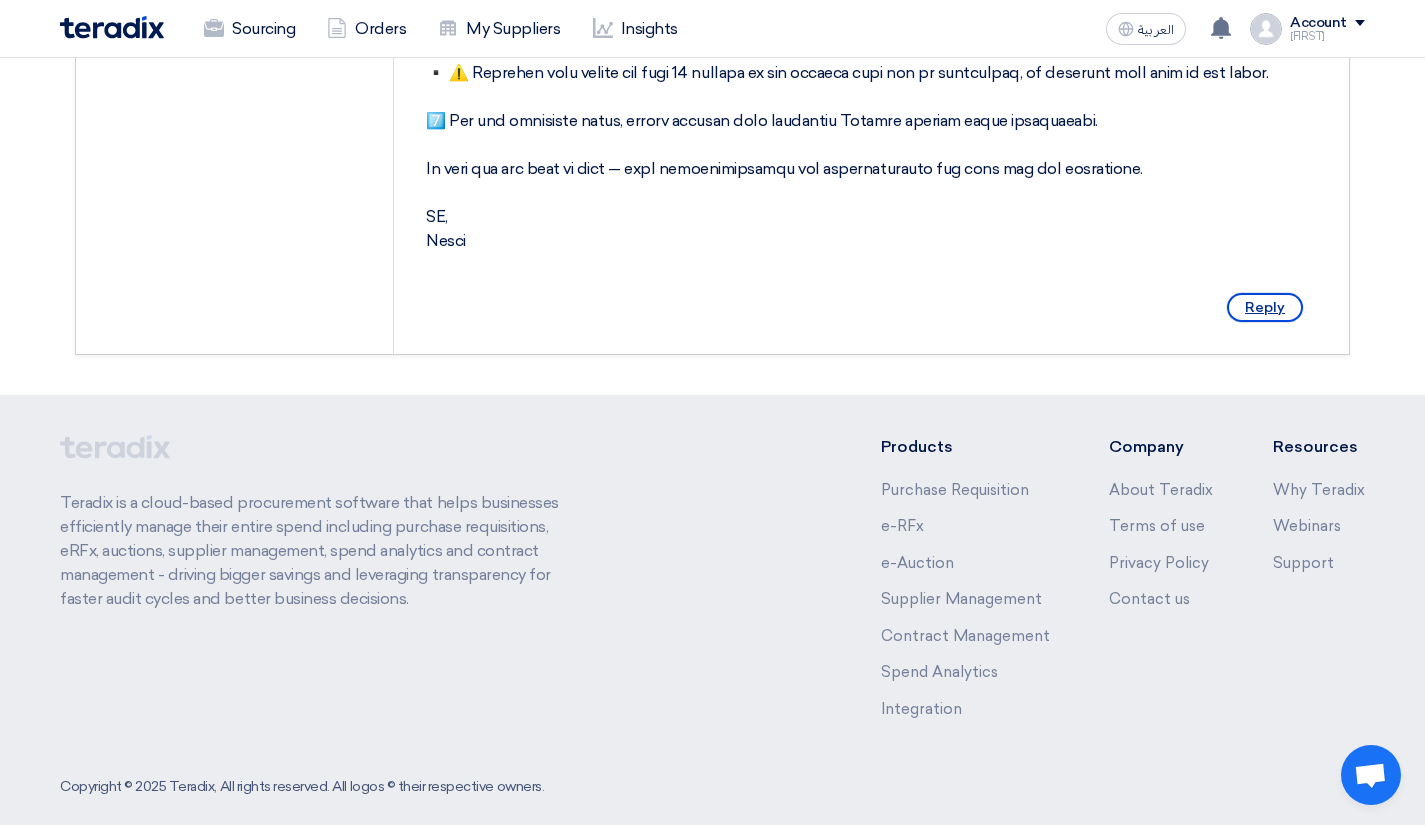 click on "Reply" at bounding box center [1265, 307] 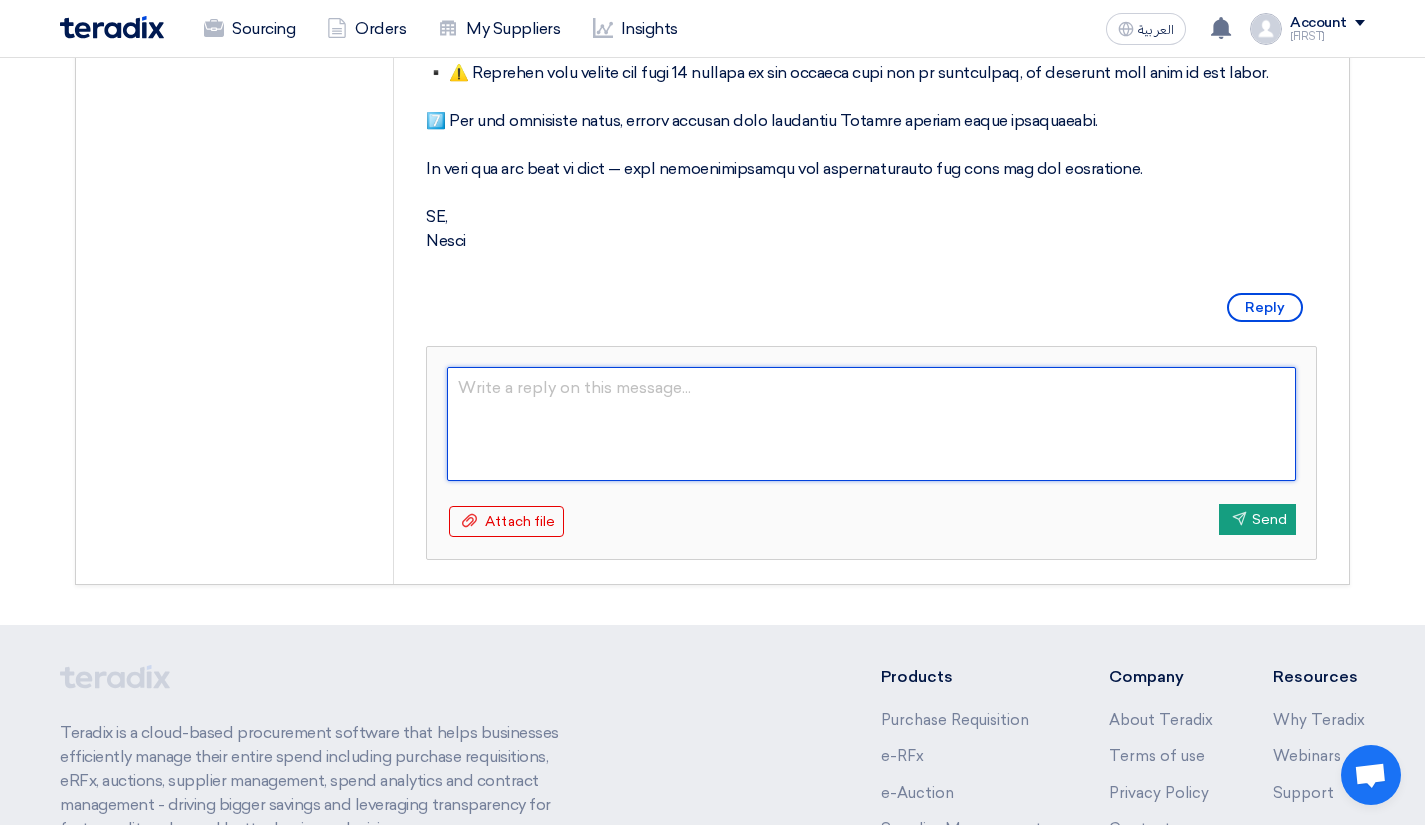 click at bounding box center (871, 424) 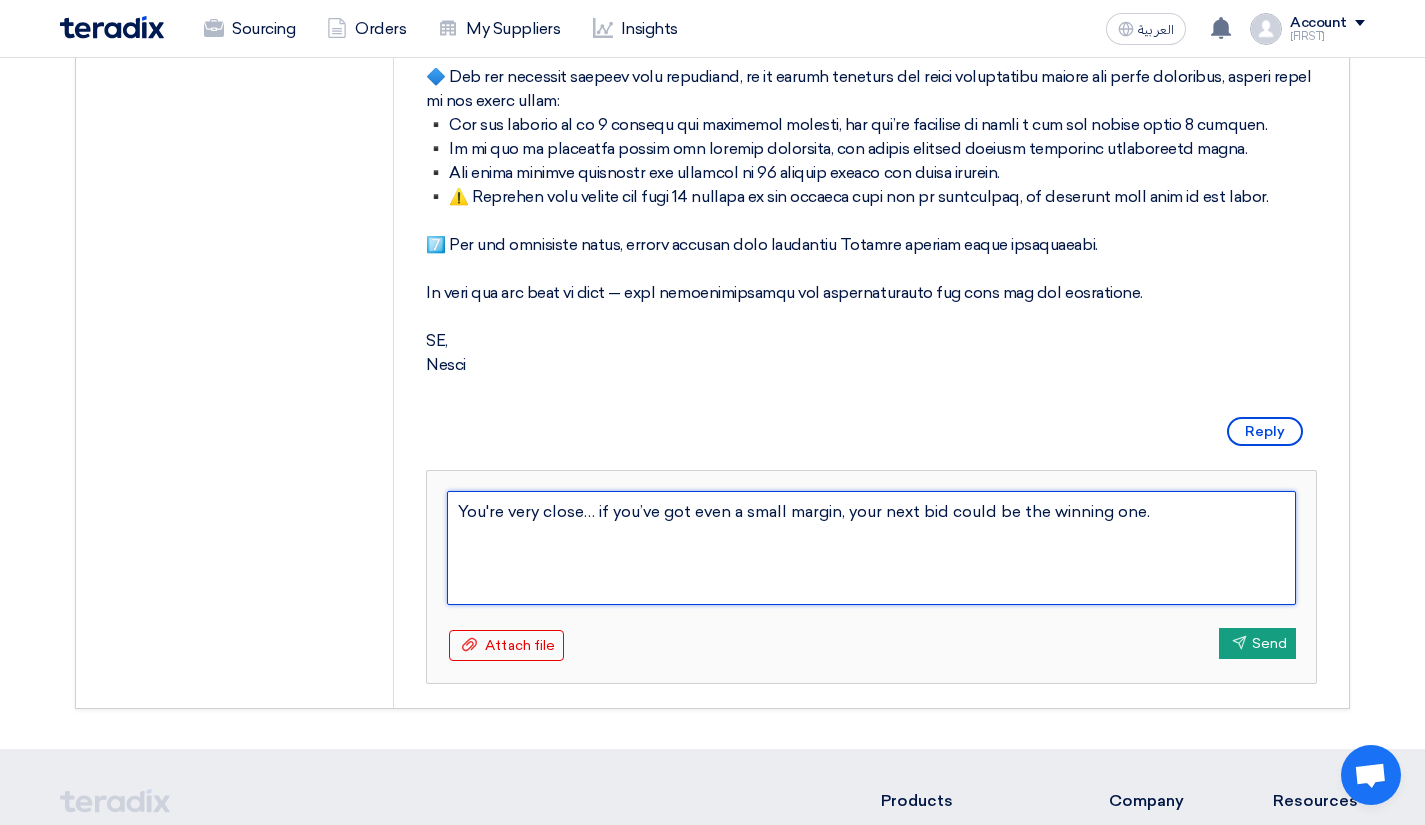 scroll, scrollTop: 900, scrollLeft: 0, axis: vertical 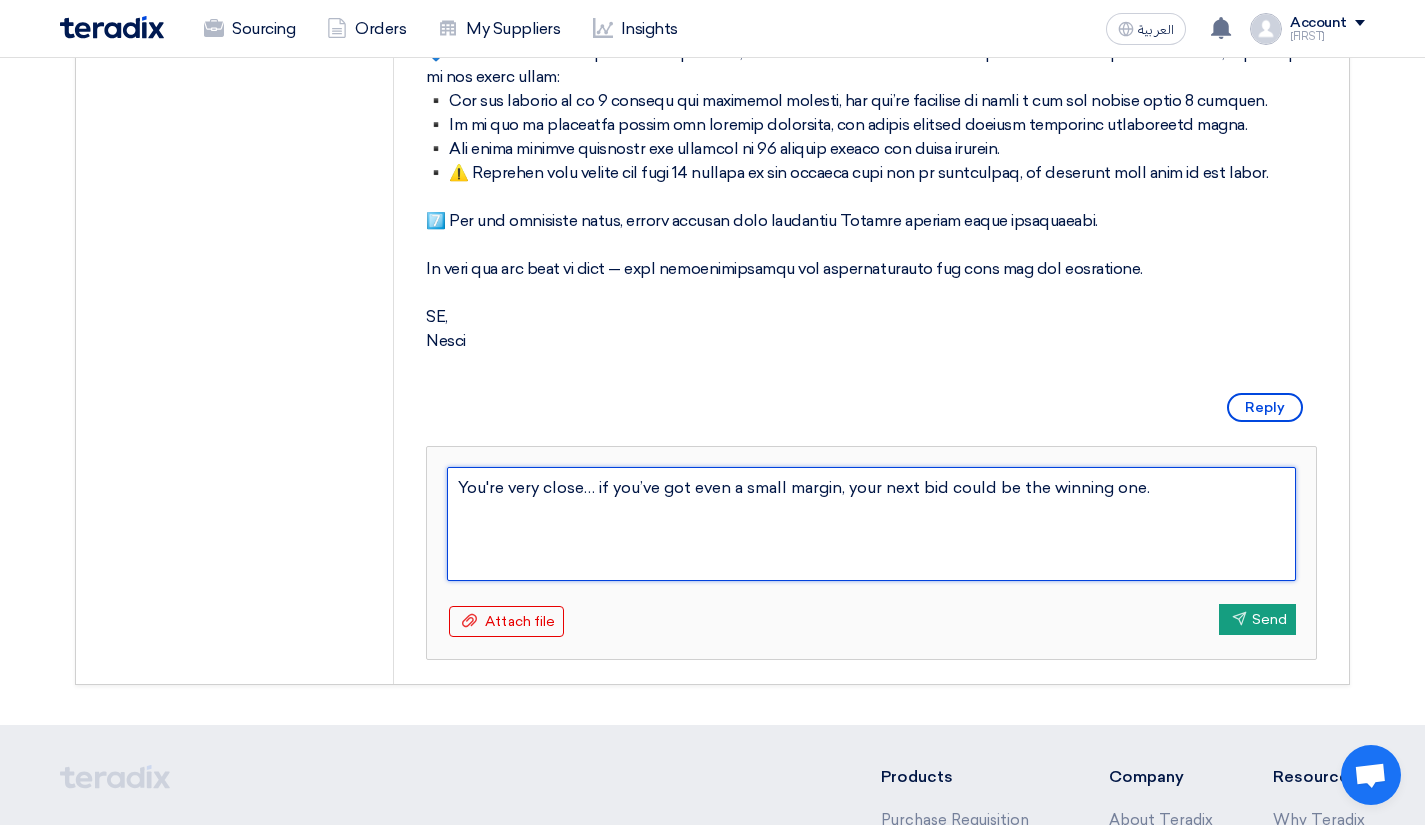 type on "You're very close… if you’ve got even a small margin, your next bid could be the winning one.
-" 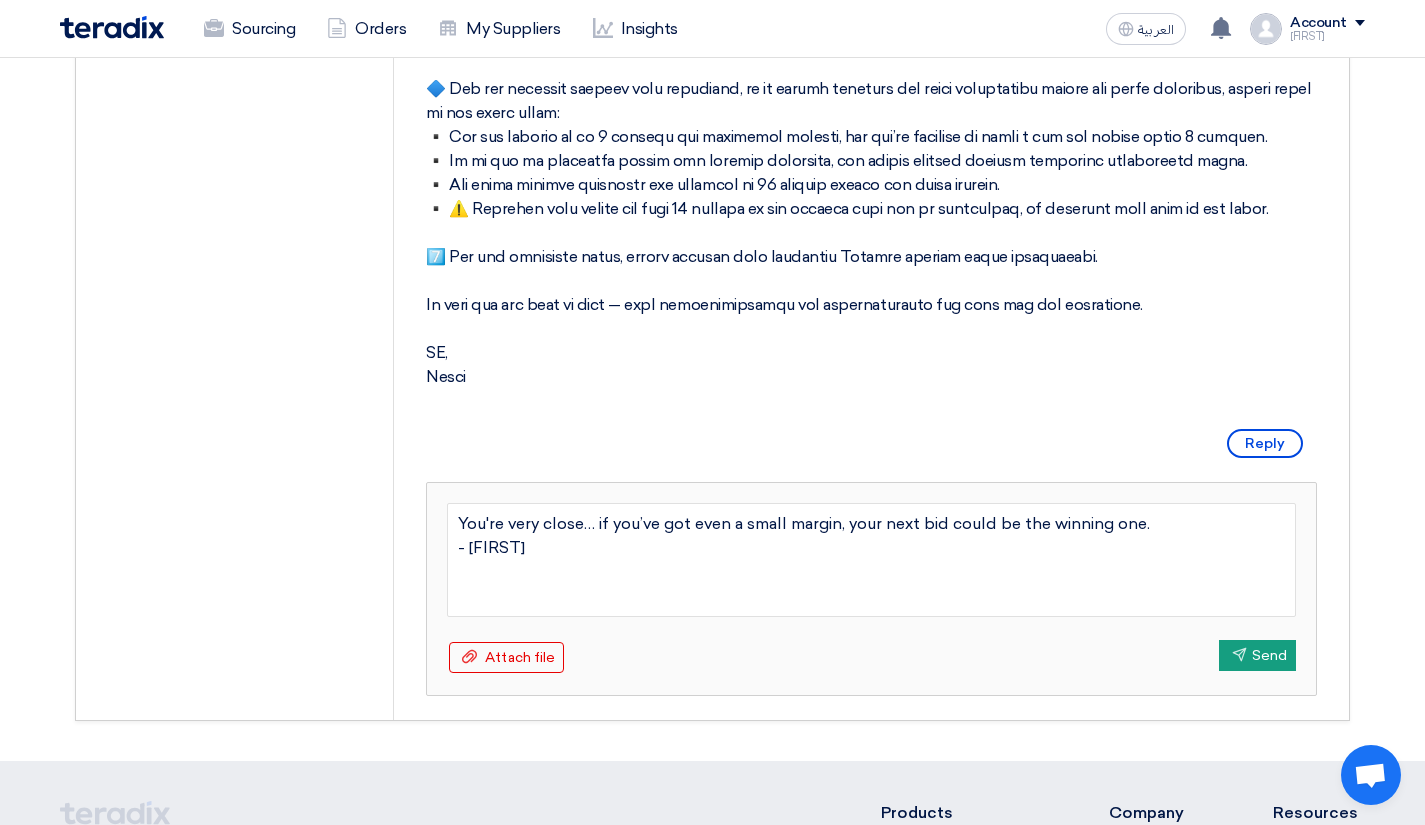 scroll, scrollTop: 900, scrollLeft: 0, axis: vertical 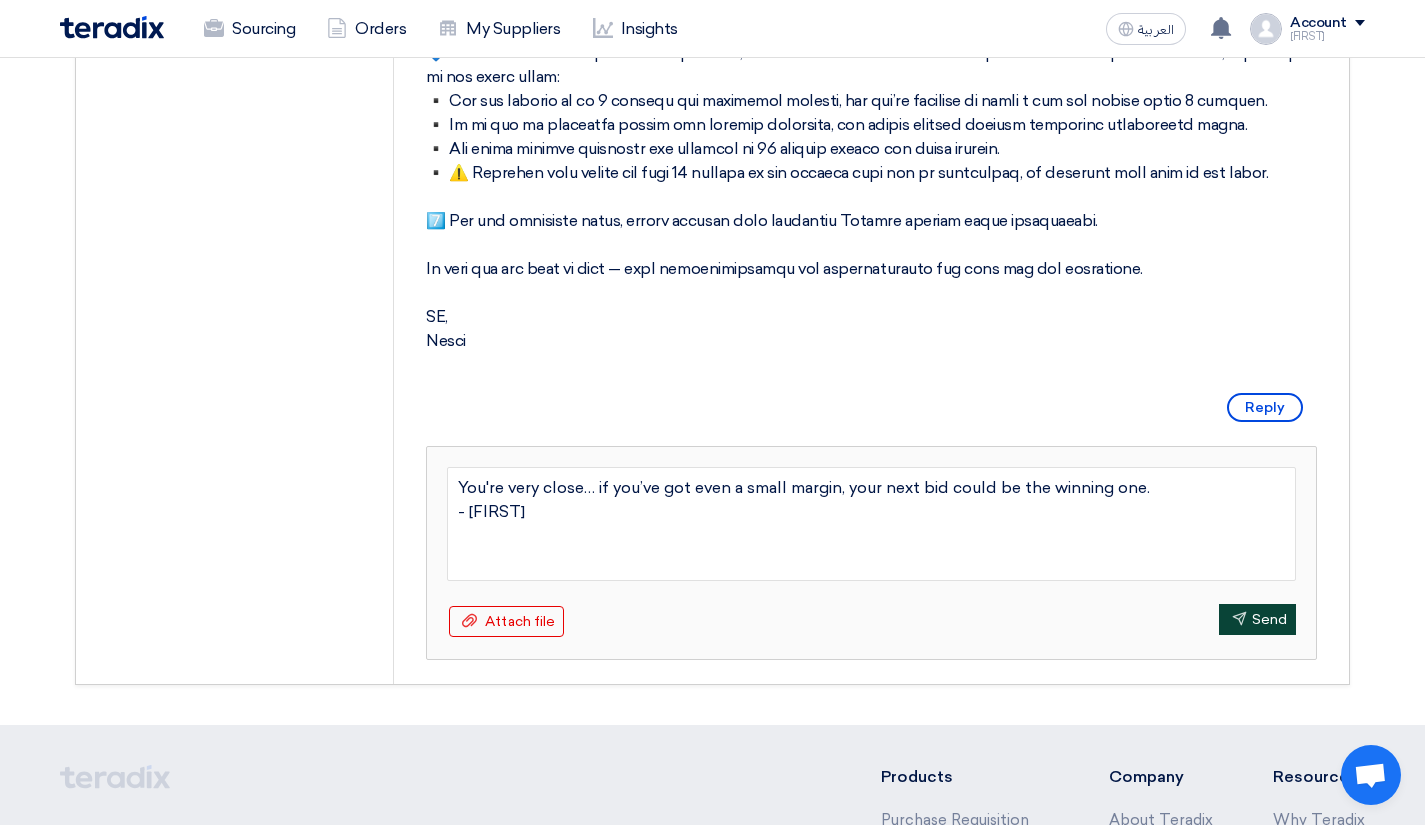 type on "You're very close… if you’ve got even a small margin, your next bid could be the winning one.
- Osama" 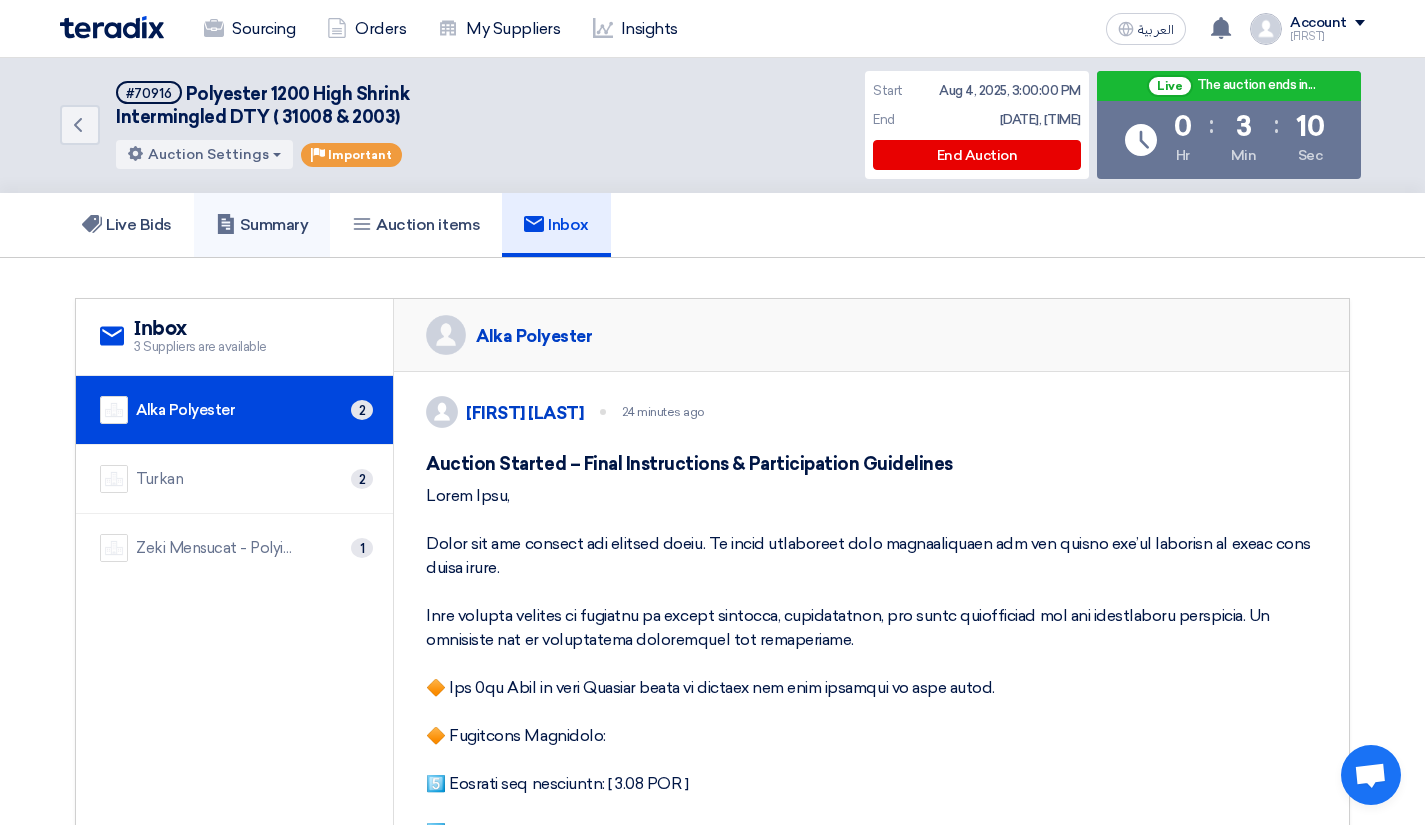 scroll, scrollTop: 0, scrollLeft: 0, axis: both 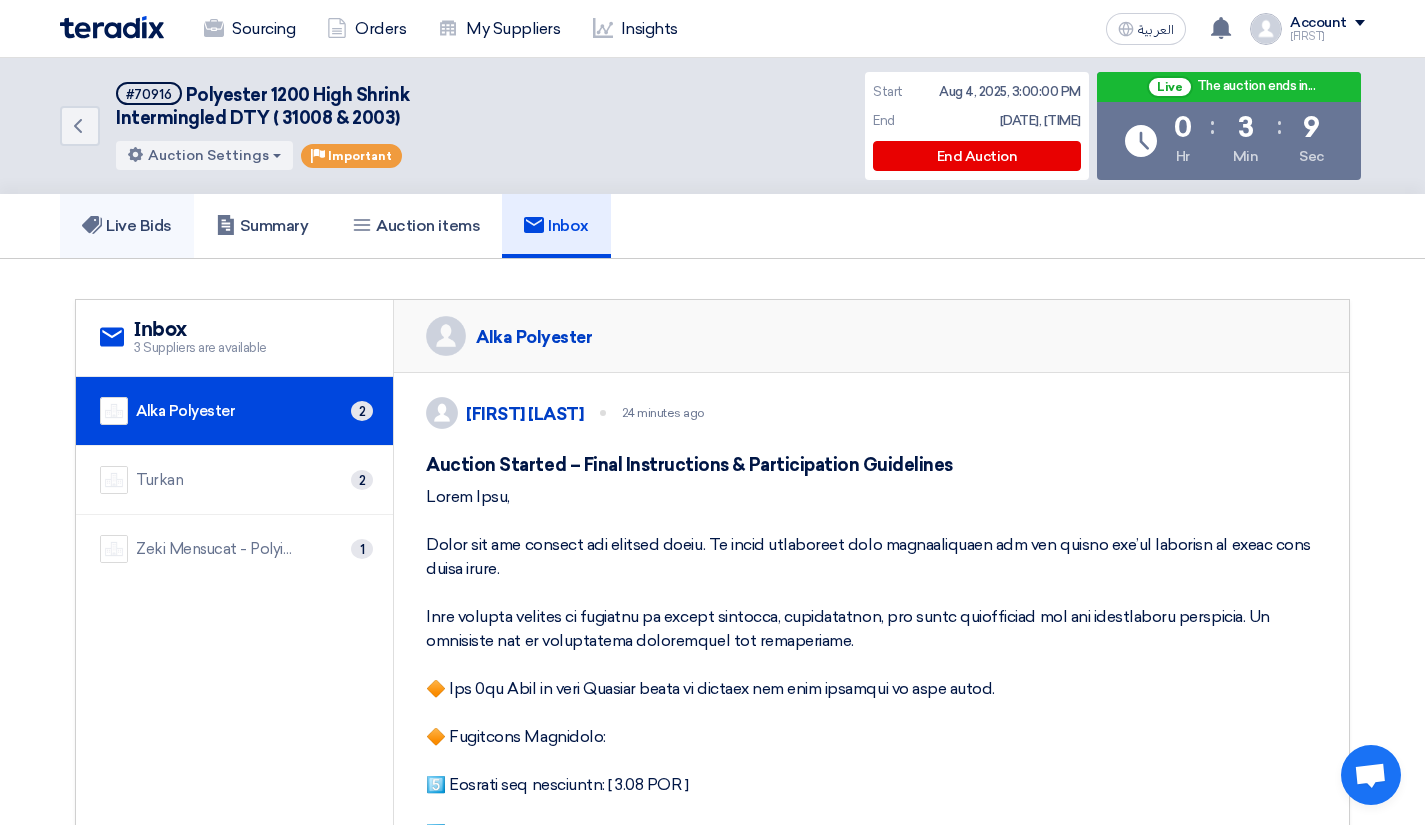 click on "Live Bids" 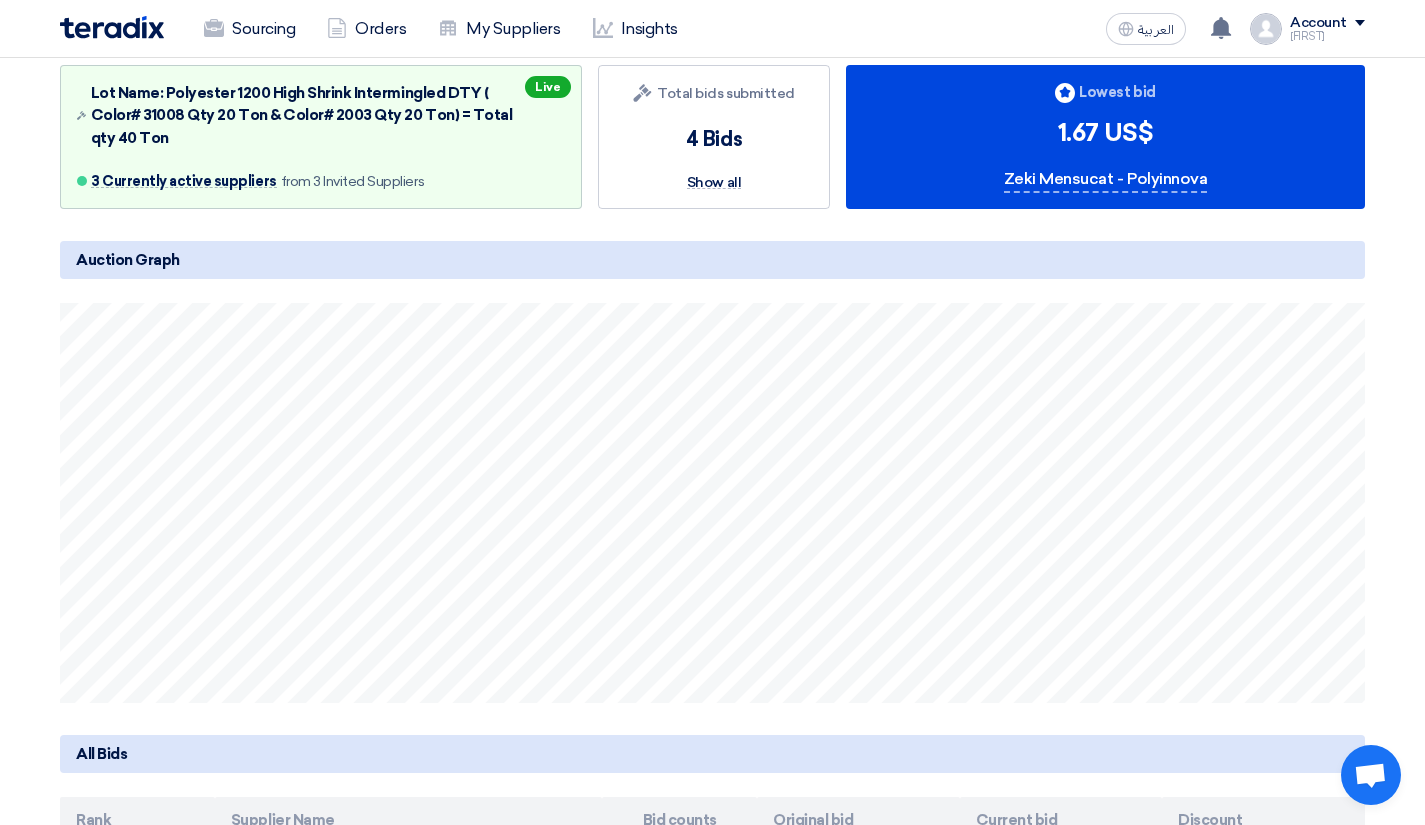 scroll, scrollTop: 0, scrollLeft: 0, axis: both 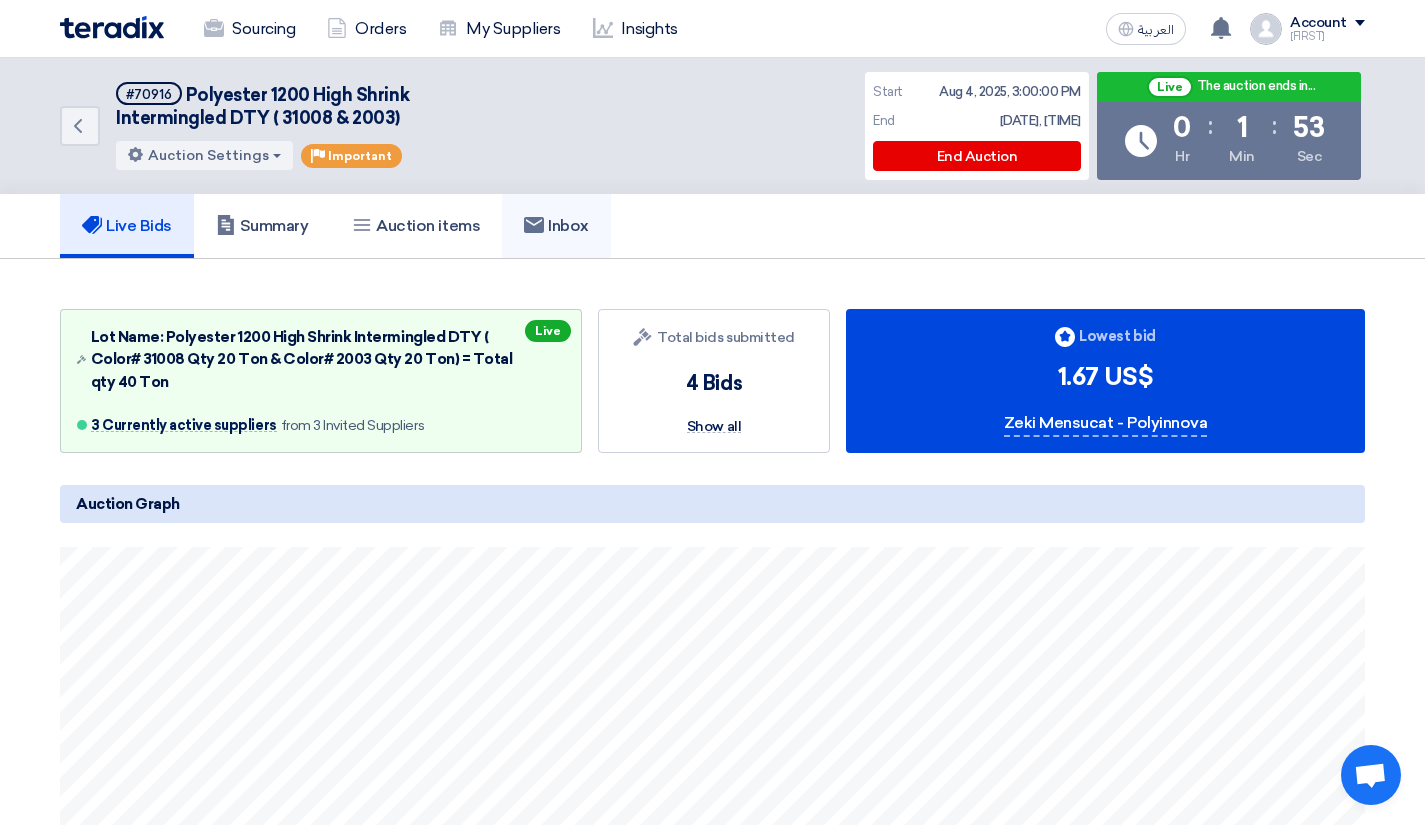 click on "Inbox" 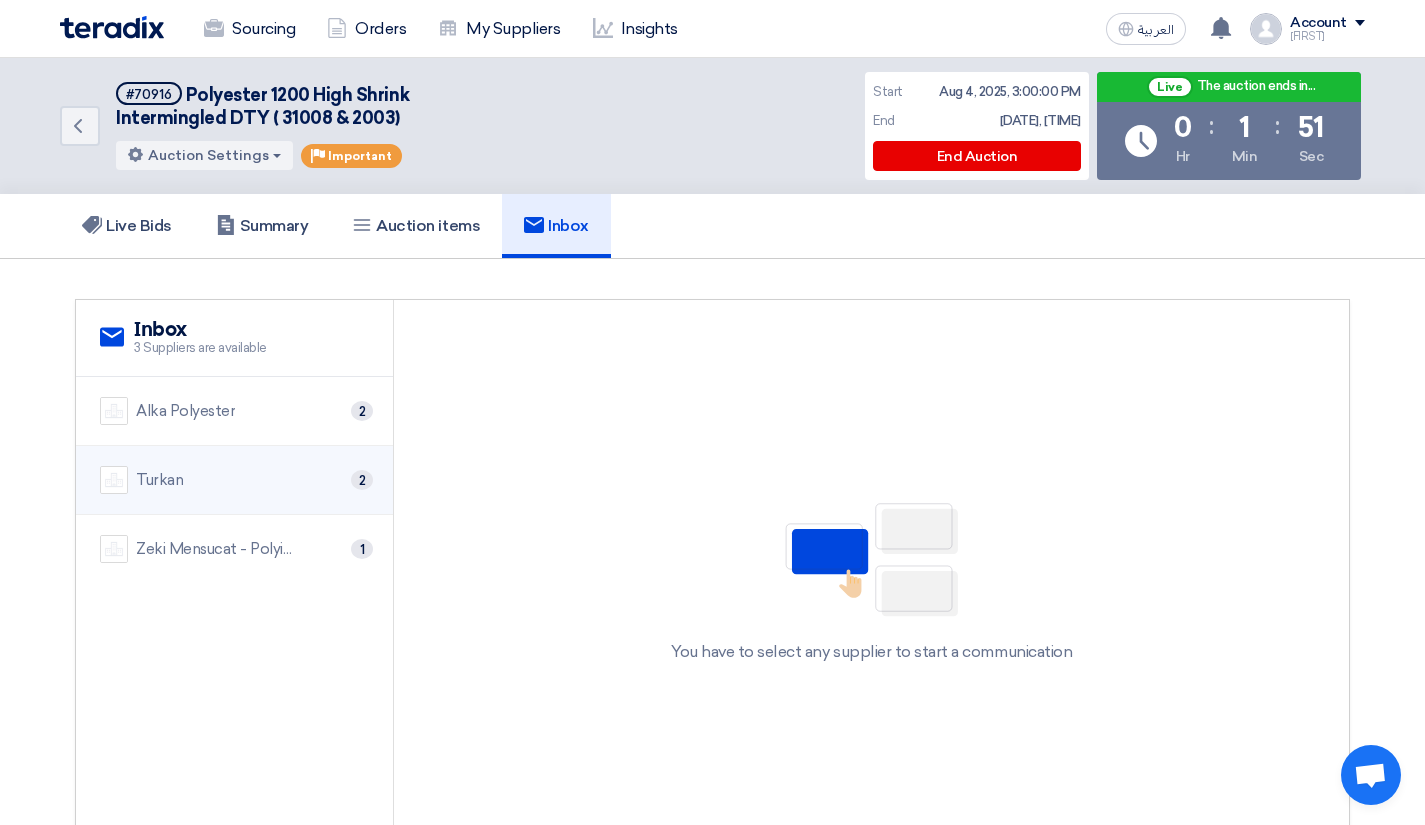 click on "Turkan
2" at bounding box center (234, 480) 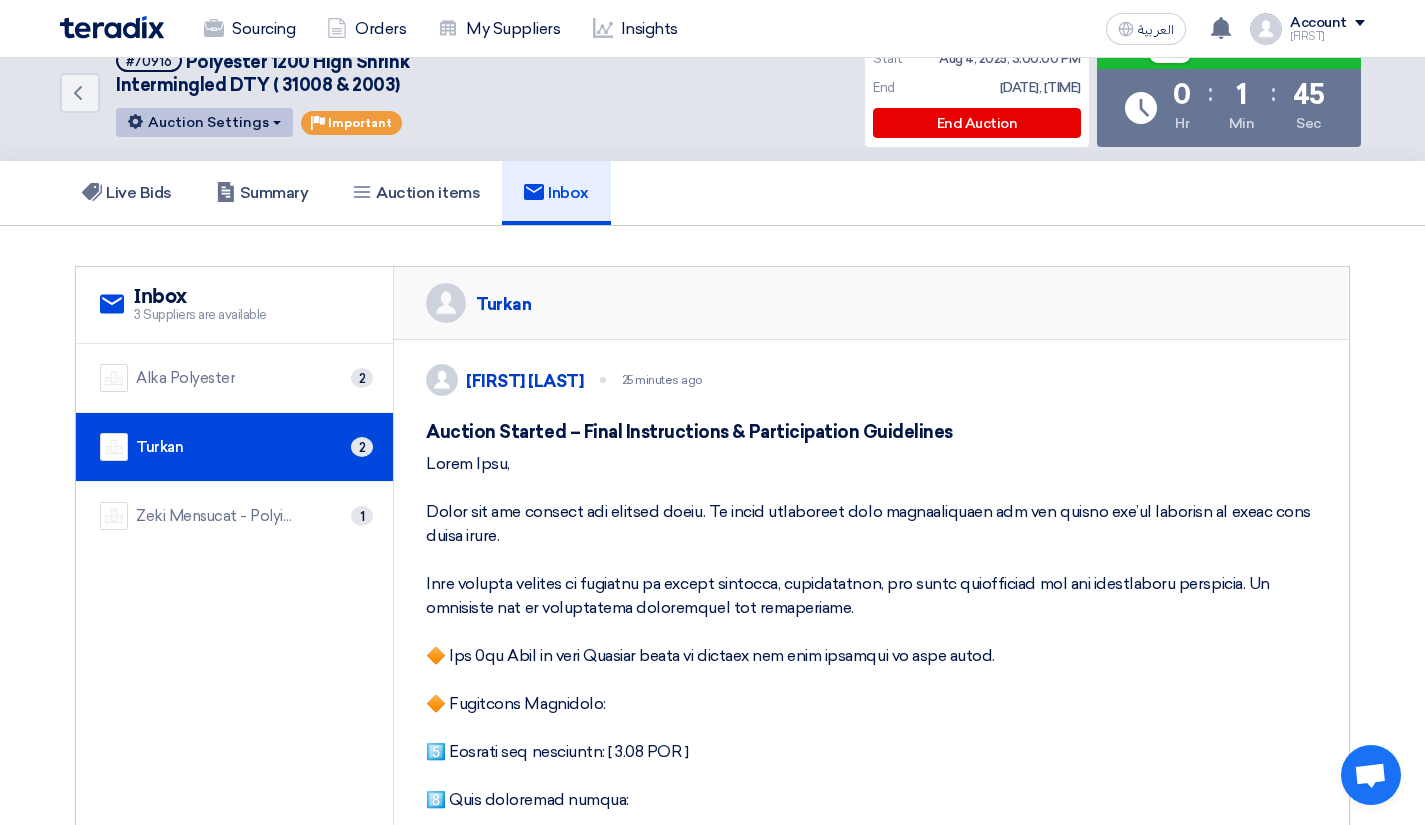 scroll, scrollTop: 0, scrollLeft: 0, axis: both 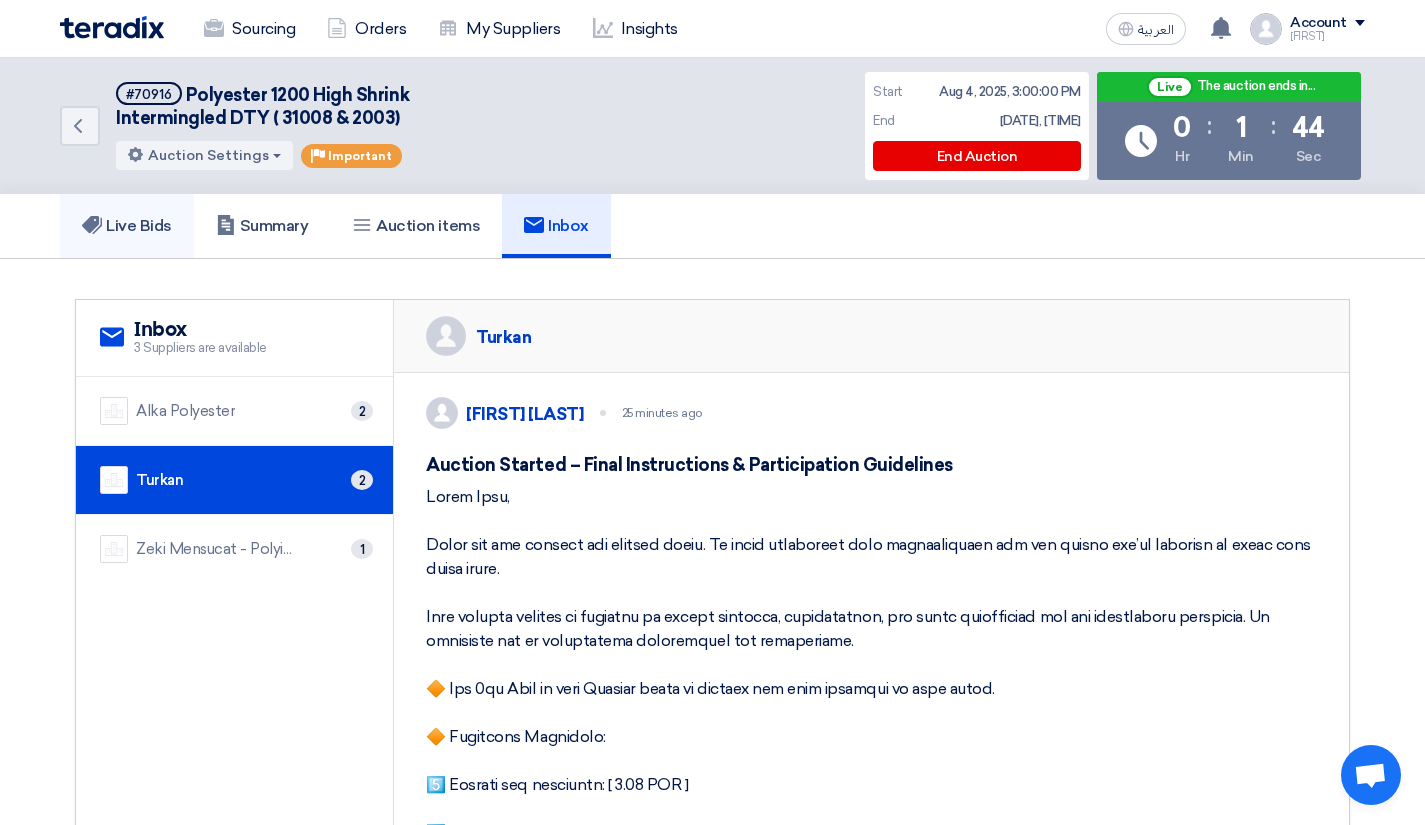 click on "Live Bids" 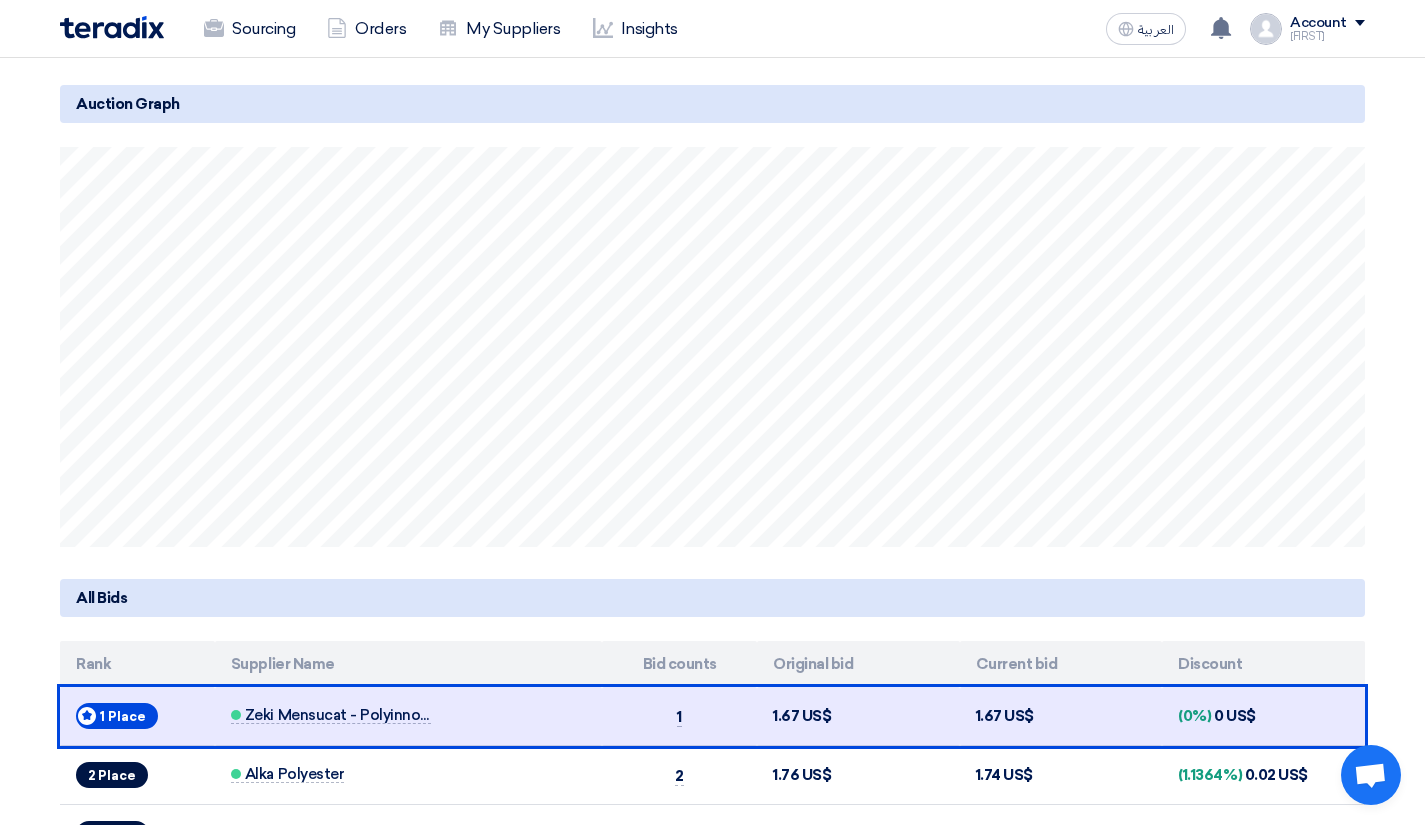 scroll, scrollTop: 500, scrollLeft: 0, axis: vertical 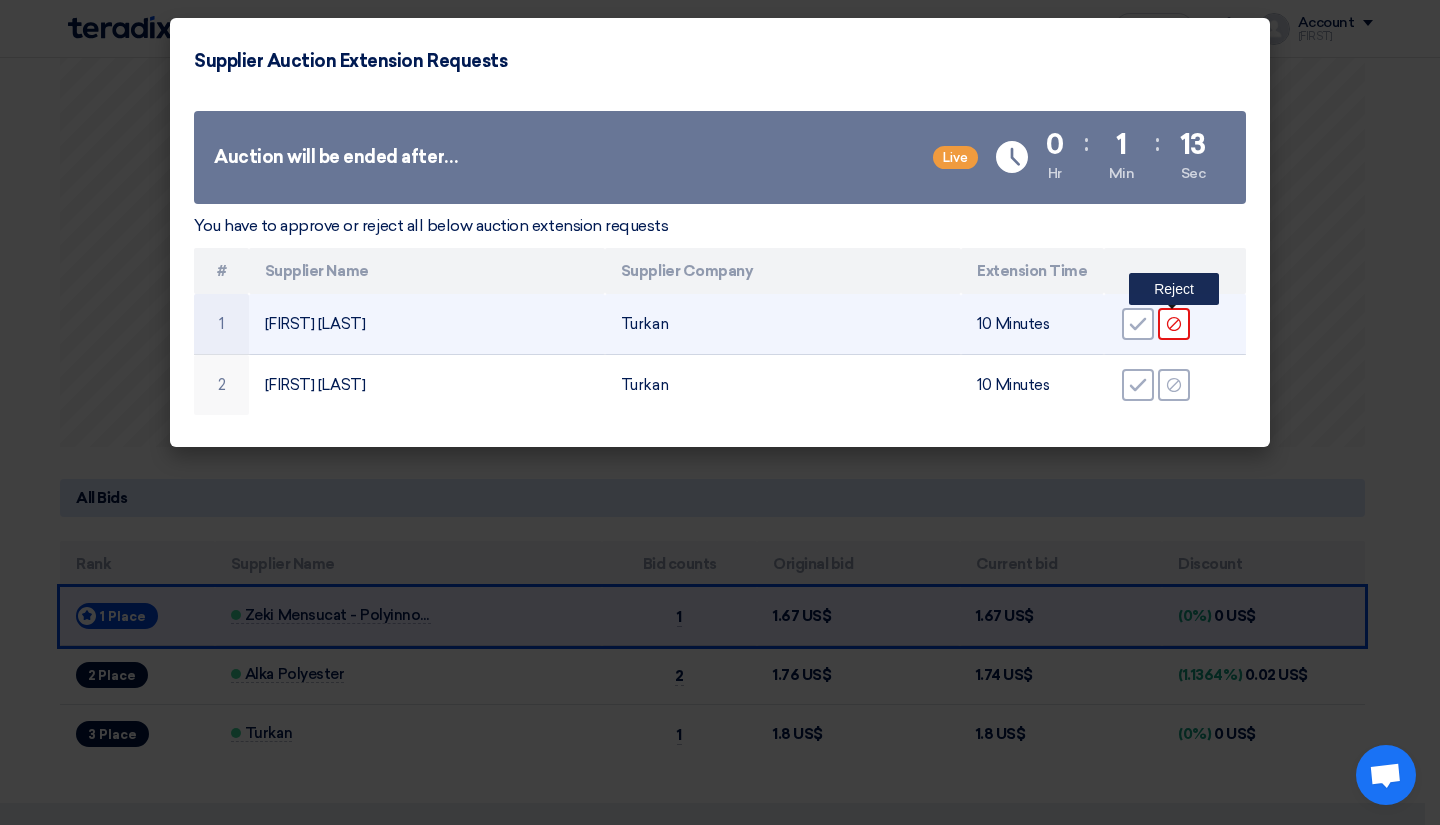 click on "Reject" 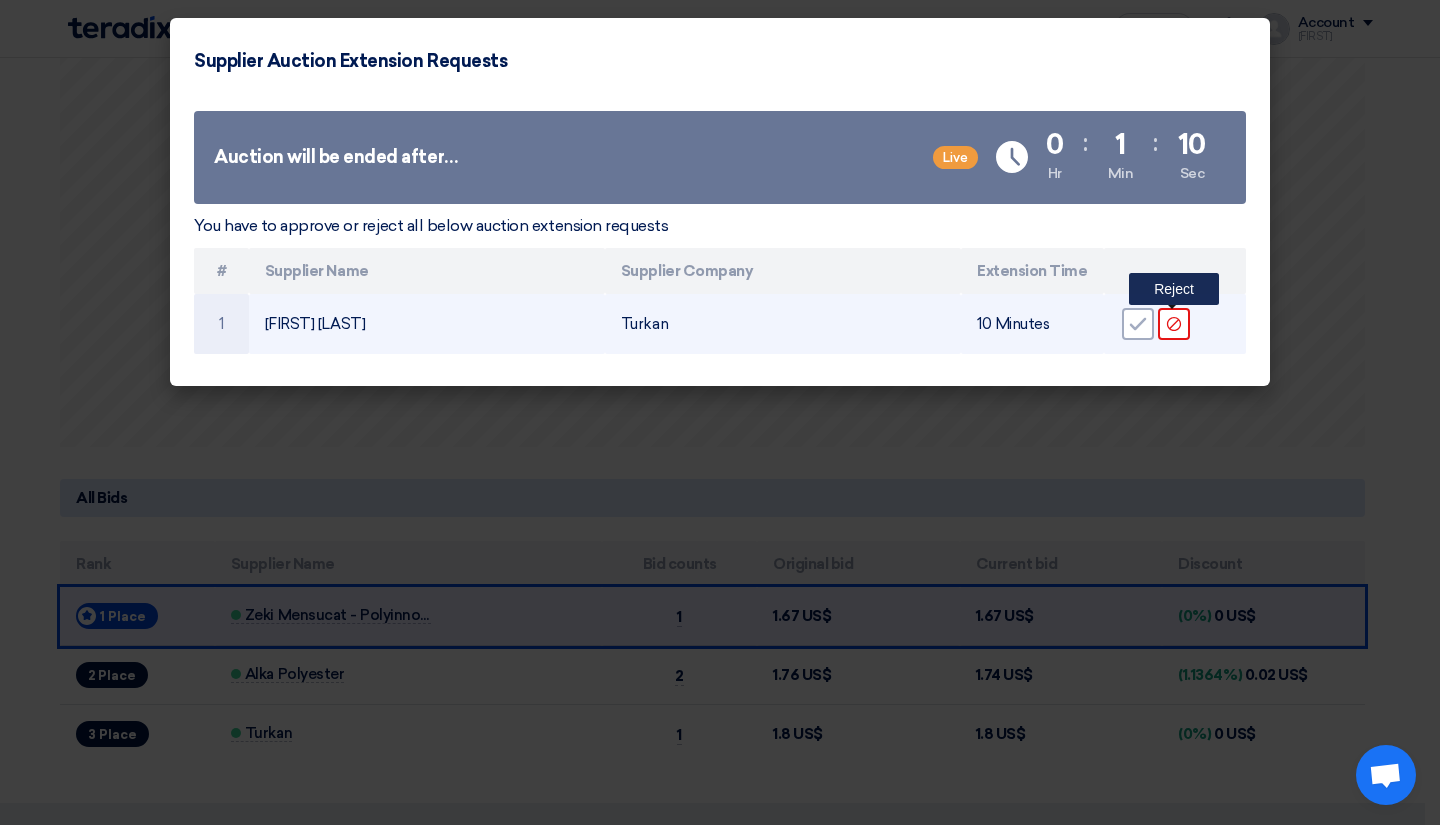click on "Reject" 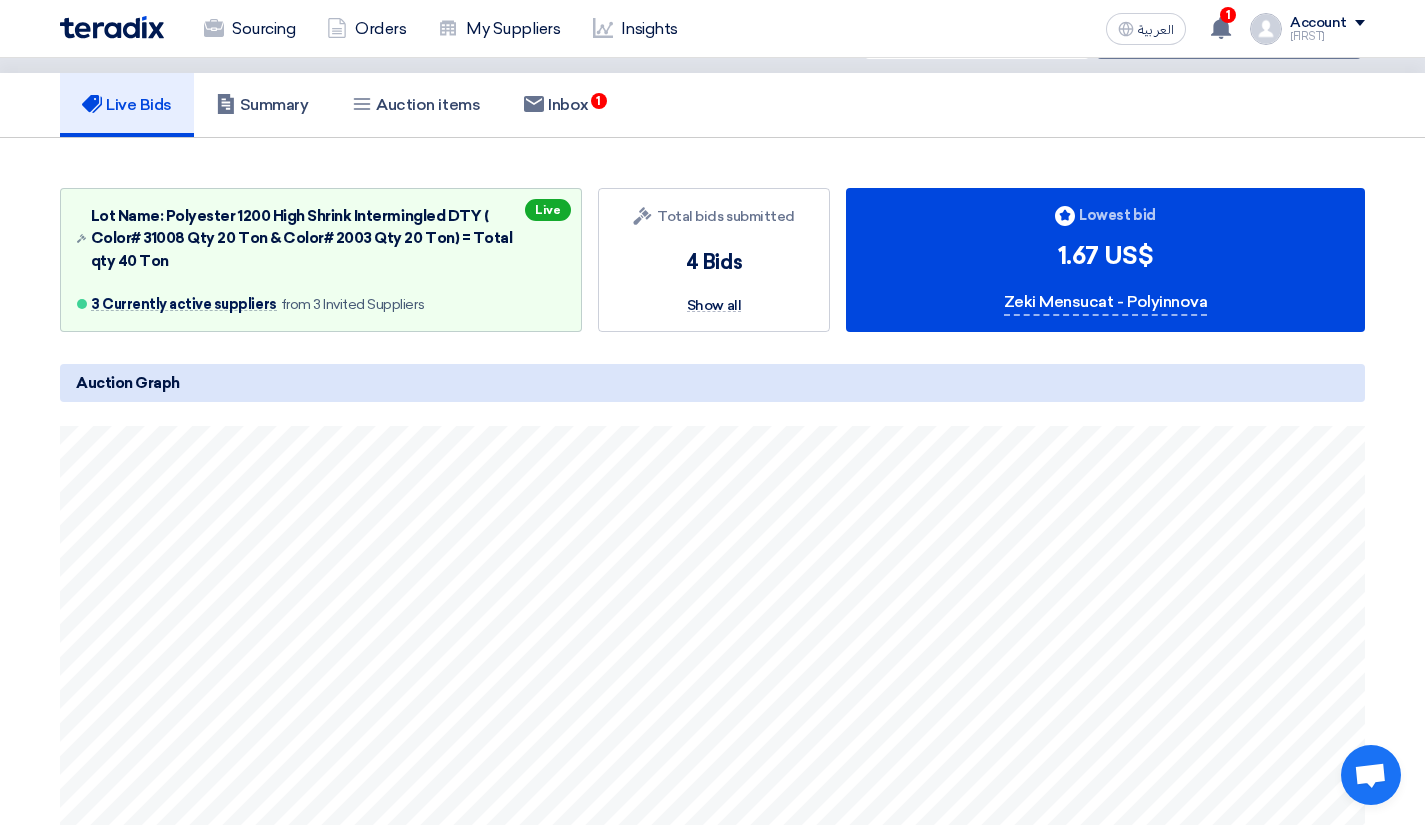 scroll, scrollTop: 0, scrollLeft: 0, axis: both 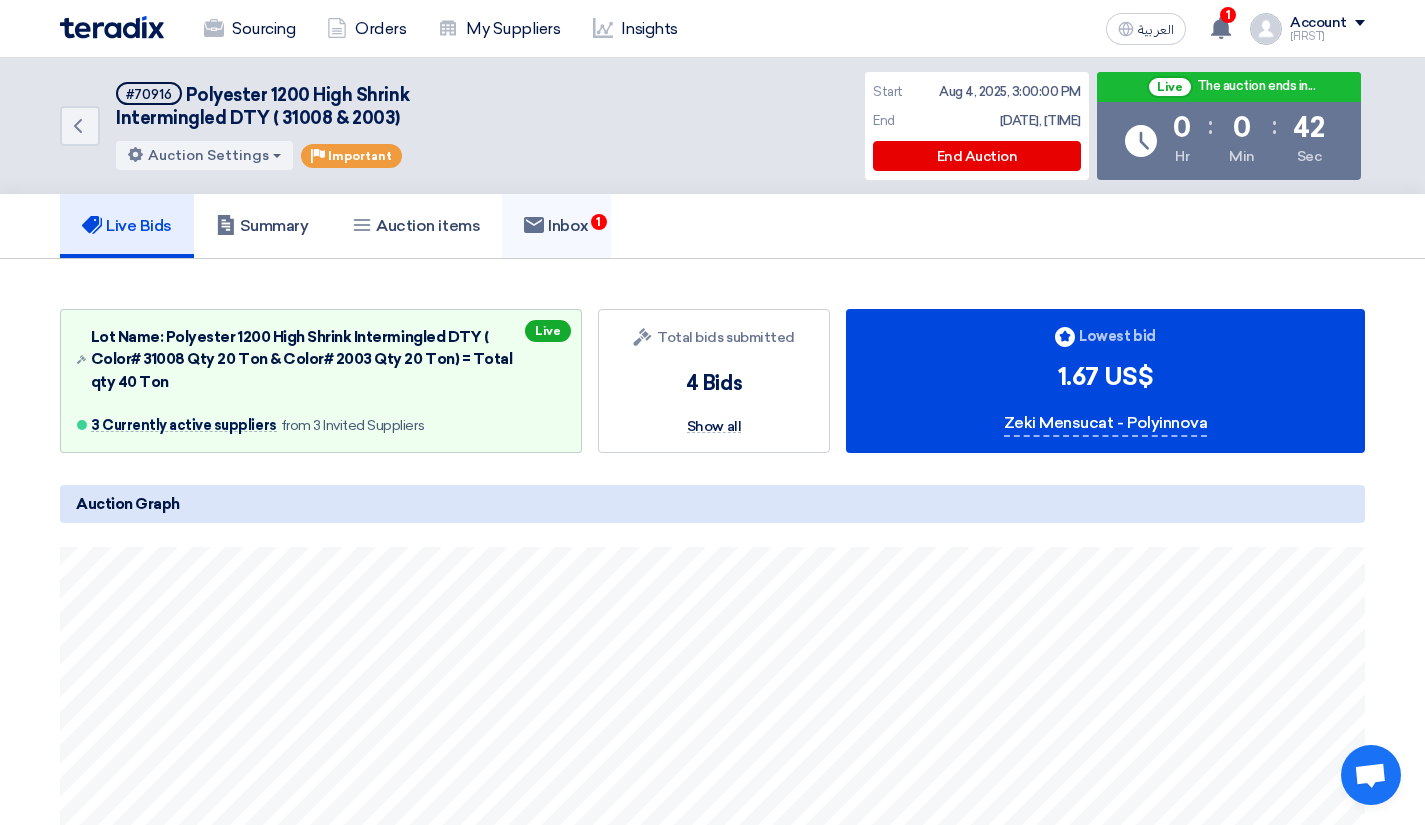 click on "Inbox
1" 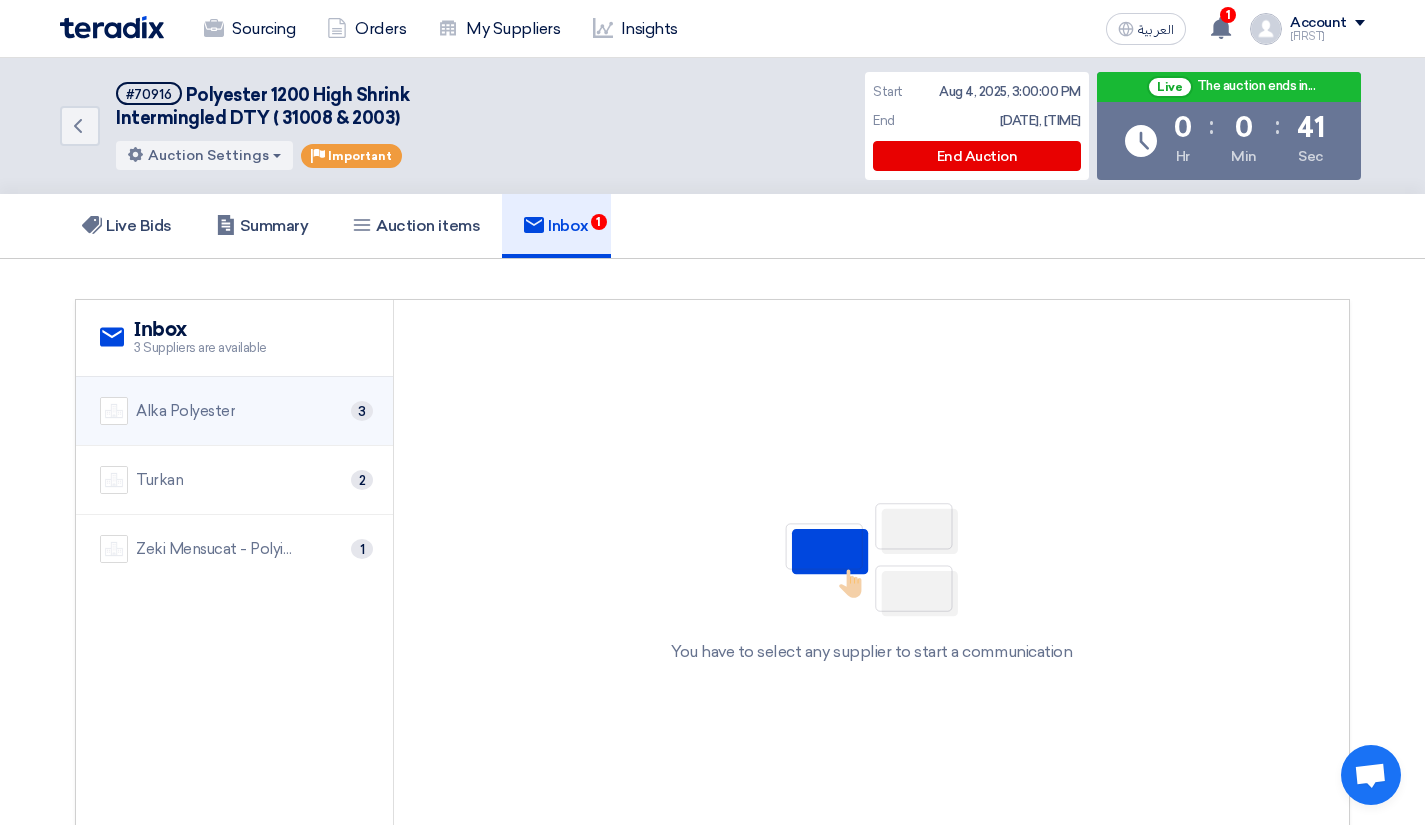 click on "Alka Polyester
3" at bounding box center [234, 411] 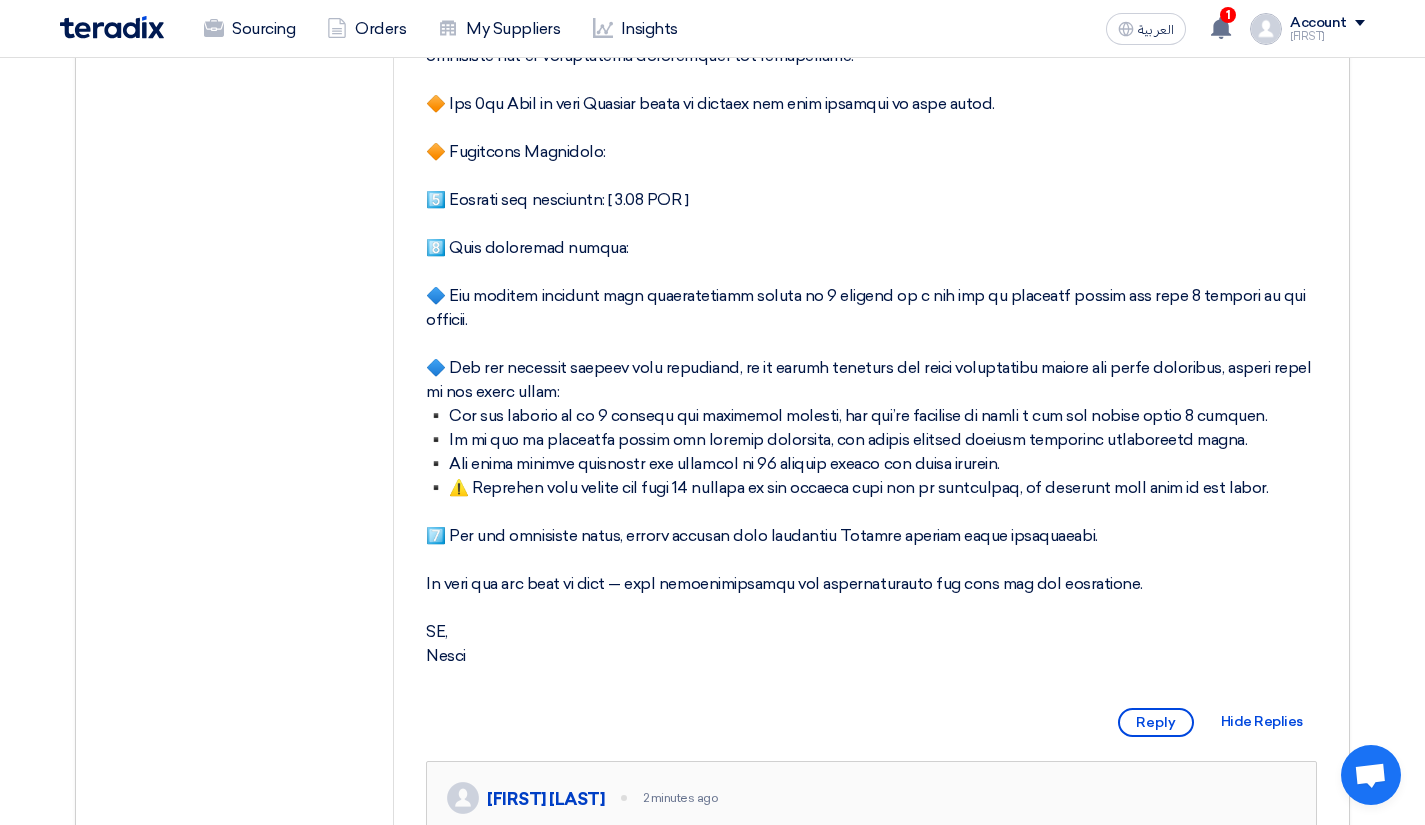 scroll, scrollTop: 0, scrollLeft: 0, axis: both 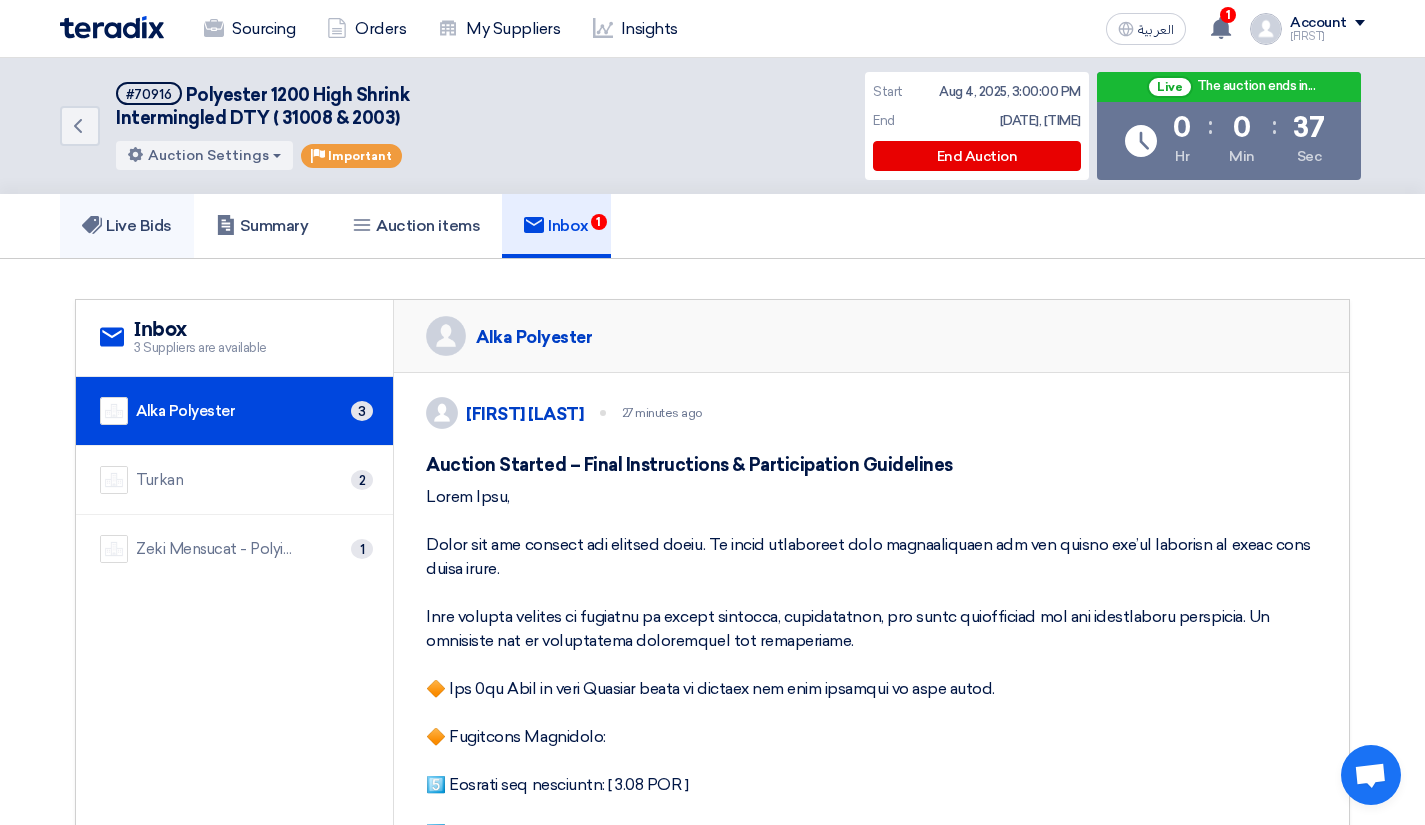 click on "Live Bids" 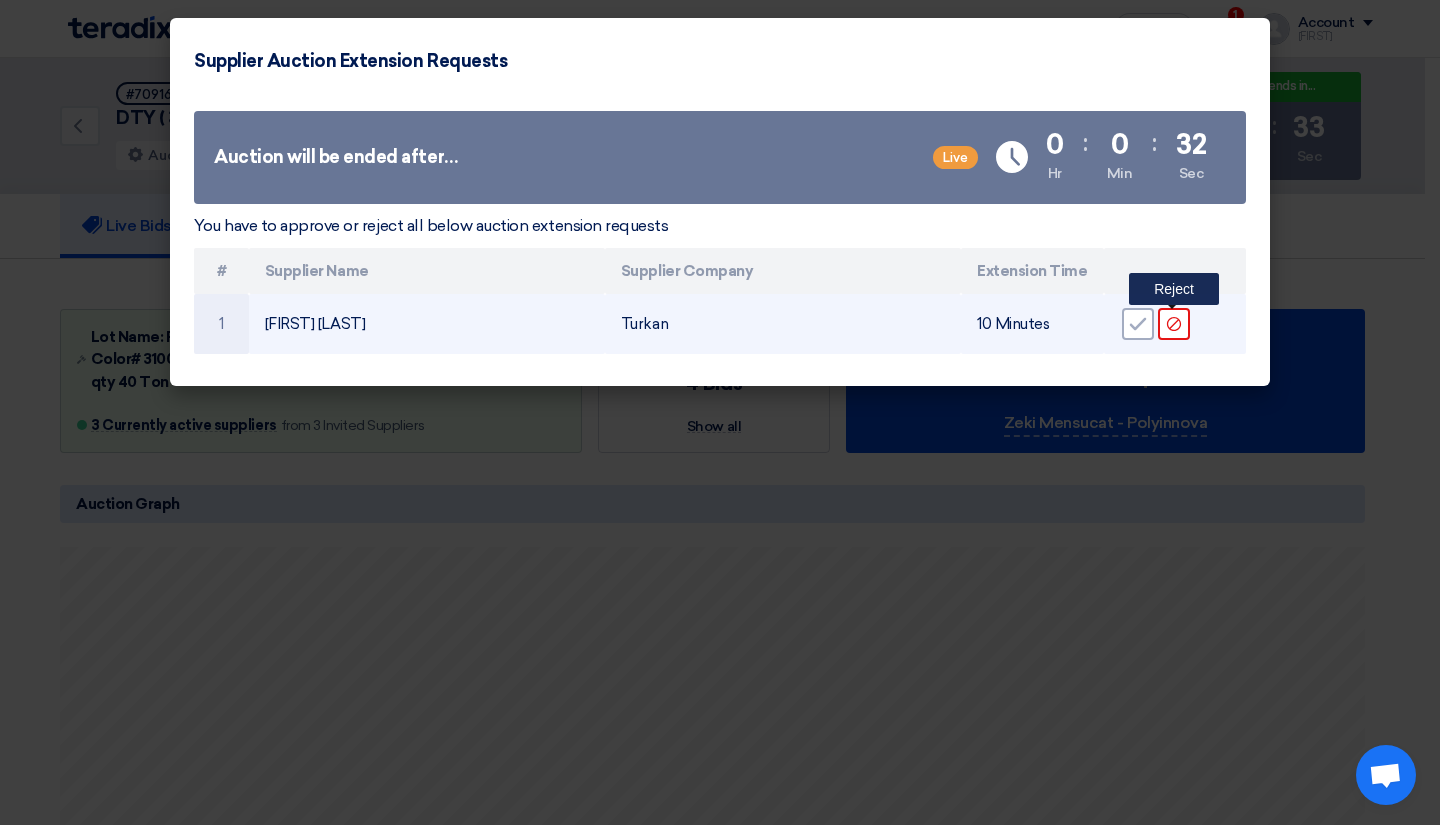click on "Reject" 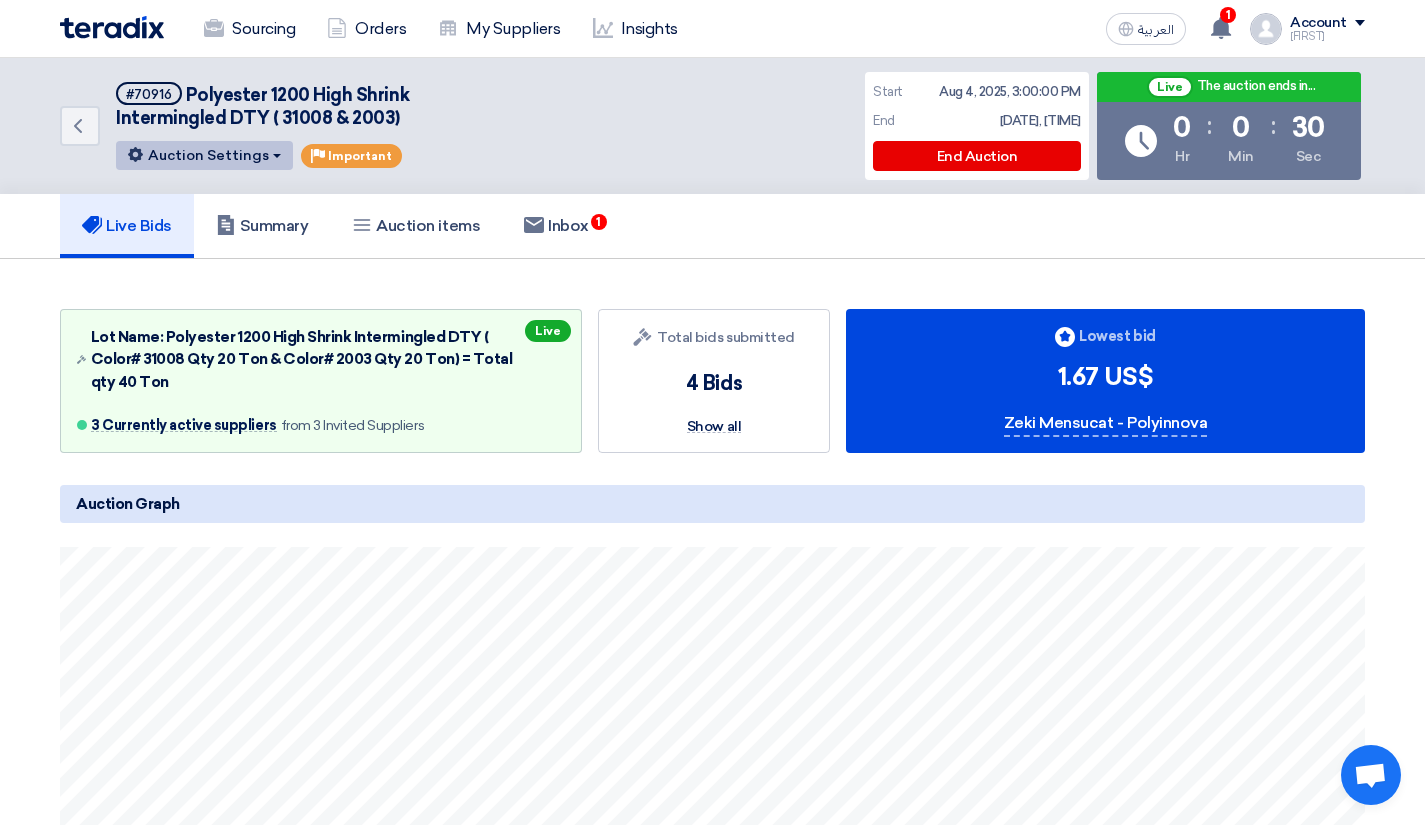 click on "Auction Settings" at bounding box center [204, 155] 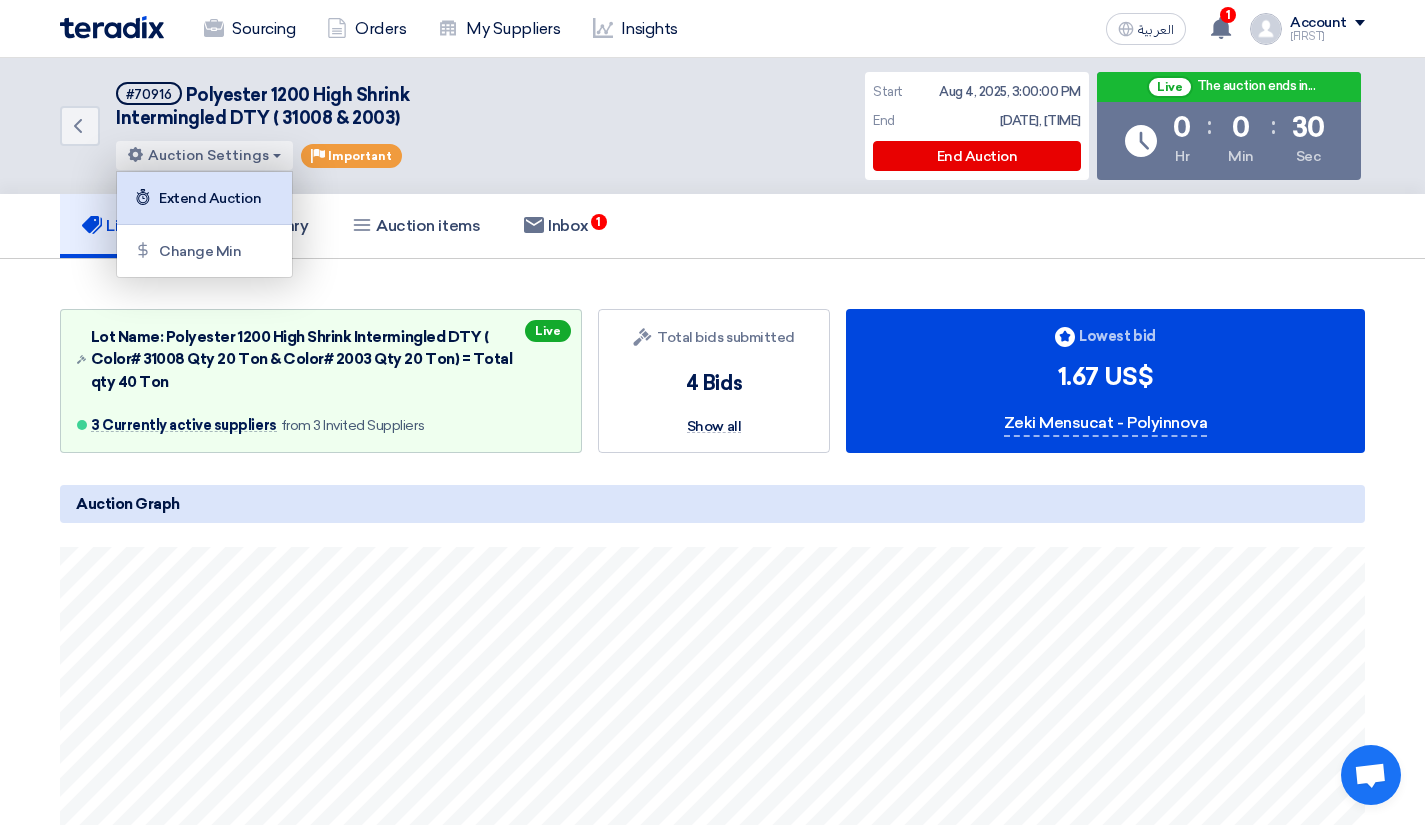 click on "Extend Auction" 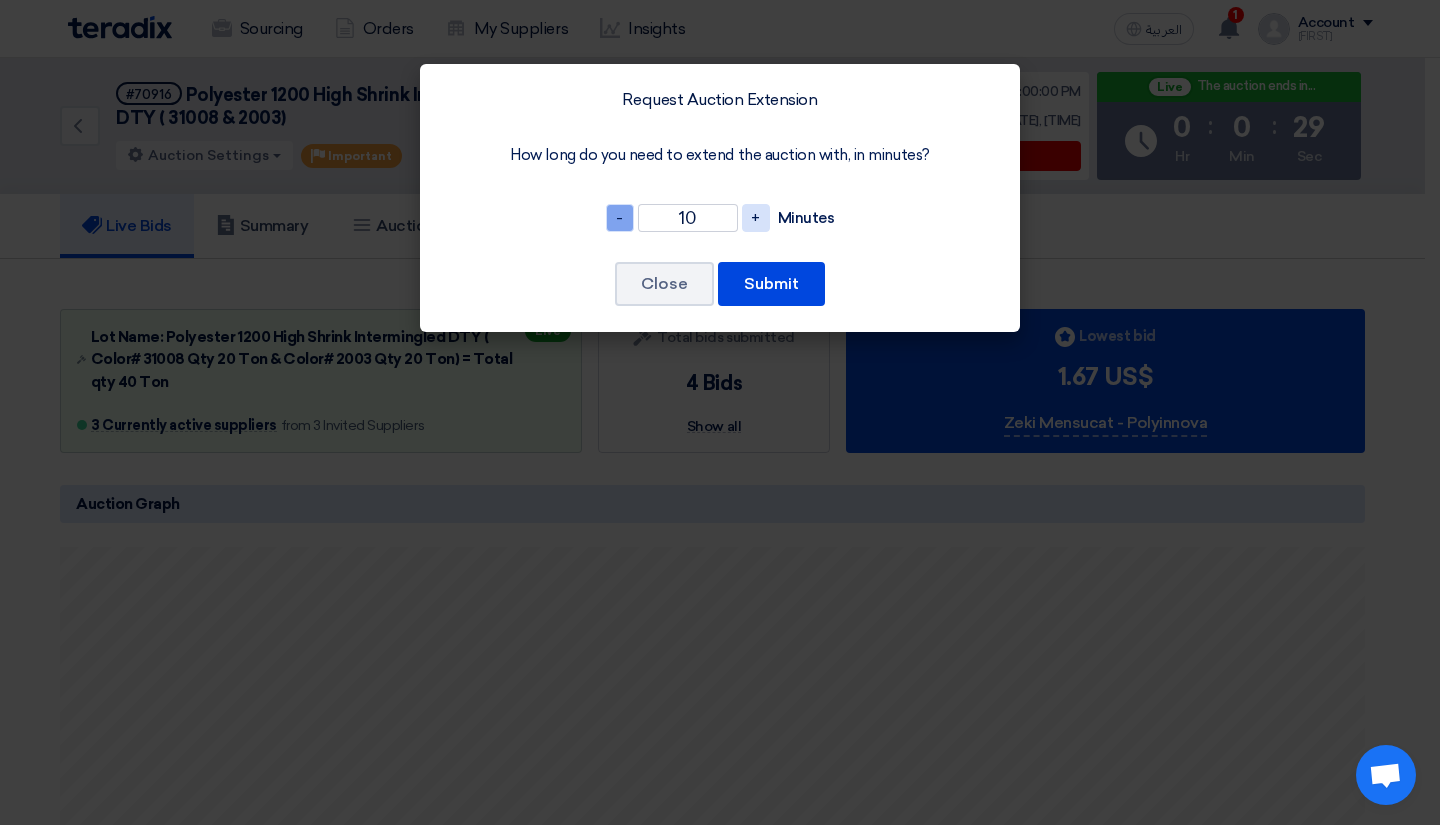 click on "-" 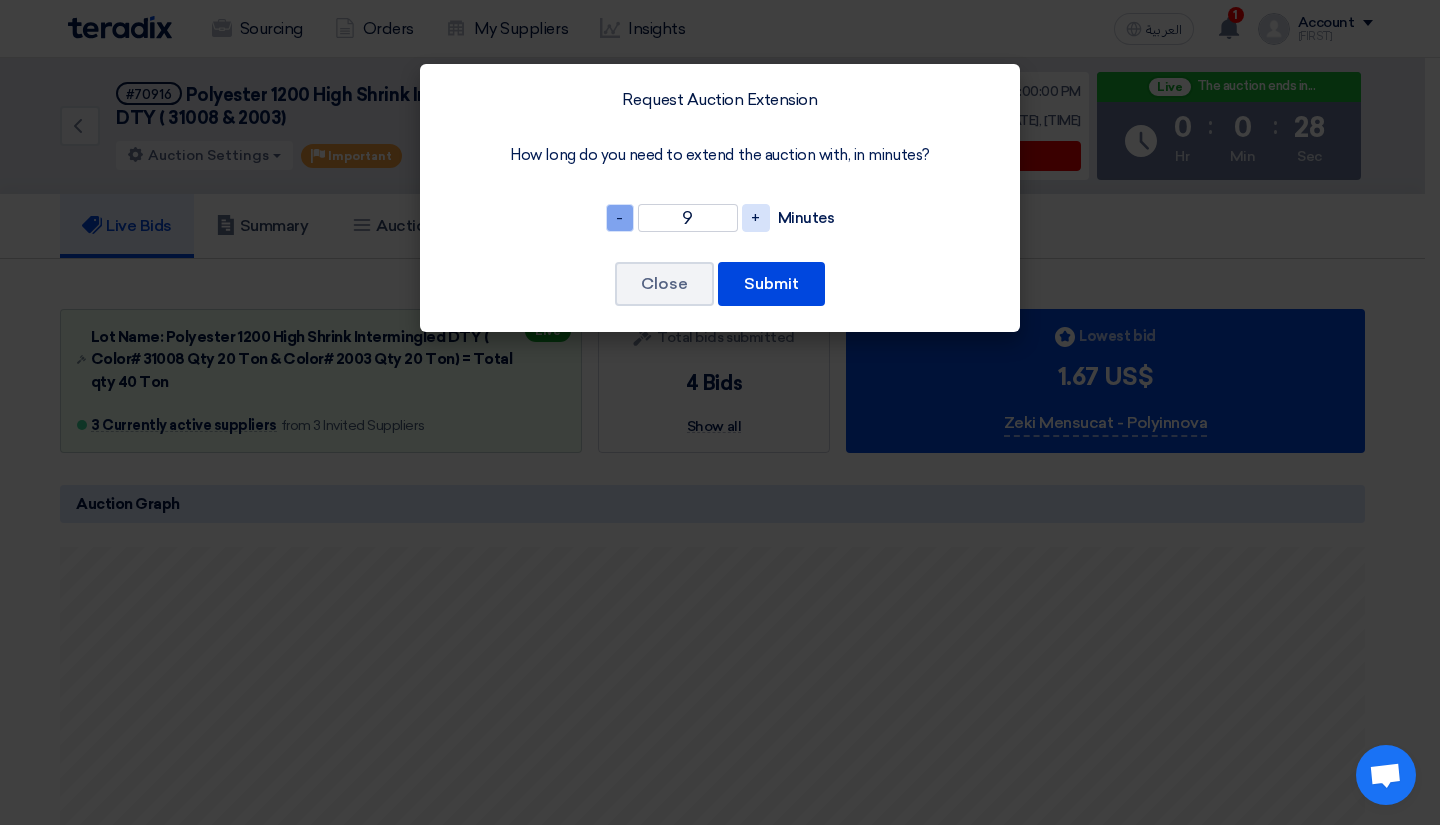 click on "-" 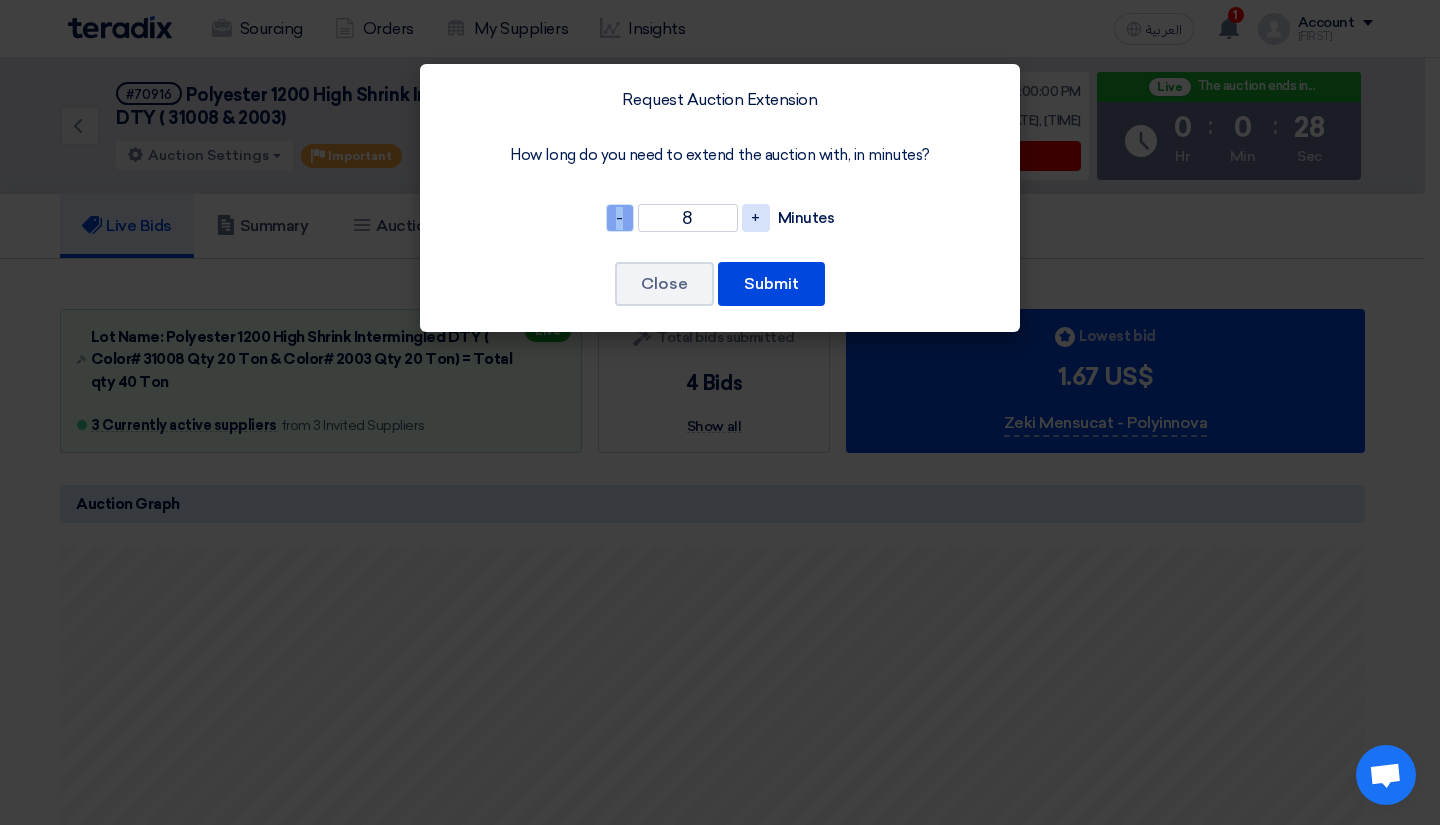 click on "-" 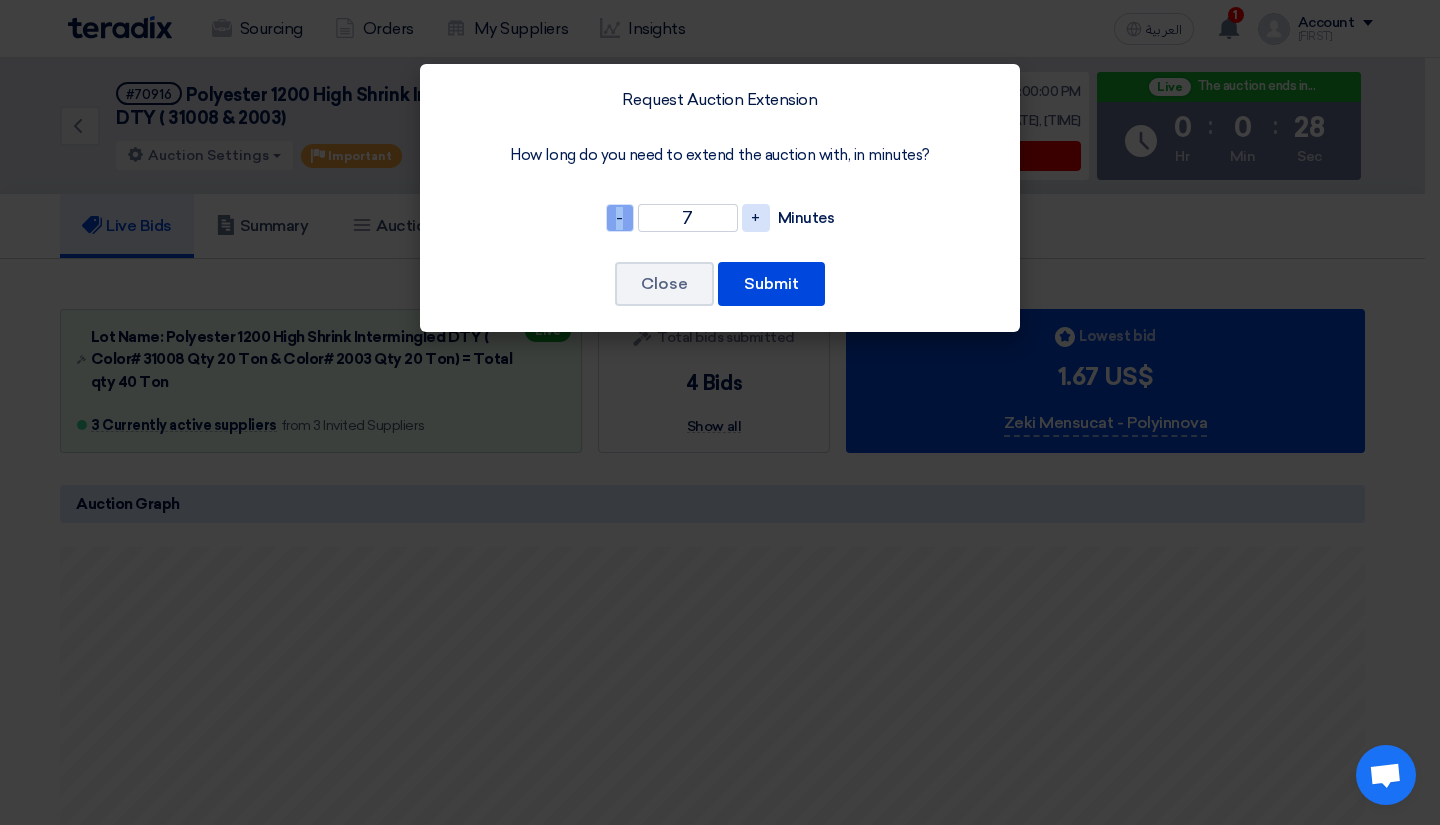 click on "-" 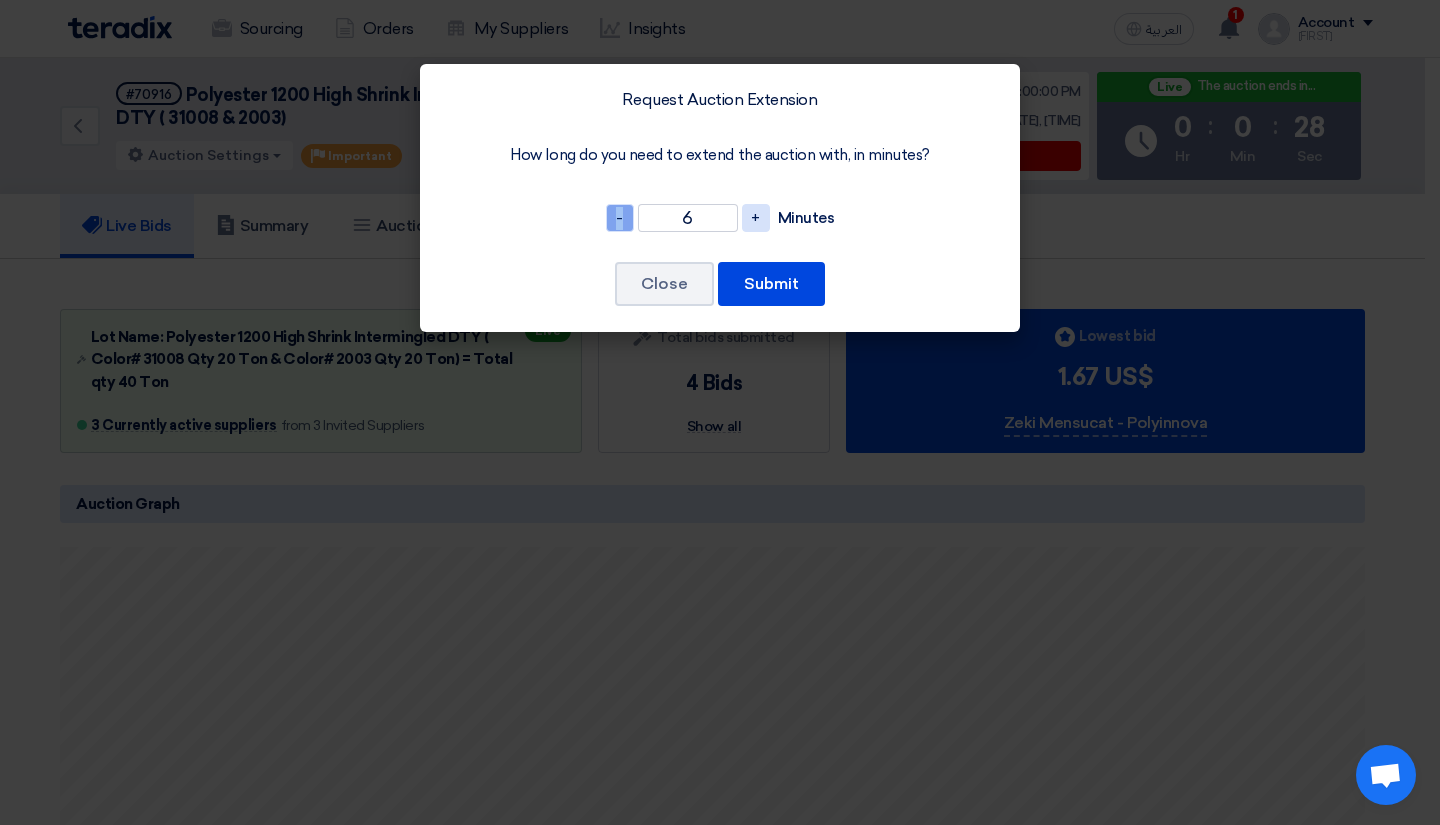 click on "-" 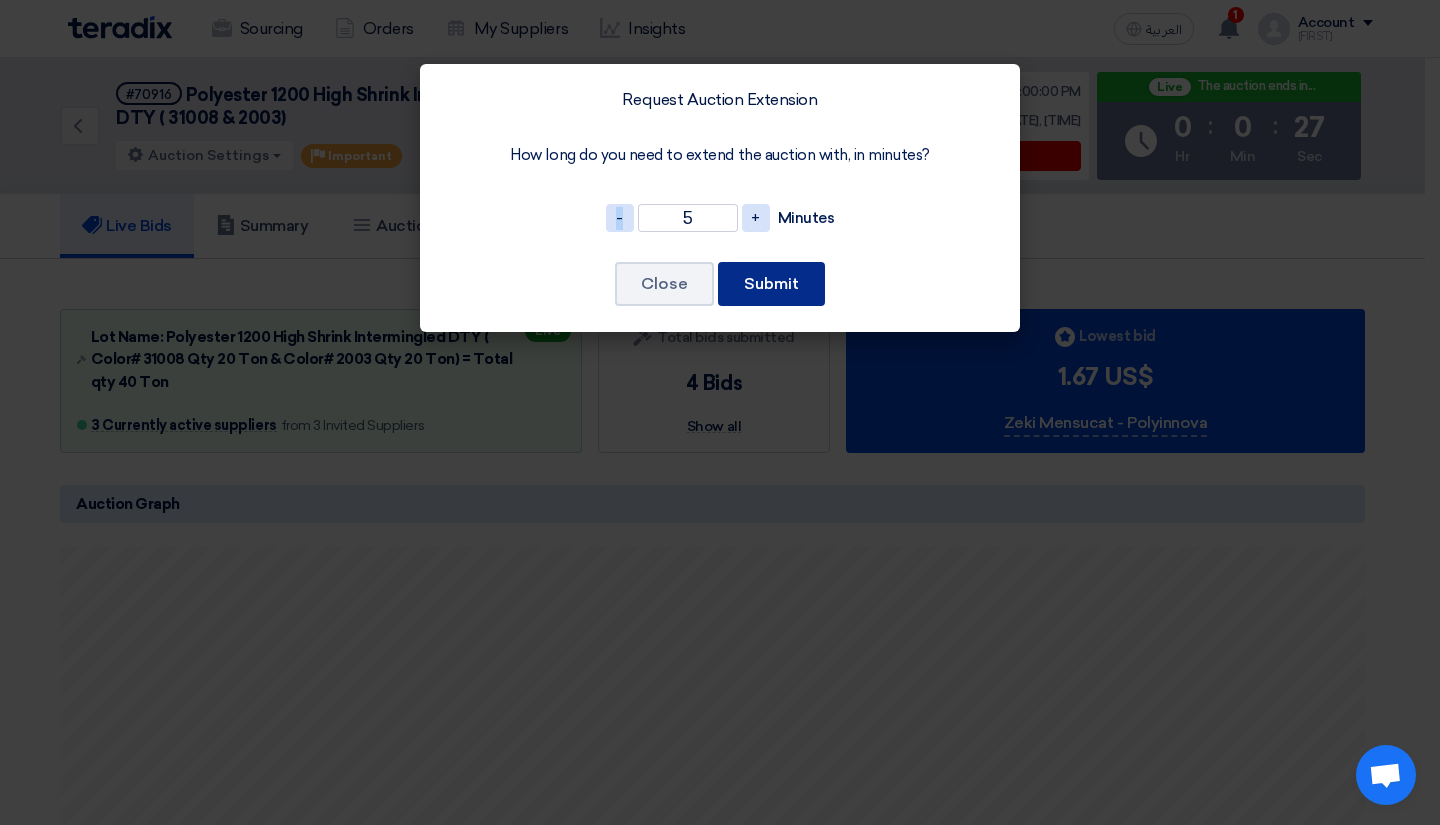 click on "Submit" 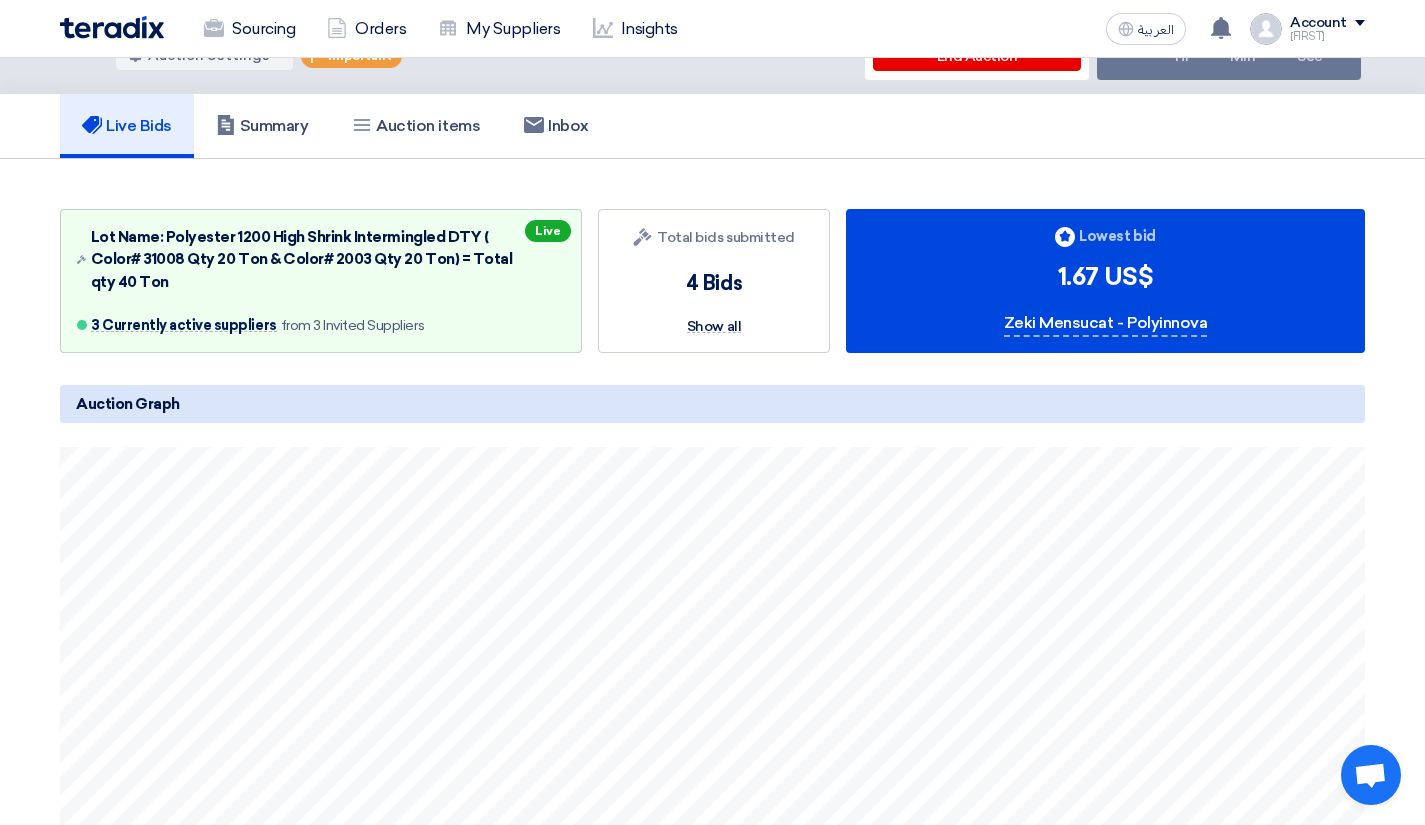 scroll, scrollTop: 0, scrollLeft: 0, axis: both 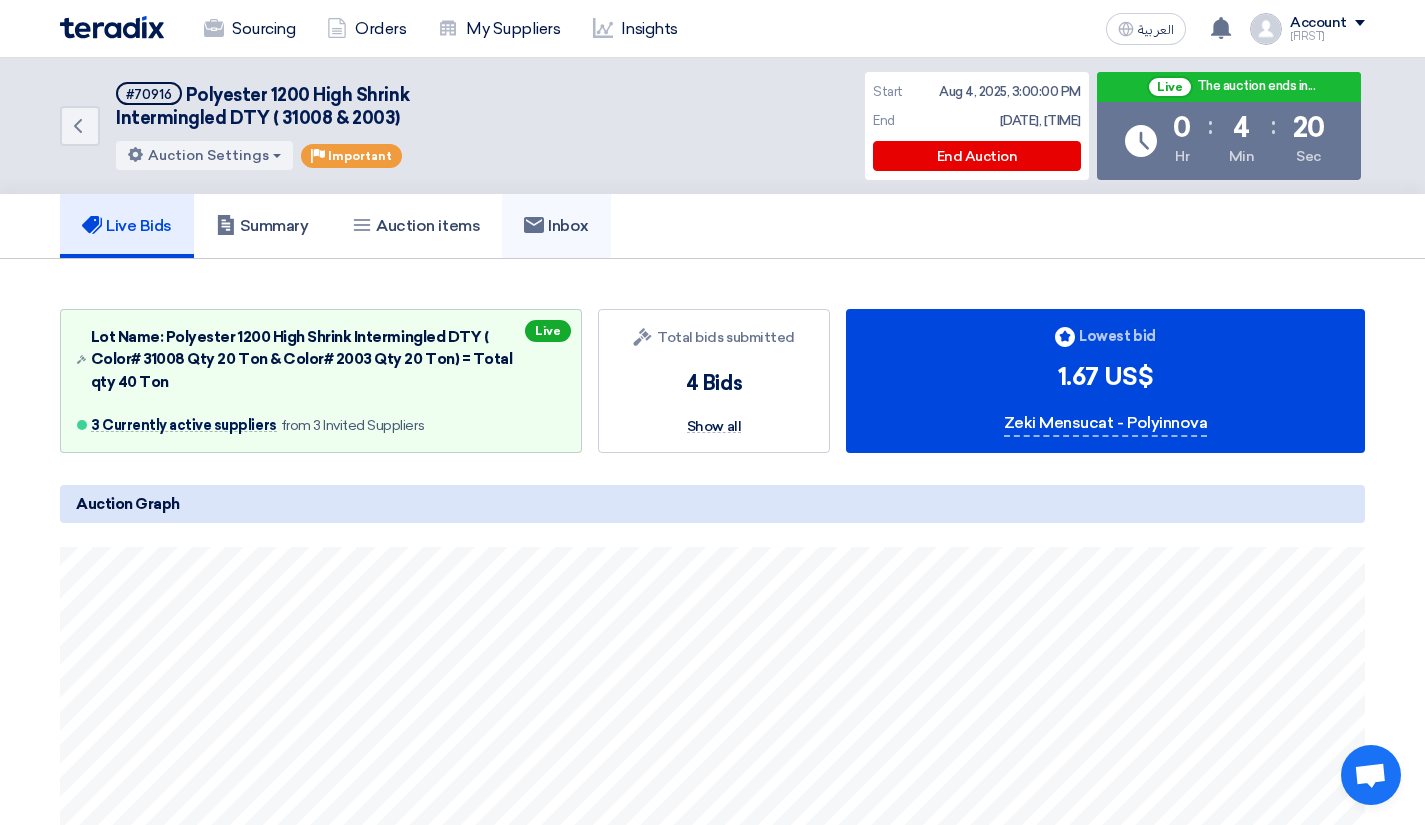 click 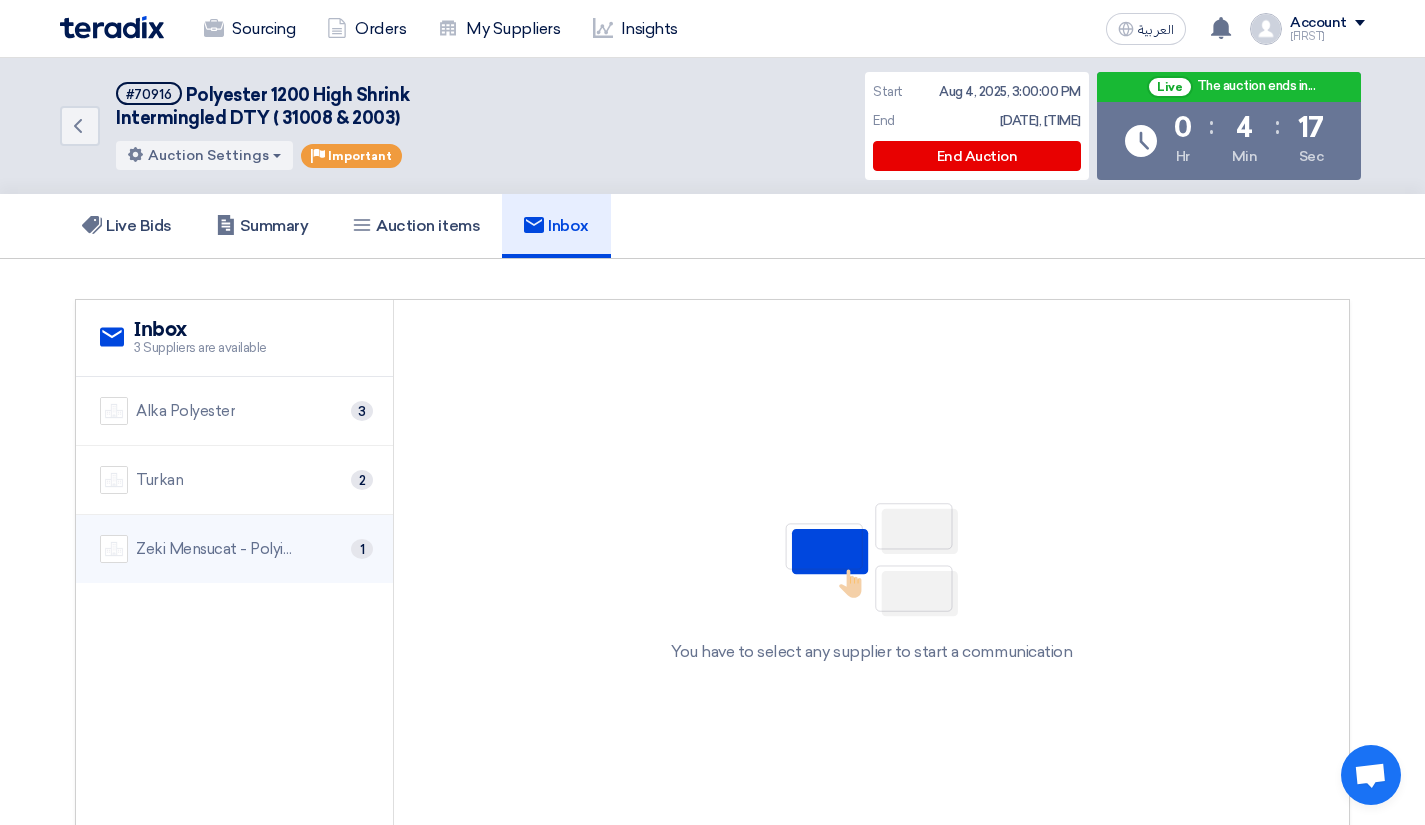 click on "Zeki Mensucat - Polyinnova
1" at bounding box center (234, 549) 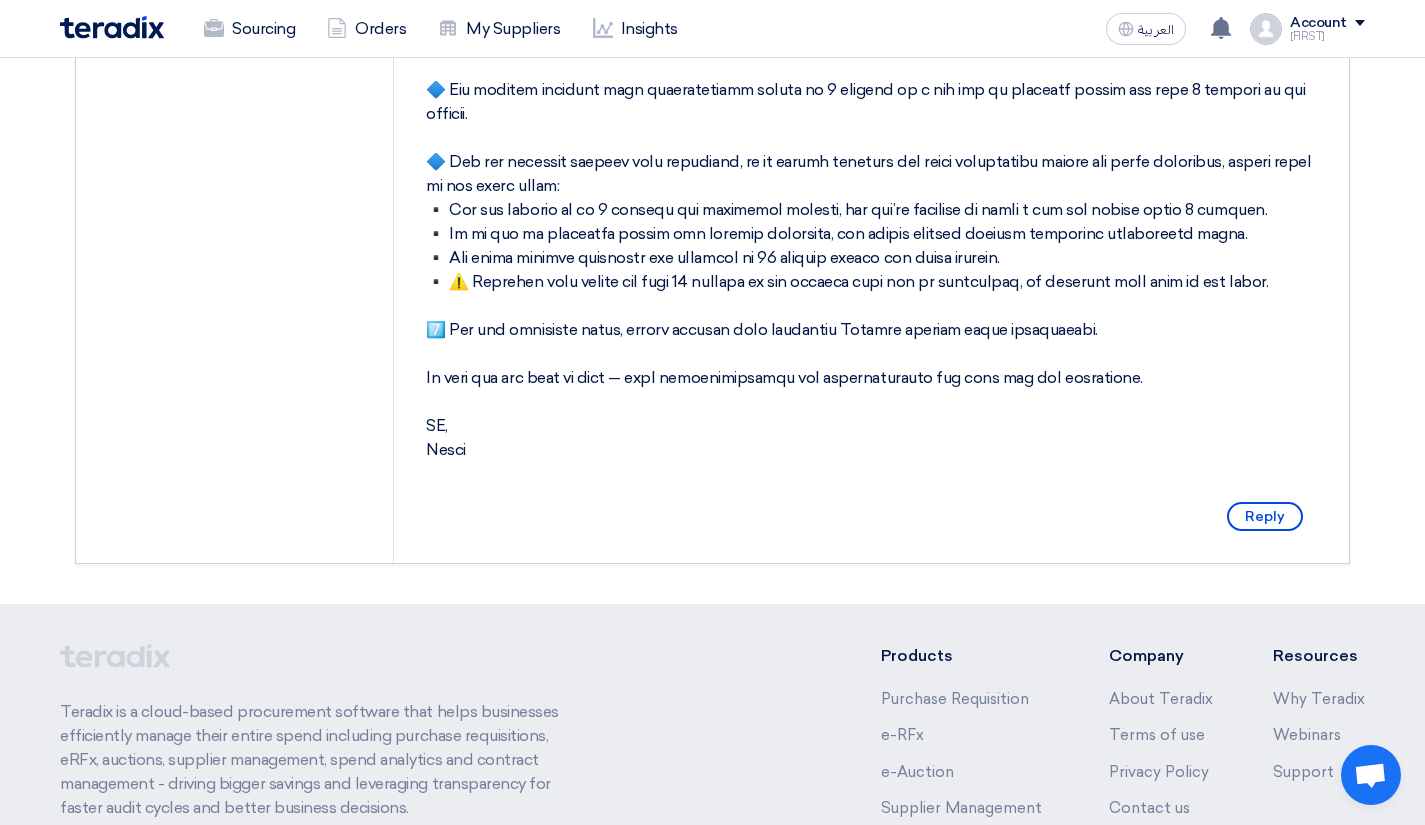 scroll, scrollTop: 1000, scrollLeft: 0, axis: vertical 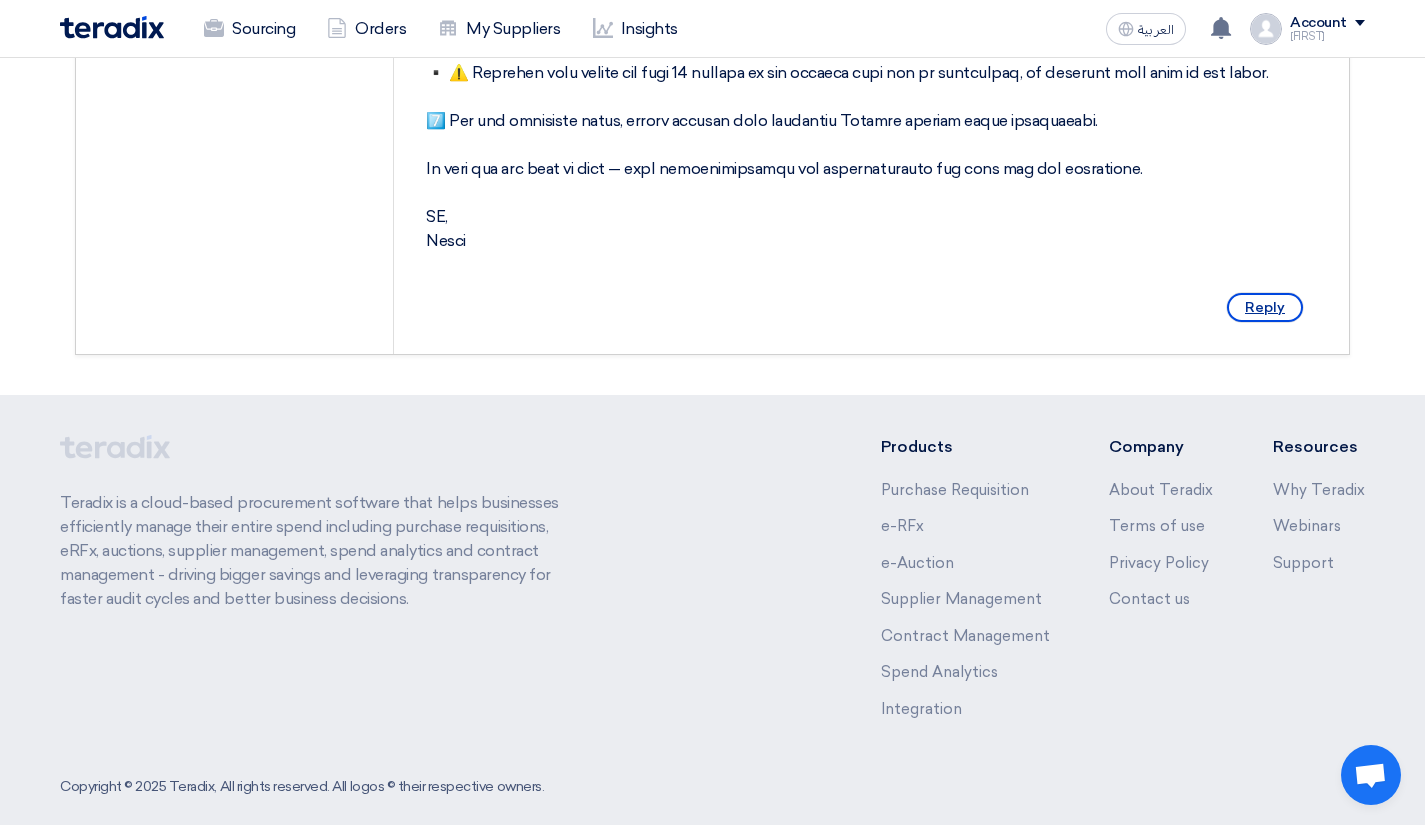 click on "Reply" at bounding box center (1265, 307) 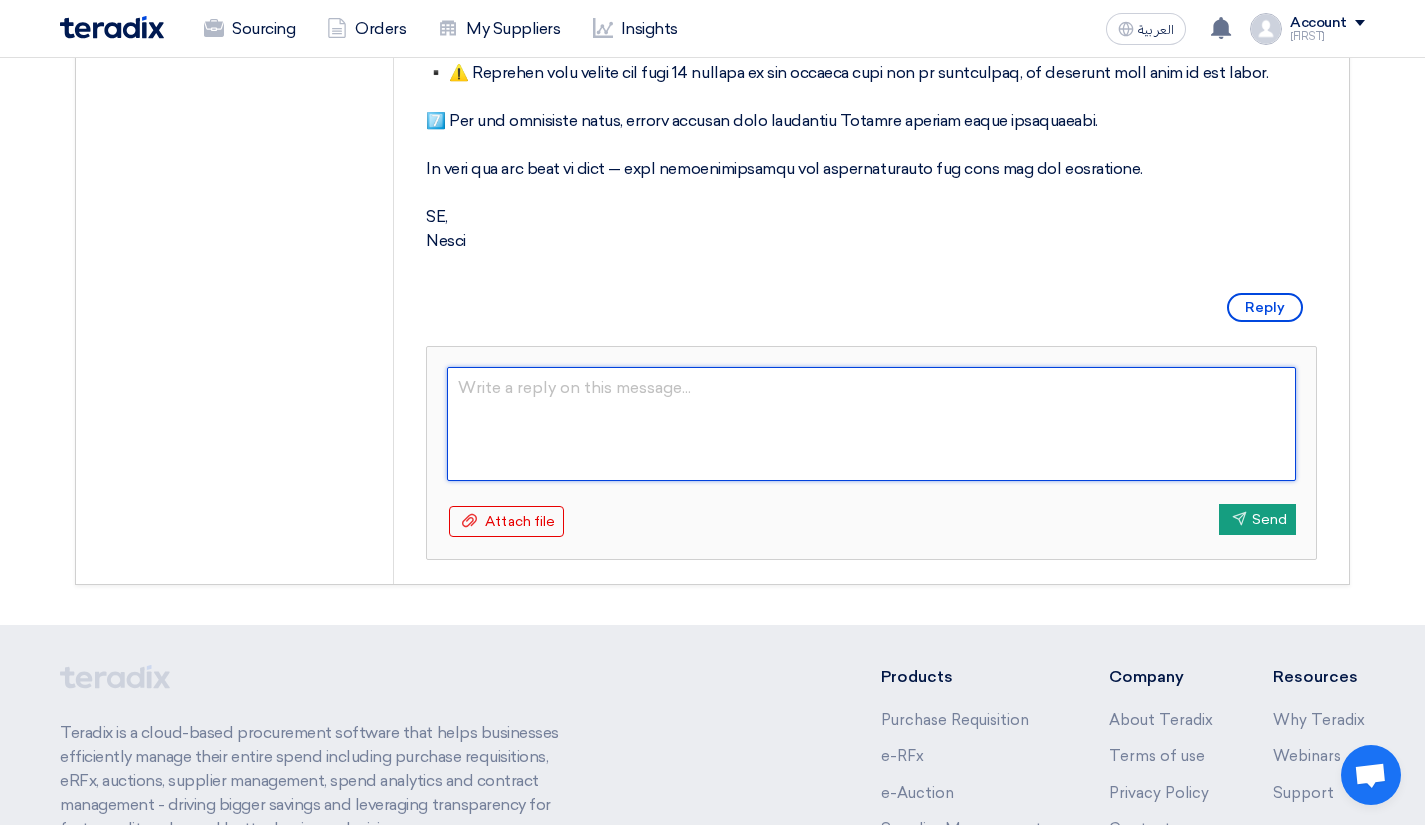 click at bounding box center [871, 424] 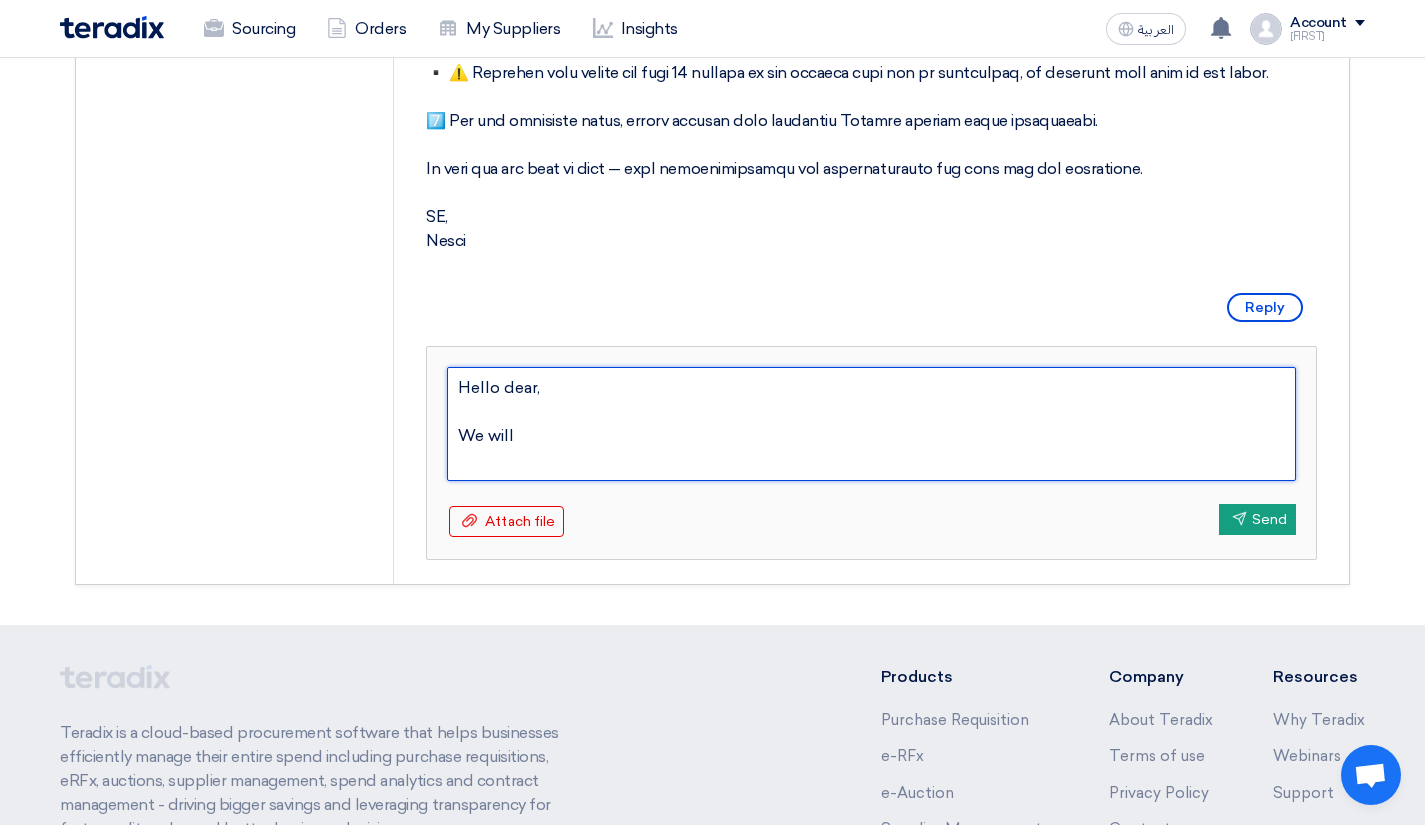 type on "Hello dear,
We will" 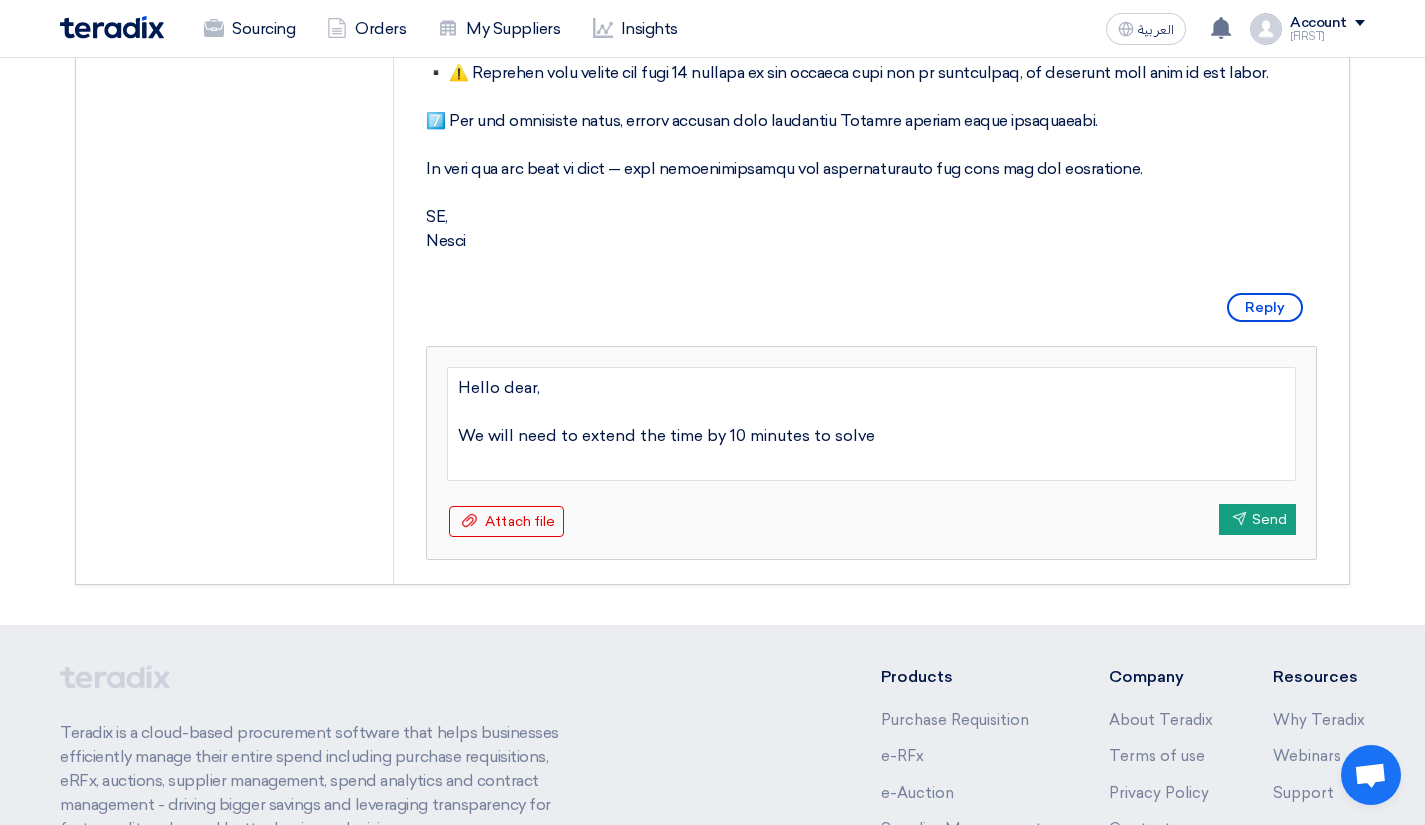 type on "Hello dear,
We will need to extend the time by 10 minutes to solve" 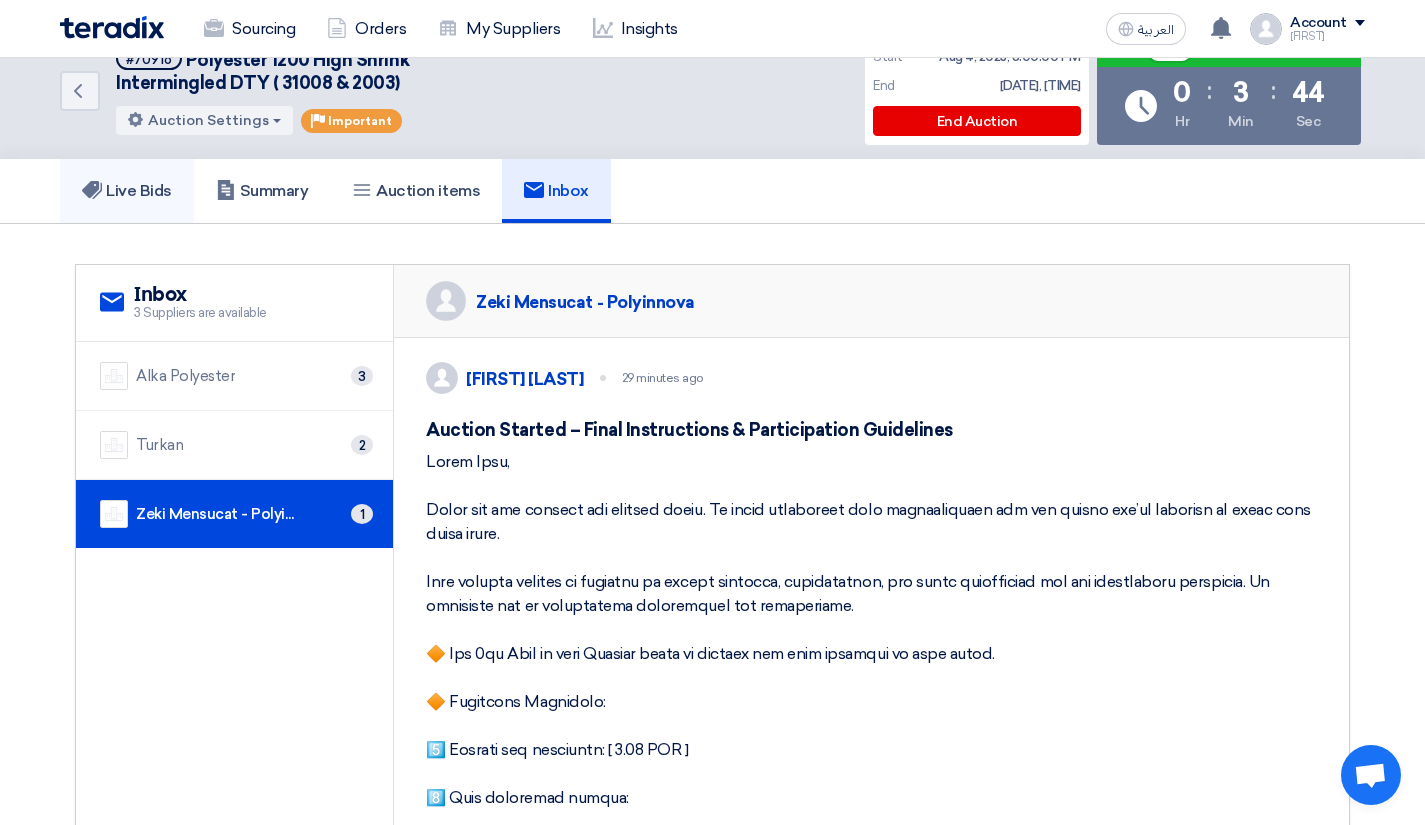 scroll, scrollTop: 0, scrollLeft: 0, axis: both 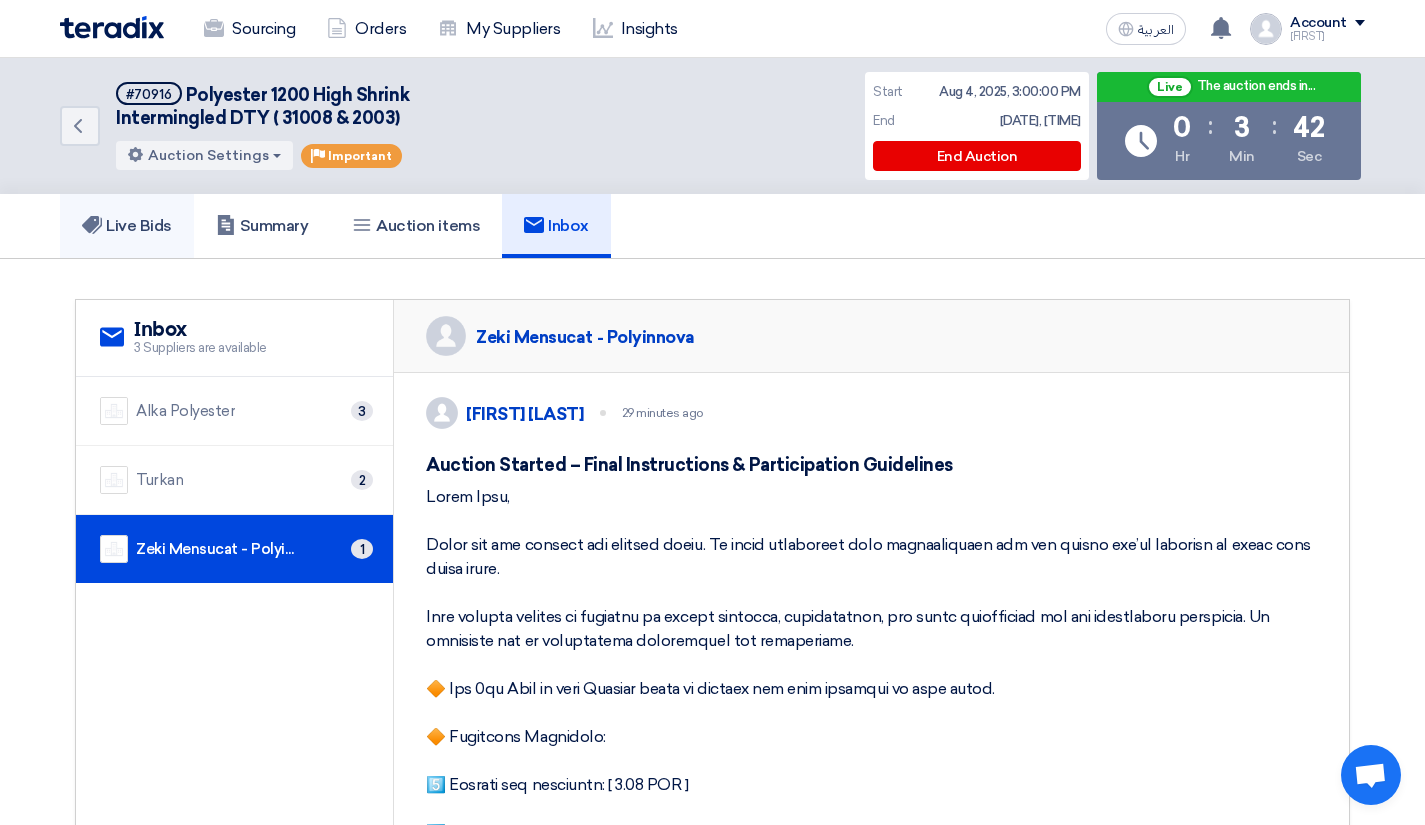 click on "Live Bids" 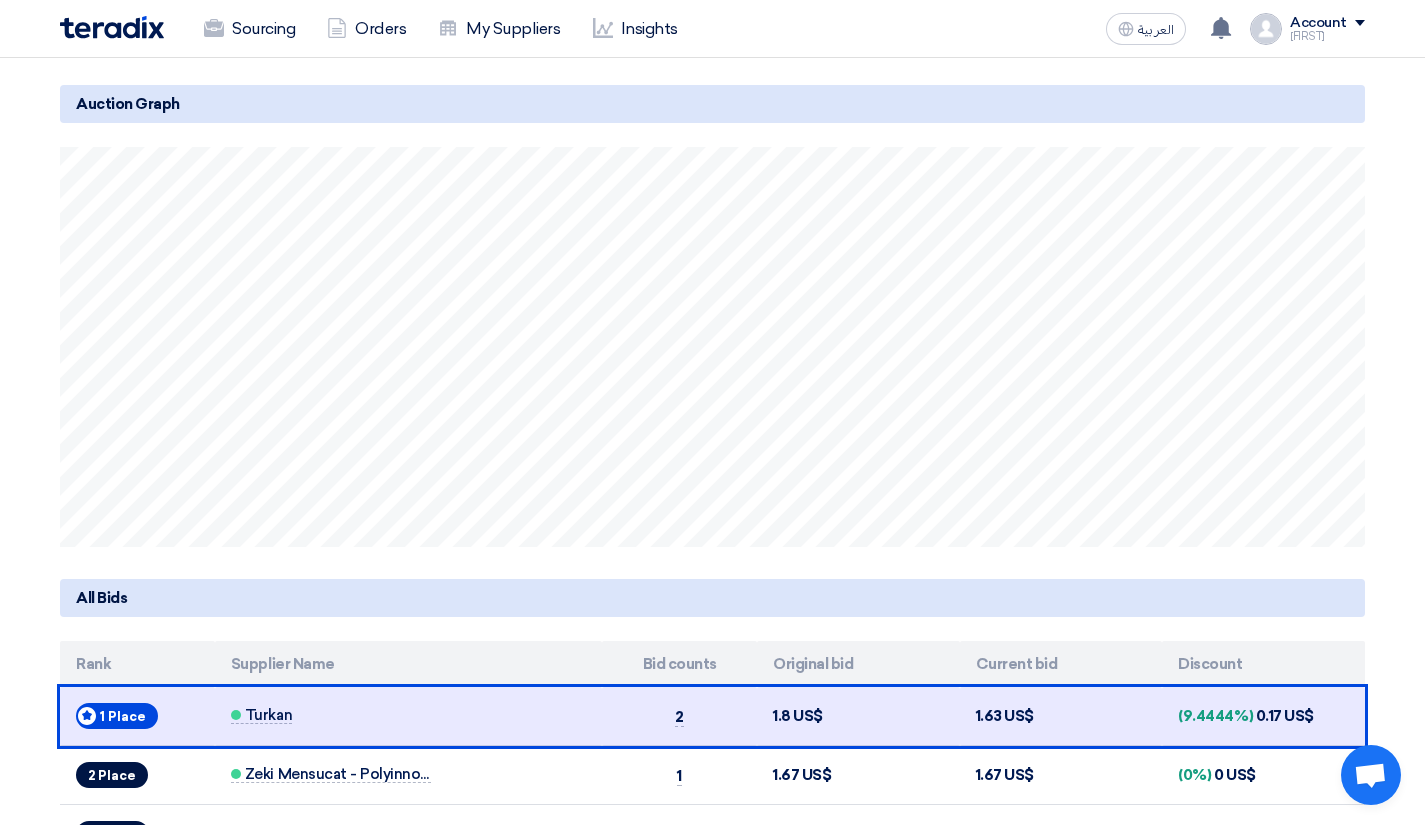 scroll, scrollTop: 700, scrollLeft: 0, axis: vertical 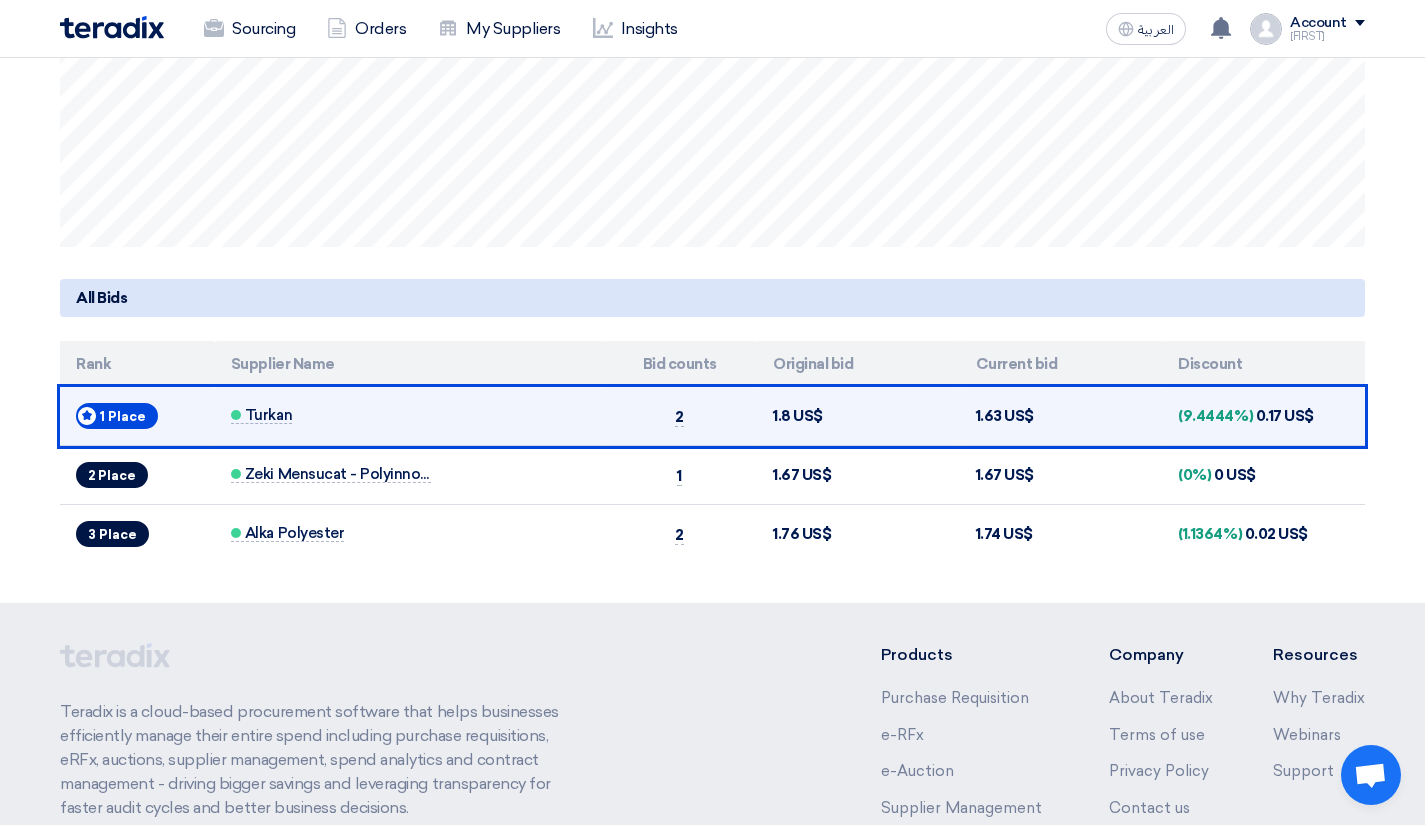 click on "1.63
US$" 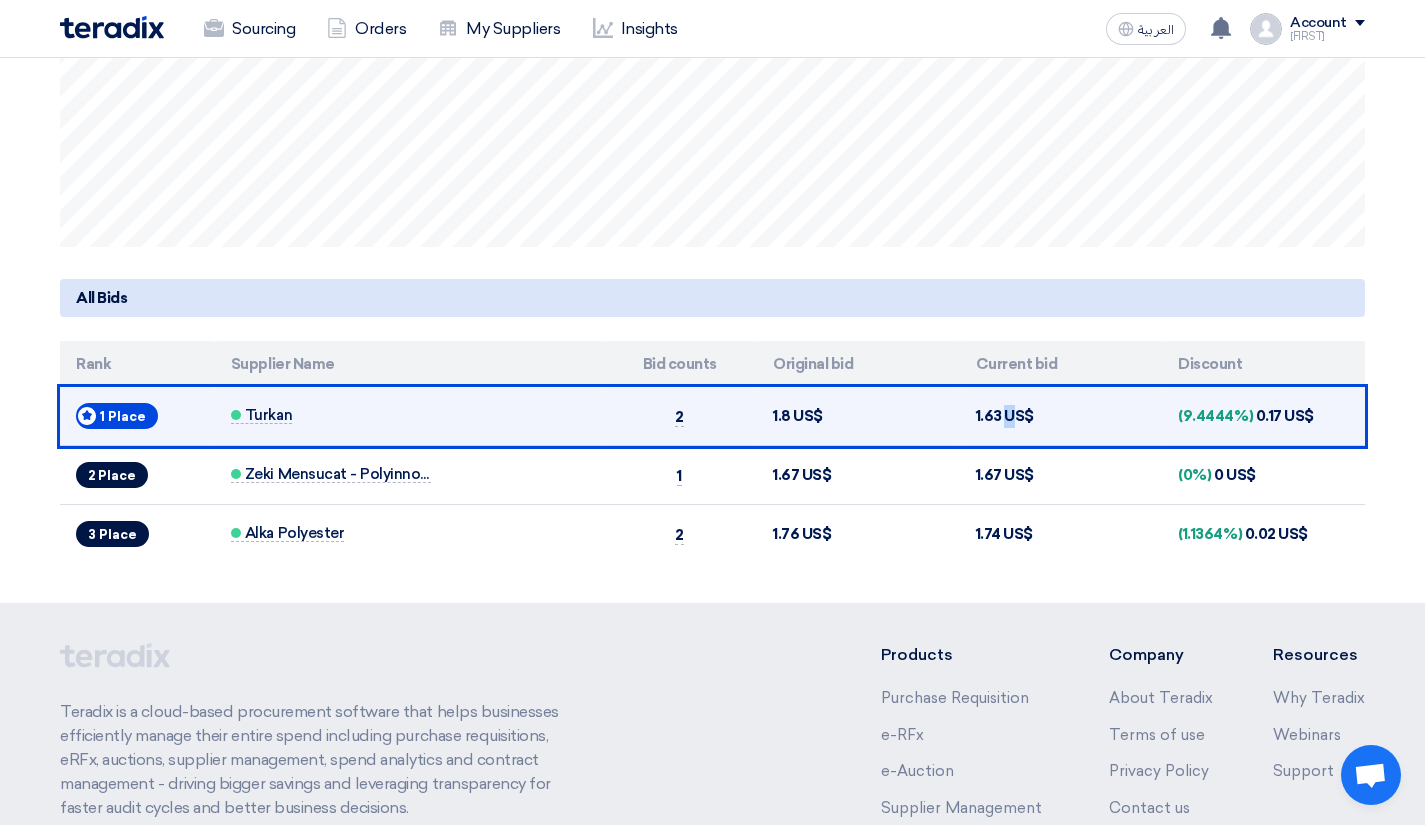 click on "1.63
US$" 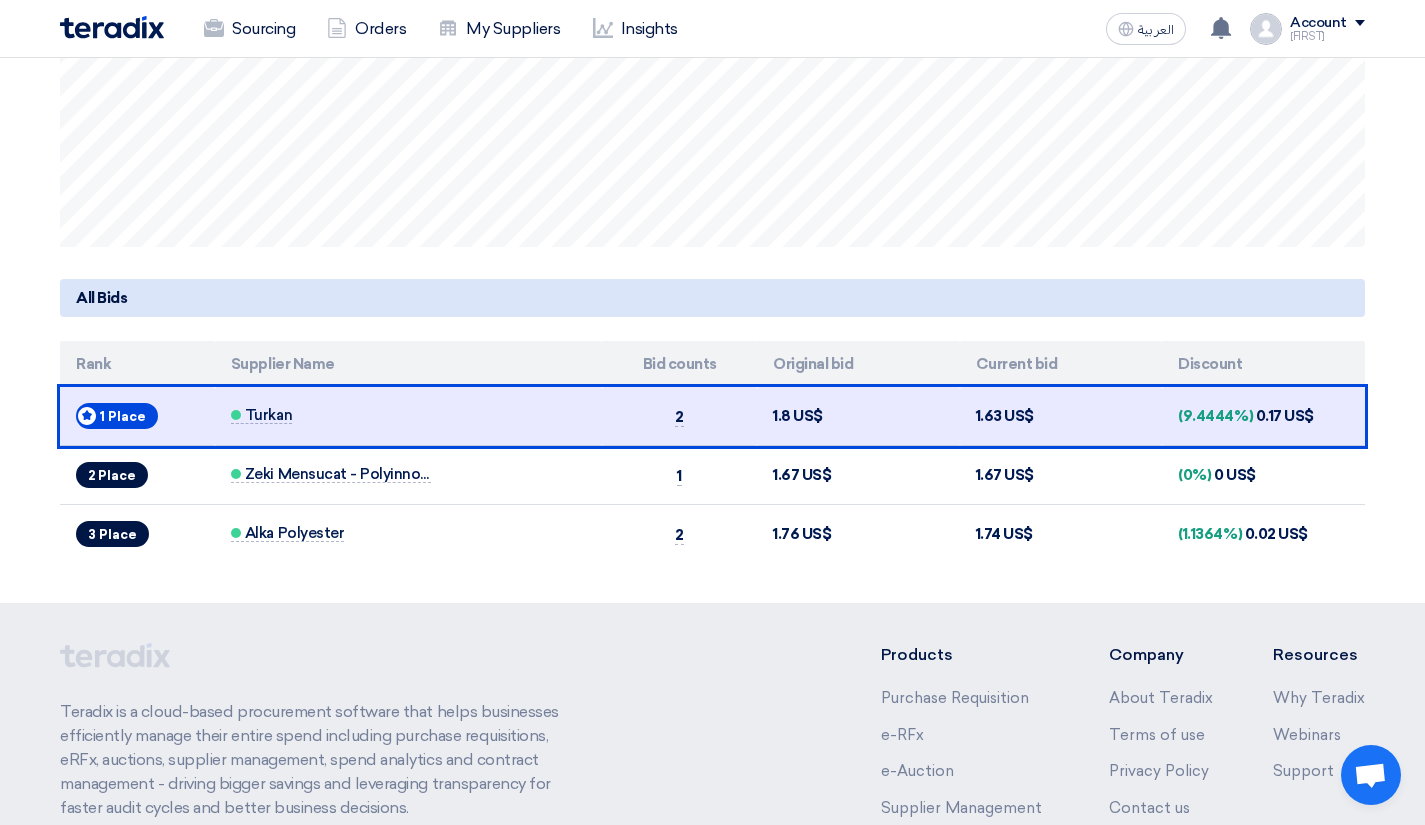 click on "Auction Lot
Lot Name: Polyester 1200 High Shrink Intermingled DTY ( Color# 31008 Qty 20 Ton & Color# 2003 Qty 20 Ton) = Total qty 40 Ton
3 Currently active suppliers
from 3 Invited Suppliers
Live
Bids submitted
Total bids submitted
5 Bids
Show all
Bids submitted
Lowest bid
1.63
US$
Turkan
Auction Graph
All Bids
Rank" 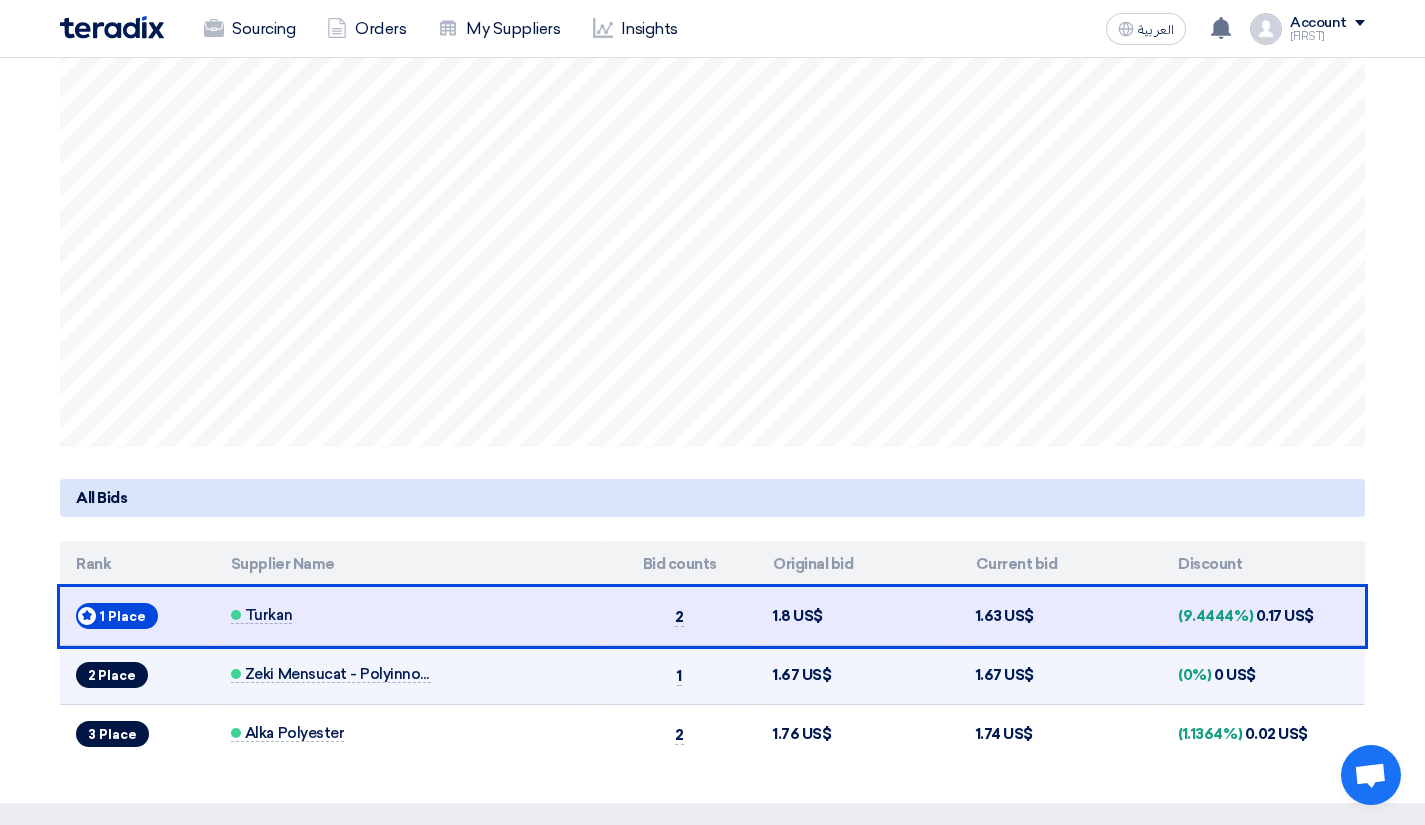 scroll, scrollTop: 0, scrollLeft: 0, axis: both 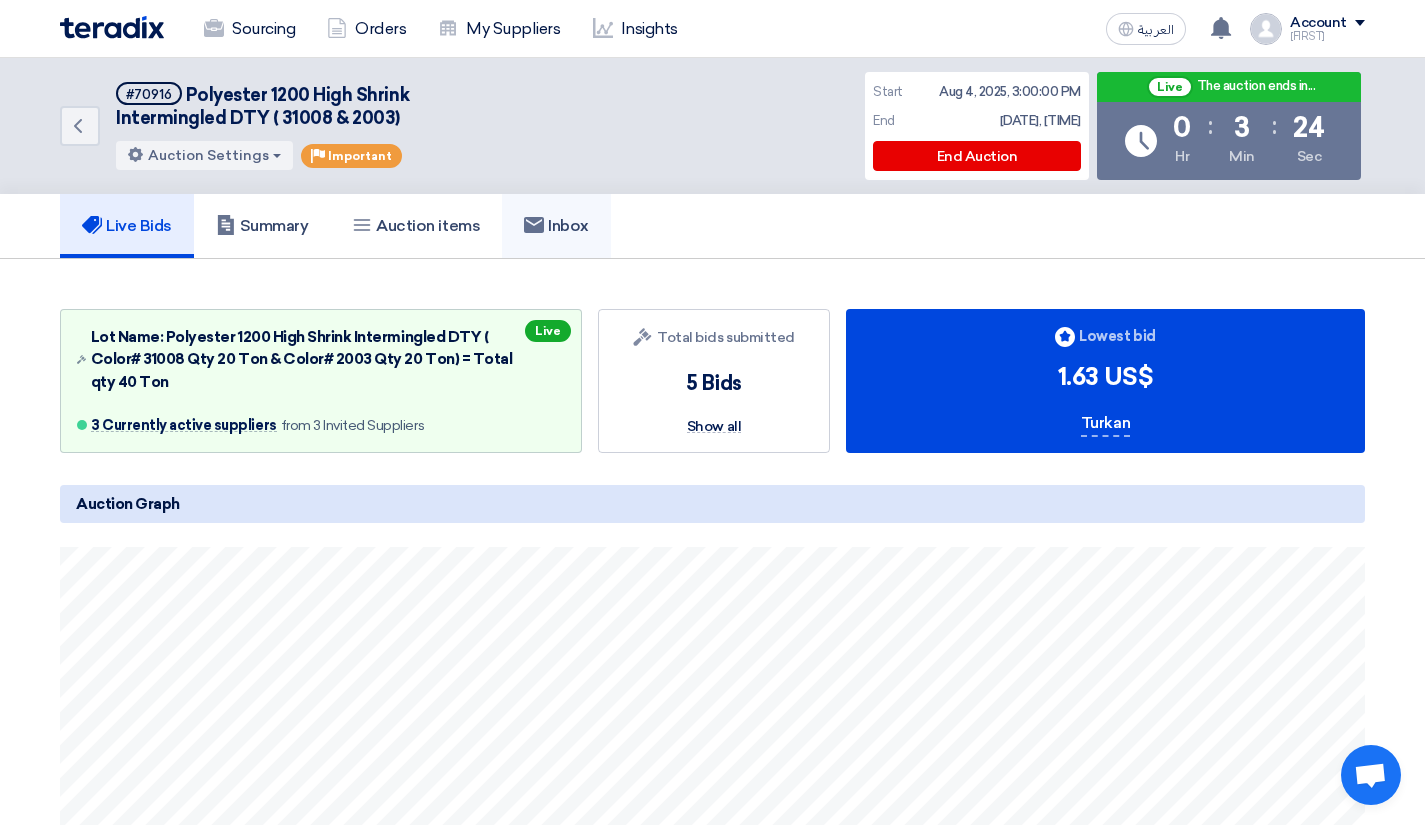 click on "Inbox" 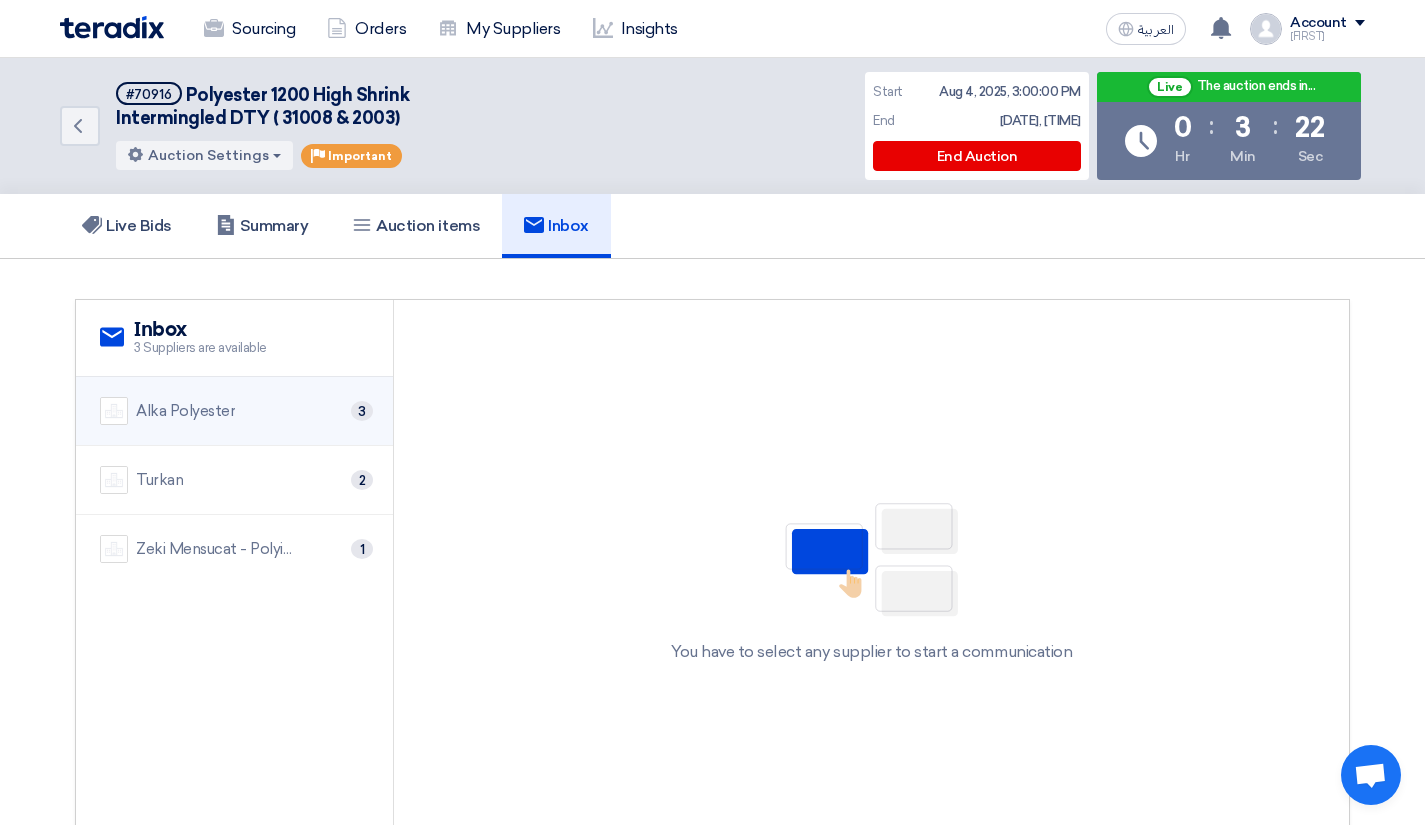 click on "Alka Polyester
3" at bounding box center [234, 411] 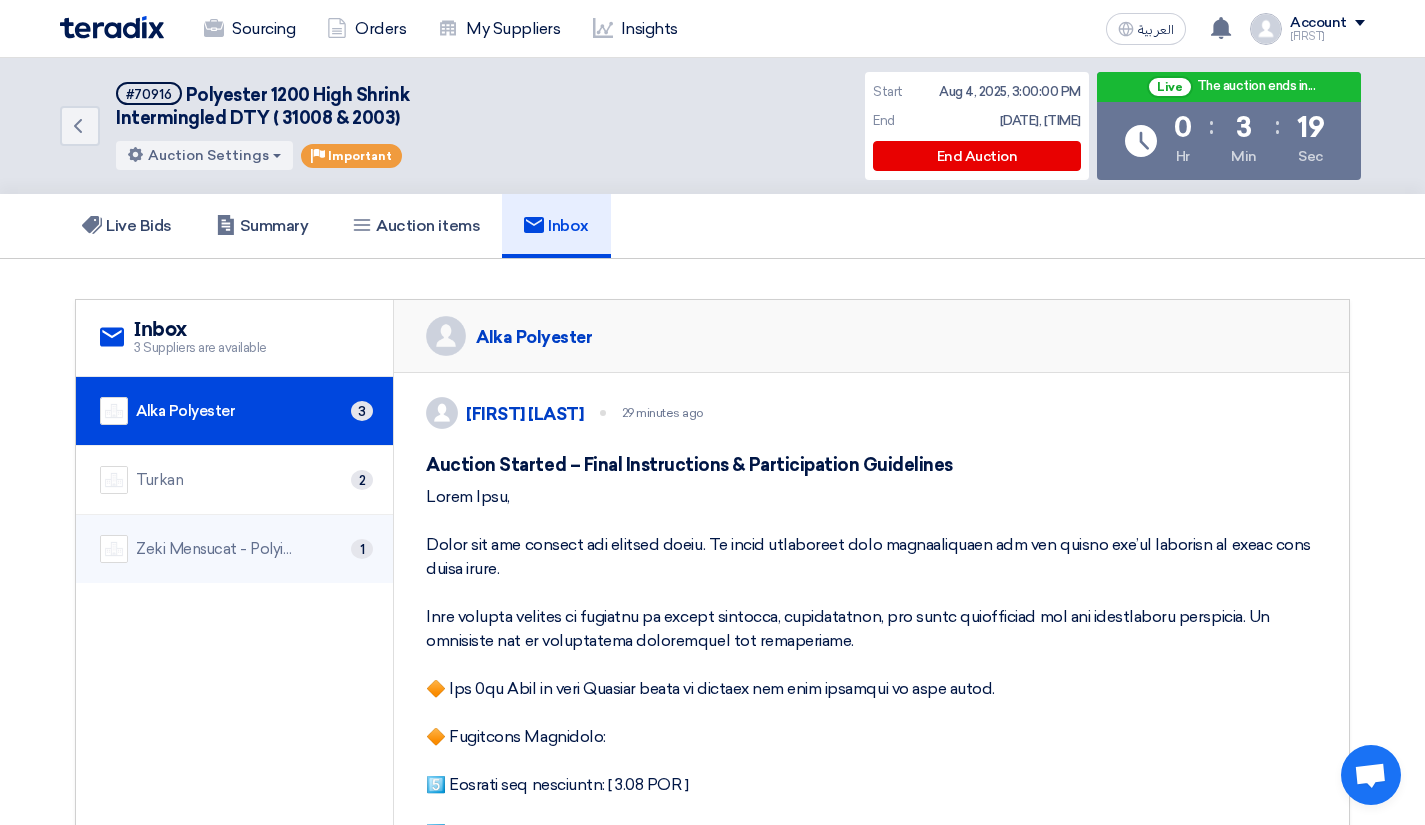 click on "Zeki Mensucat - Polyinnova" at bounding box center [216, 549] 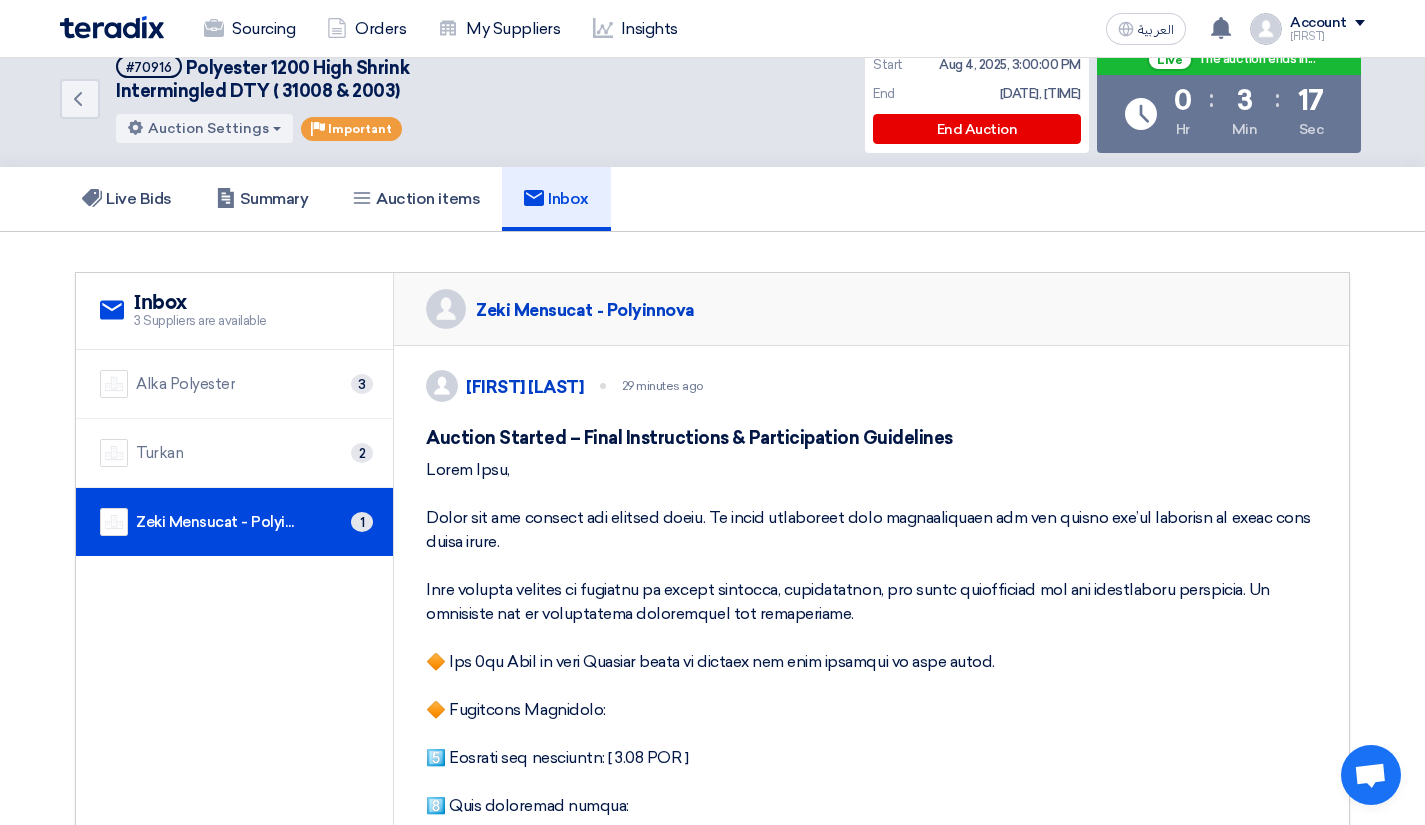 scroll, scrollTop: 0, scrollLeft: 0, axis: both 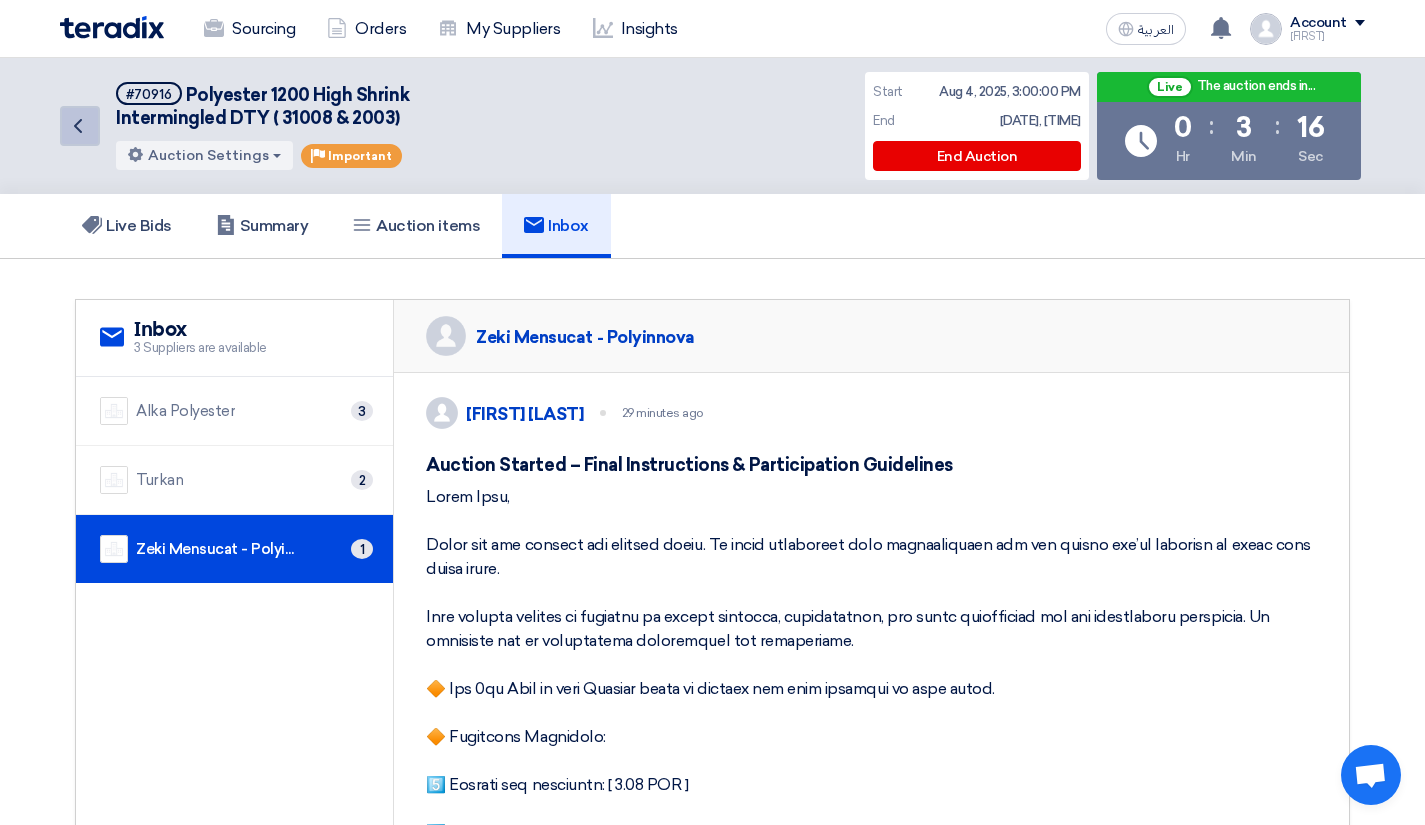 click on "Back" 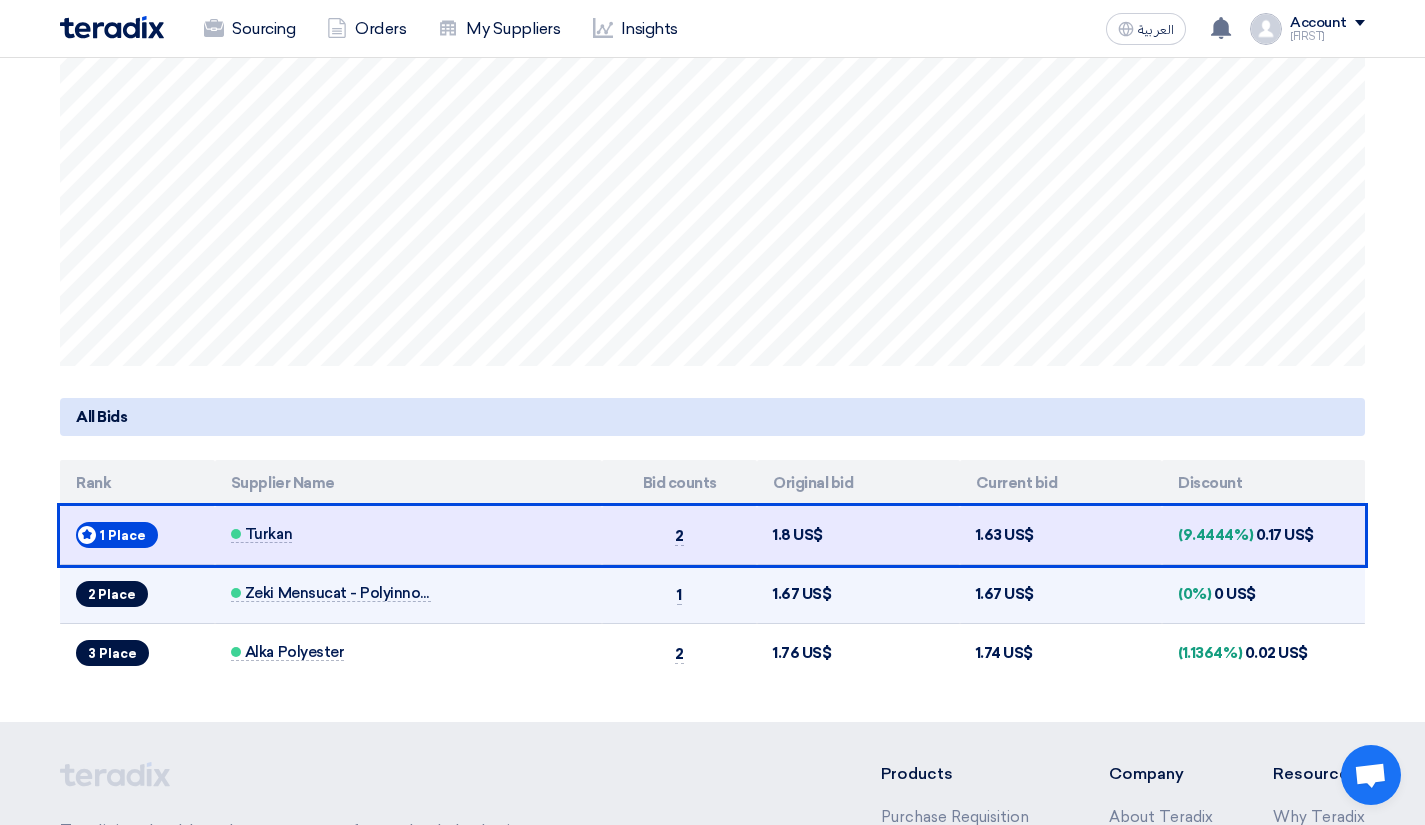 scroll, scrollTop: 500, scrollLeft: 0, axis: vertical 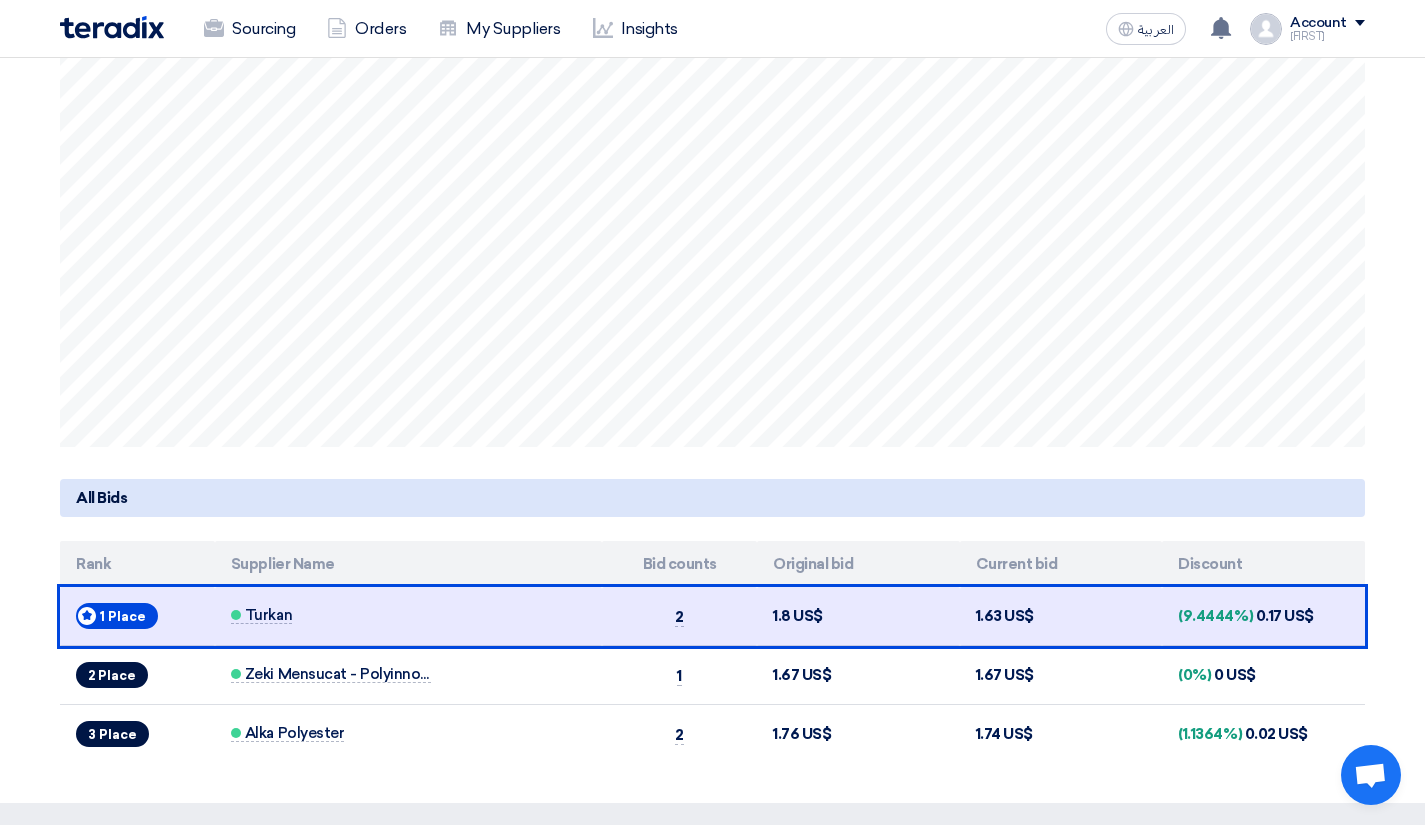 click on "Supplier Name" 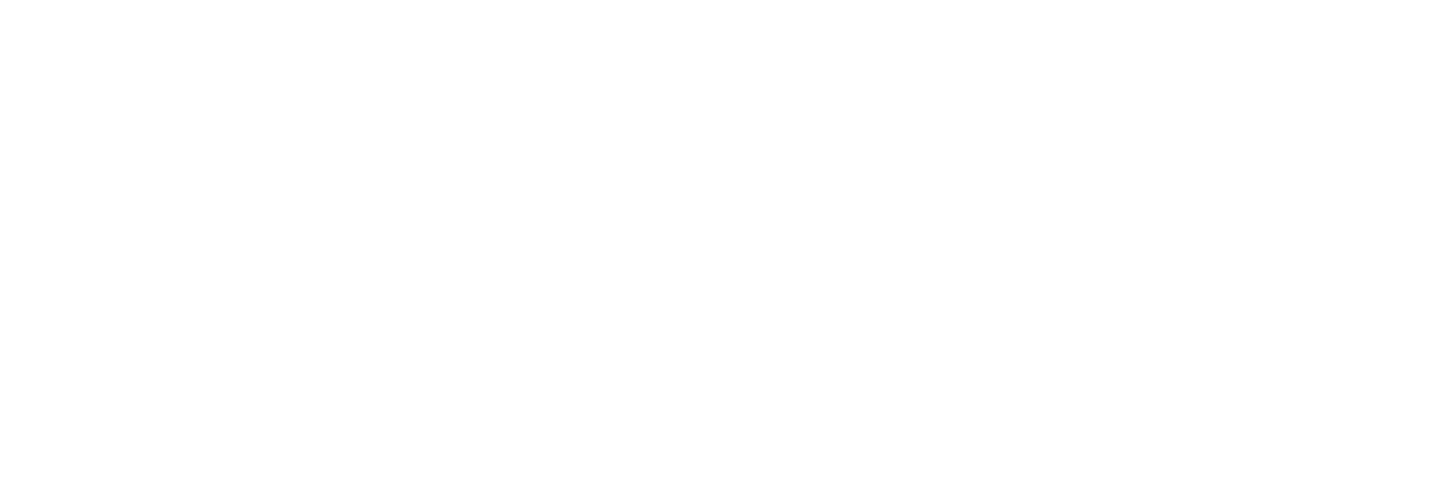 scroll, scrollTop: 0, scrollLeft: 0, axis: both 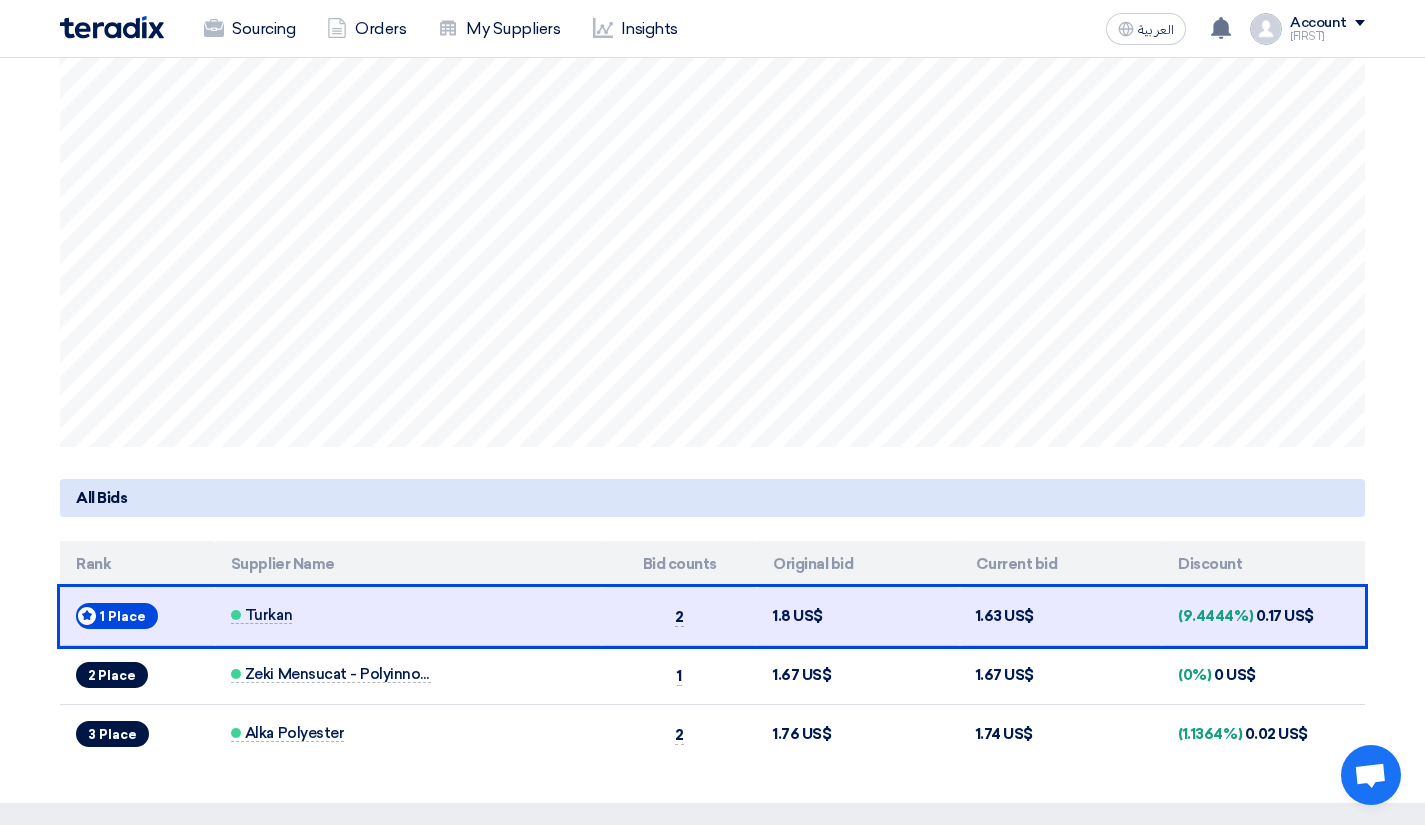 drag, startPoint x: 44, startPoint y: 528, endPoint x: 137, endPoint y: 3, distance: 533.1735 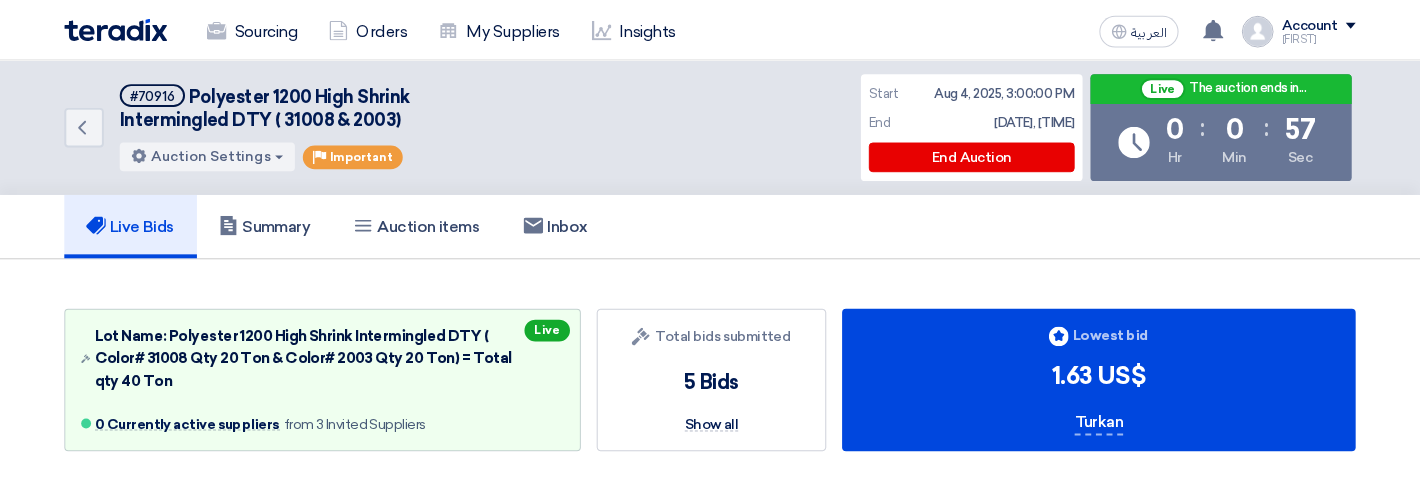 scroll, scrollTop: 0, scrollLeft: 0, axis: both 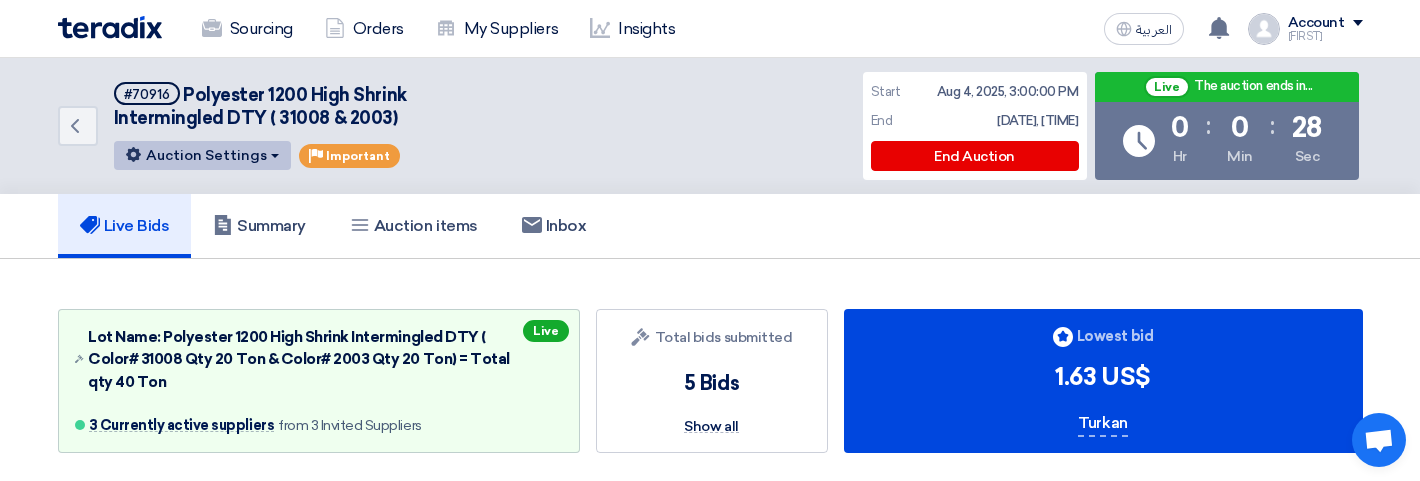 click on "Auction Settings" at bounding box center (202, 155) 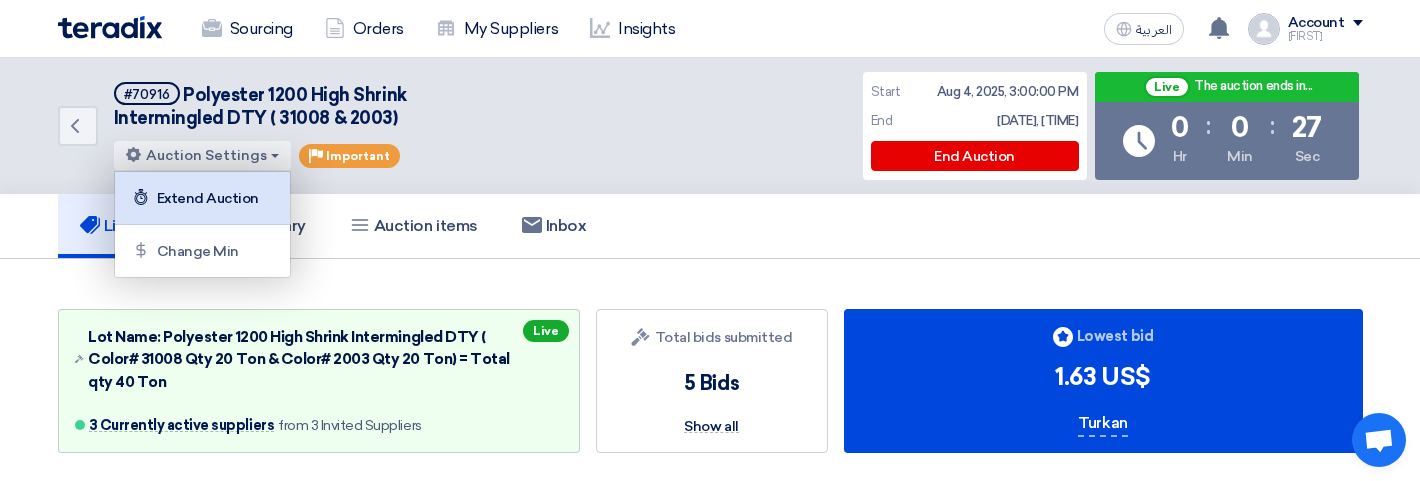 click on "Extend Auction" 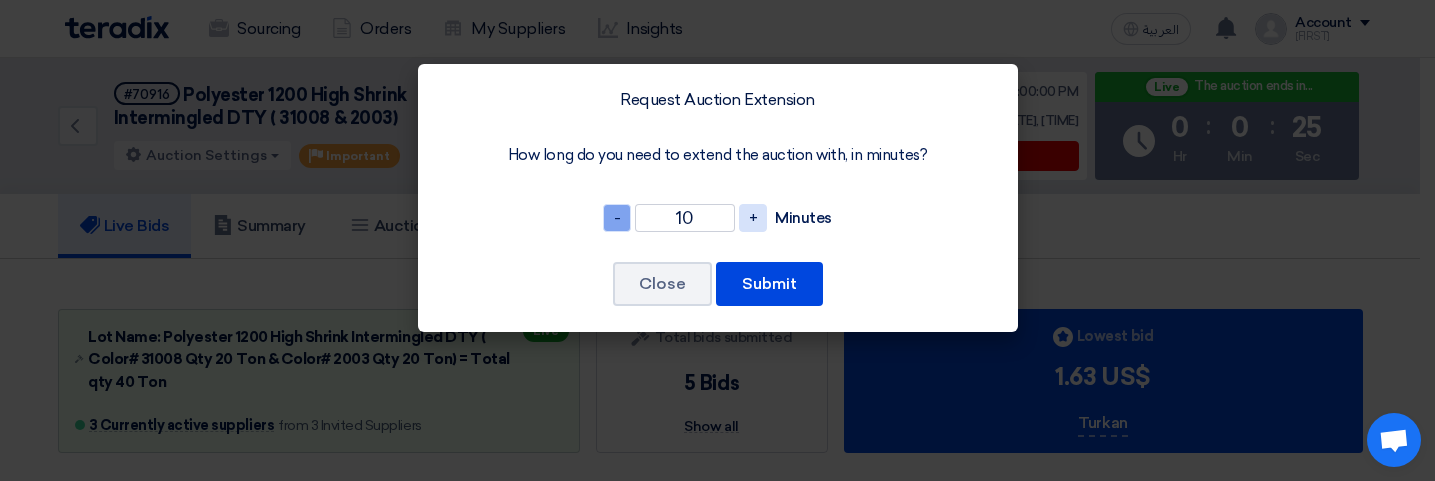 click on "-" 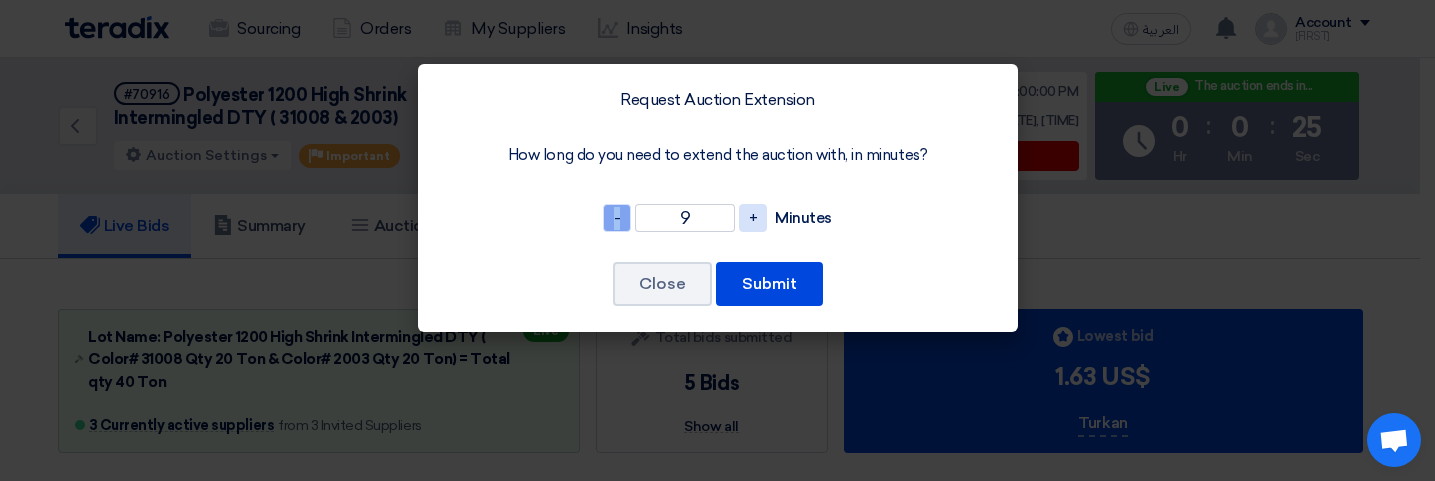 click on "-" 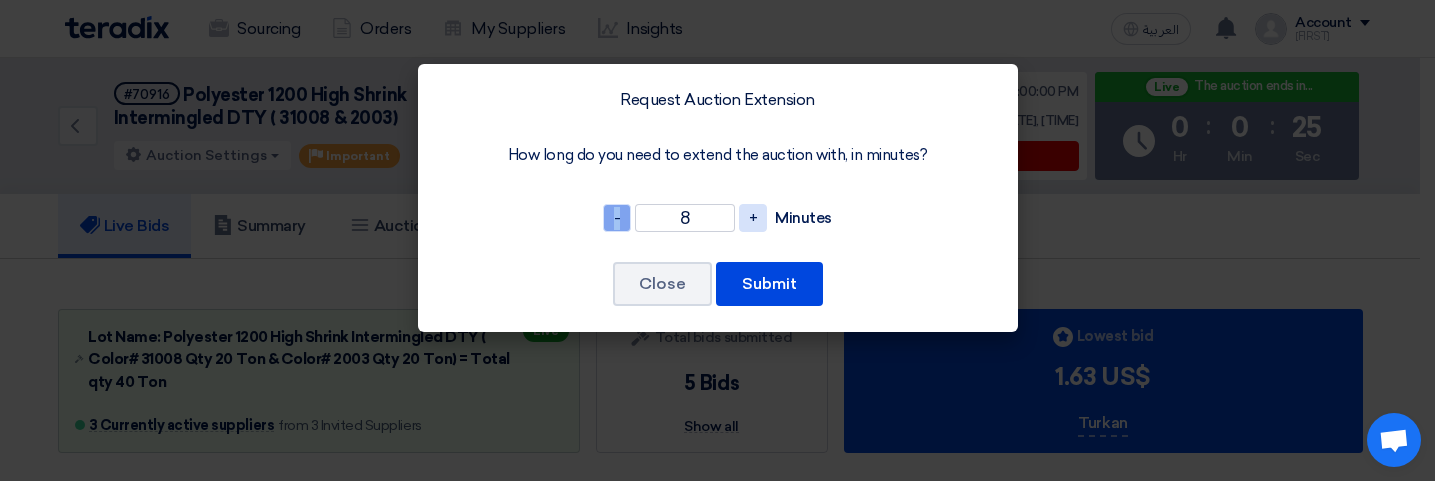 click on "-" 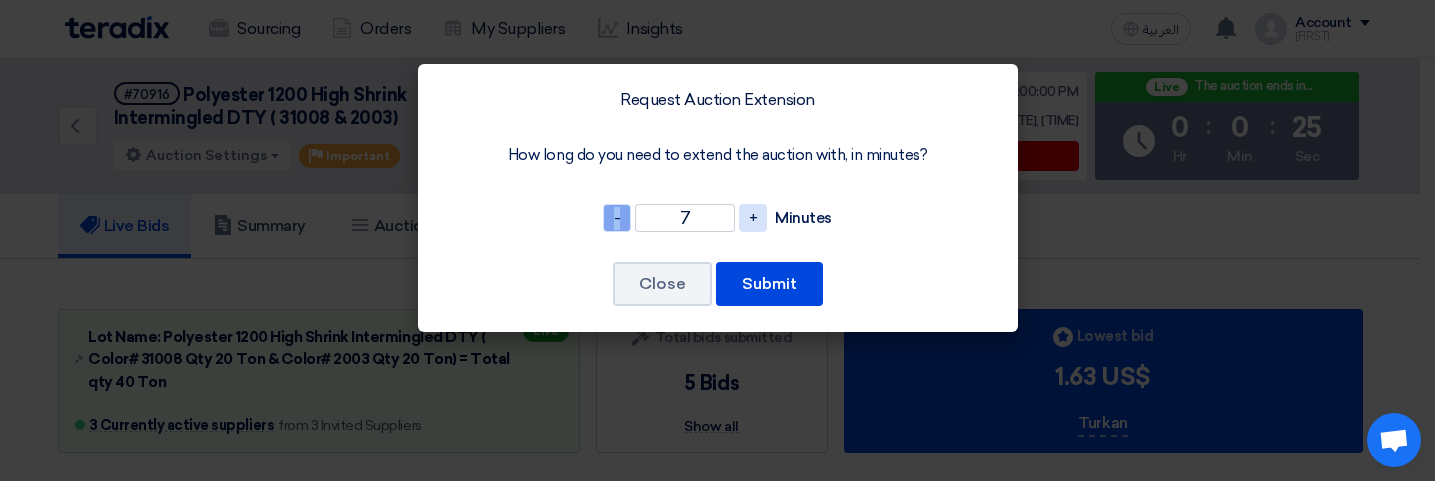 click on "-" 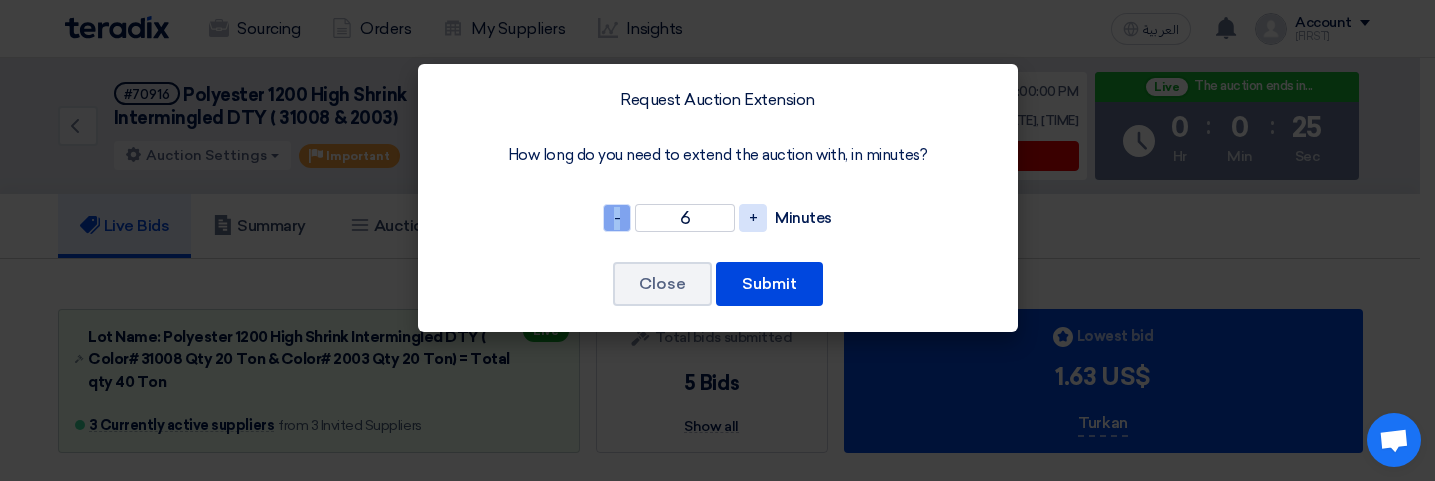 click on "-" 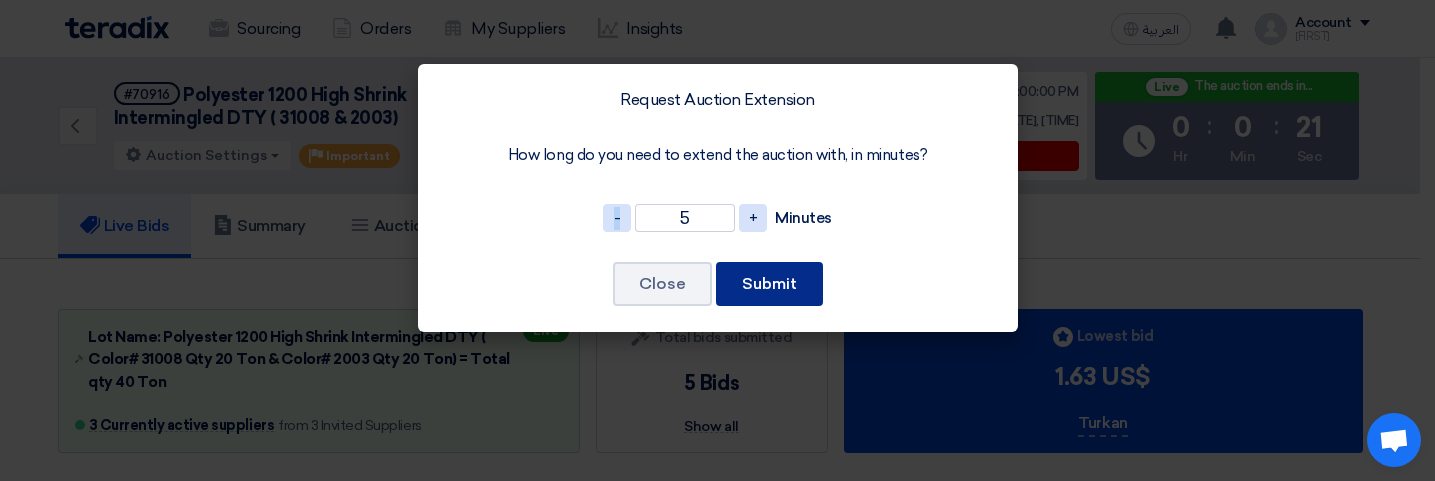click on "Submit" 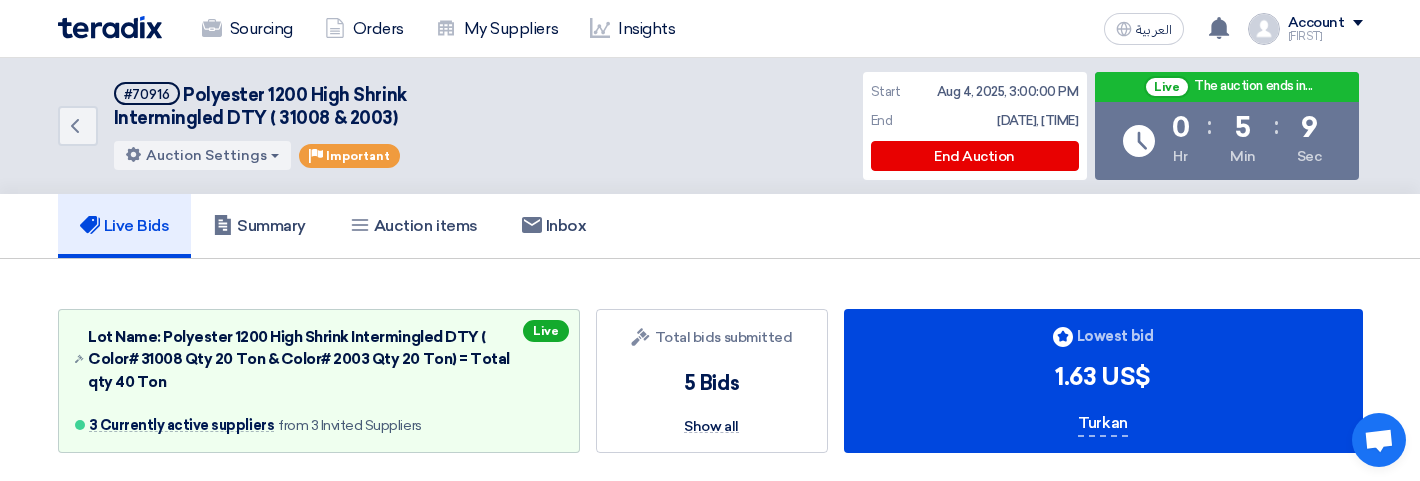 click on "Auction Lot
Lot Name: Polyester 1200 High Shrink Intermingled DTY ( Color# 31008 Qty 20 Ton & Color# 2003 Qty 20 Ton) = Total qty 40 Ton
3 Currently active suppliers
from 3 Invited Suppliers
Live
Bids submitted
Total bids submitted
5 Bids
Show all
Bids submitted
Lowest bid
1.63
US$
Turkan
Auction Graph
All Bids" 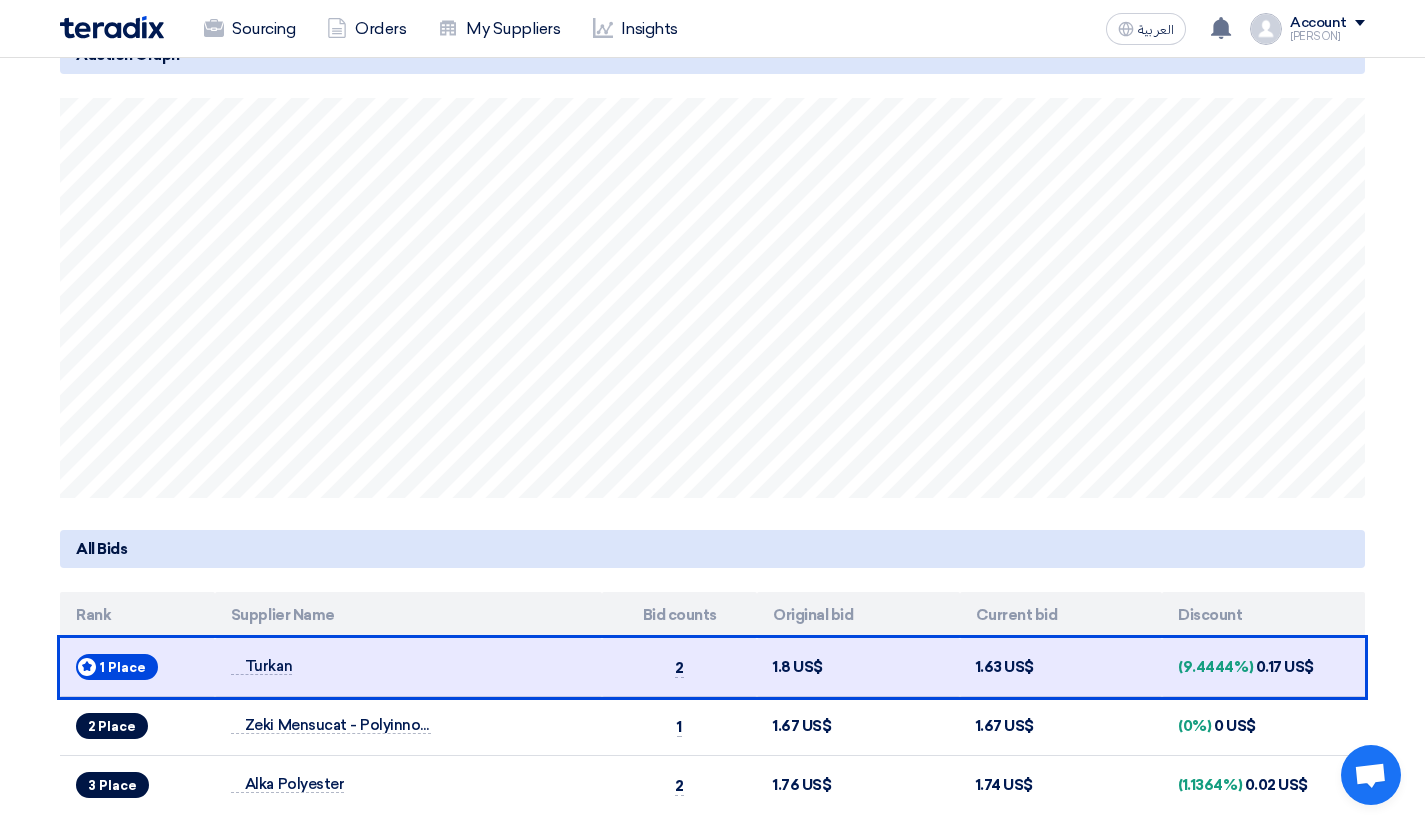 scroll, scrollTop: 369, scrollLeft: 0, axis: vertical 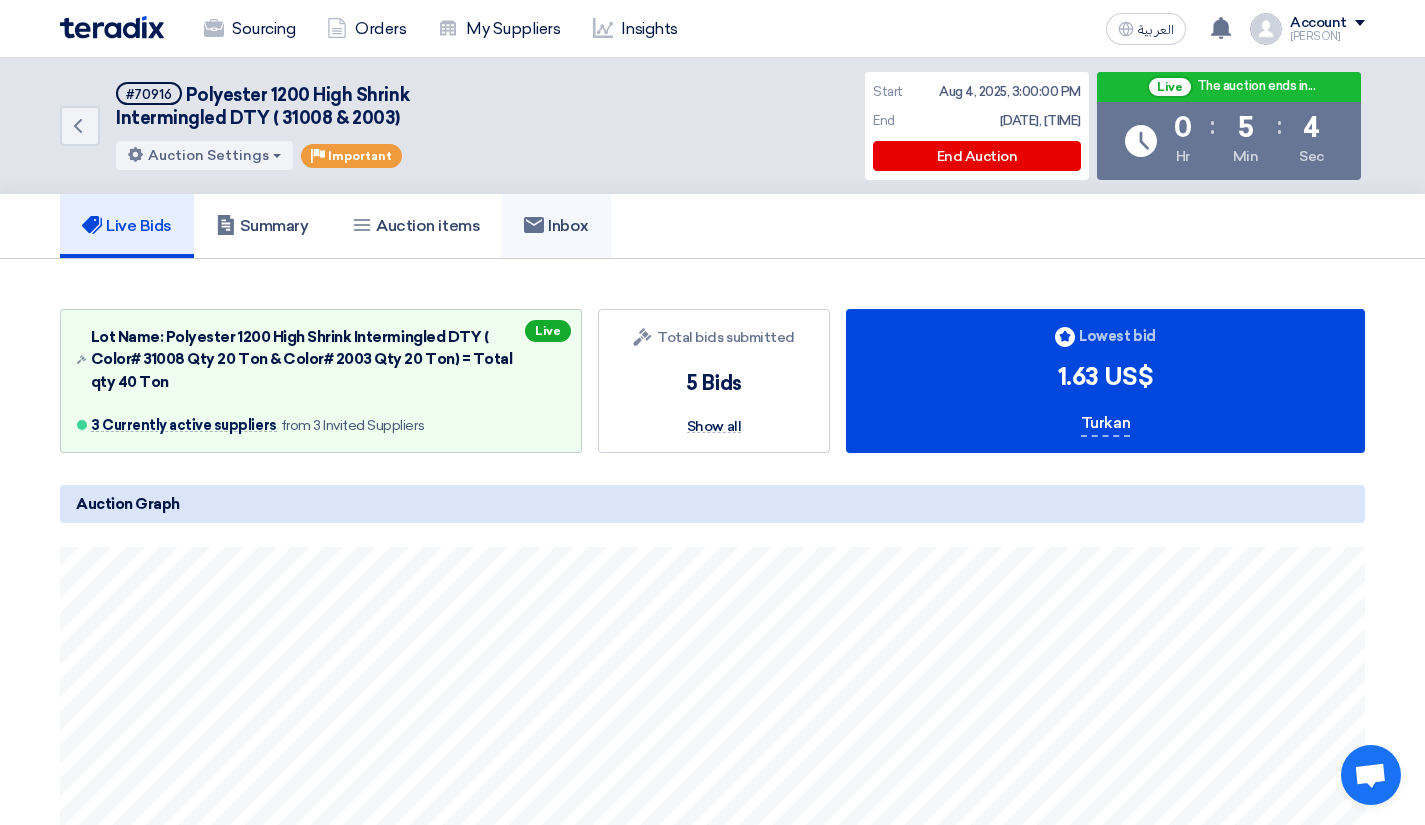 click on "Inbox" 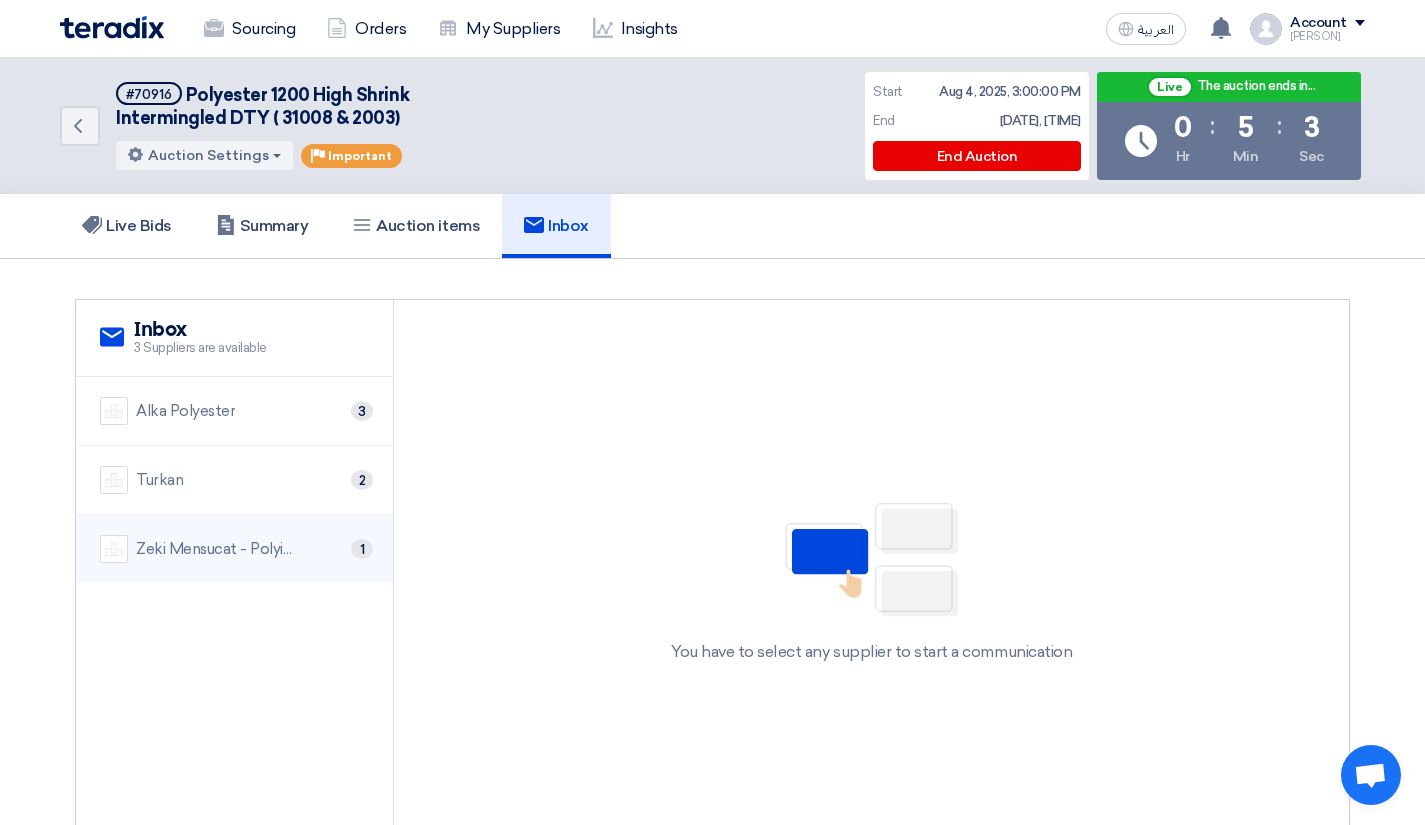 click on "Zeki Mensucat - Polyinnova" at bounding box center (216, 549) 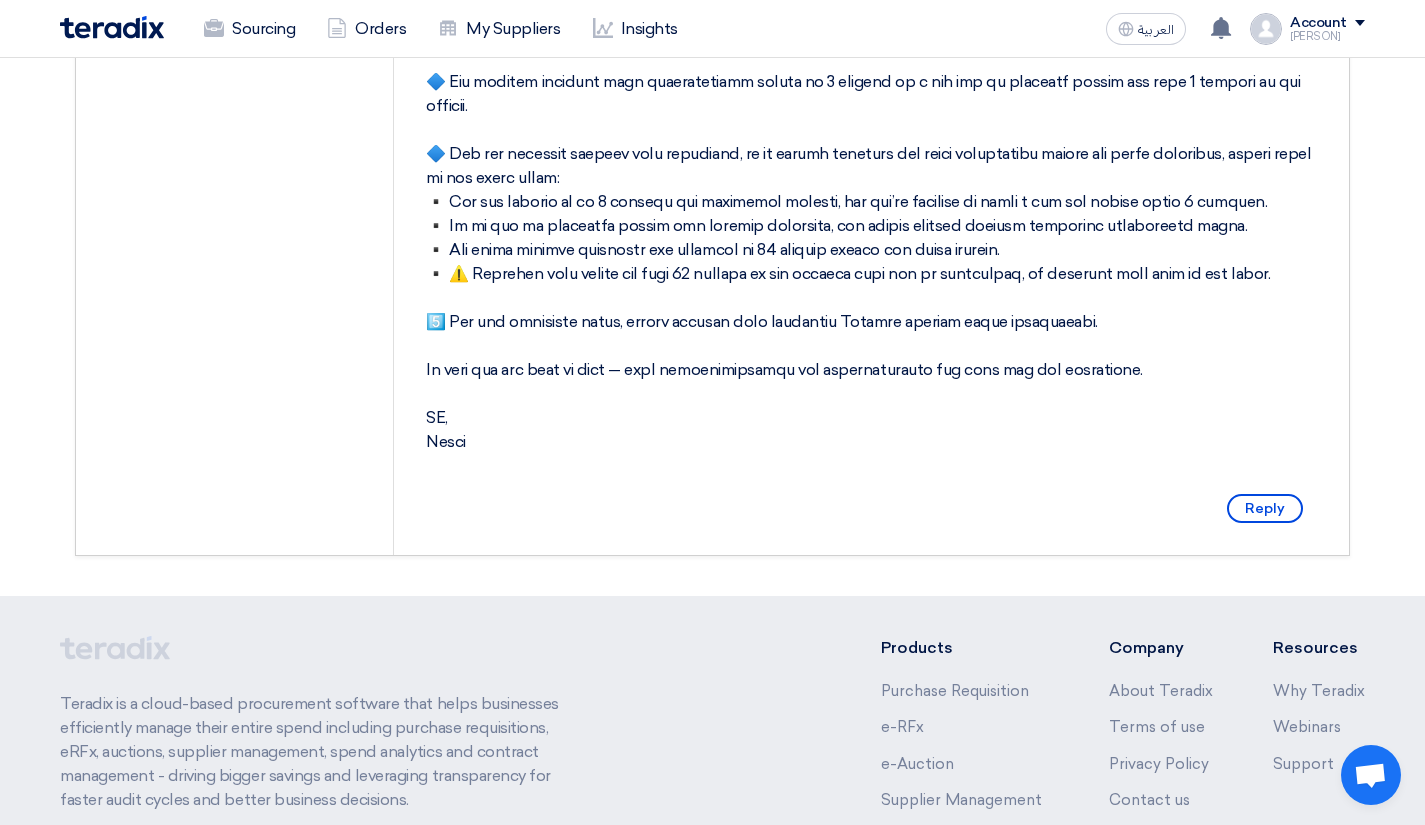 scroll, scrollTop: 800, scrollLeft: 0, axis: vertical 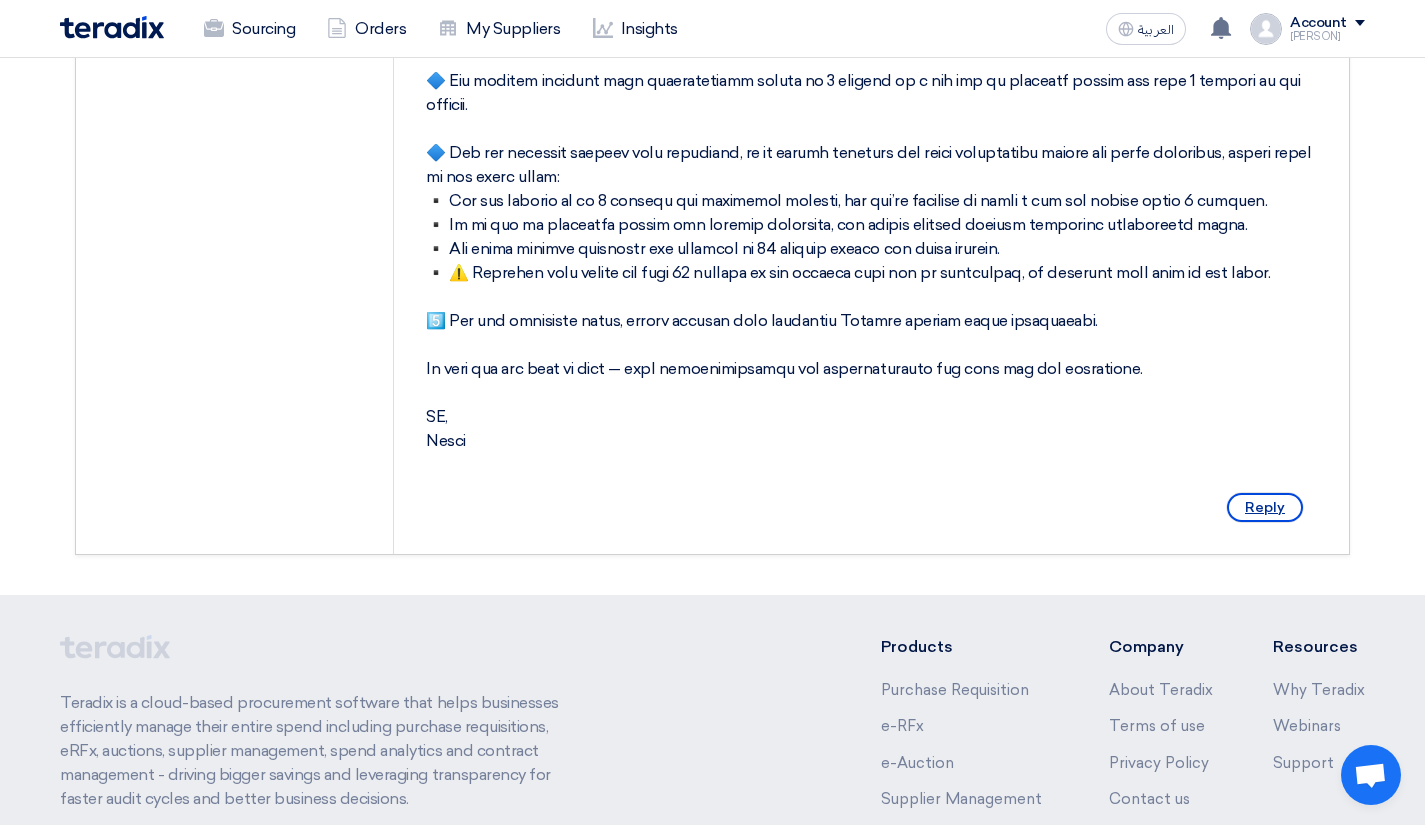 click on "Reply" at bounding box center (1265, 507) 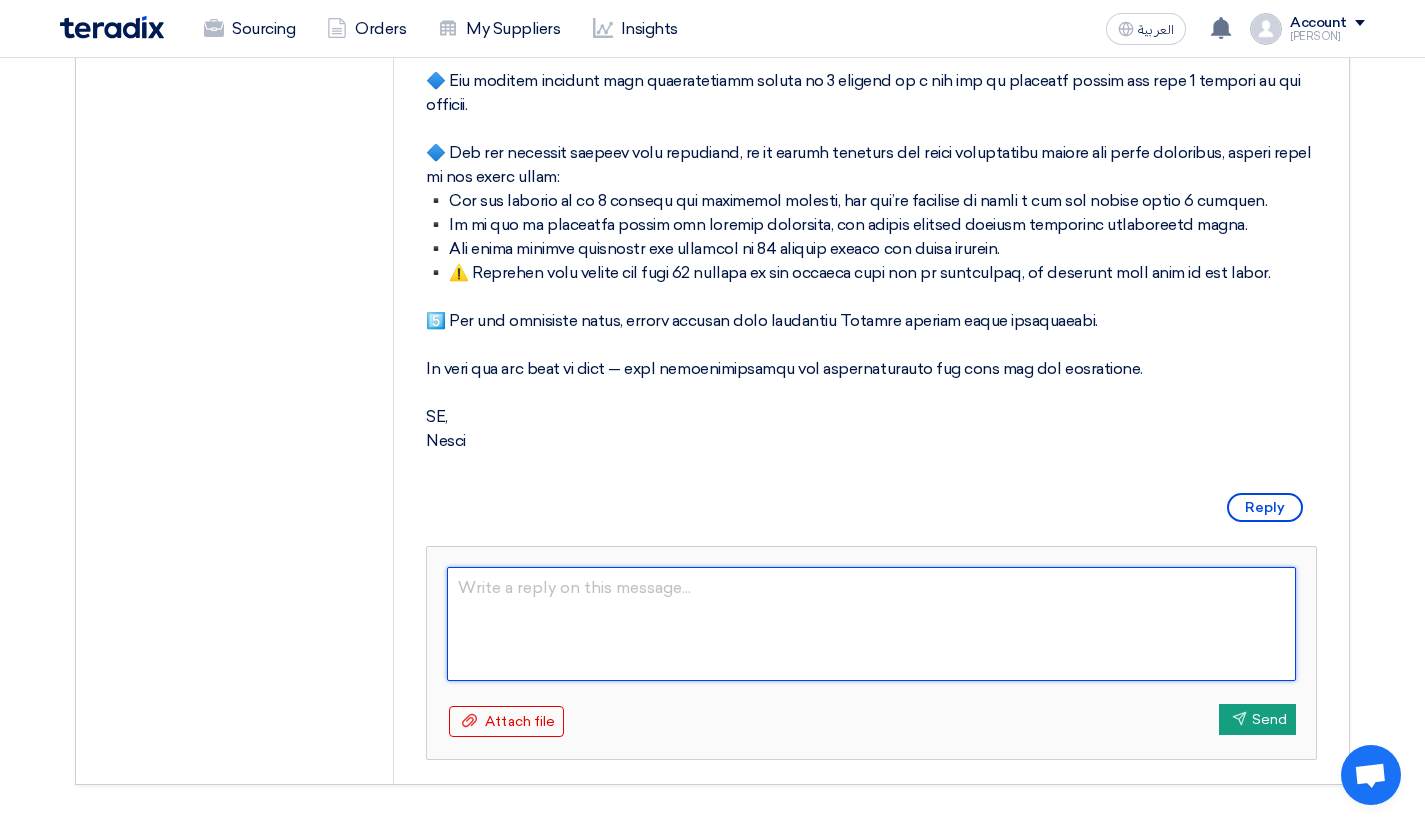 click at bounding box center (871, 624) 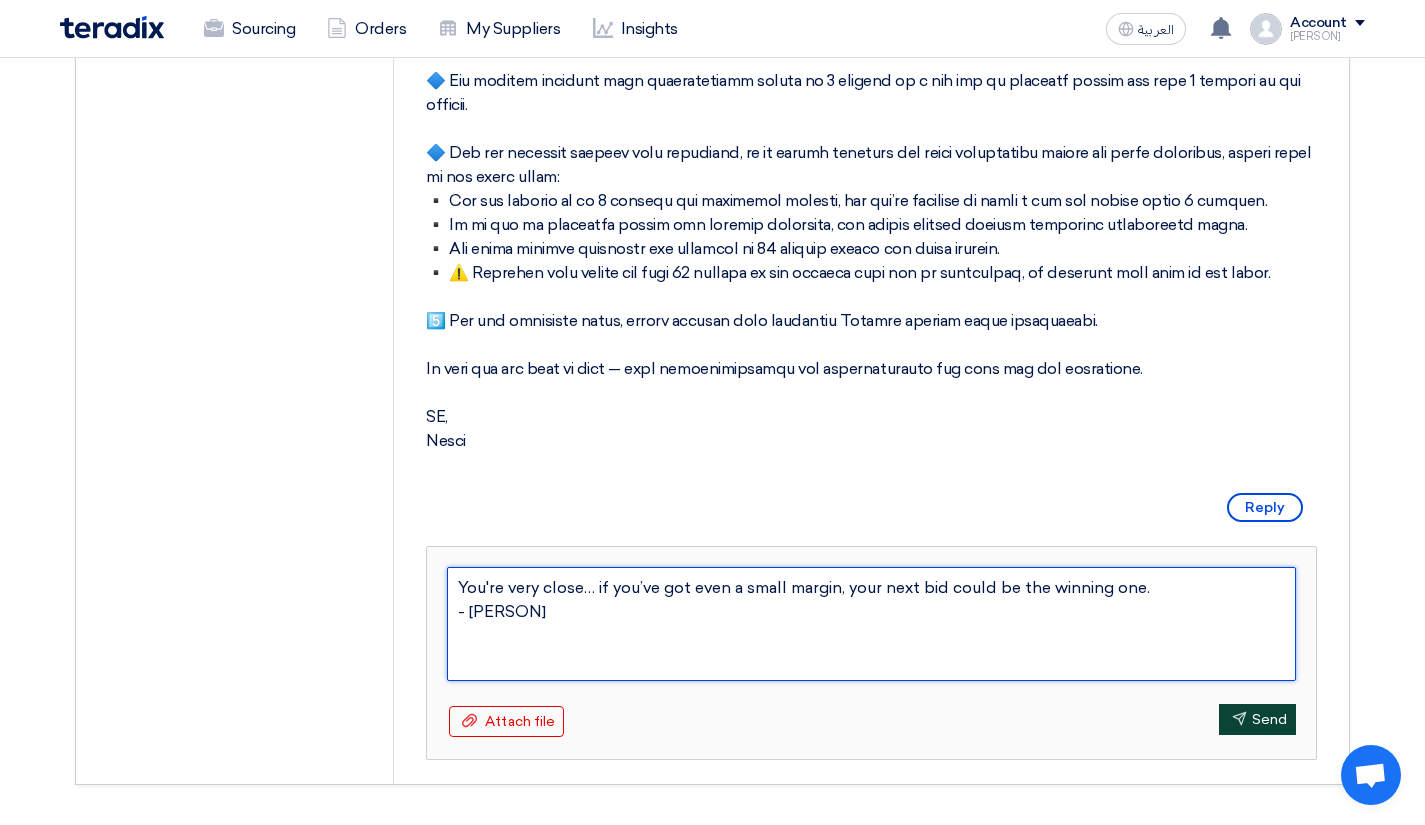 type on "You're very close… if you’ve got even a small margin, your next bid could be the winning one.
- Osama" 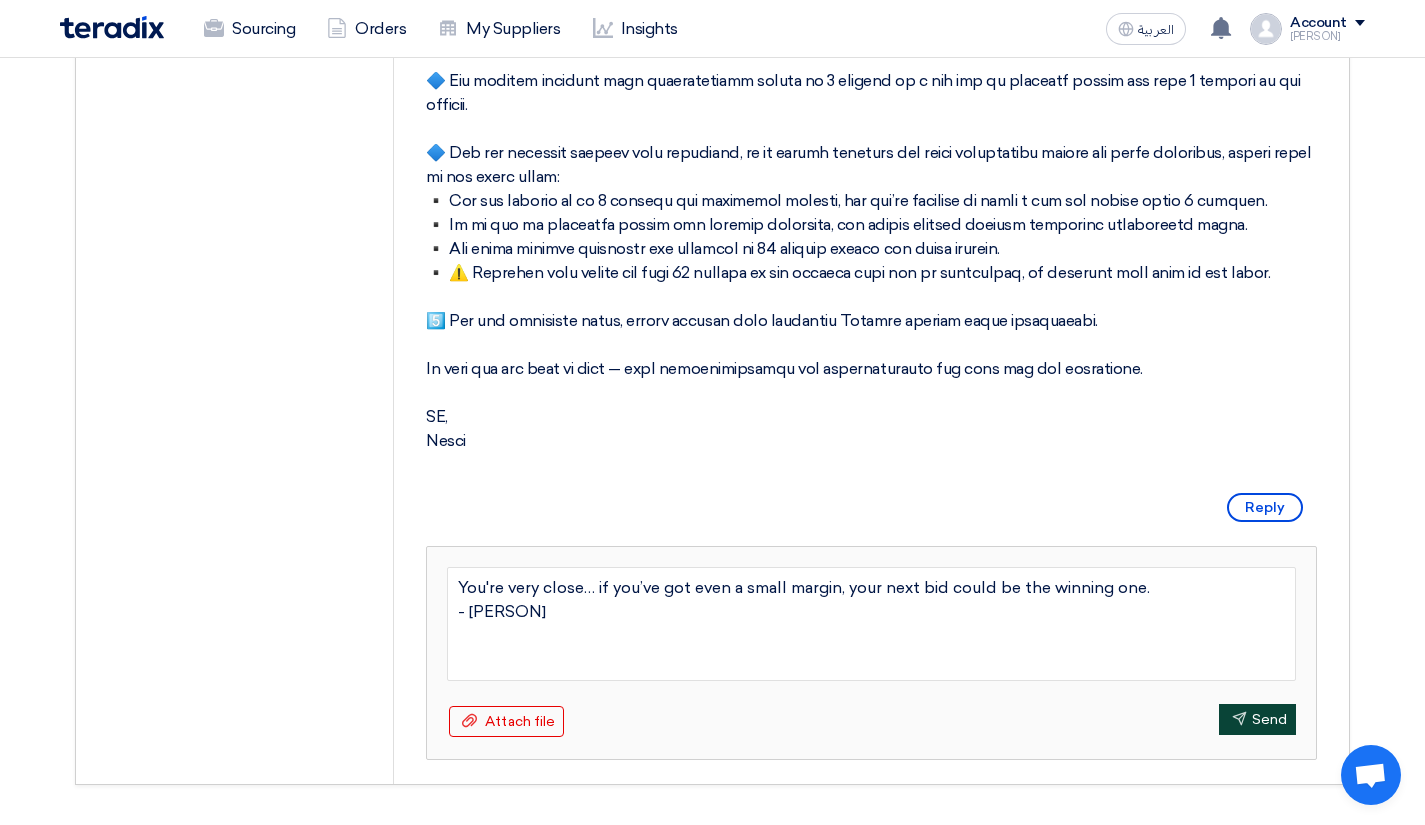 click on "Send
Send" at bounding box center (1257, 719) 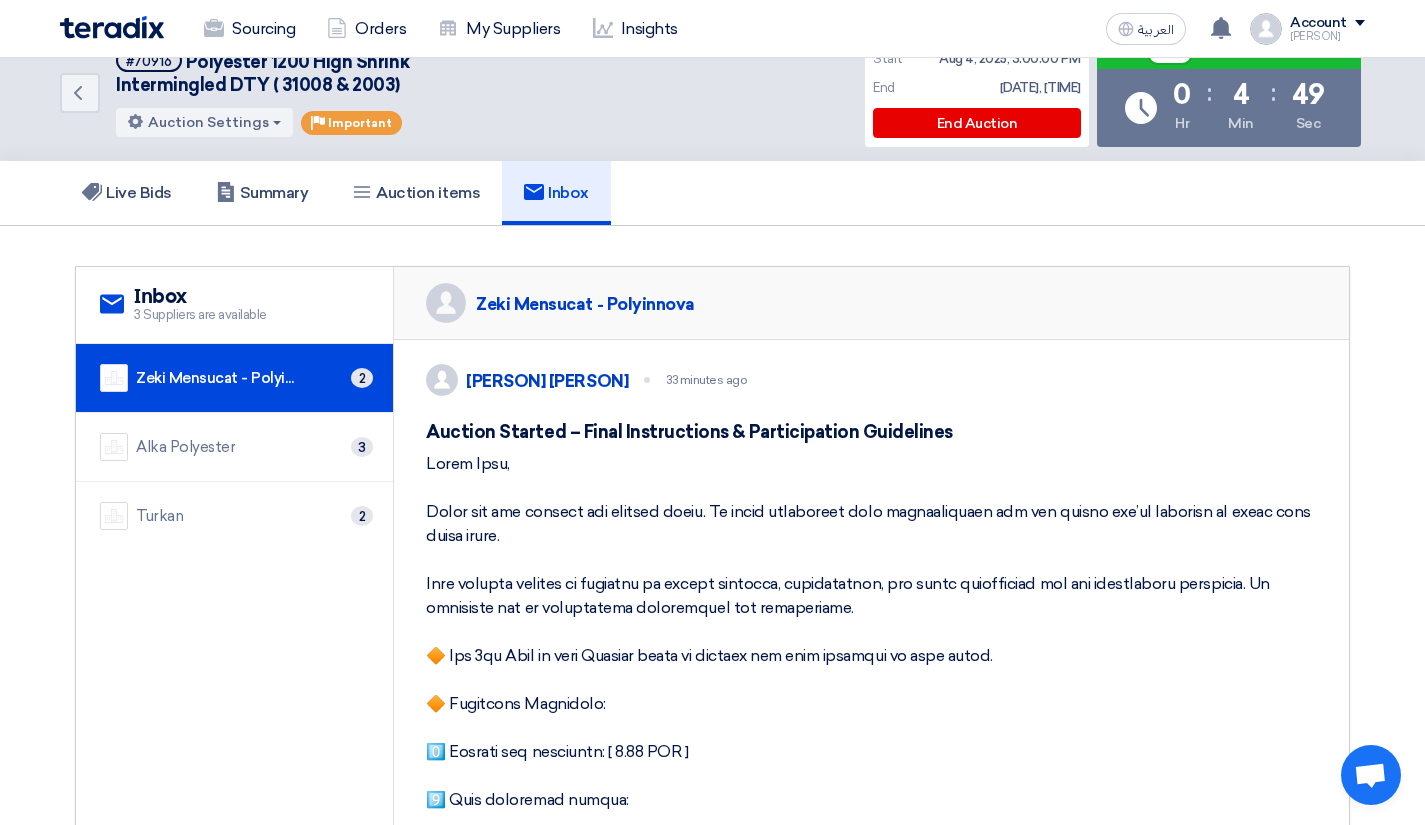 scroll, scrollTop: 0, scrollLeft: 0, axis: both 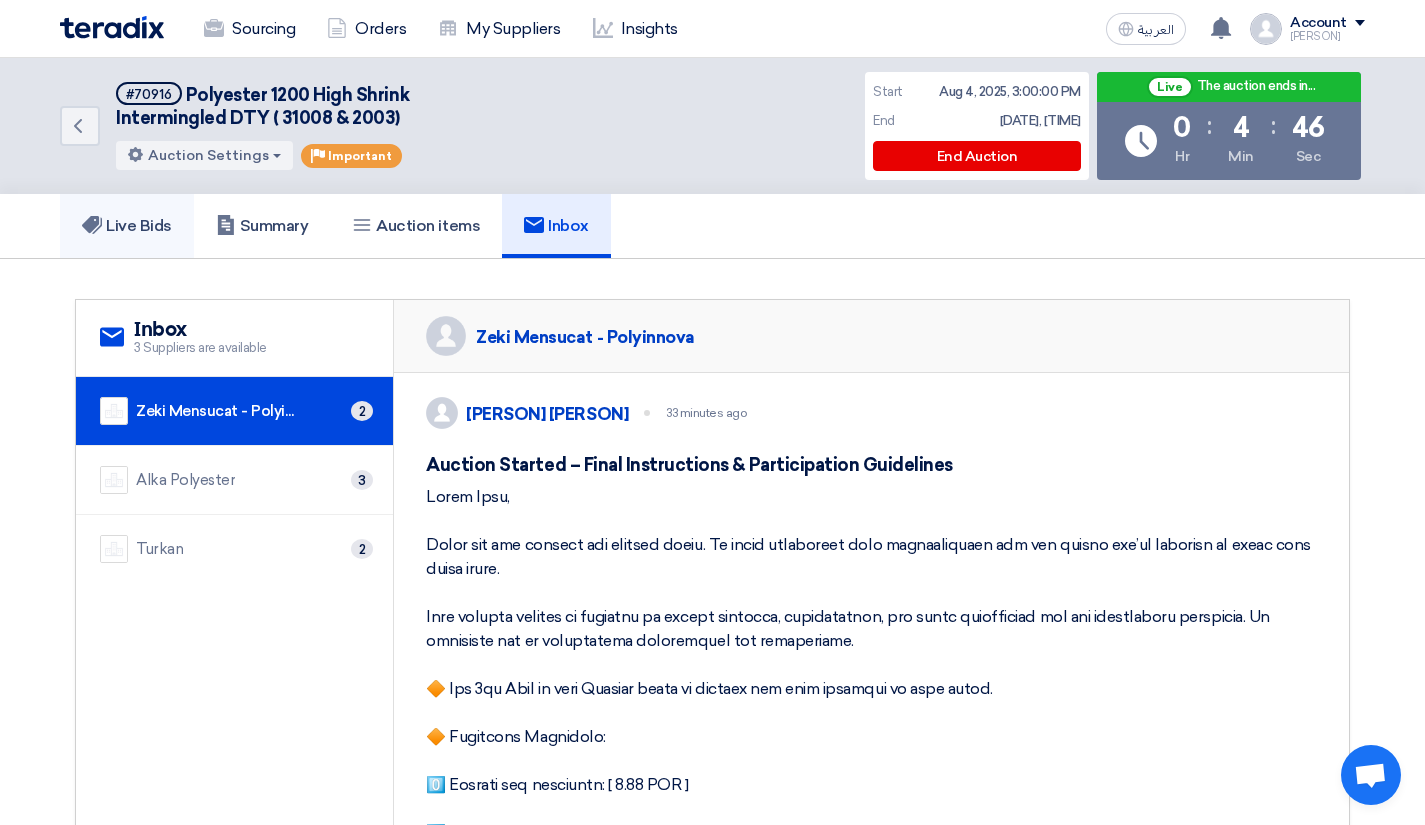 click on "Live Bids" 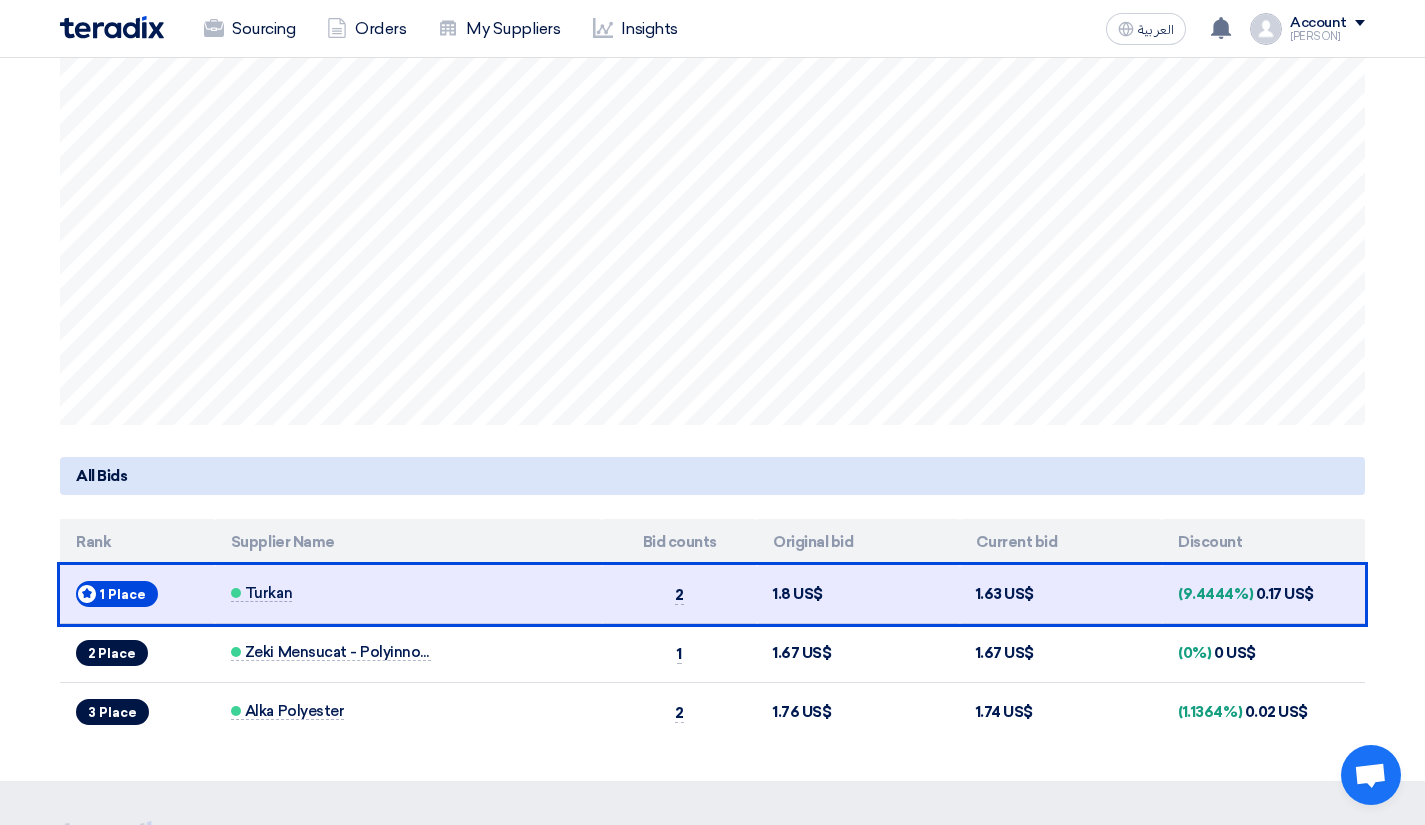 scroll, scrollTop: 500, scrollLeft: 0, axis: vertical 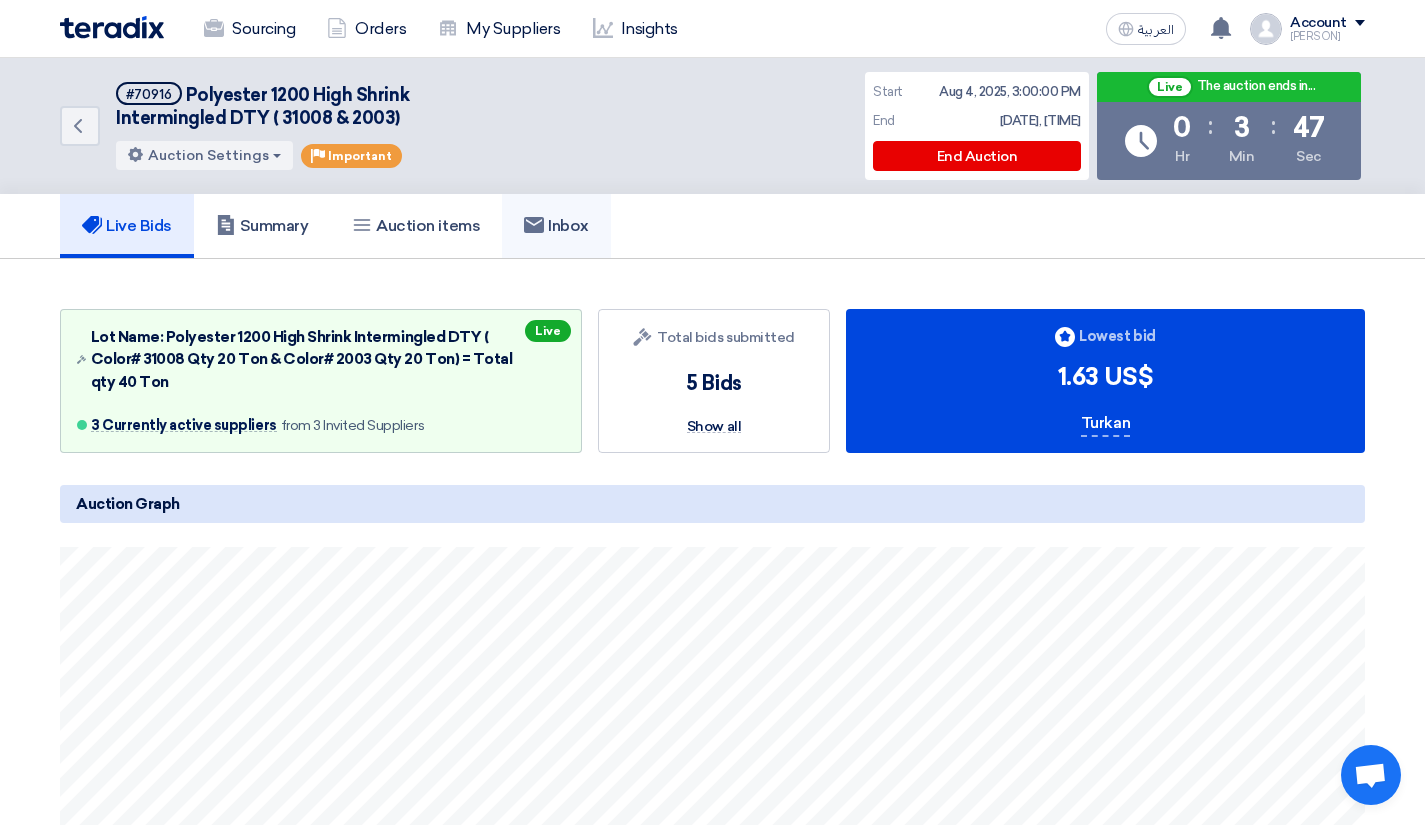 click on "Inbox" 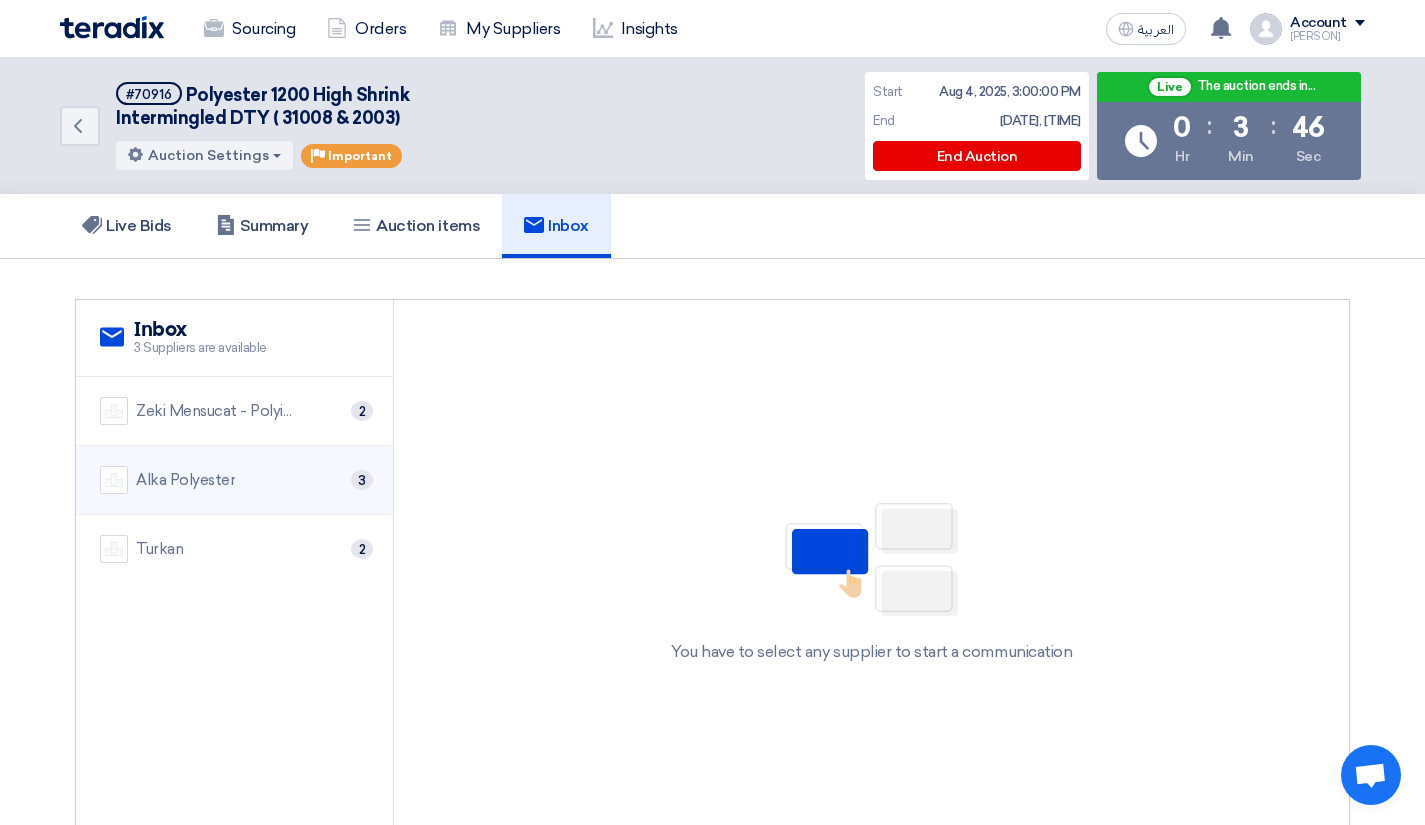 click on "Alka Polyester" at bounding box center (185, 480) 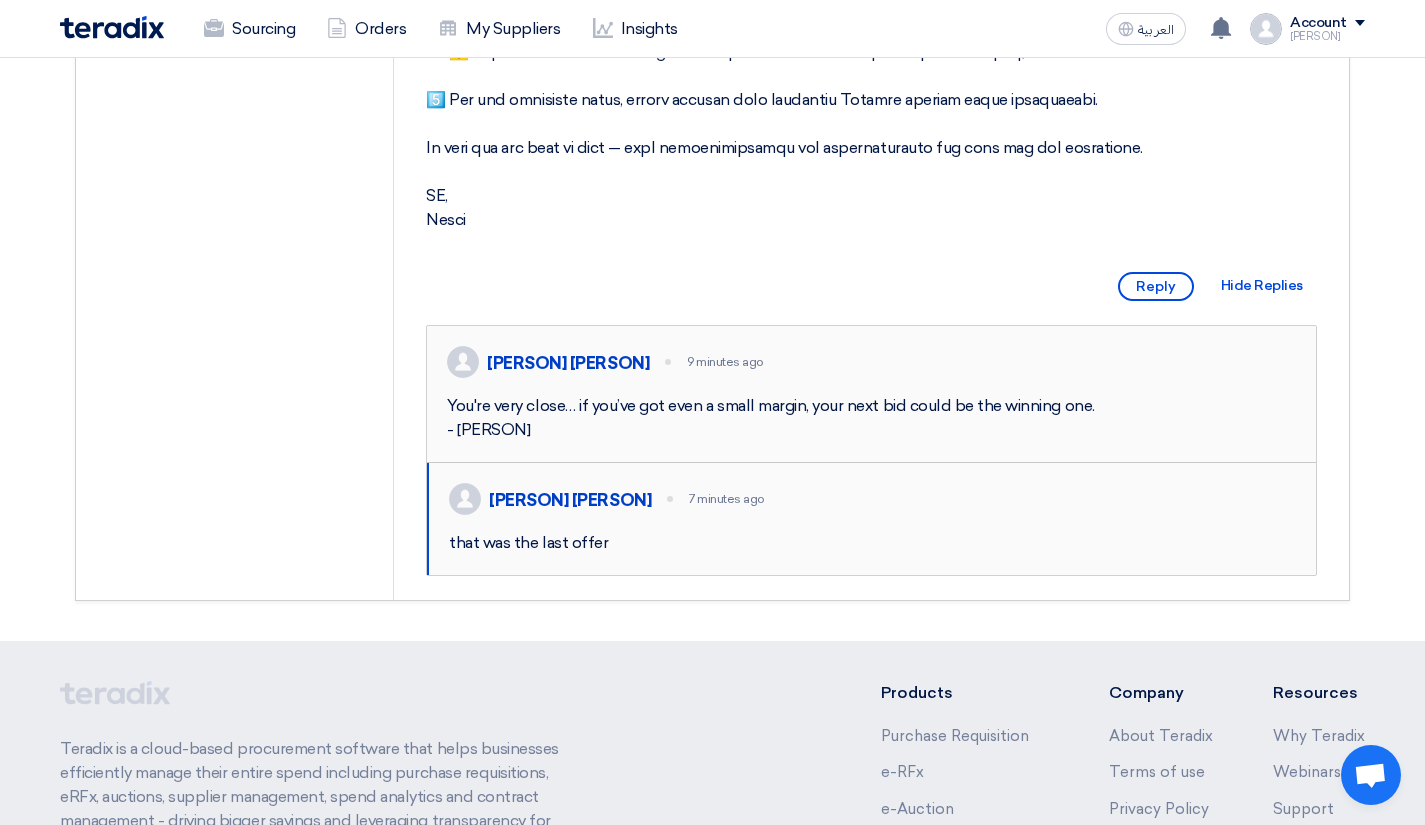 scroll, scrollTop: 1000, scrollLeft: 0, axis: vertical 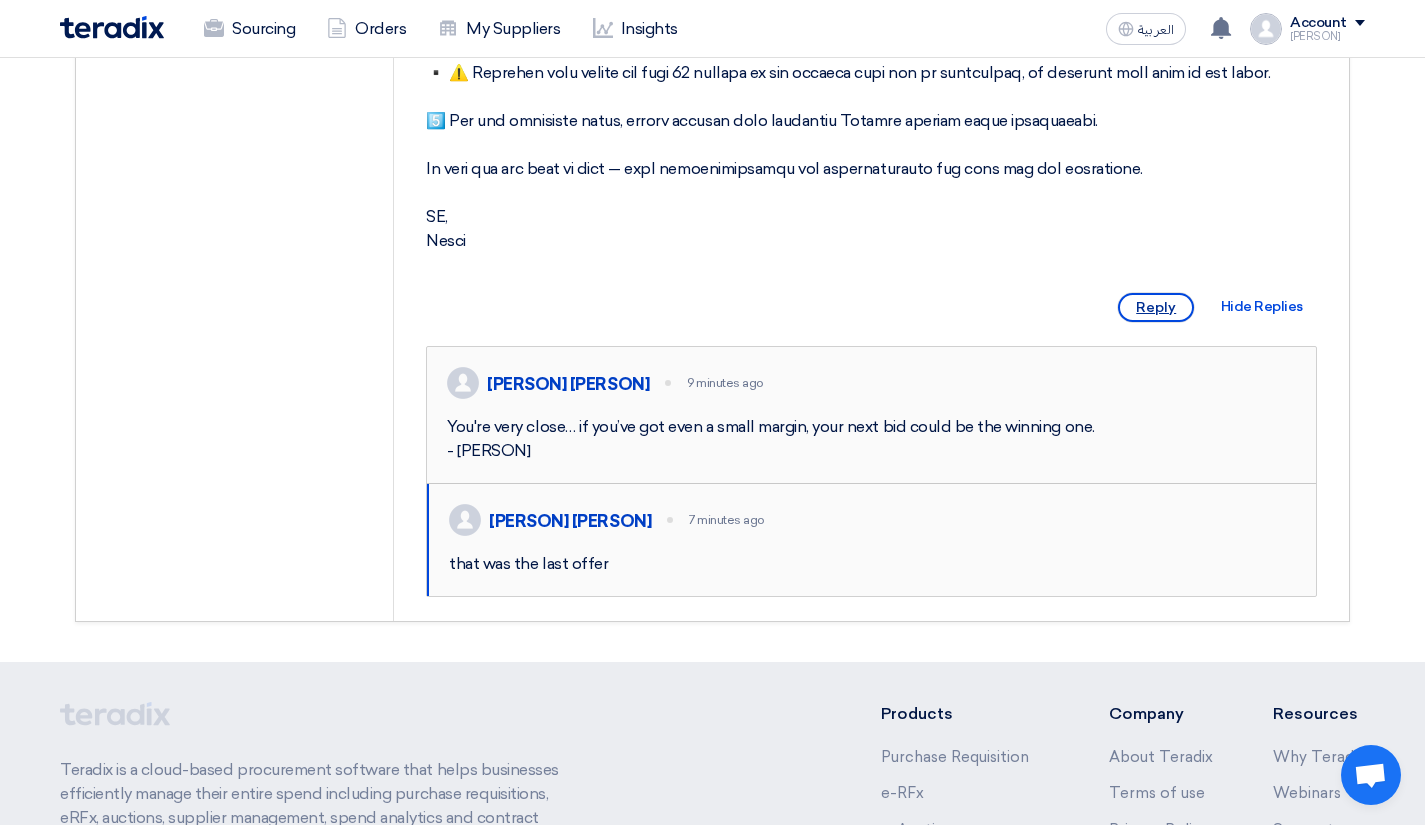 click on "Reply" at bounding box center [1156, 307] 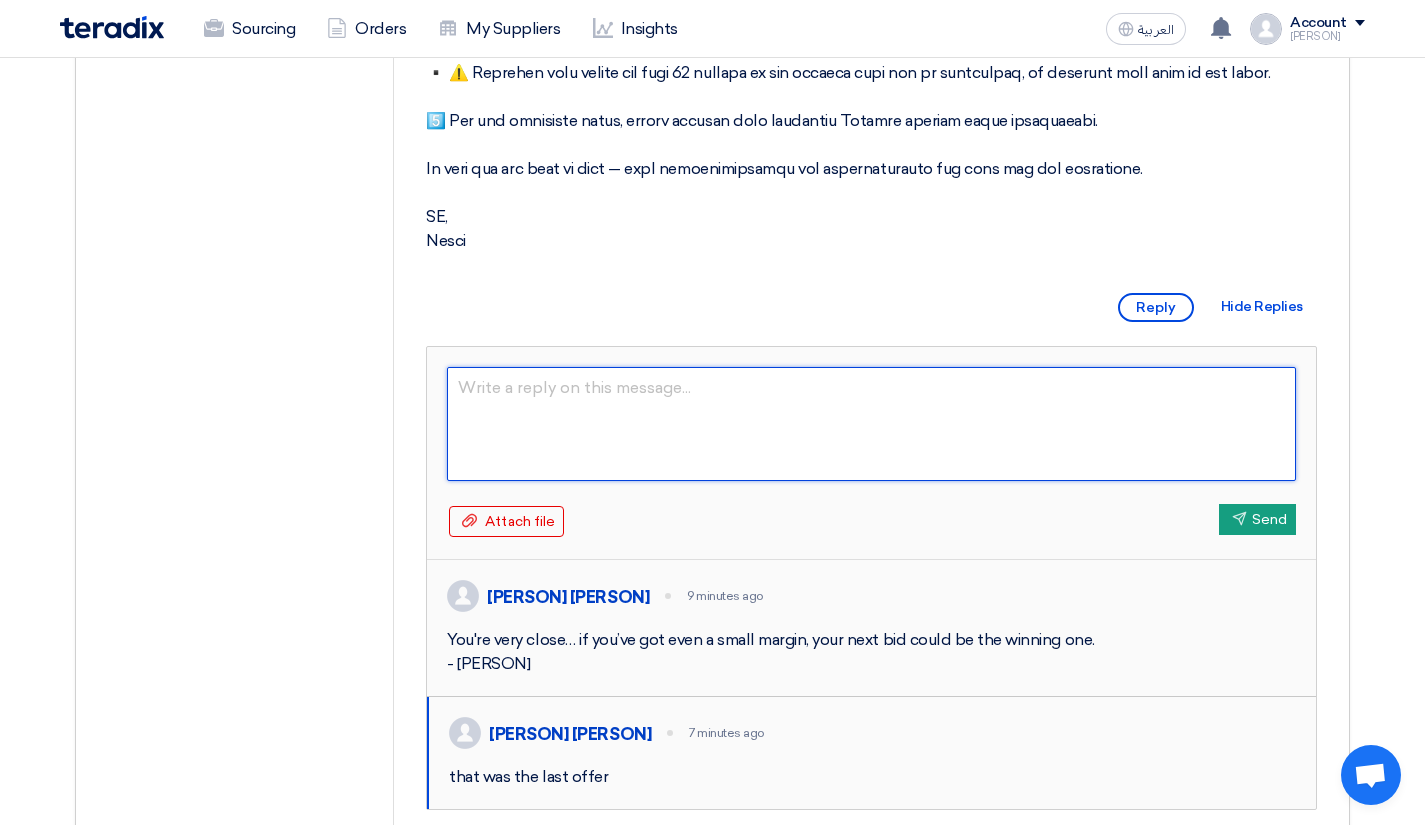 click at bounding box center (871, 424) 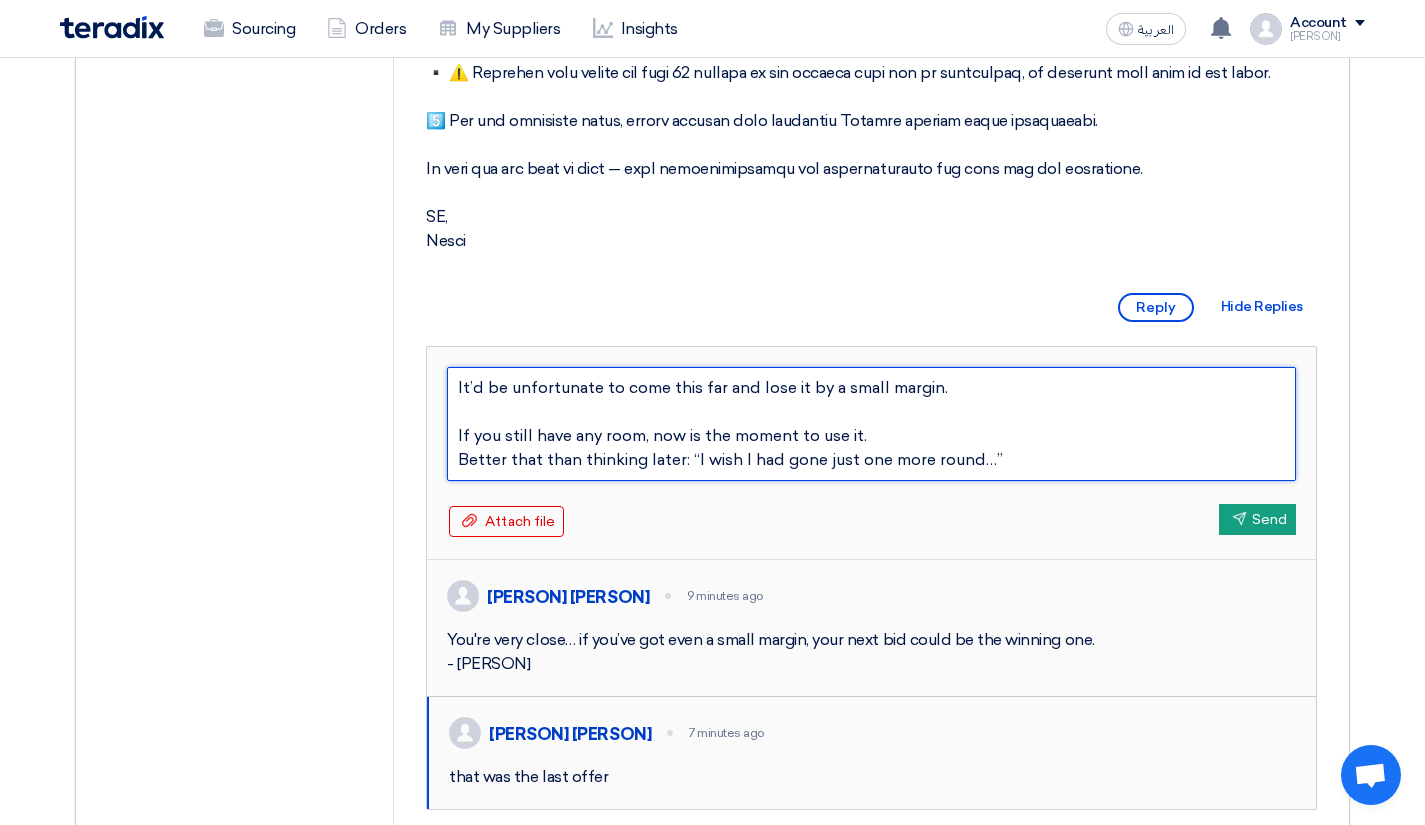 scroll, scrollTop: 0, scrollLeft: 0, axis: both 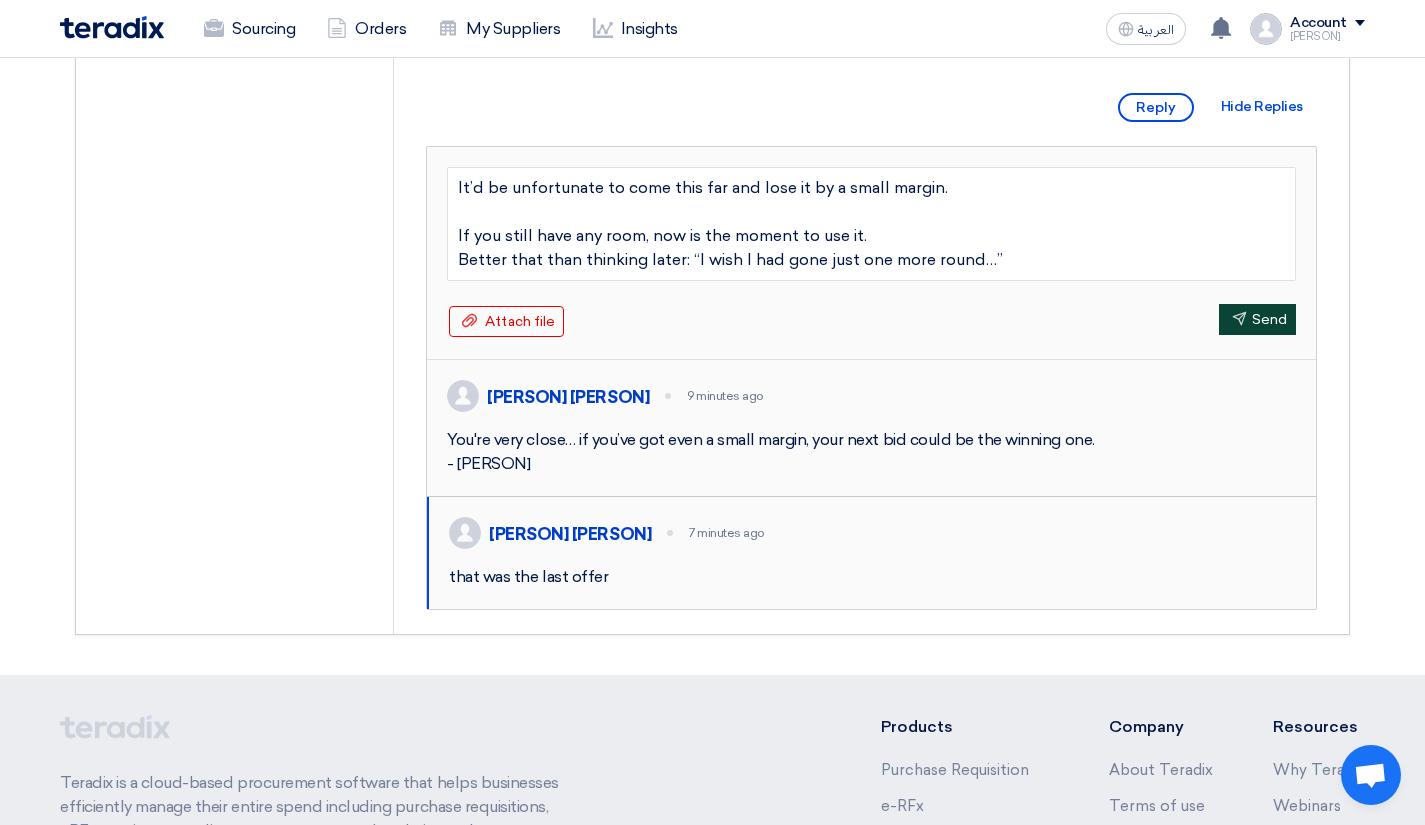 click on "Send
Send" at bounding box center [1257, 319] 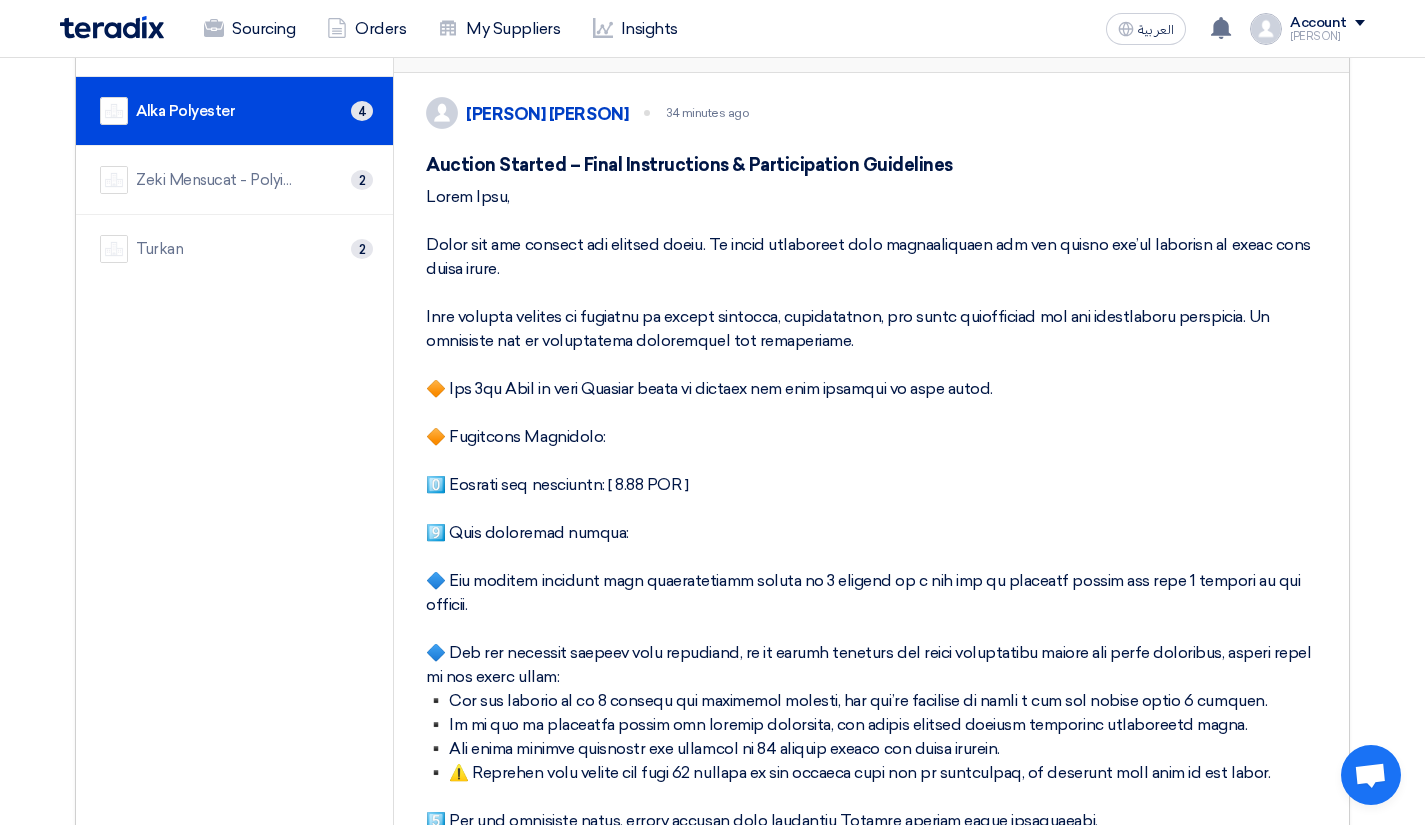 scroll, scrollTop: 0, scrollLeft: 0, axis: both 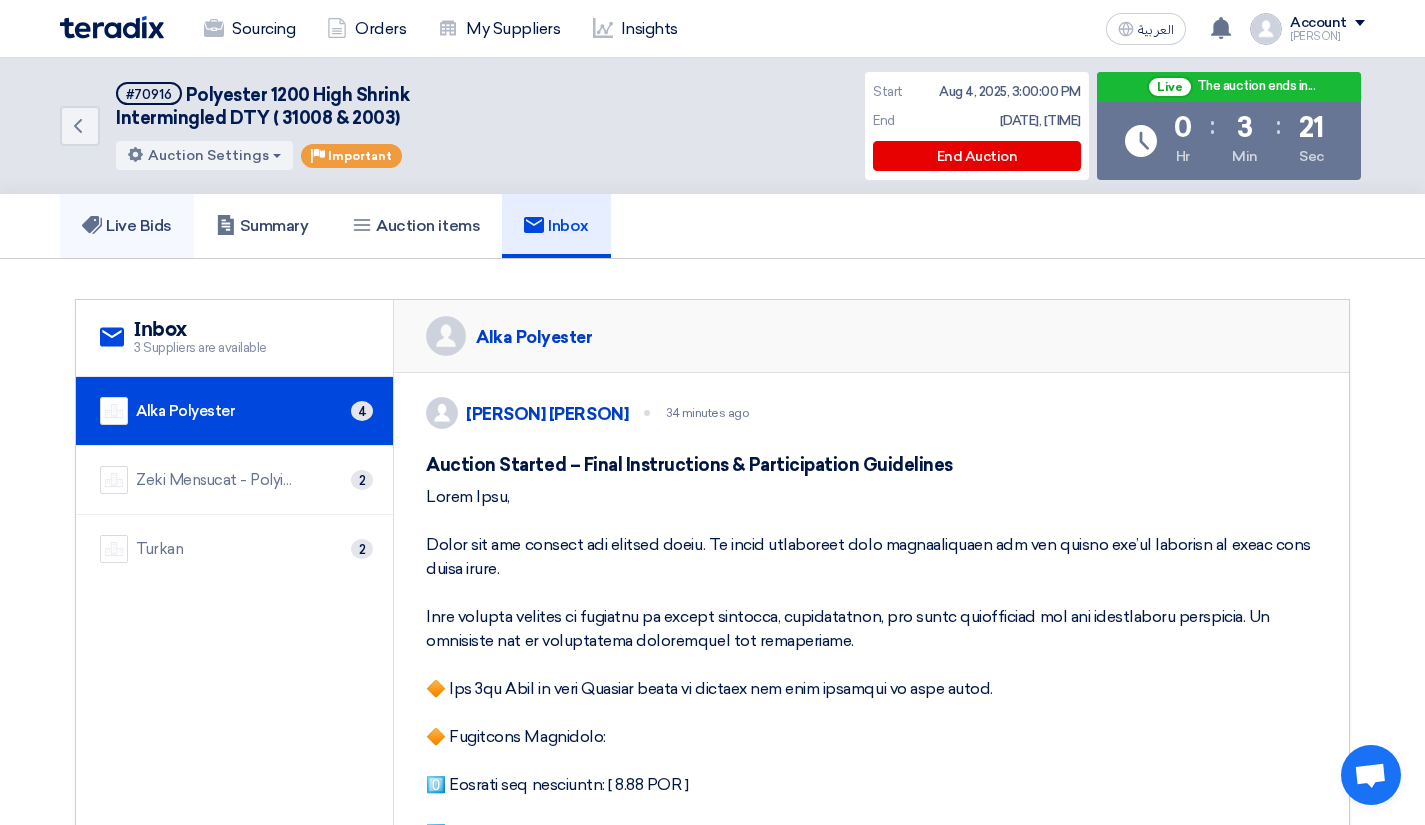 click on "Live Bids" 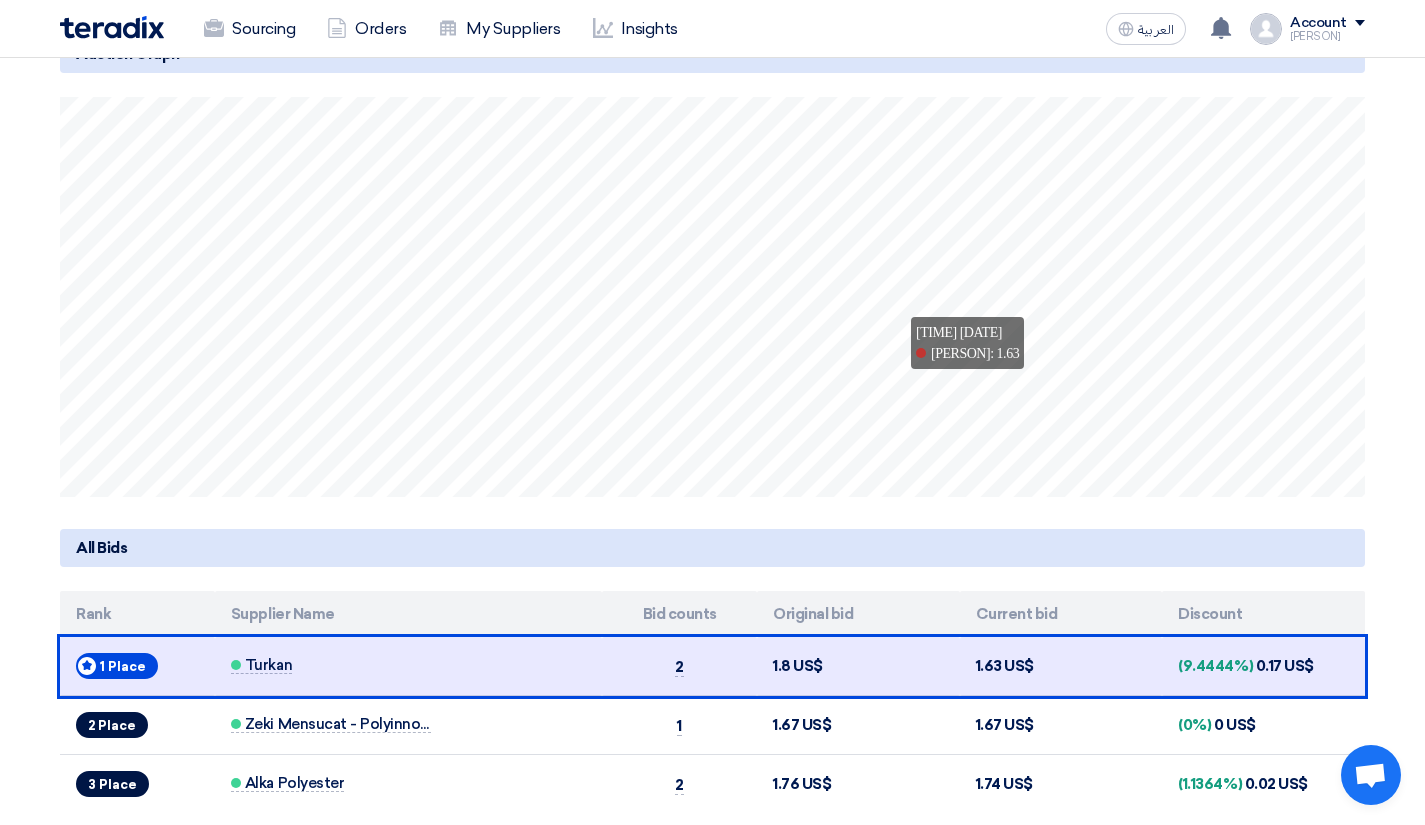 scroll, scrollTop: 500, scrollLeft: 0, axis: vertical 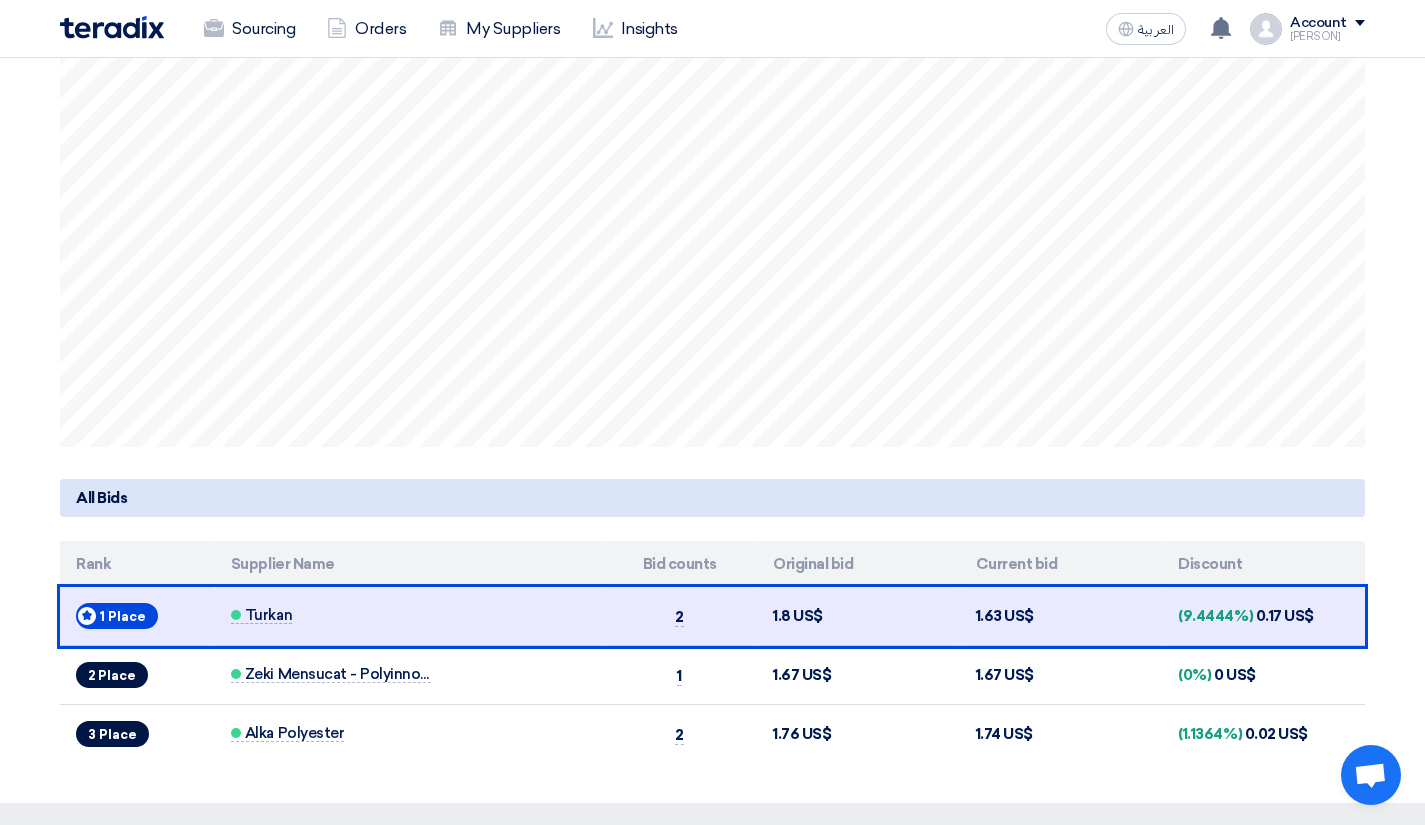 click on "Auction Lot
Lot Name: Polyester 1200 High Shrink Intermingled DTY ( Color# 31008 Qty 20 Ton & Color# 2003 Qty 20 Ton) = Total qty 40 Ton
3 Currently active suppliers
from 3 Invited Suppliers
Live
Bids submitted
Total bids submitted
5 Bids
Show all
Bids submitted
Lowest bid
1.63
US$
Turkan
Auction Graph
15:29
08-04" 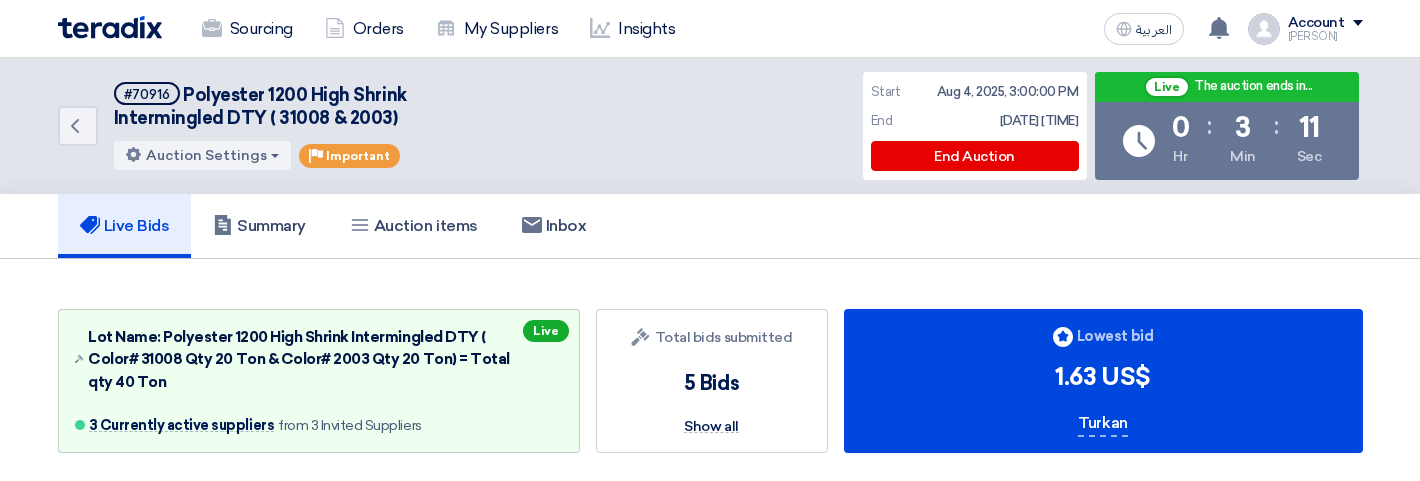 scroll, scrollTop: 0, scrollLeft: 0, axis: both 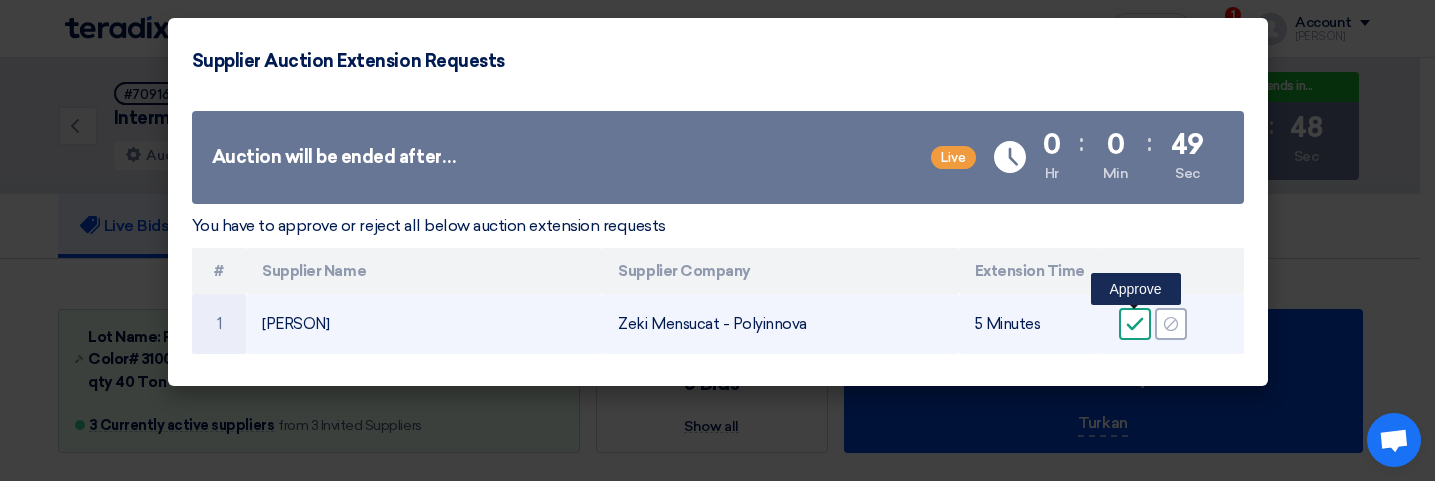 click on "Accept" 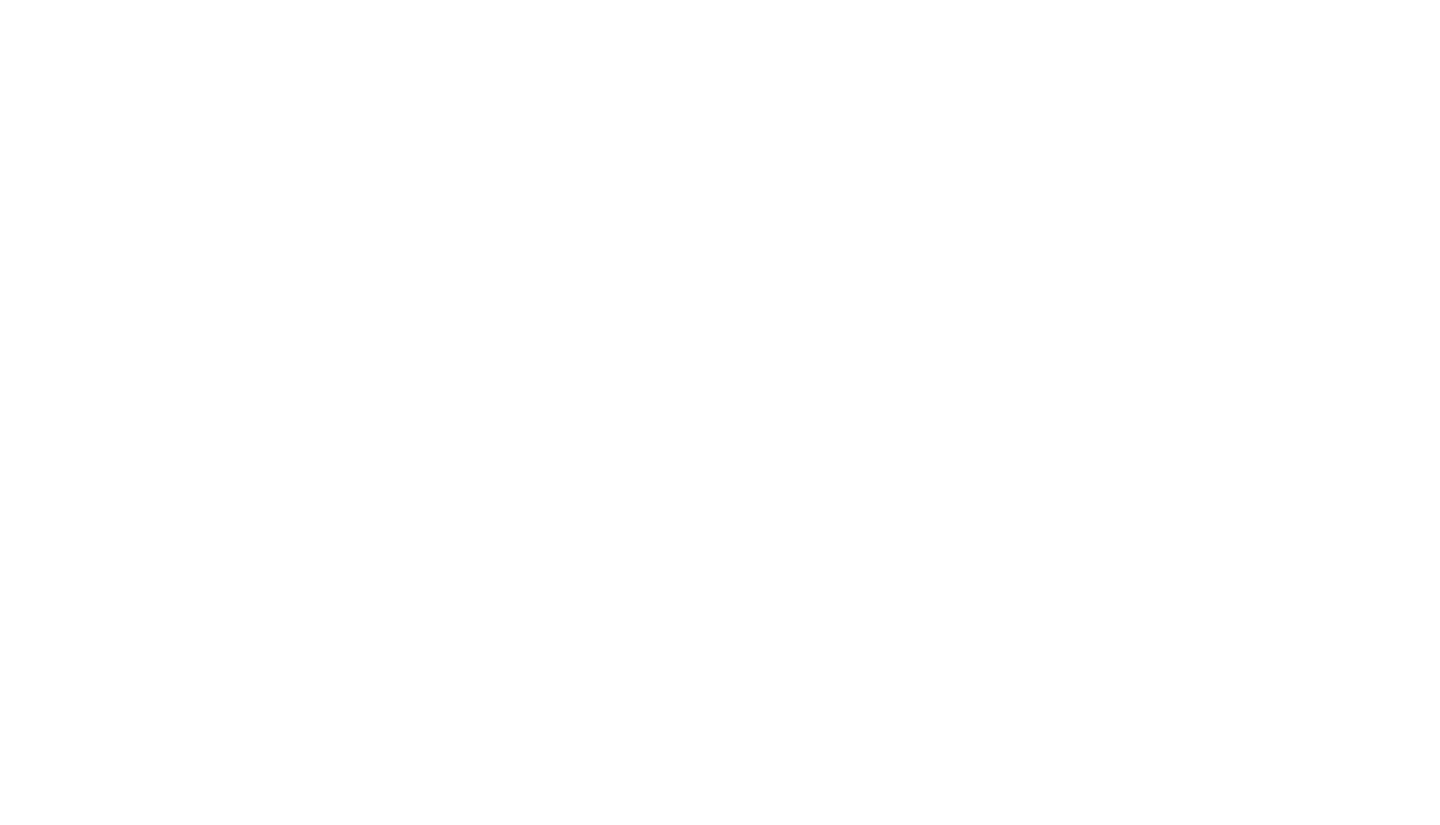 scroll, scrollTop: 0, scrollLeft: 0, axis: both 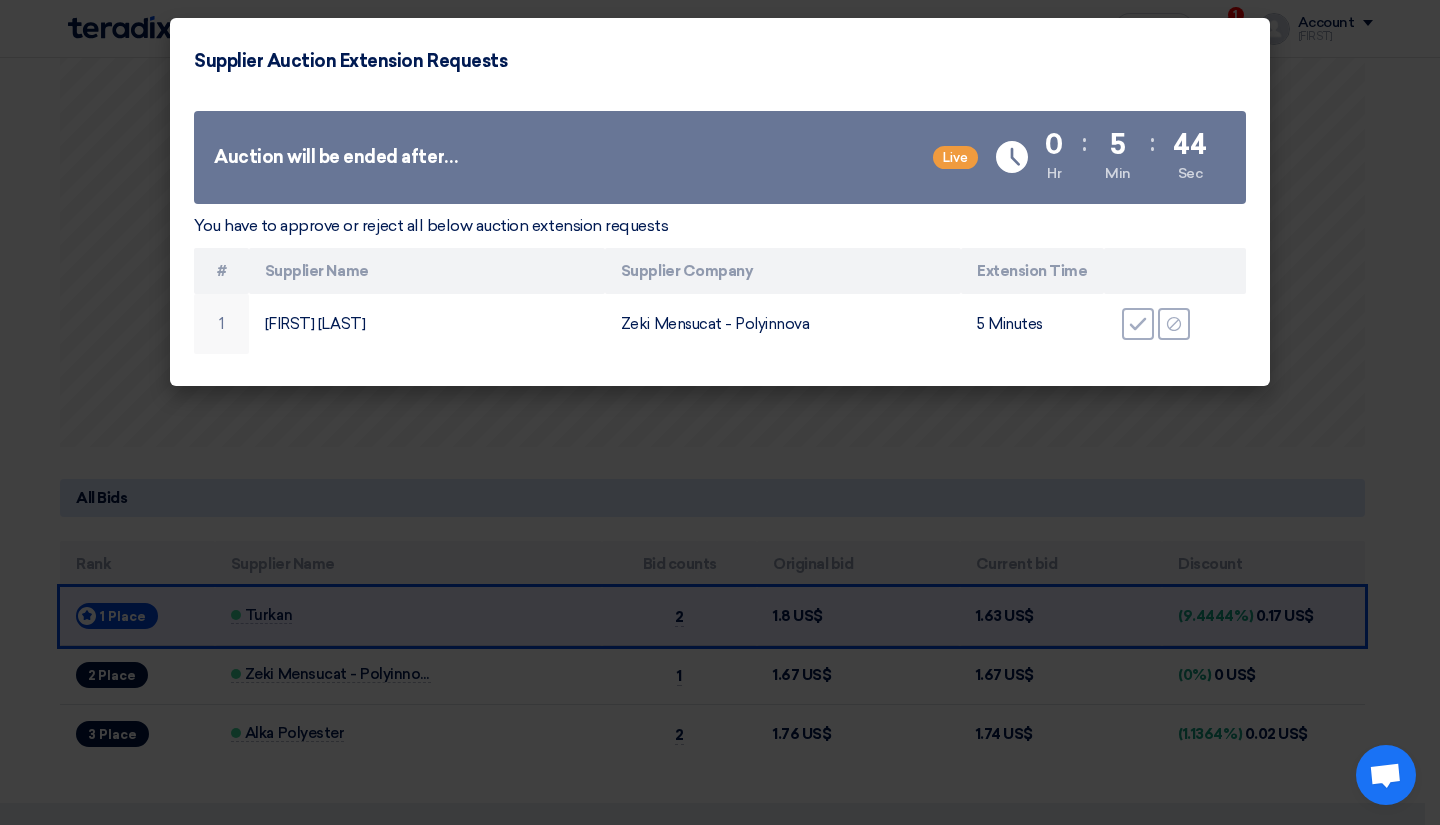 click on "Supplier Auction Extension Requests
Auction will be ended after…
Live
Time Remaining
0
Hr
:
5
Min
:
44
Sec
You have to approve or reject all below auction extension requests
#
Supplier Name
Supplier Company
Extension Time
1
[FIRST]  [LAST]
Zeki Mensucat - Polyinnova
5 Minutes" 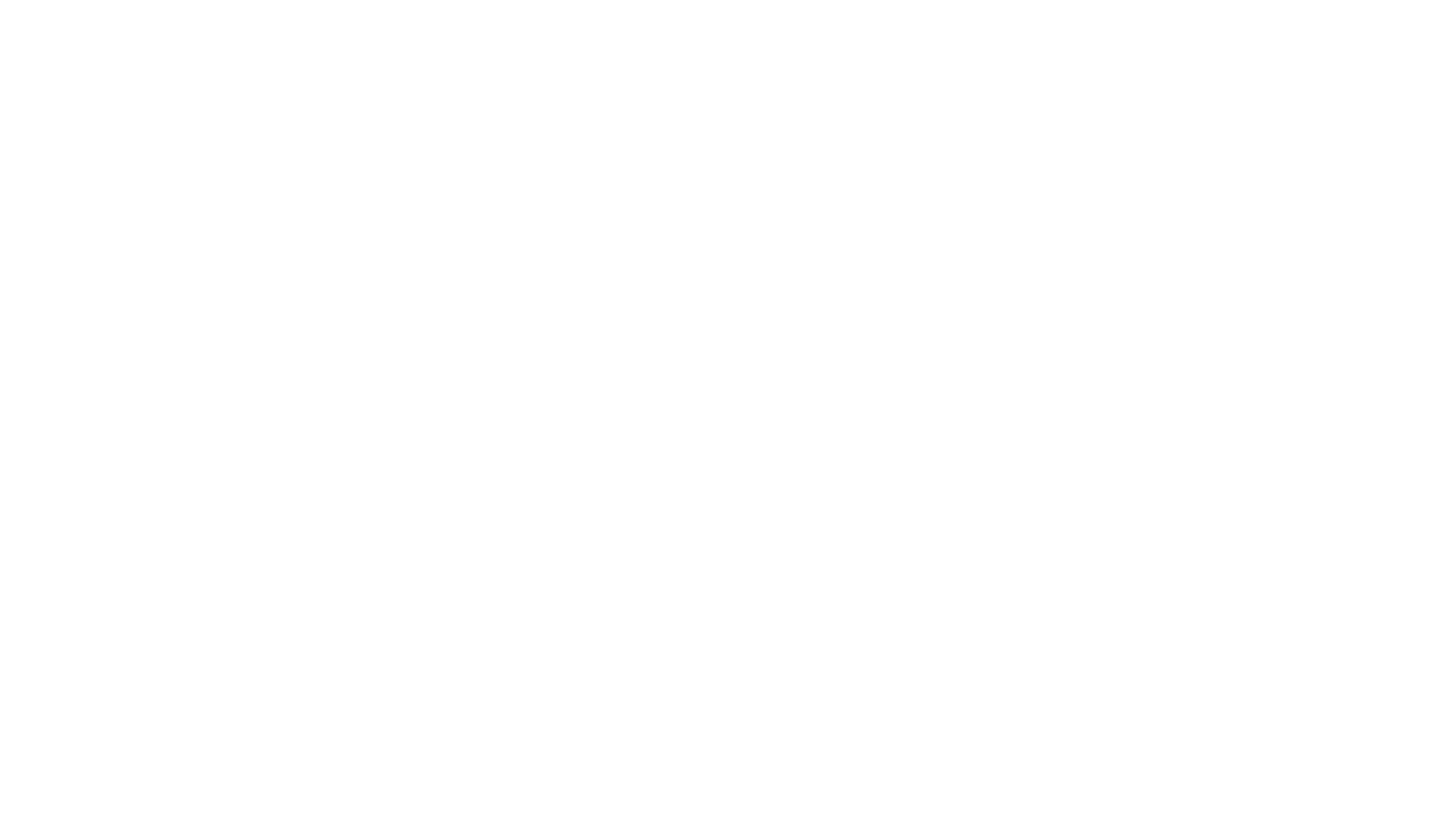 scroll, scrollTop: 0, scrollLeft: 0, axis: both 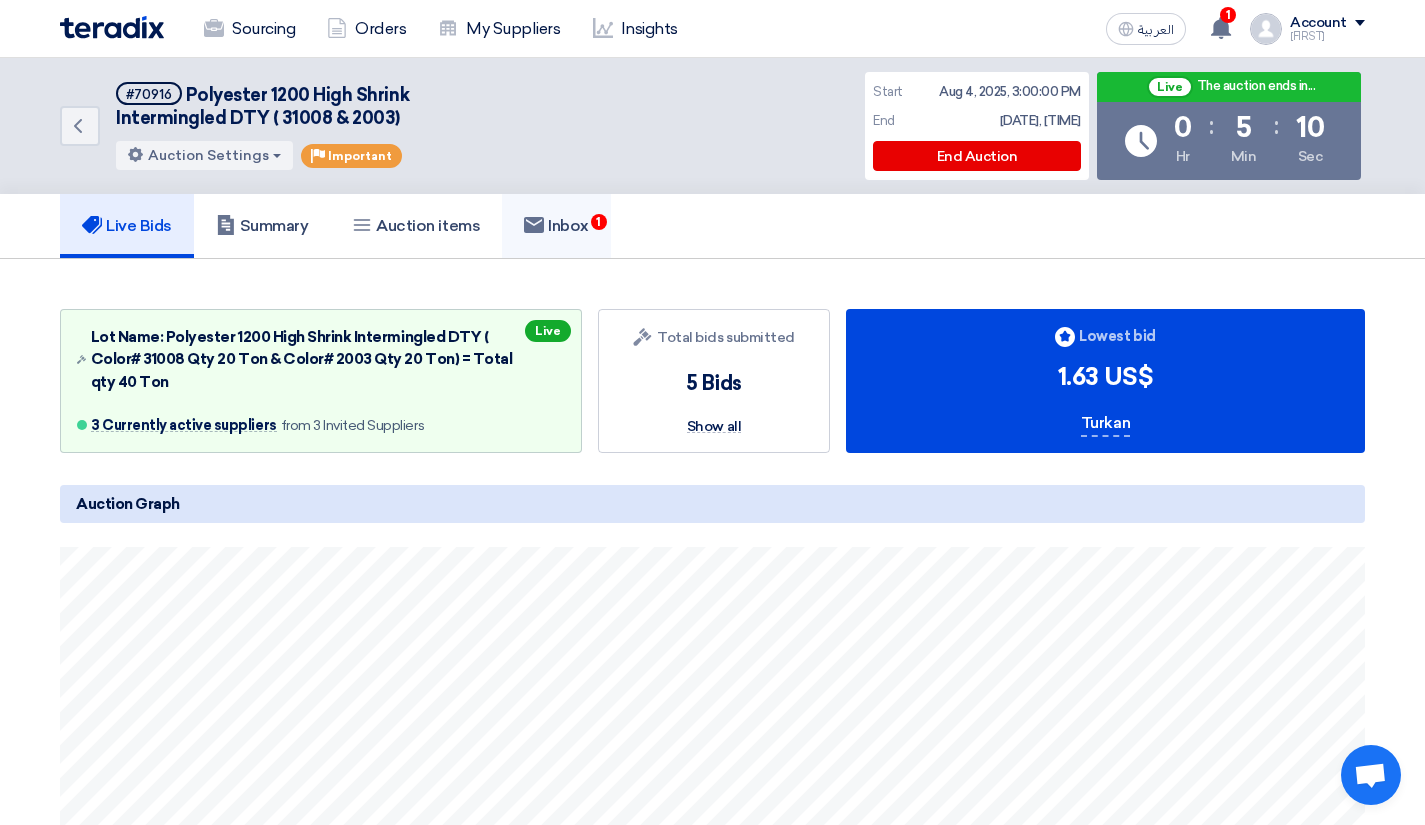 click on "Inbox
1" 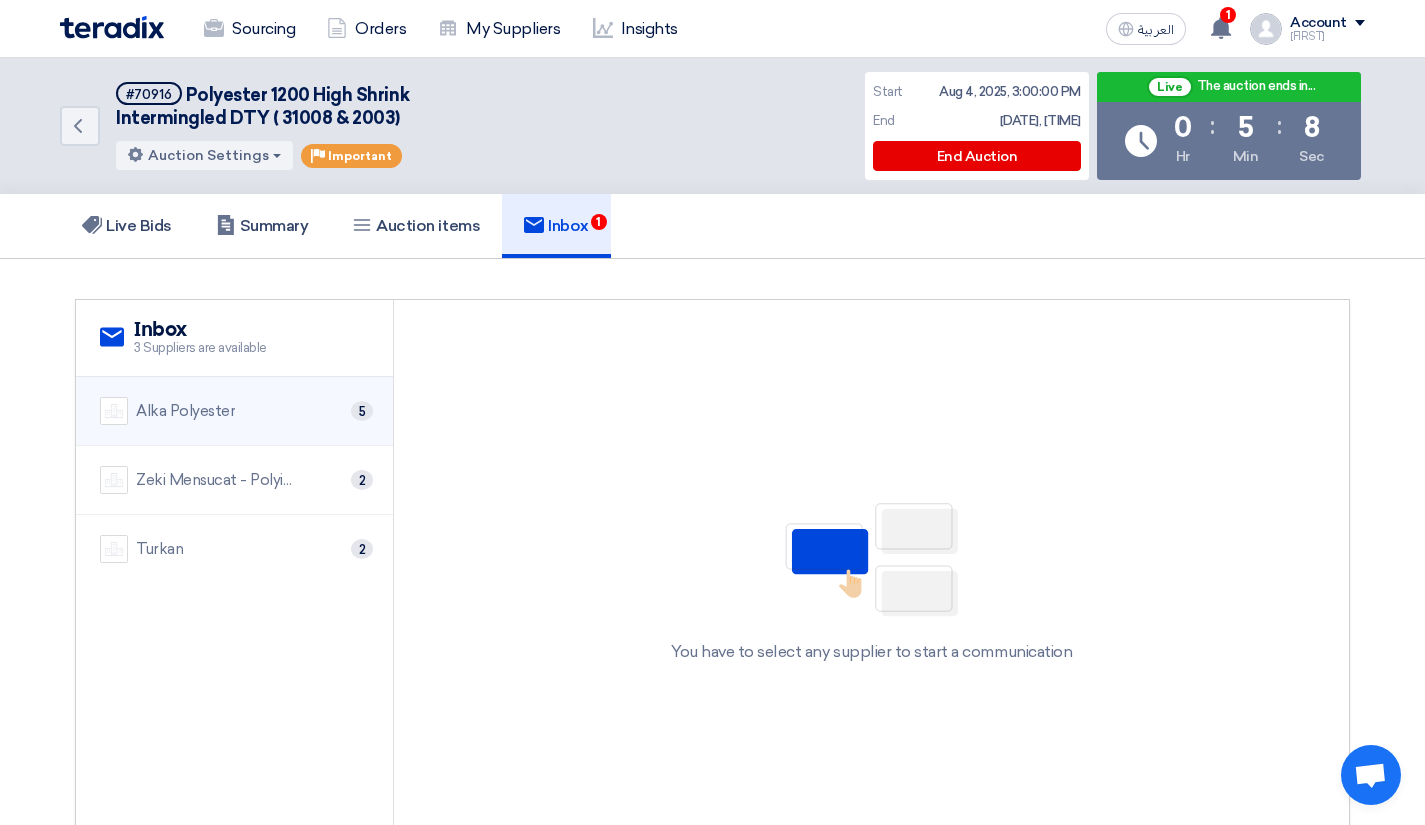 click on "Alka Polyester
5" at bounding box center [234, 411] 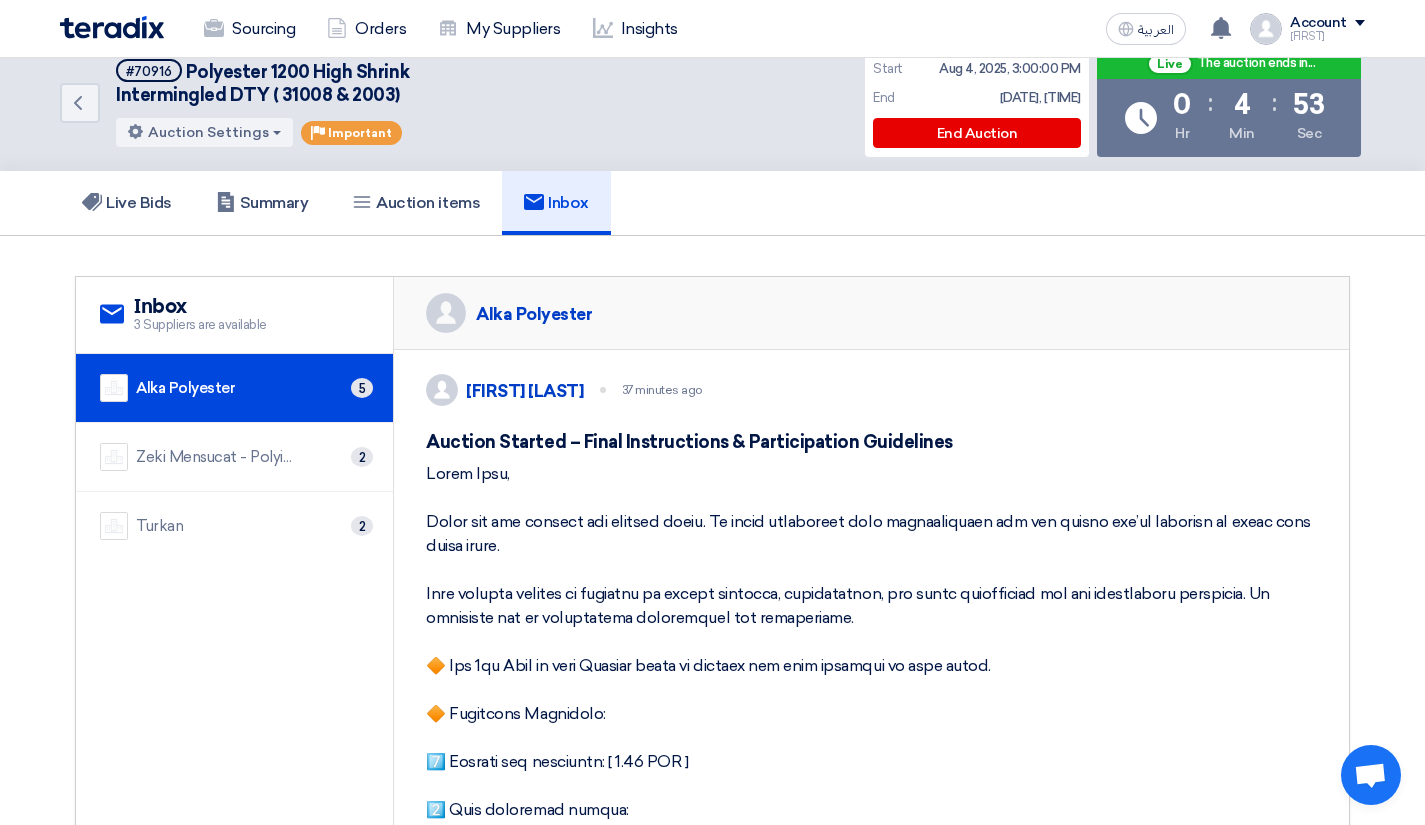 scroll, scrollTop: 0, scrollLeft: 0, axis: both 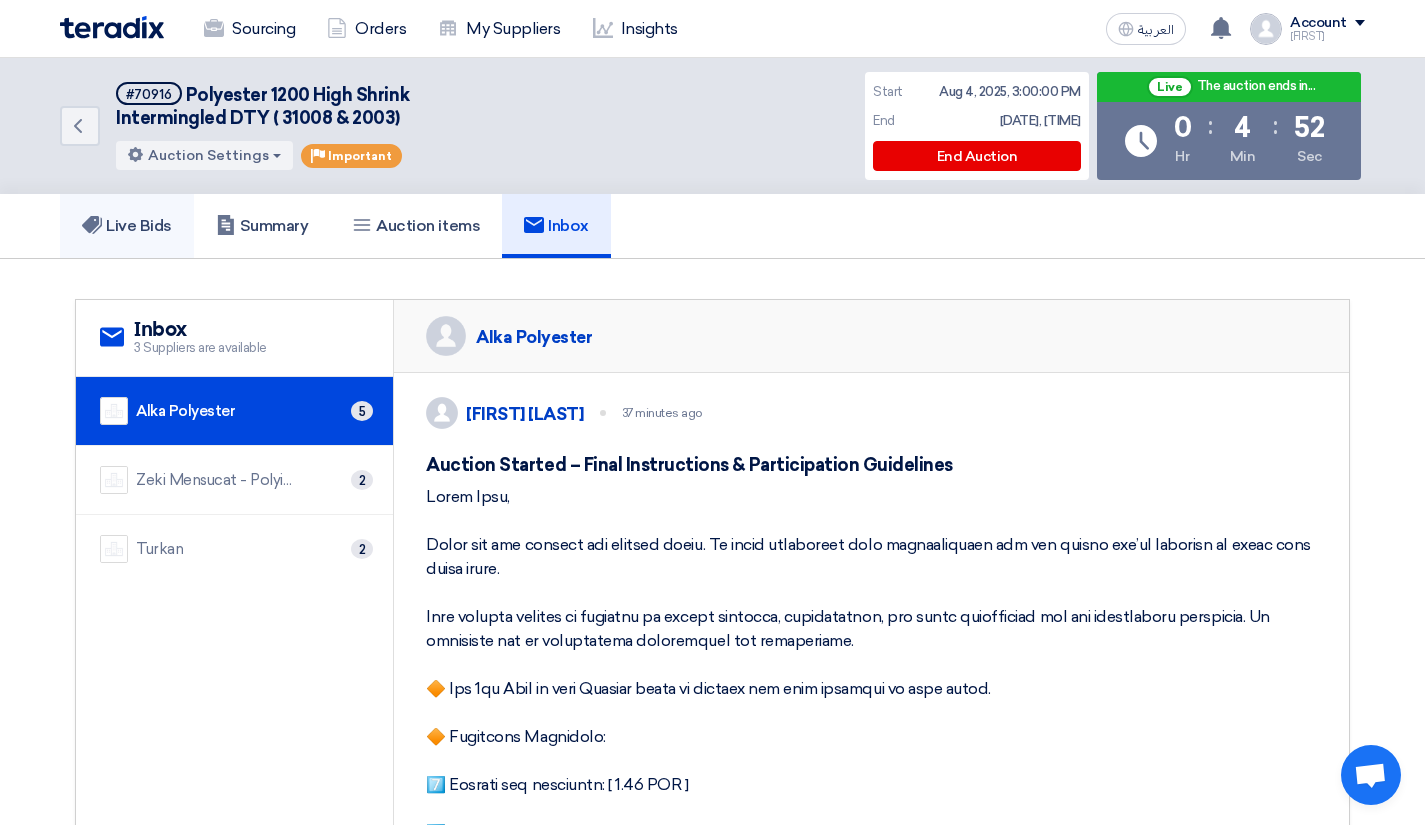 click on "Live Bids" 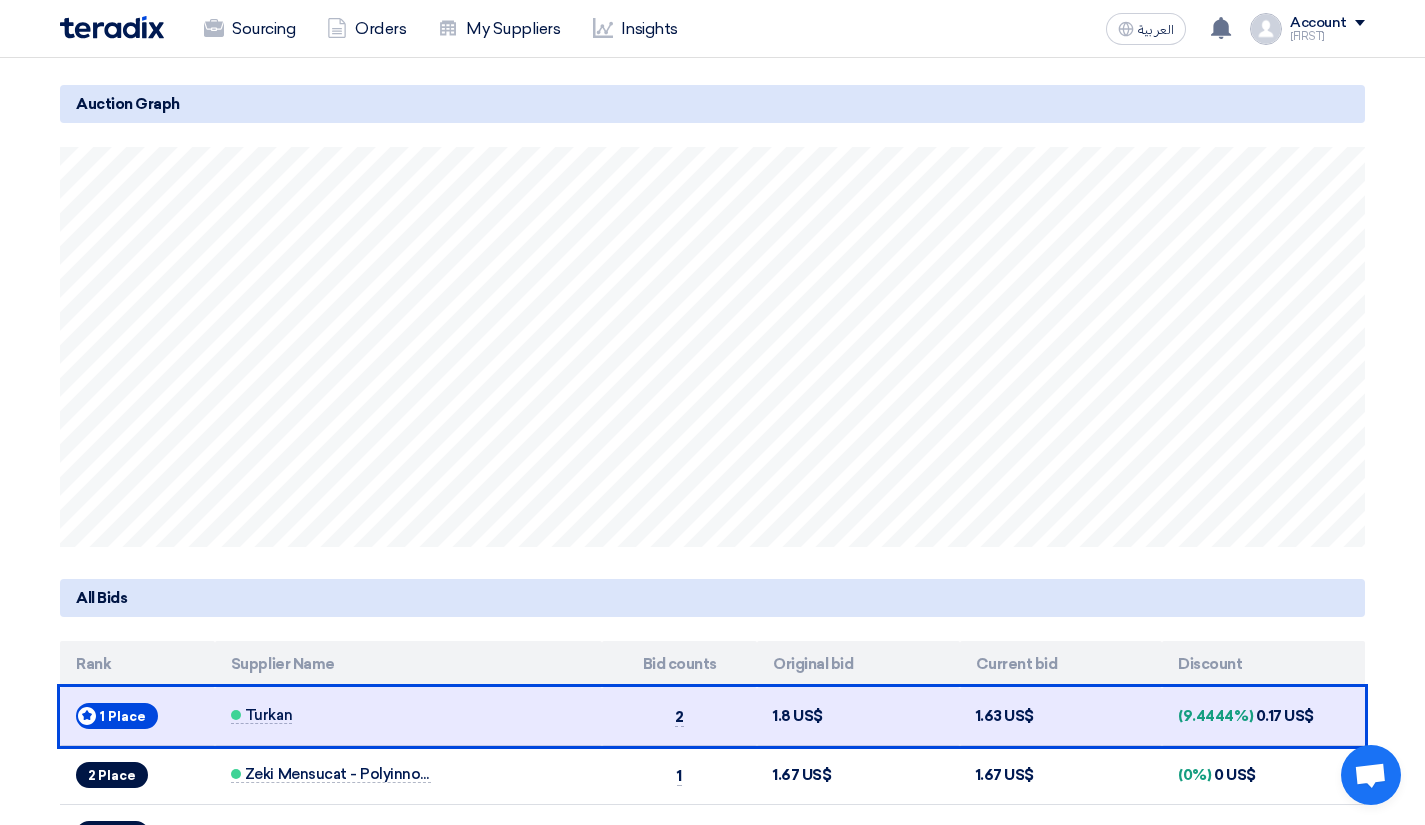 scroll, scrollTop: 500, scrollLeft: 0, axis: vertical 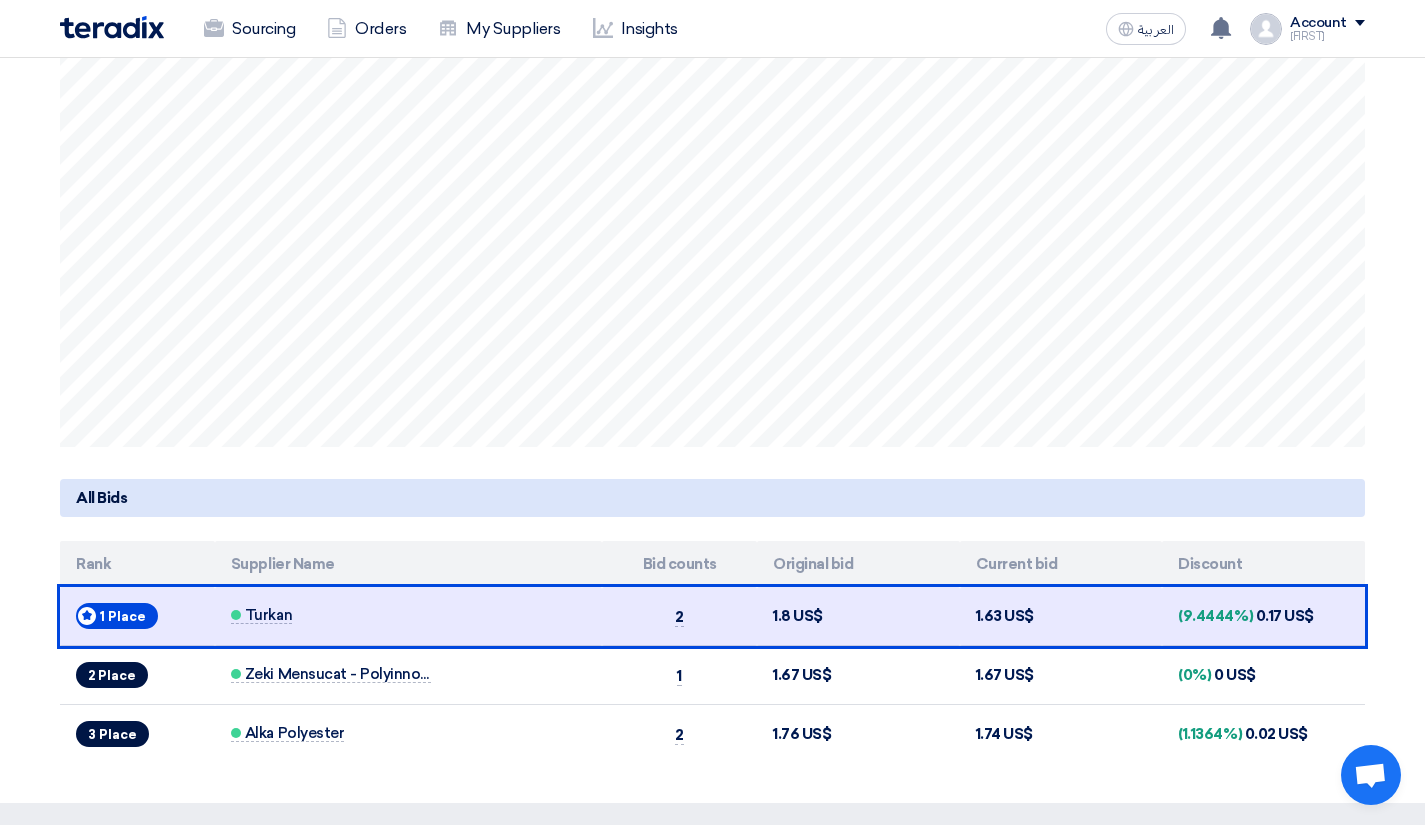 click on "Auction Lot
Lot Name: Polyester 1200 High Shrink Intermingled DTY ( Color# 31008 Qty 20 Ton & Color# 2003 Qty 20 Ton) = Total qty 40 Ton
3 Currently active suppliers
from 3 Invited Suppliers
Live
Bids submitted
Total bids submitted
5 Bids
Show all
Bids submitted
Lowest bid
1.63
US$
Turkan
Auction Graph
All Bids" 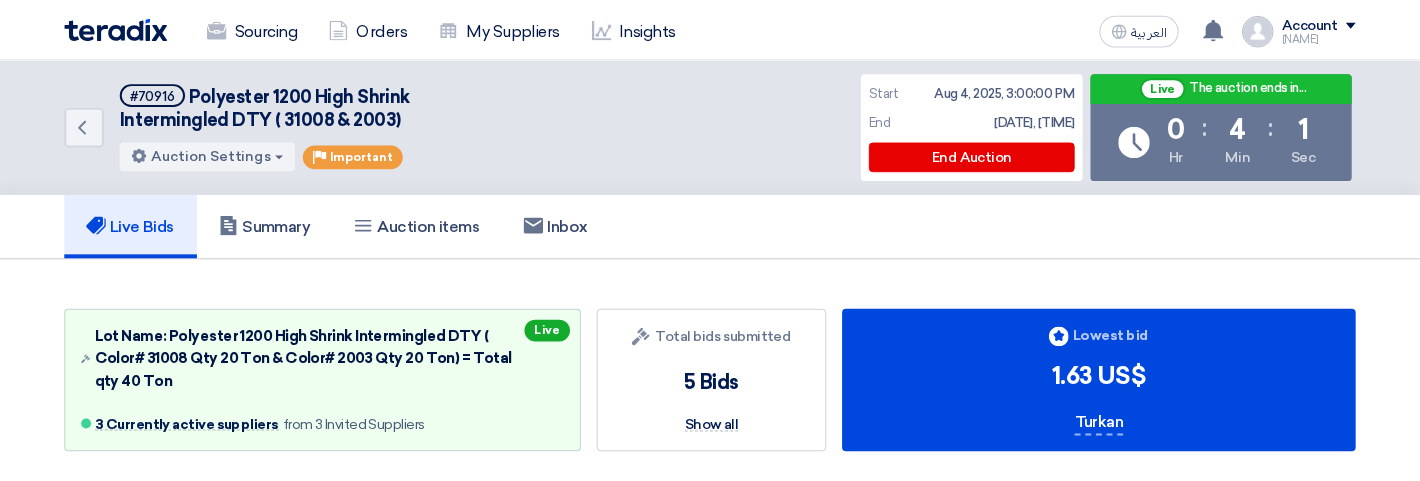 scroll, scrollTop: 0, scrollLeft: 0, axis: both 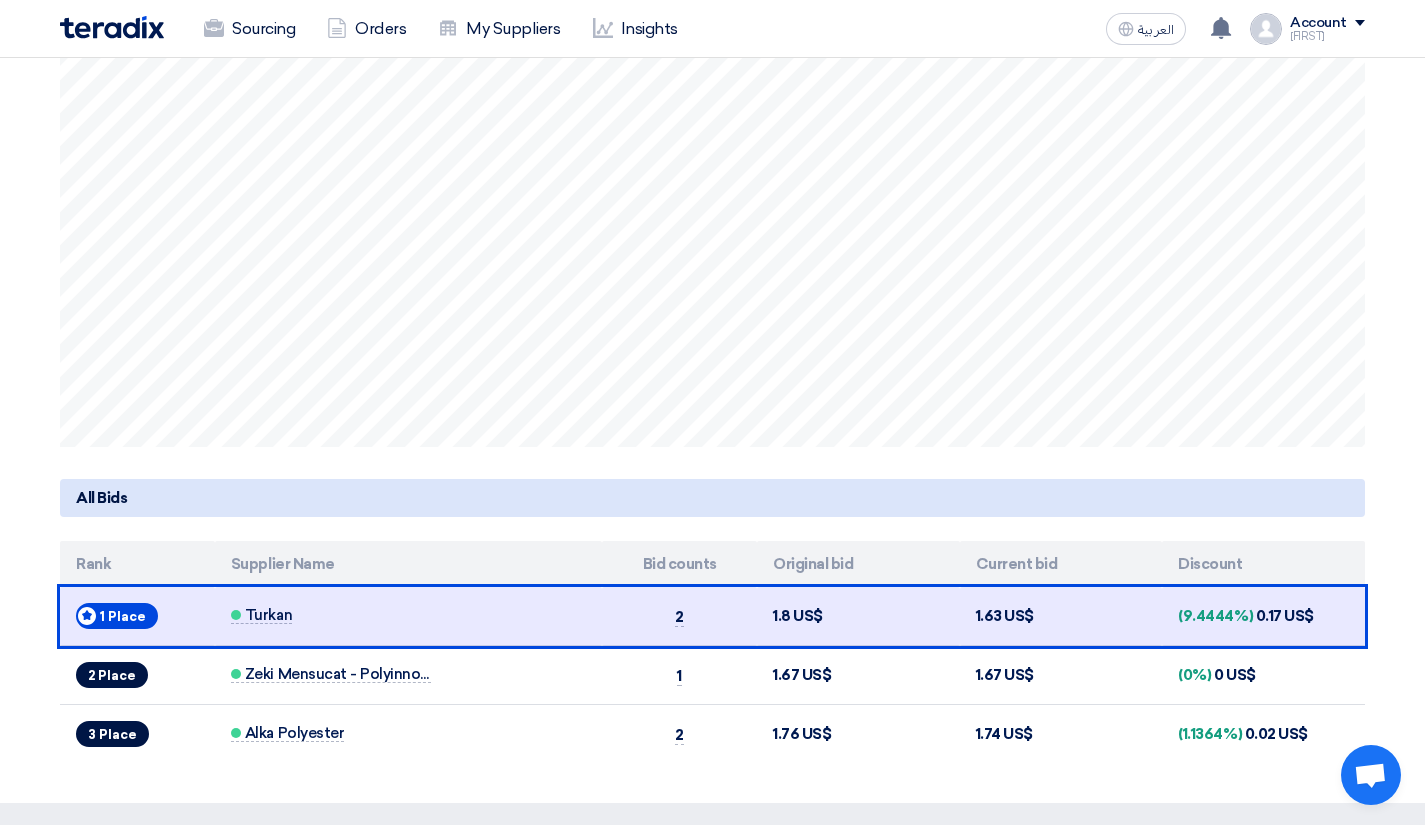 drag, startPoint x: 38, startPoint y: 547, endPoint x: 154, endPoint y: 0, distance: 559.16455 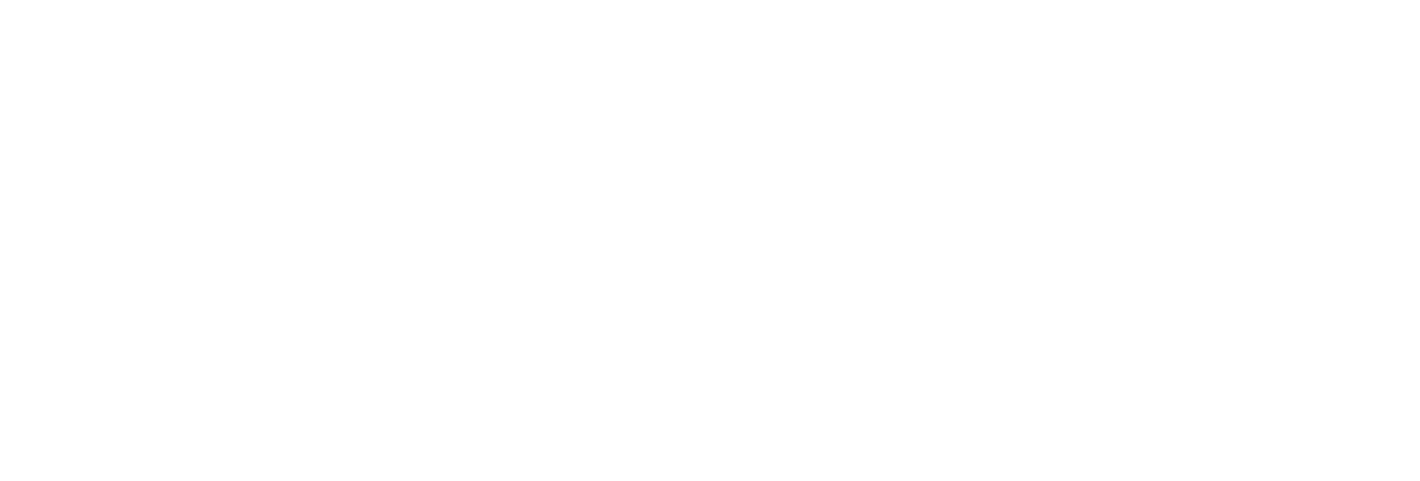 scroll, scrollTop: 0, scrollLeft: 0, axis: both 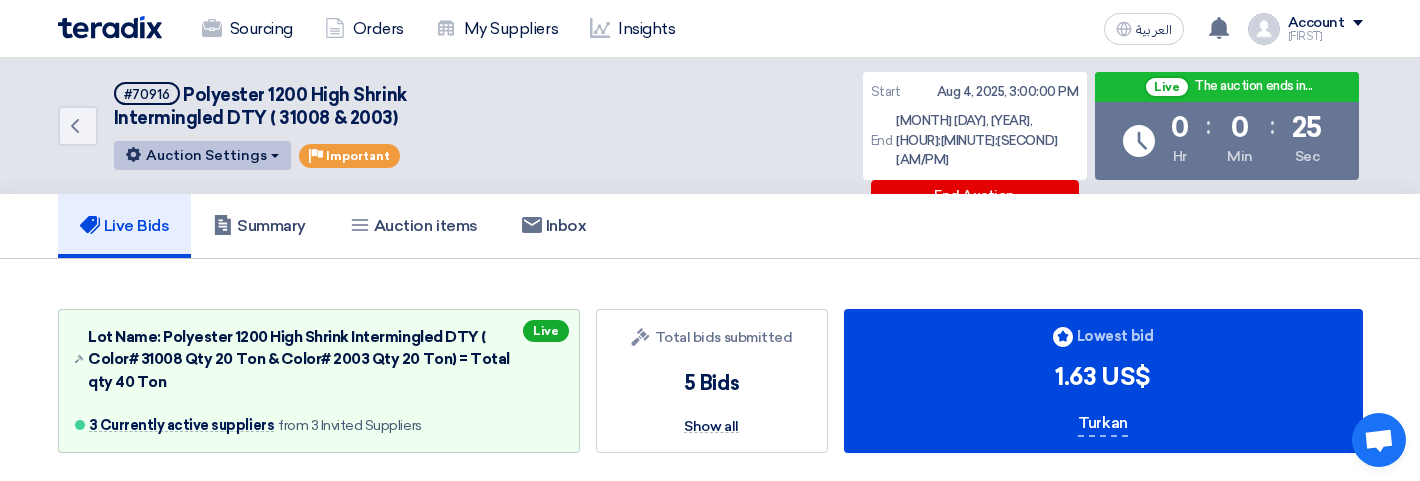 click on "Auction Settings" at bounding box center [202, 155] 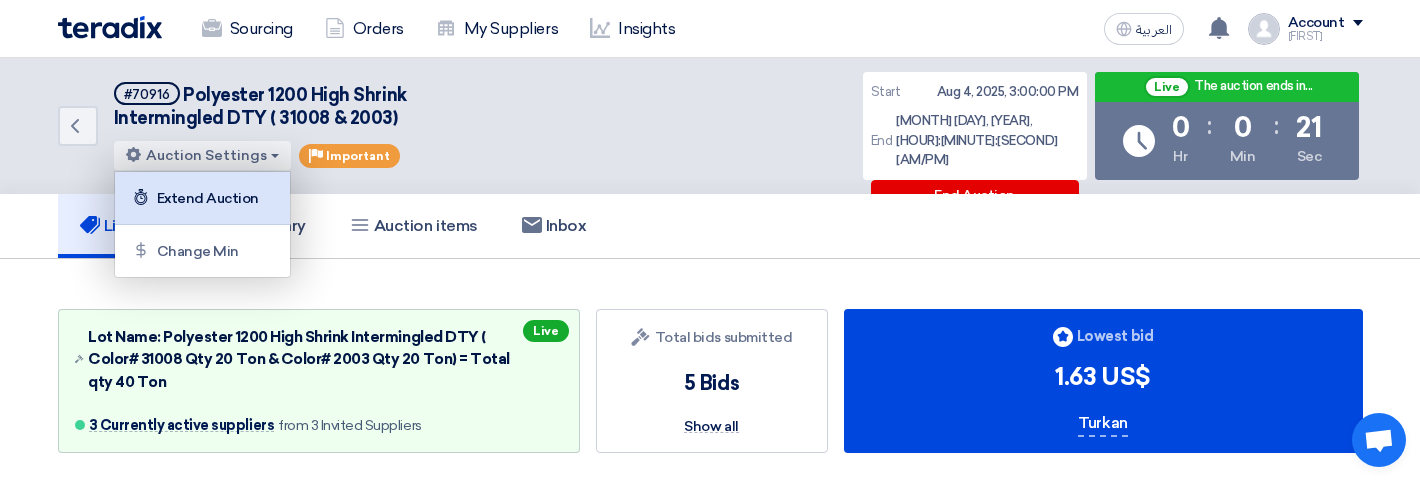 click on "Extend Auction" 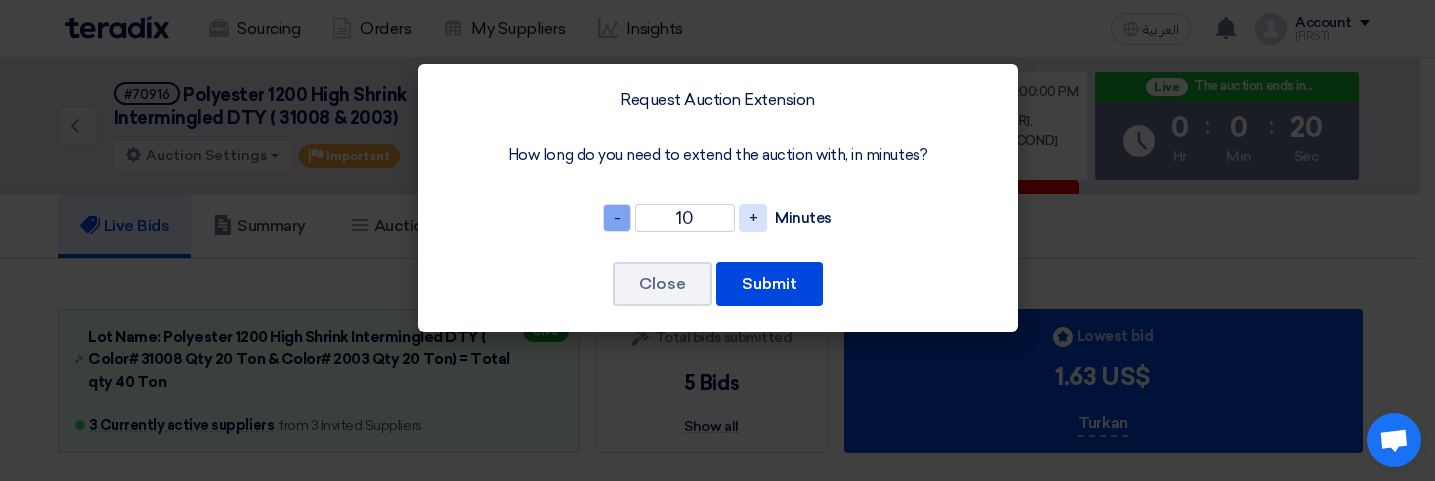 click on "-" 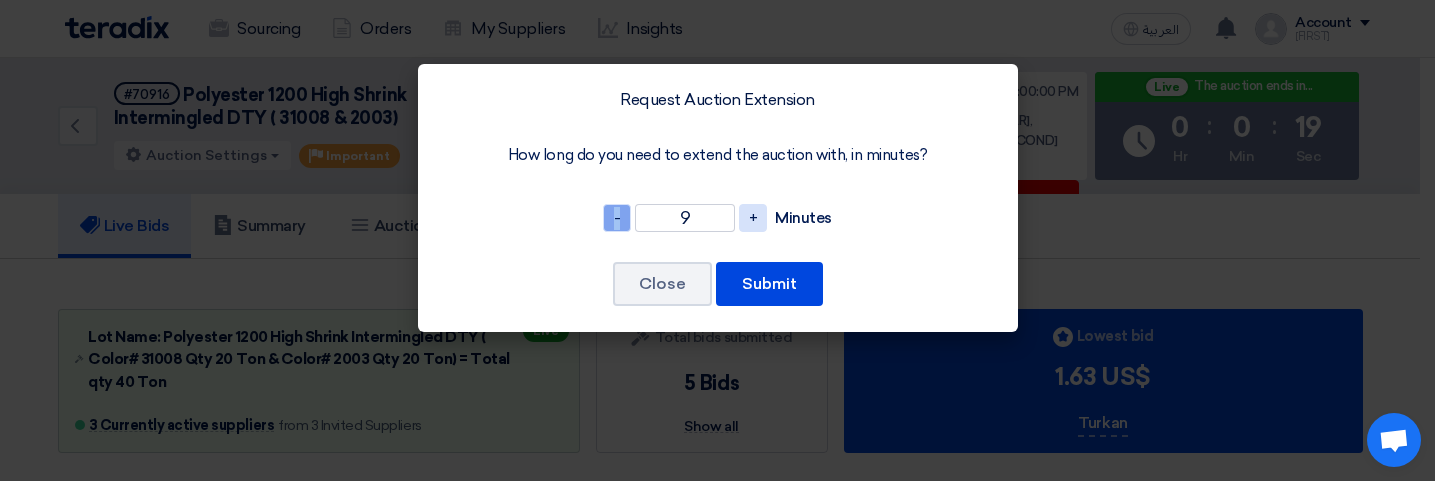 click on "-" 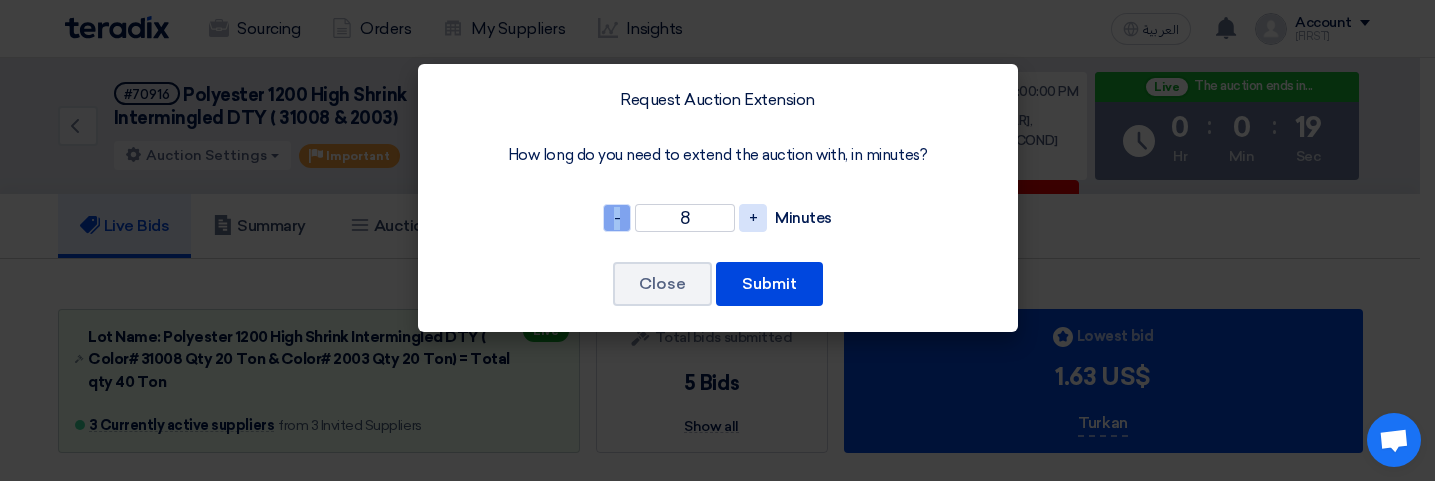 click on "-" 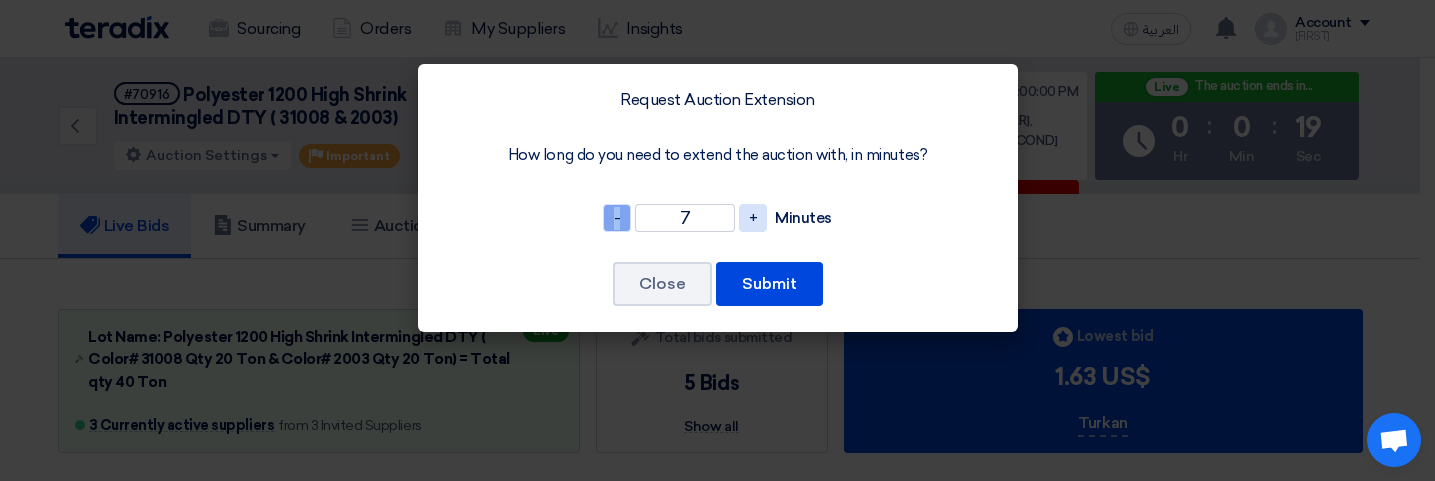 click on "-" 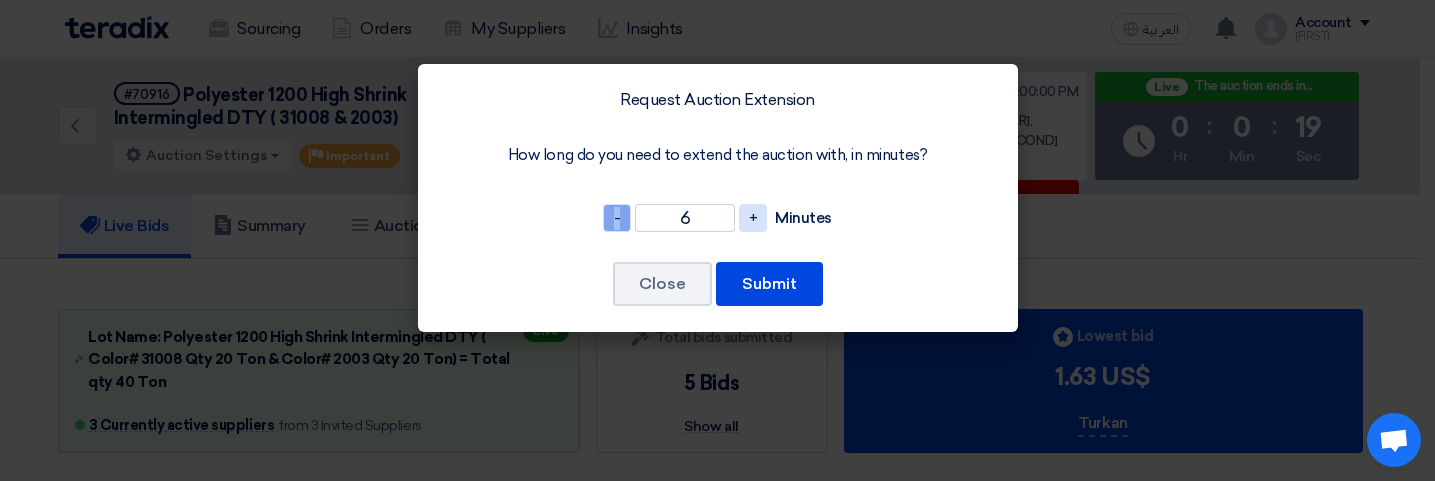 click on "-" 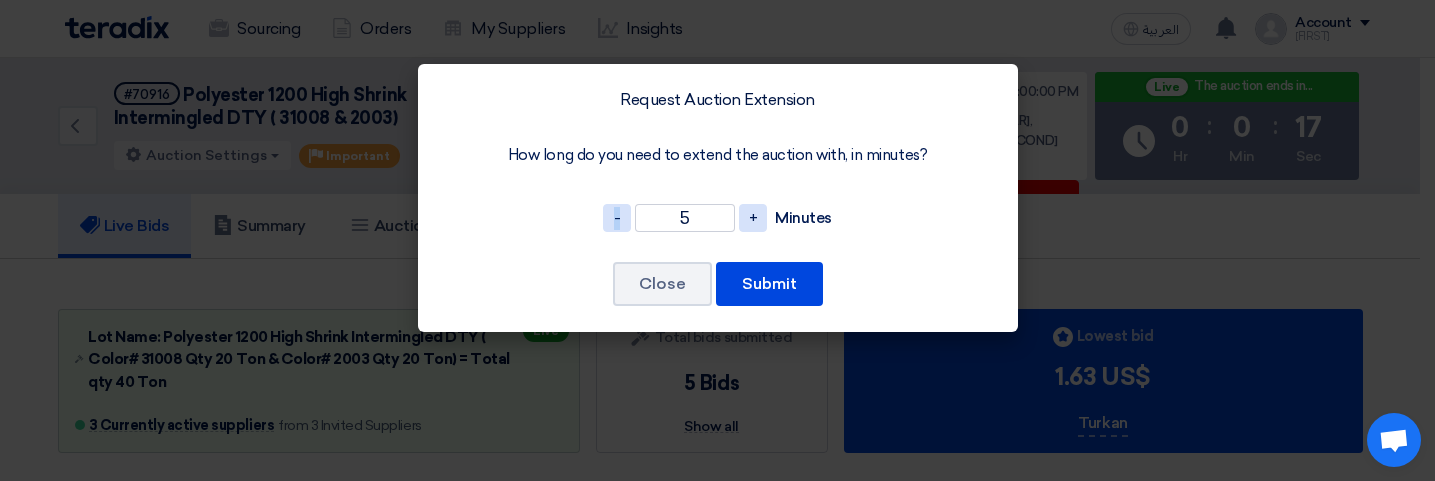 click on "-
5
+
Minutes" 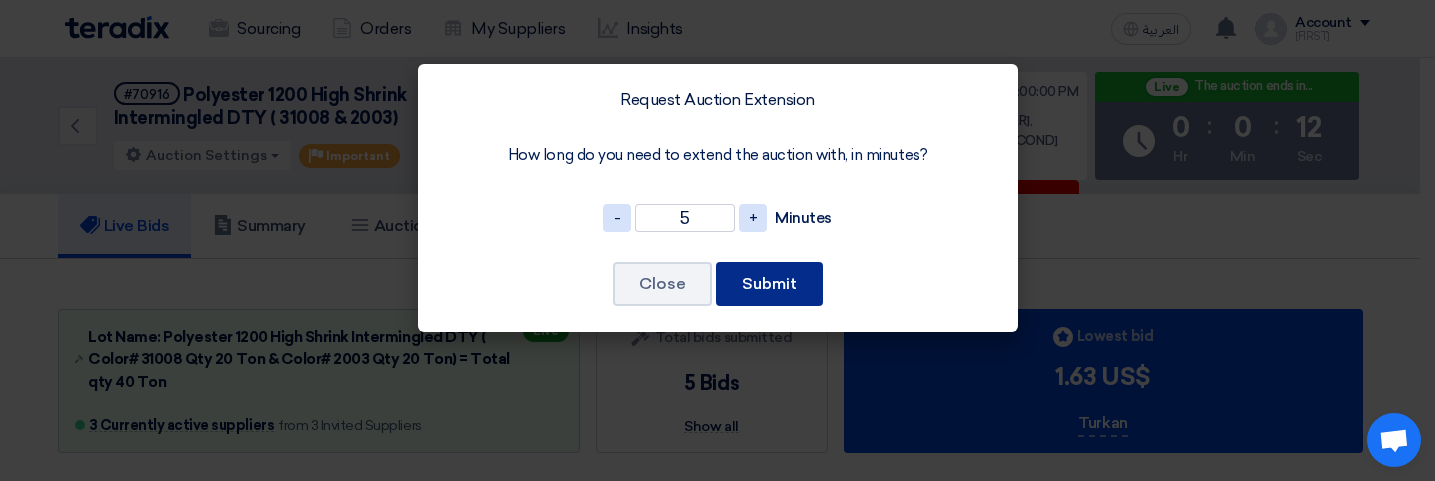 click on "Submit" 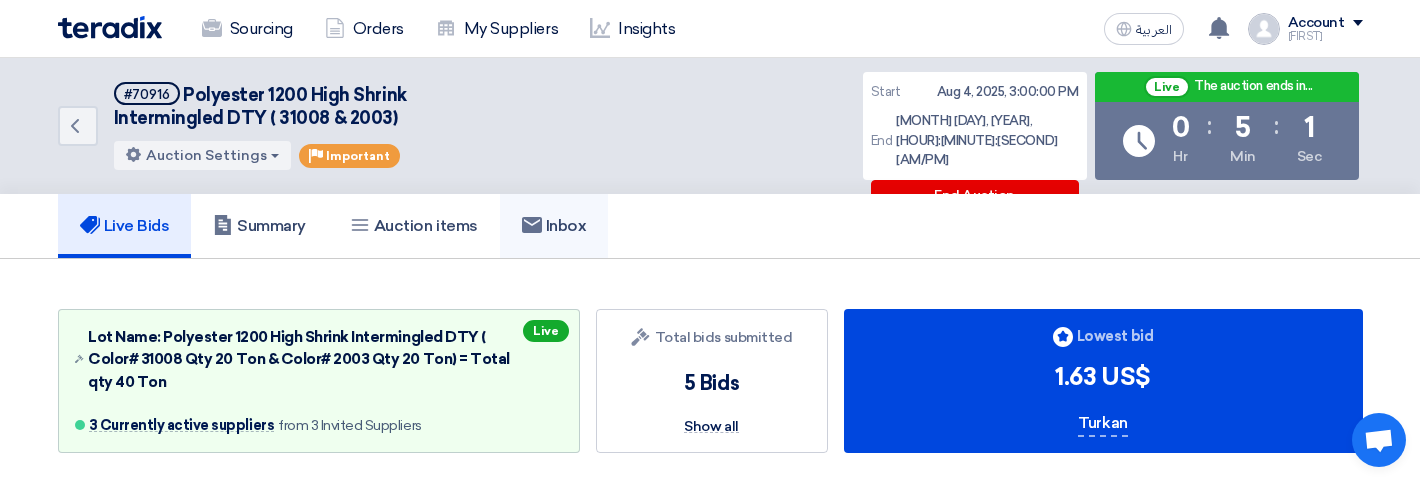 click 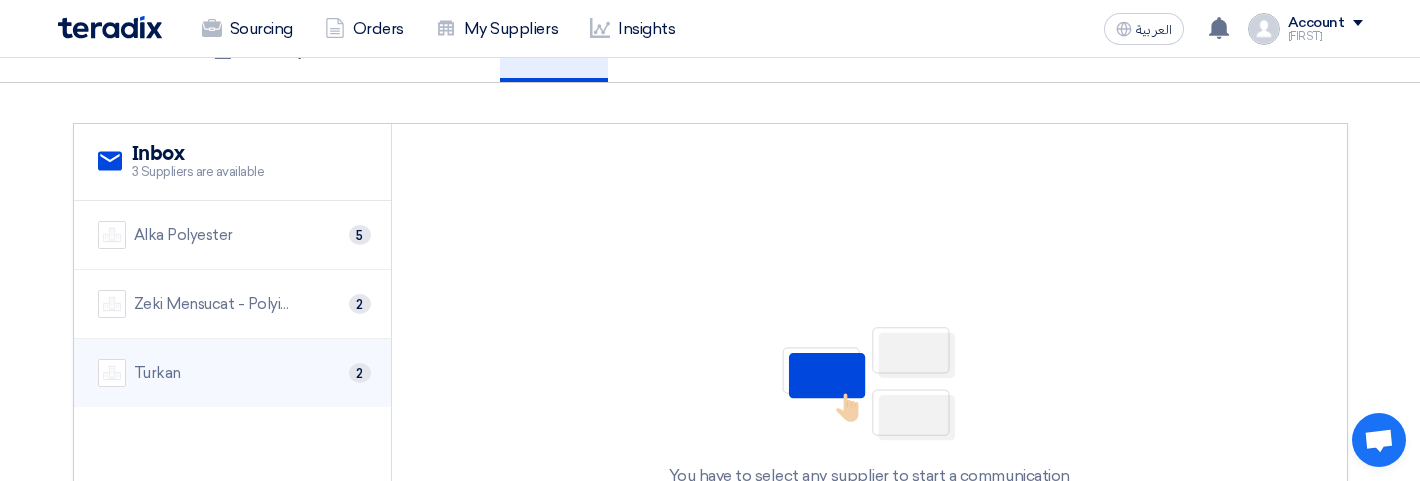 scroll, scrollTop: 200, scrollLeft: 0, axis: vertical 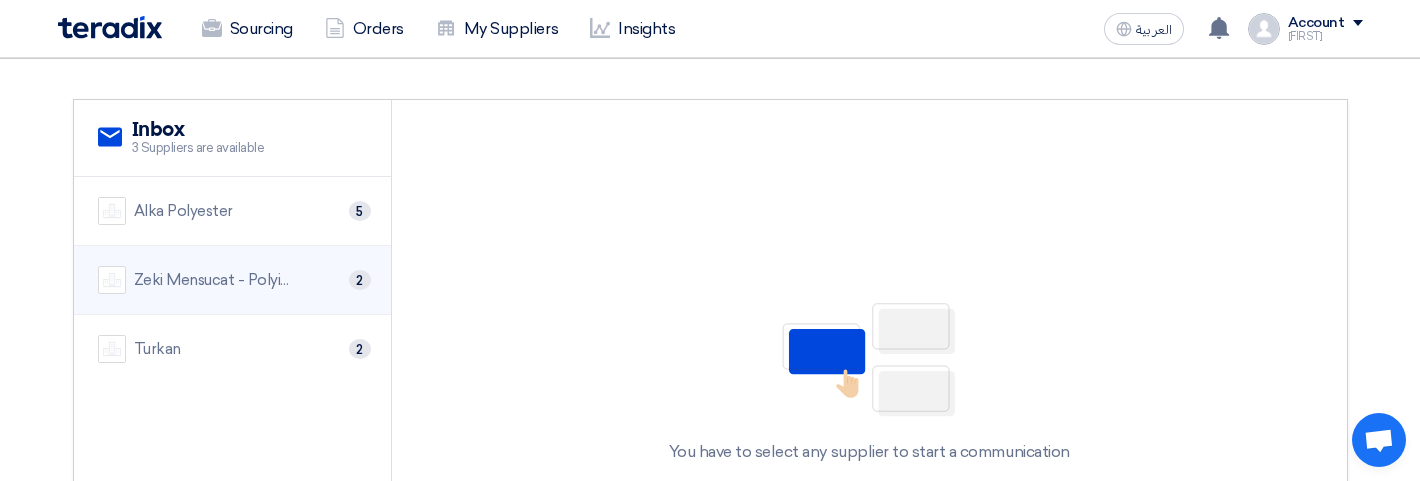 click on "Zeki Mensucat - Polyinnova
2" at bounding box center [232, 280] 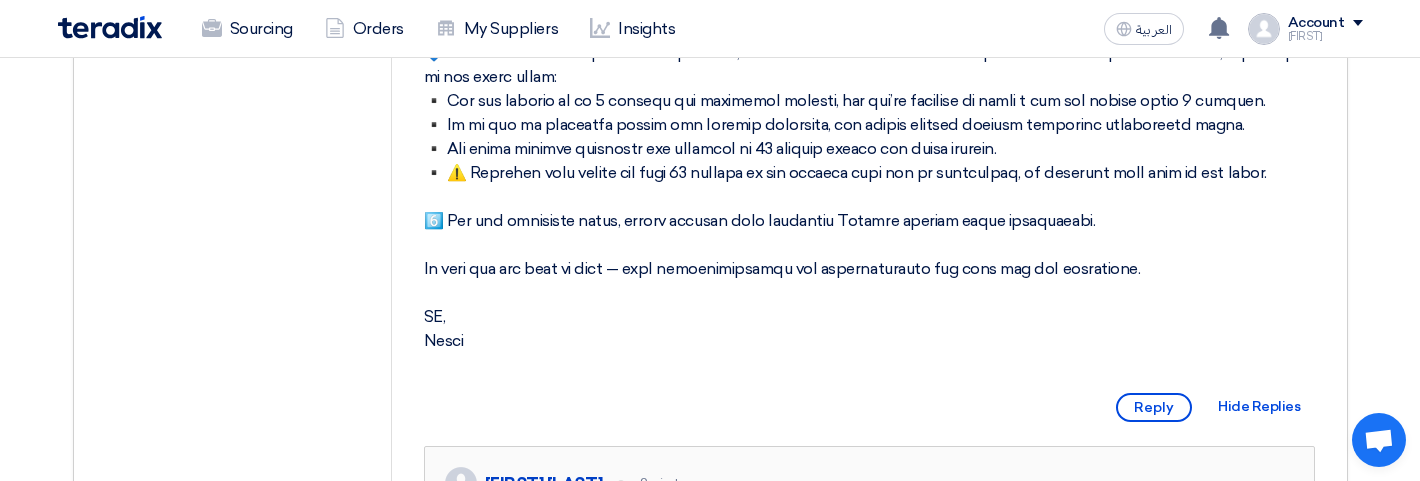 scroll, scrollTop: 1100, scrollLeft: 0, axis: vertical 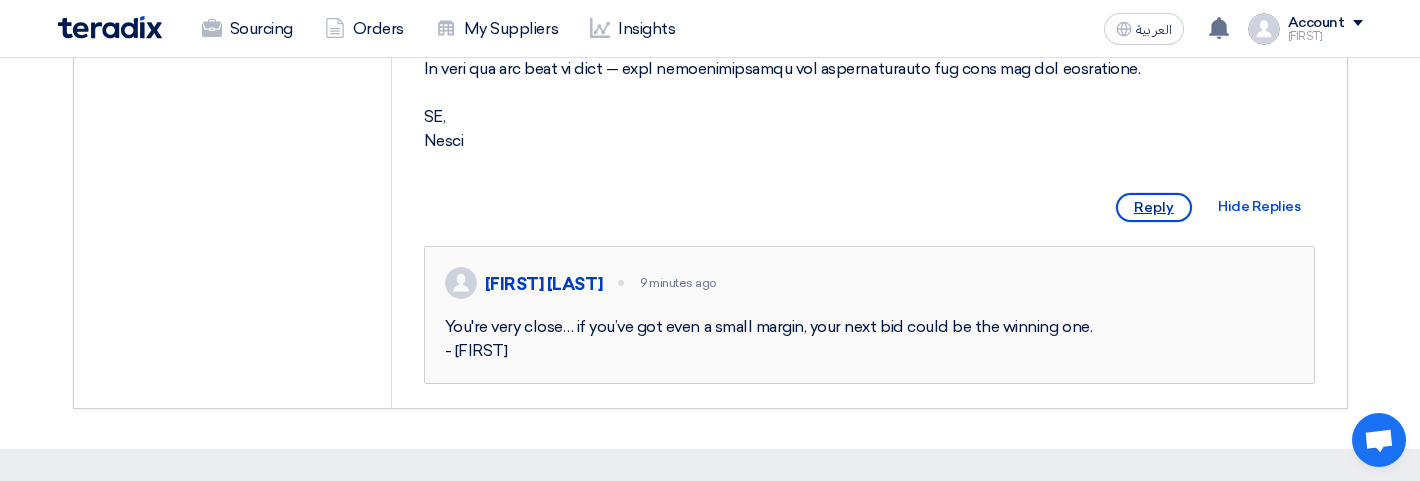 click on "Reply" at bounding box center (1154, 207) 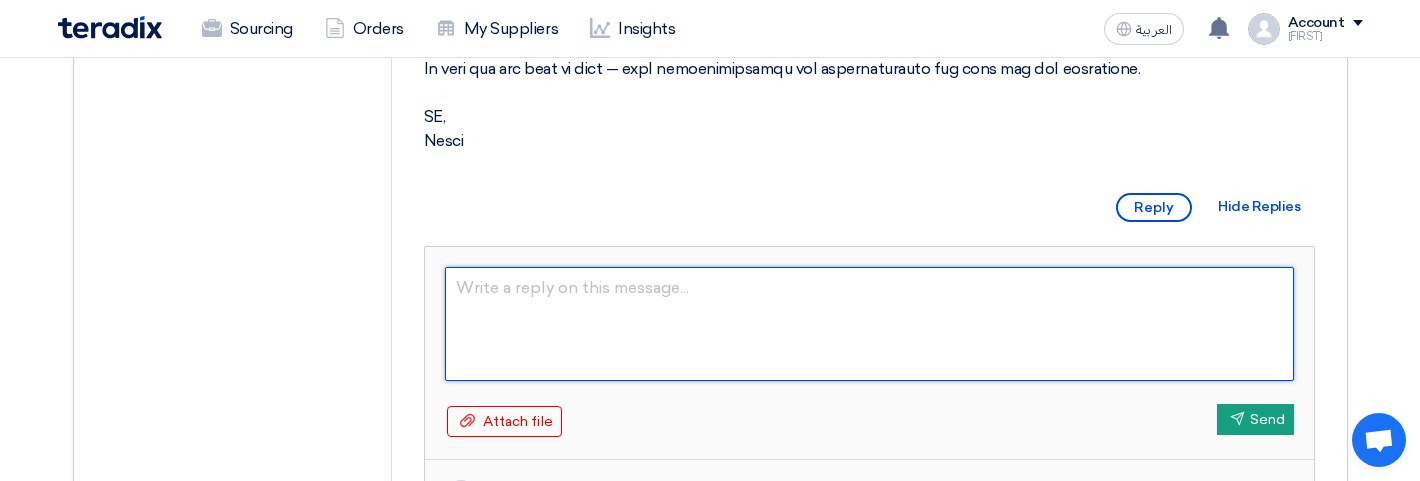 click at bounding box center [869, 324] 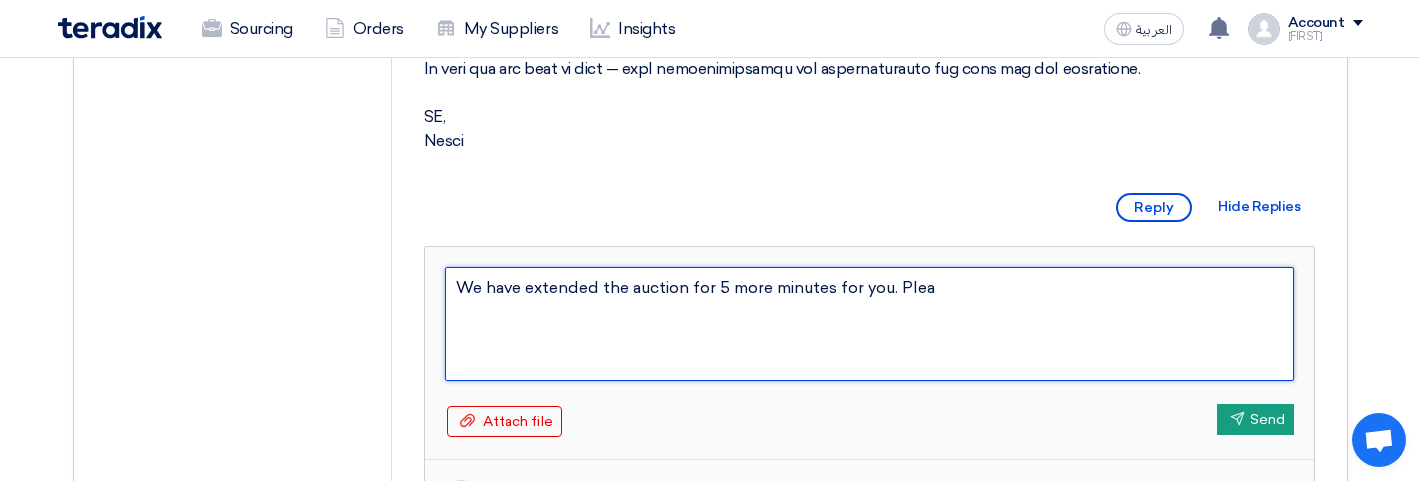 type on "We have extended the auction for 5 more minutes for you. Pleas" 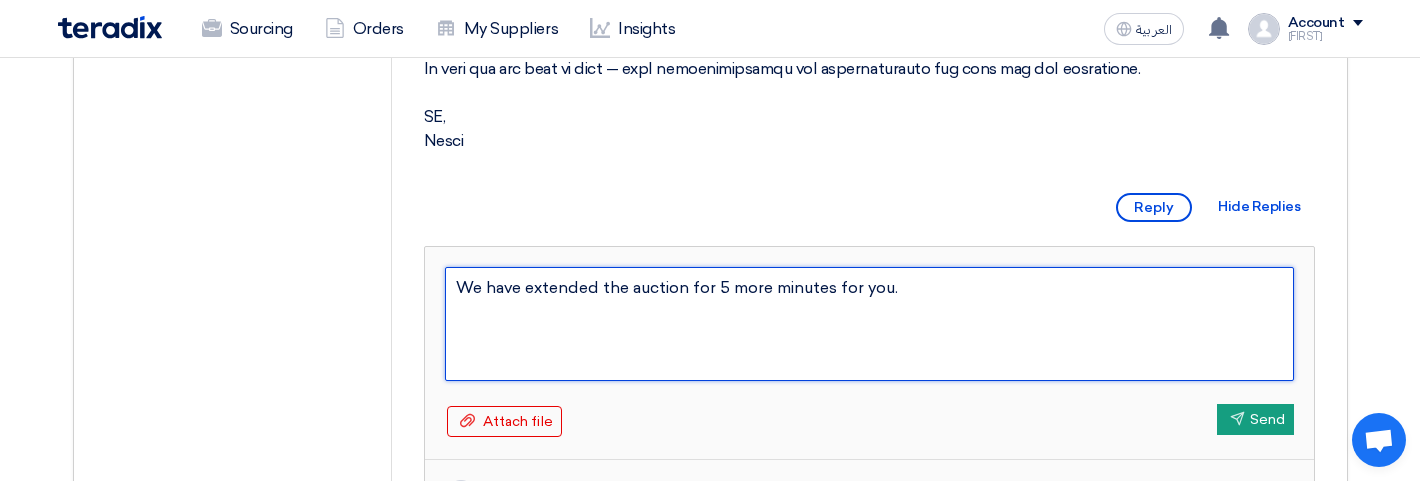 paste on "It’d be unfortunate to come this far and lose it by a small margin.
If you still have any room, now is the moment to use it.
Better that than thinking later: “I wish I had gone just one more round…”" 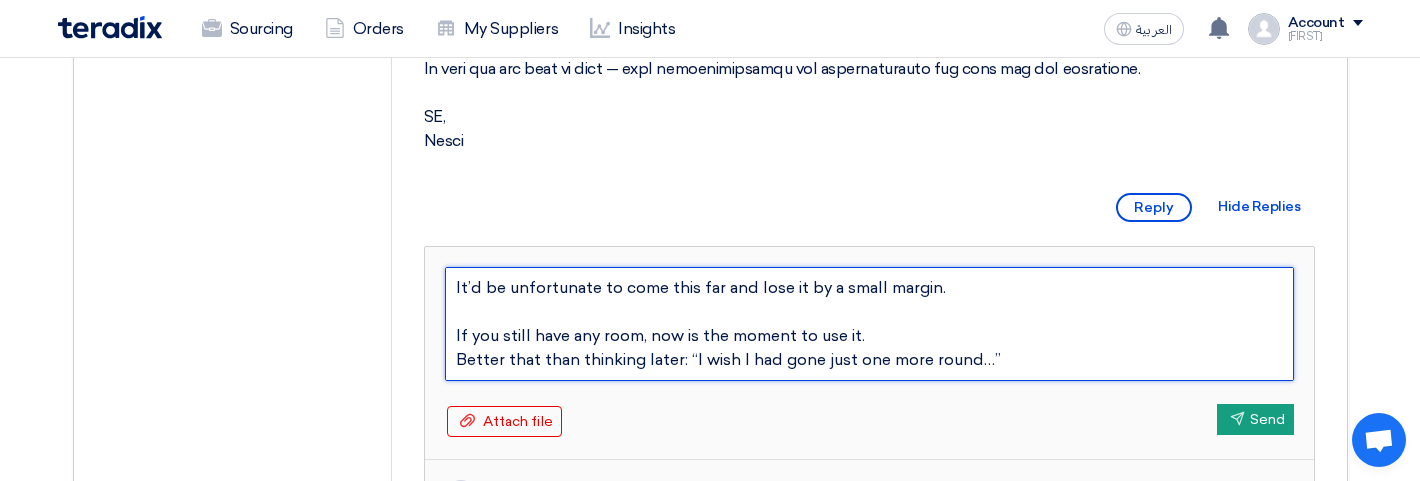 scroll, scrollTop: 48, scrollLeft: 0, axis: vertical 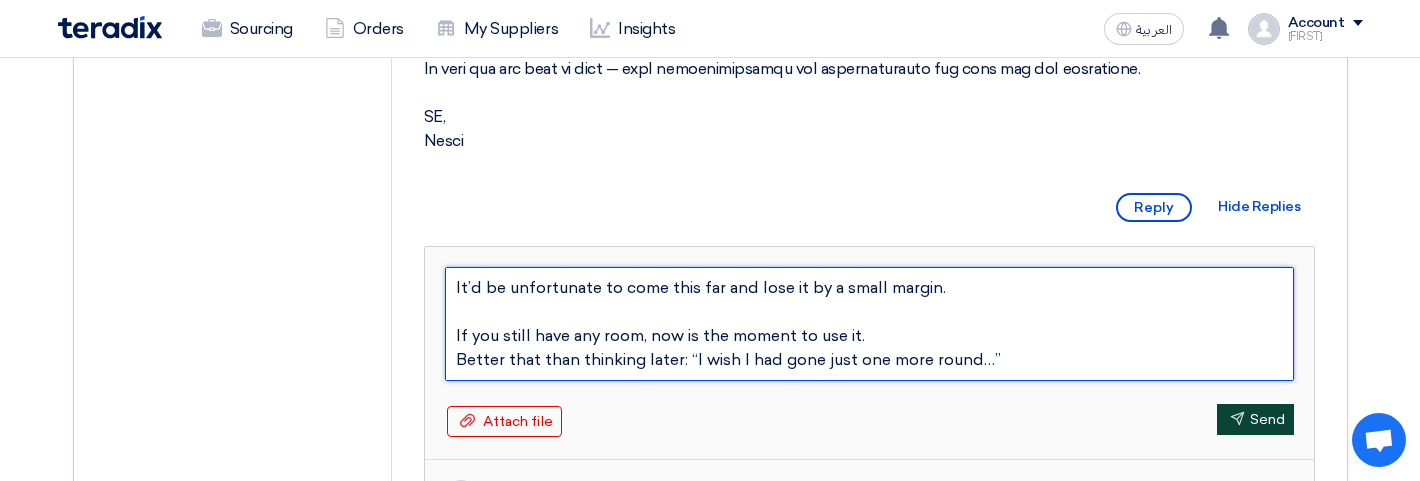 type on "We have extended the auction for 5 more minutes for you.
It’d be unfortunate to come this far and lose it by a small margin.
If you still have any room, now is the moment to use it.
Better that than thinking later: “I wish I had gone just one more round…”" 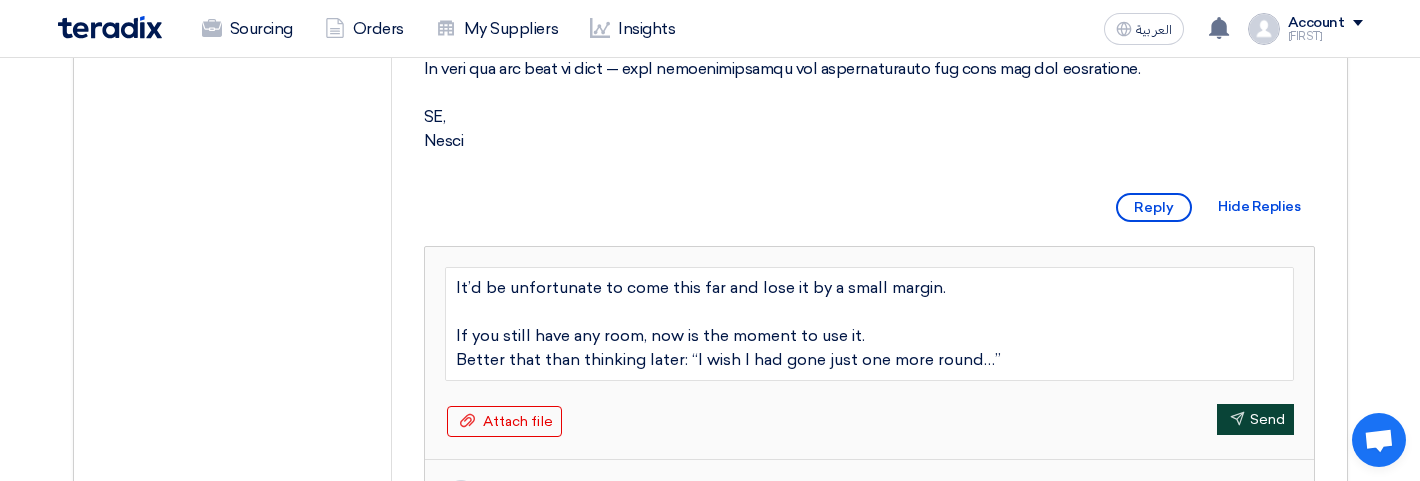 click on "Send
Send" at bounding box center (1255, 419) 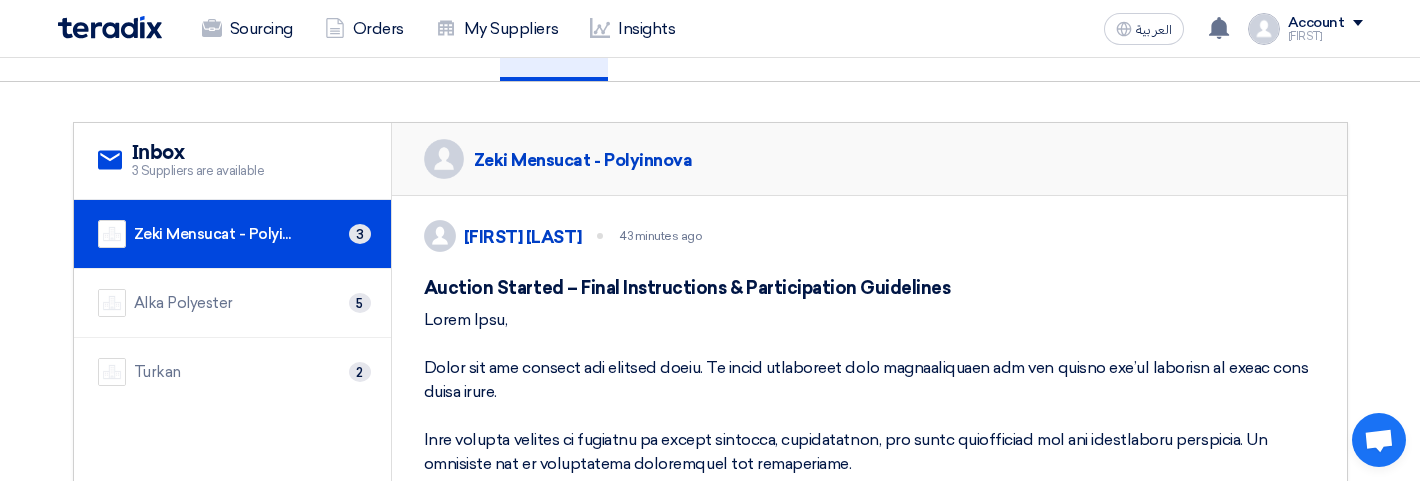 scroll, scrollTop: 200, scrollLeft: 0, axis: vertical 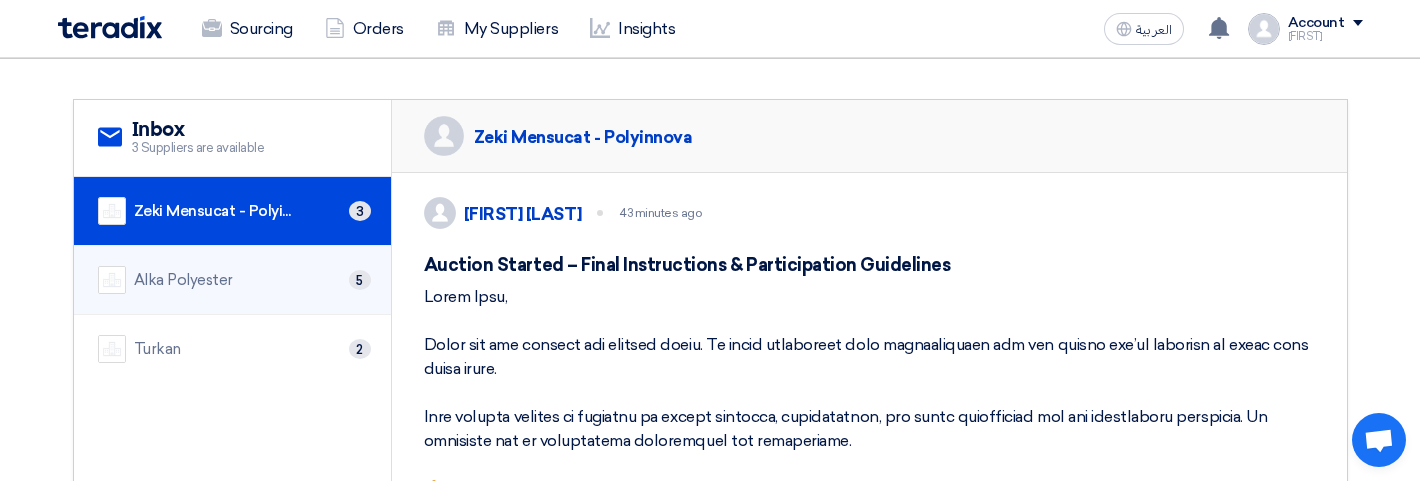 click on "Alka Polyester
5" at bounding box center (232, 280) 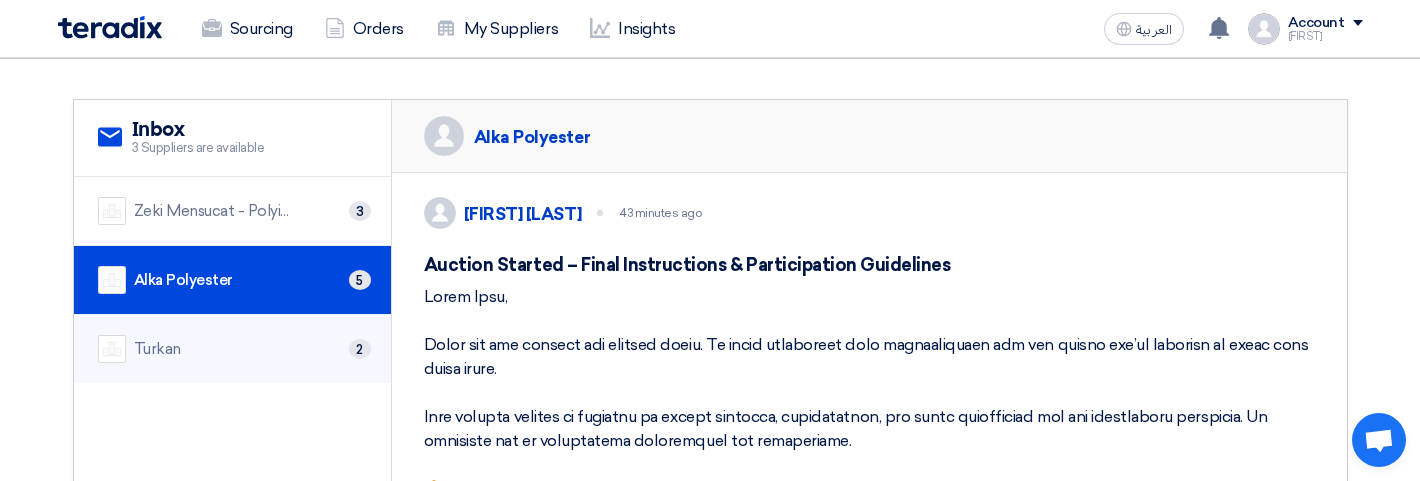 click on "Turkan
2" at bounding box center (232, 349) 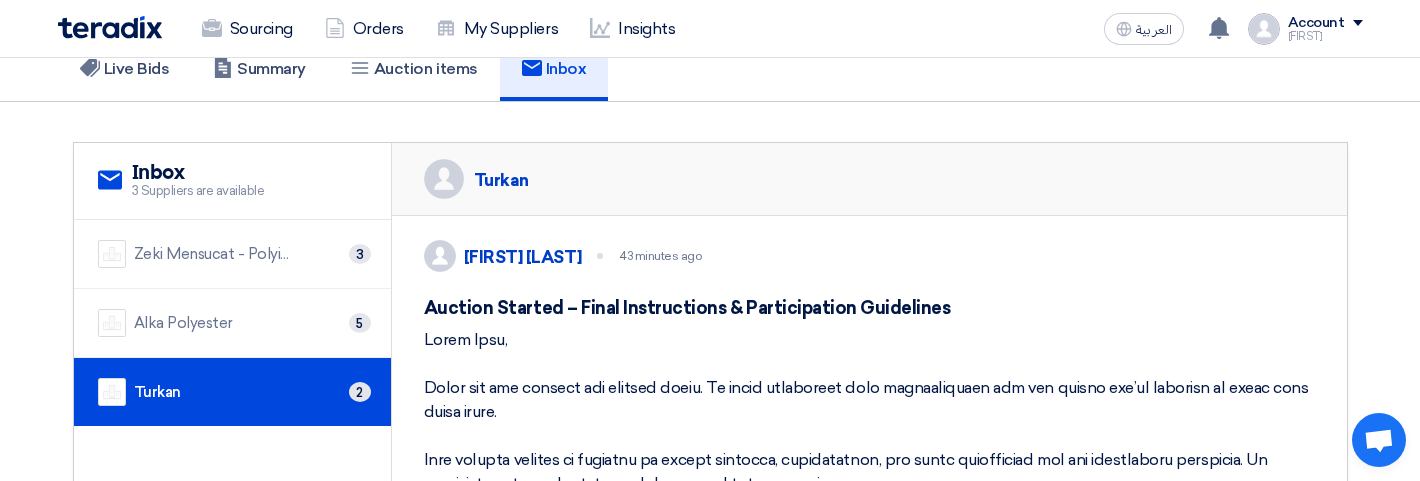 scroll, scrollTop: 200, scrollLeft: 0, axis: vertical 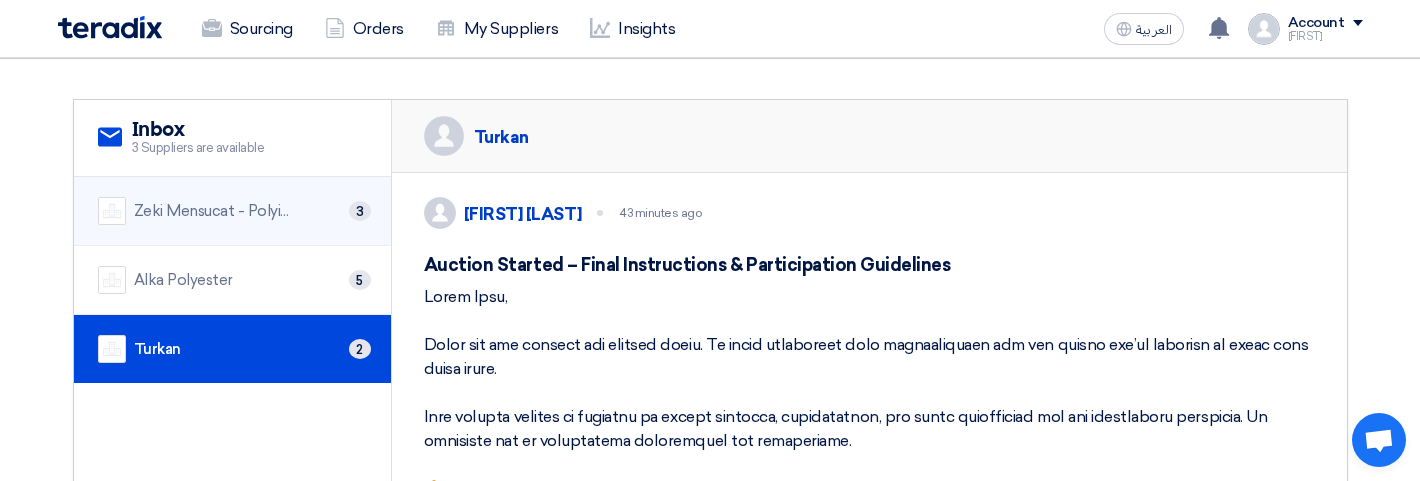 click on "Zeki Mensucat - Polyinnova
3" at bounding box center [232, 211] 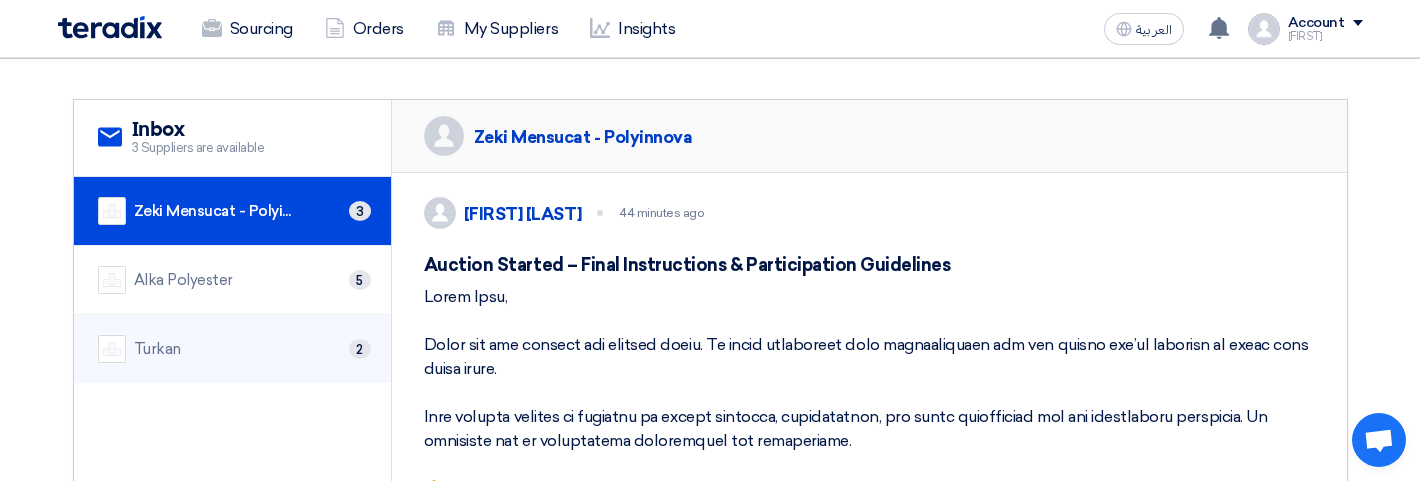 click on "Turkan
2" at bounding box center [232, 349] 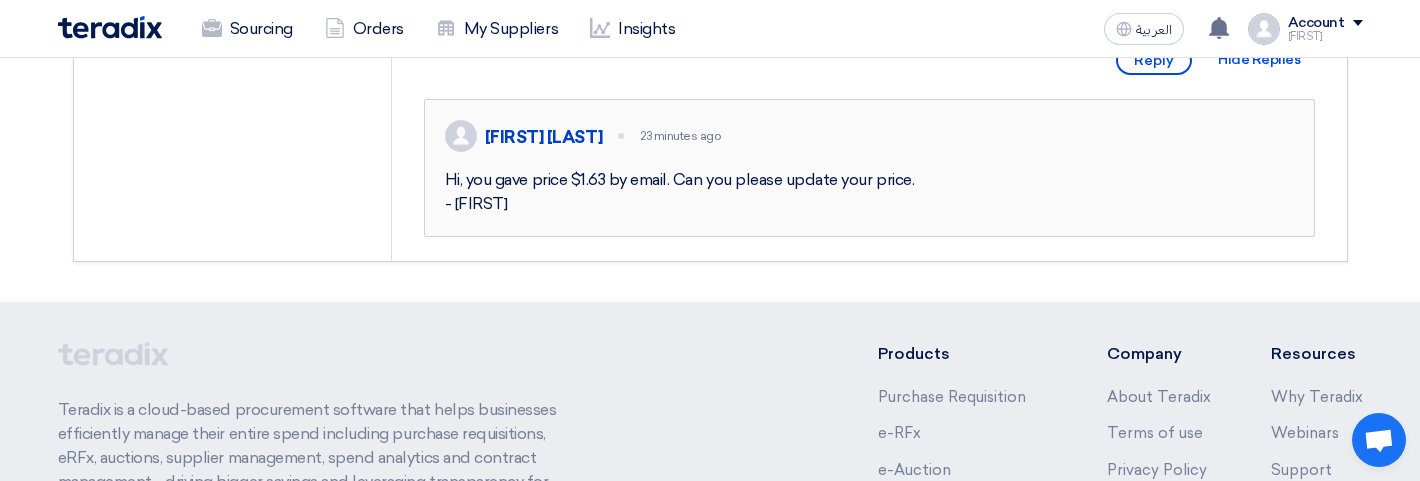 scroll, scrollTop: 1100, scrollLeft: 0, axis: vertical 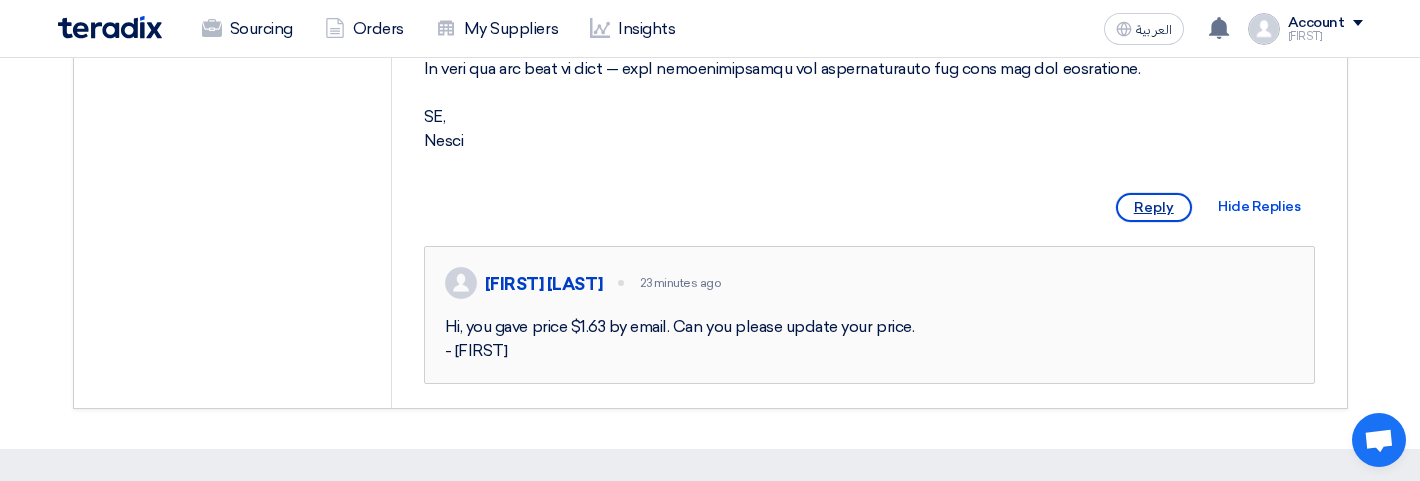 click on "Reply" at bounding box center (1154, 207) 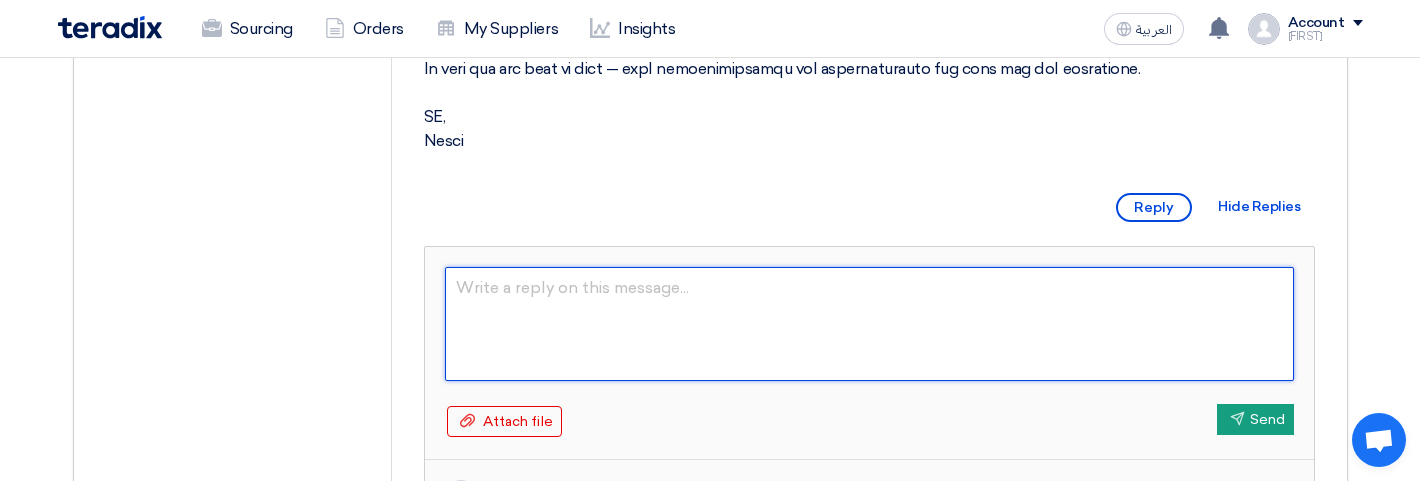 click at bounding box center [869, 324] 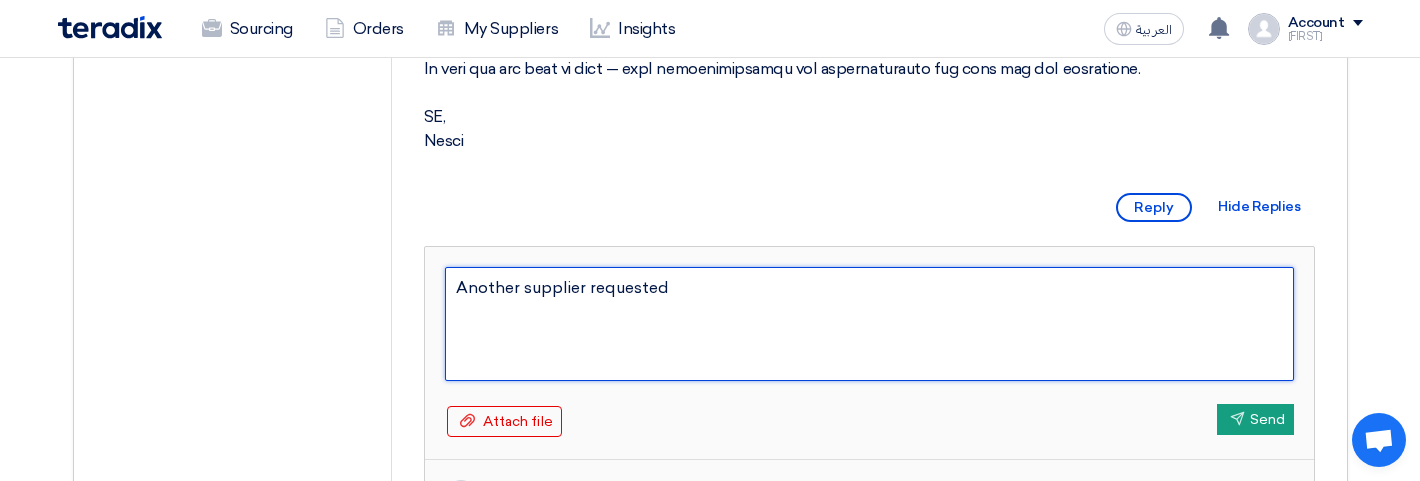 type on "Another supplier requested" 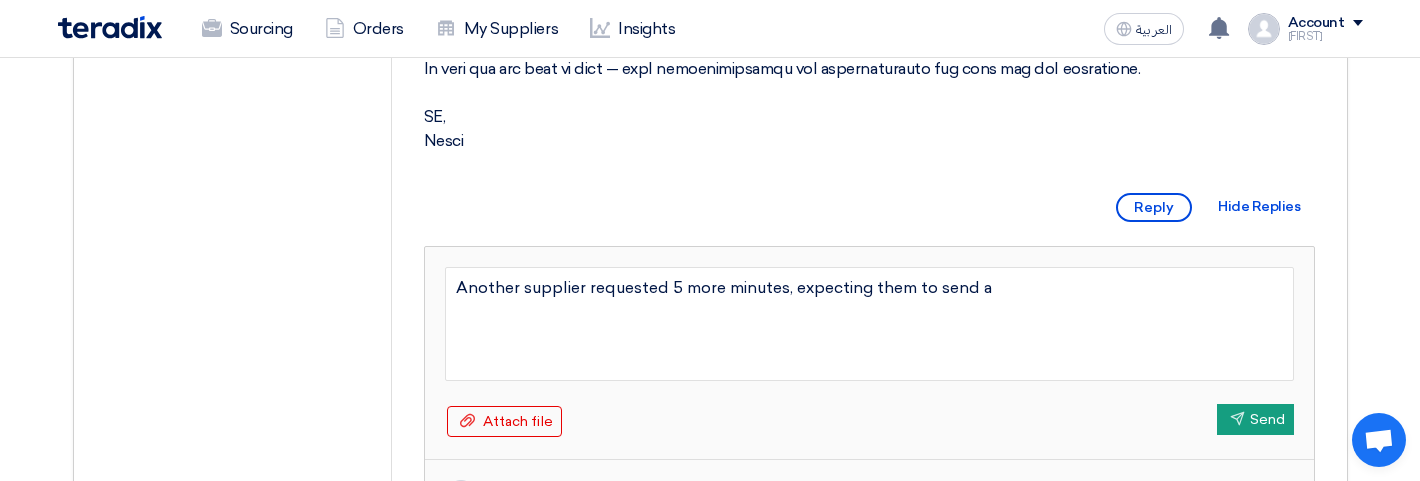 type on "Another supplier requested 5 more minutes, expecting them to send a" 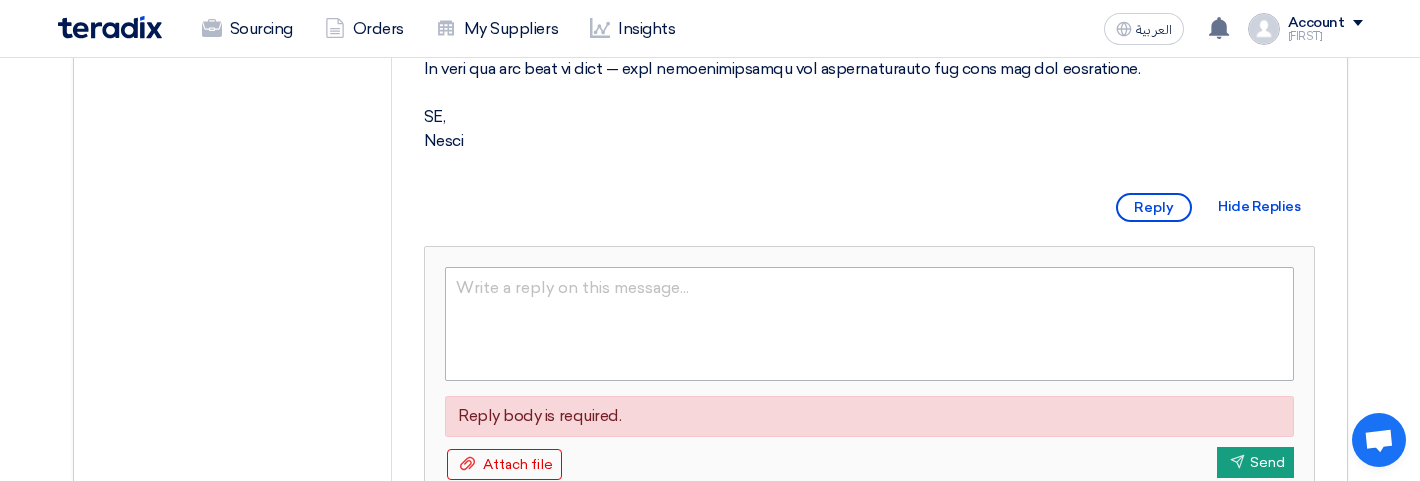 click at bounding box center (869, 324) 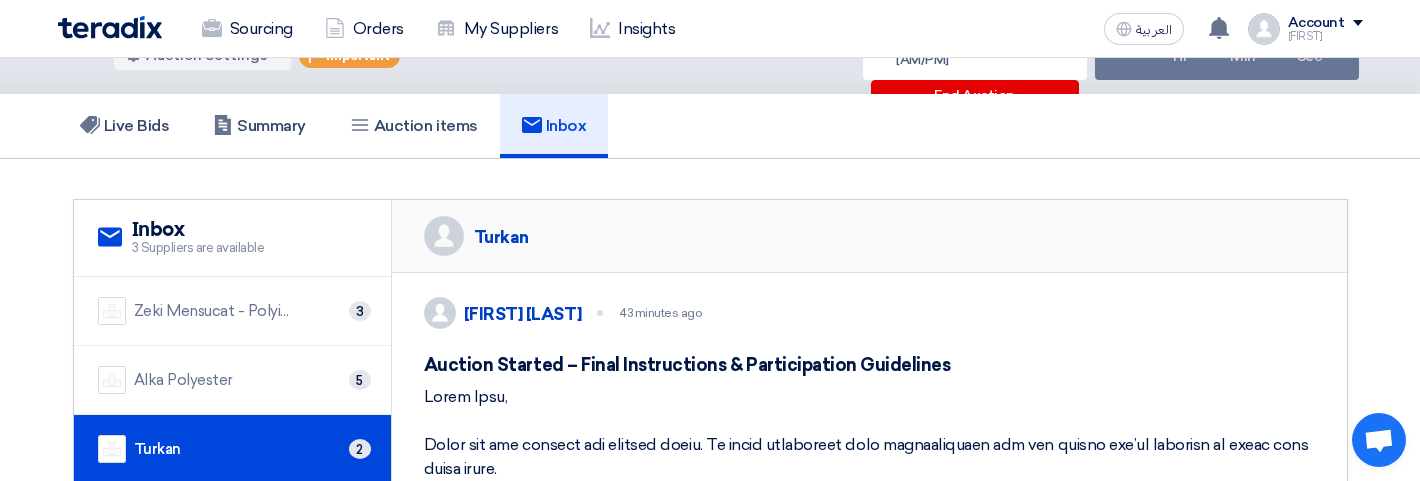 scroll, scrollTop: 0, scrollLeft: 0, axis: both 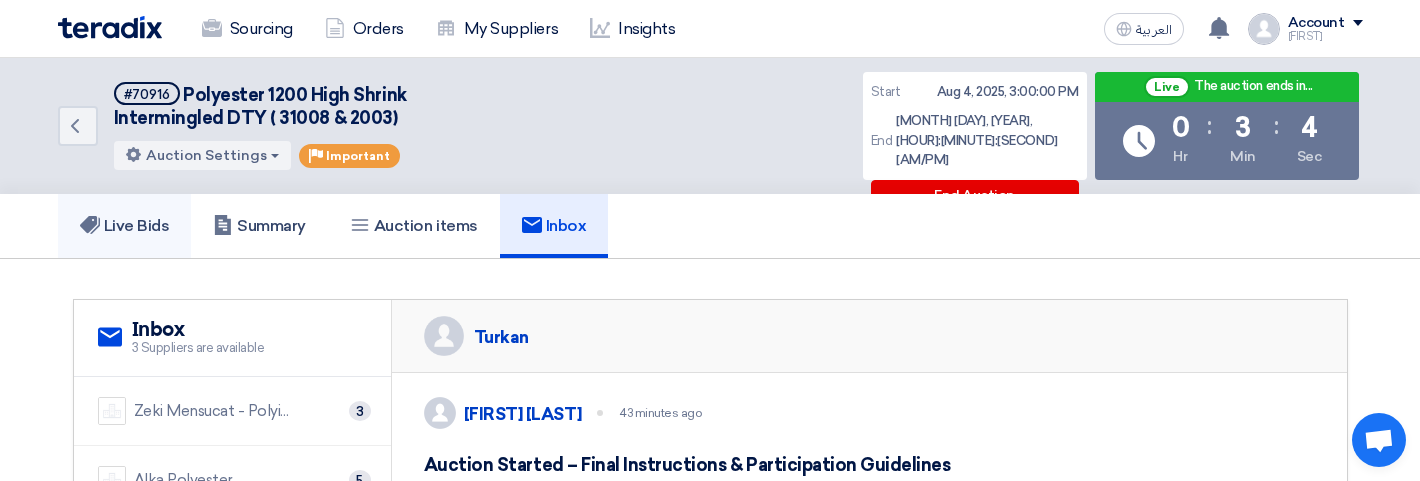 type 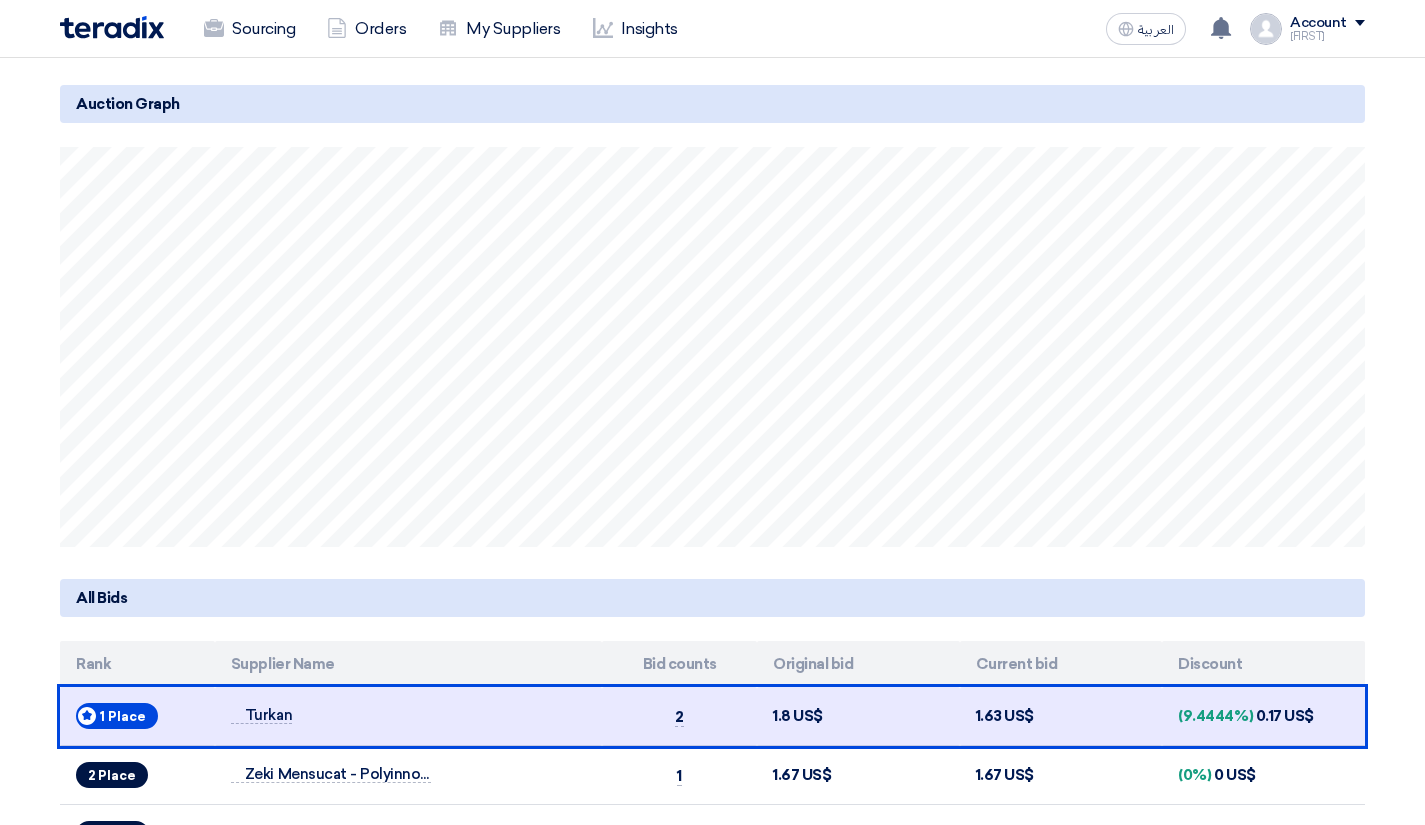 scroll, scrollTop: 340, scrollLeft: 0, axis: vertical 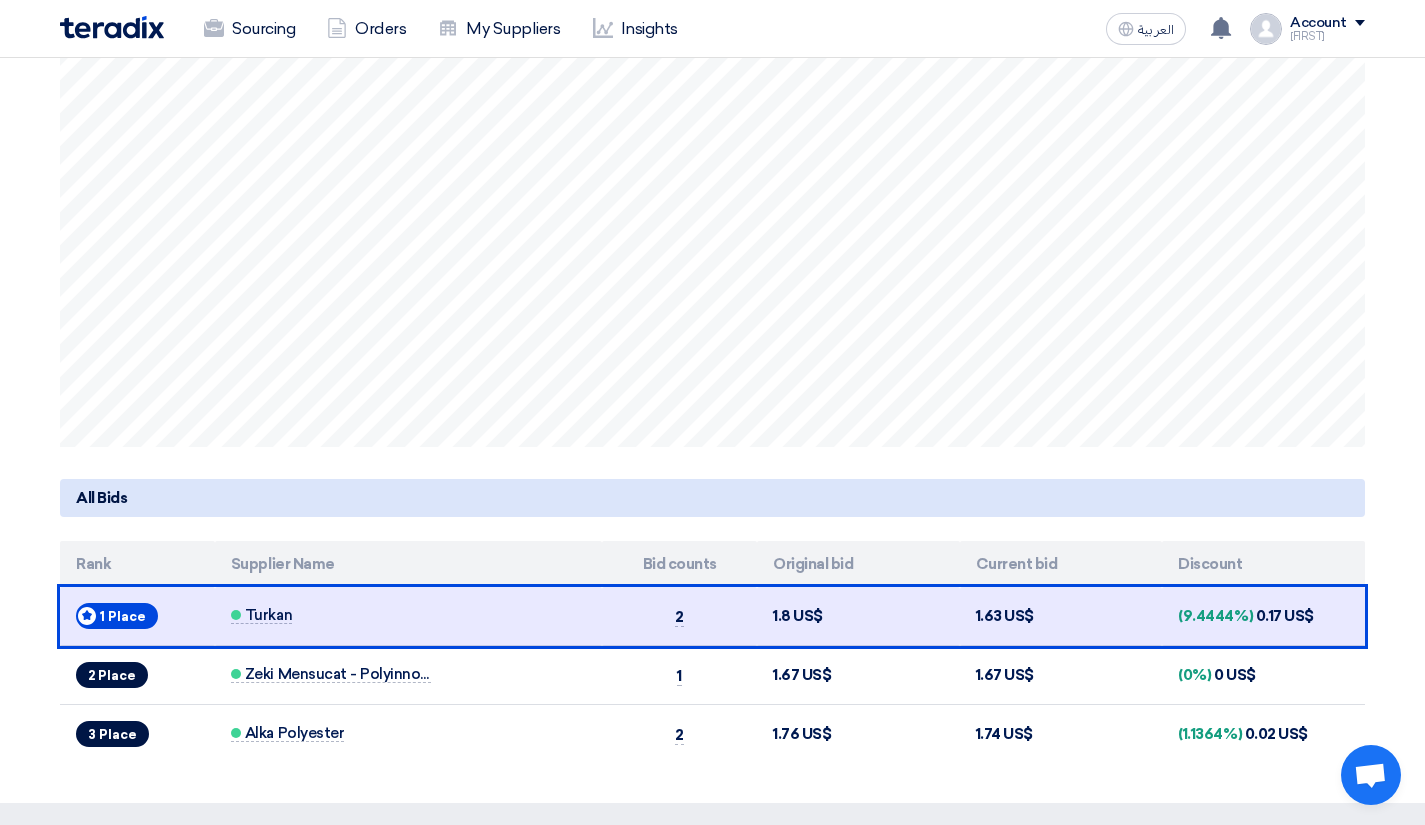 click on "Auction Lot
Lot Name: Polyester 1200 High Shrink Intermingled DTY ( Color# 31008 Qty 20 Ton & Color# 2003 Qty 20 Ton) = Total qty 40 Ton
3 Currently active suppliers
from 3 Invited Suppliers
Live
Bids submitted
Total bids submitted
5 Bids
Show all
Bids submitted
Lowest bid
1.63
US$
Turkan
Auction Graph
15:29
08-04" 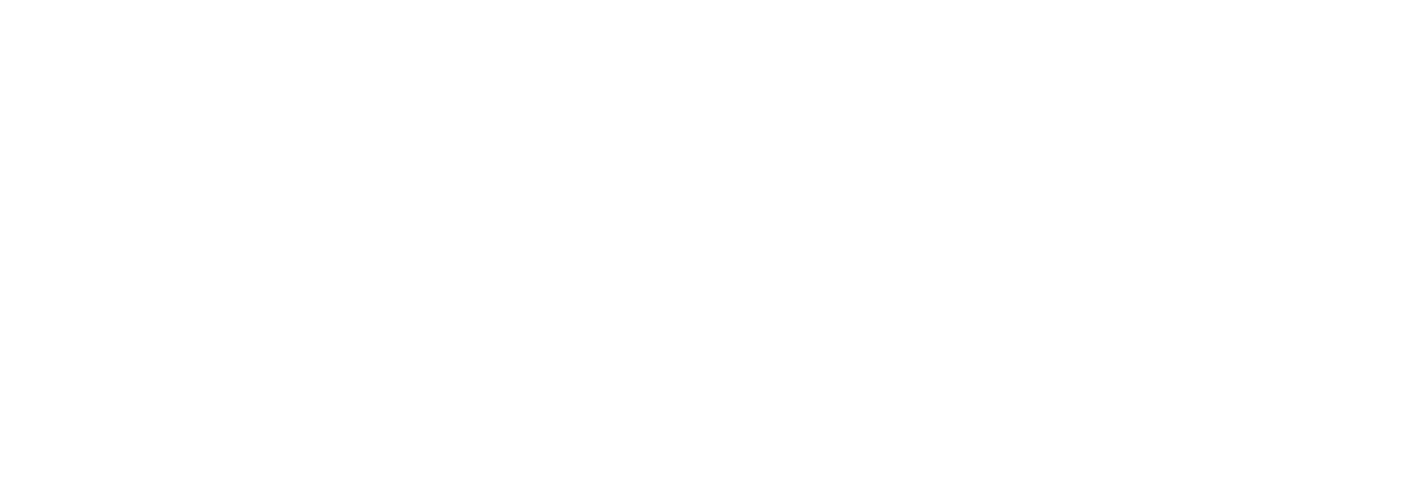 scroll, scrollTop: 0, scrollLeft: 0, axis: both 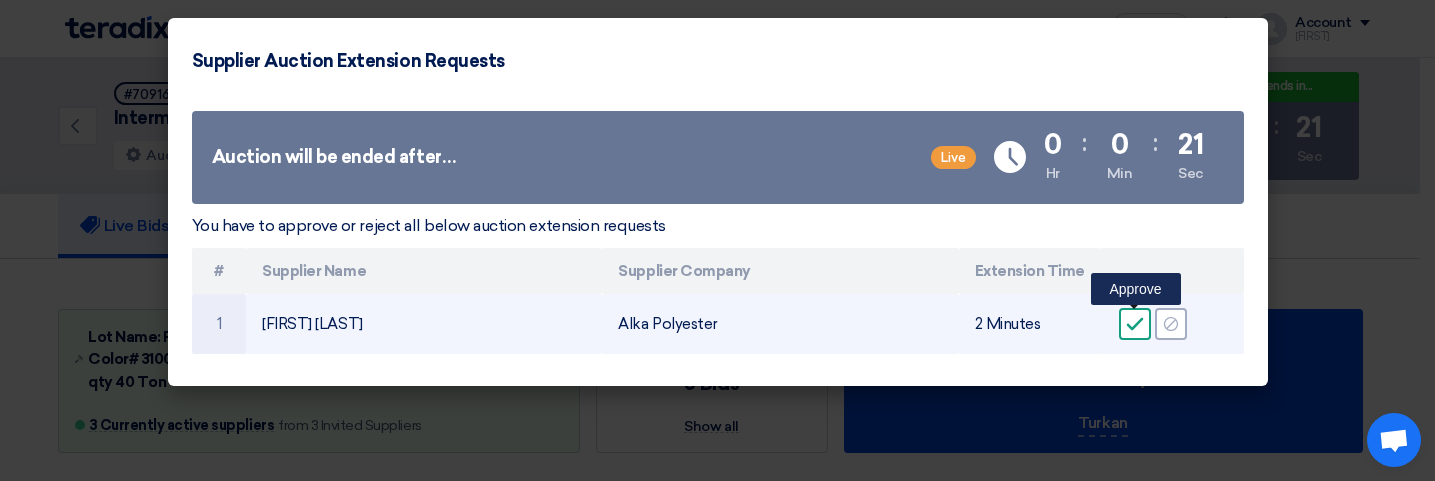 click on "Accept" 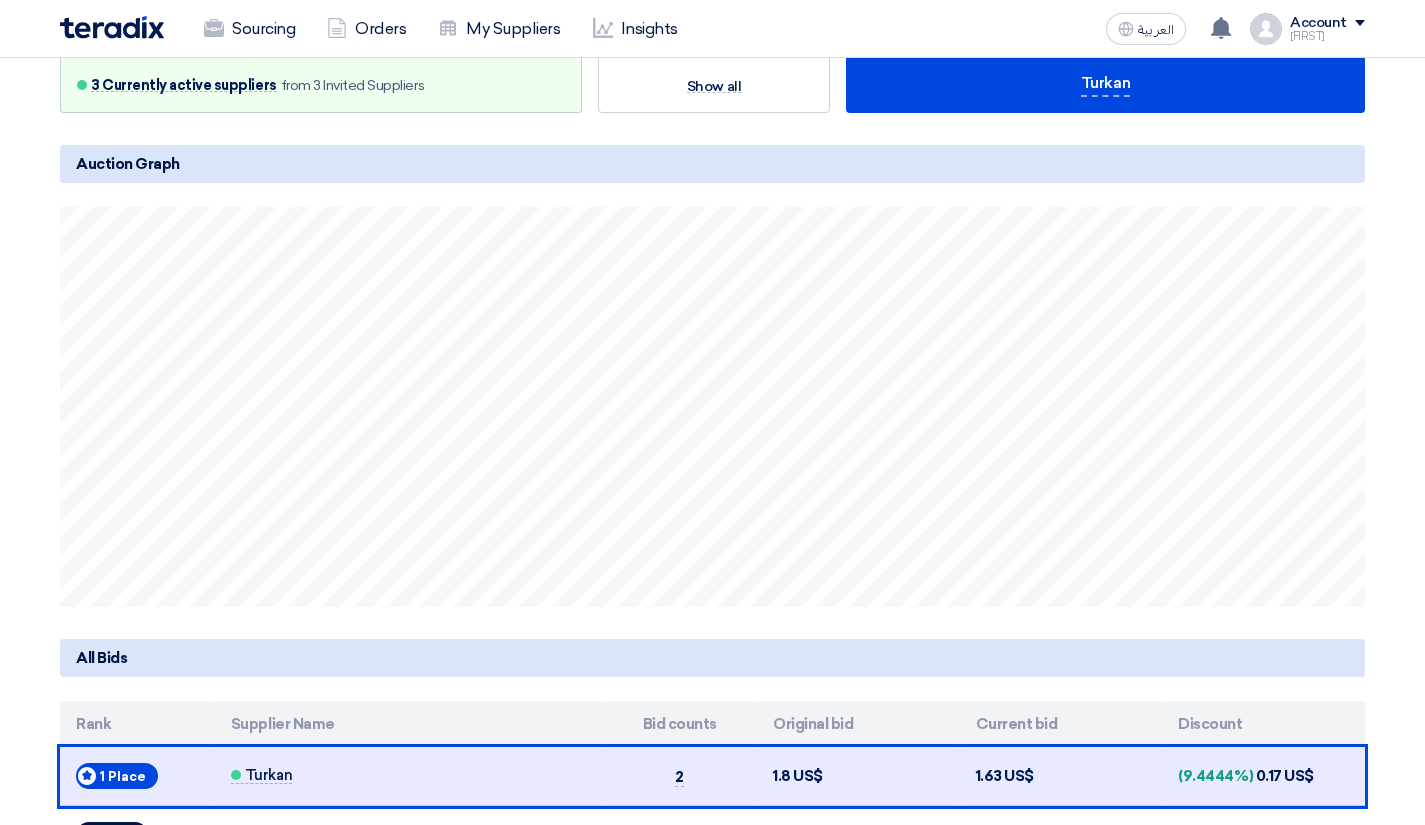 scroll, scrollTop: 0, scrollLeft: 0, axis: both 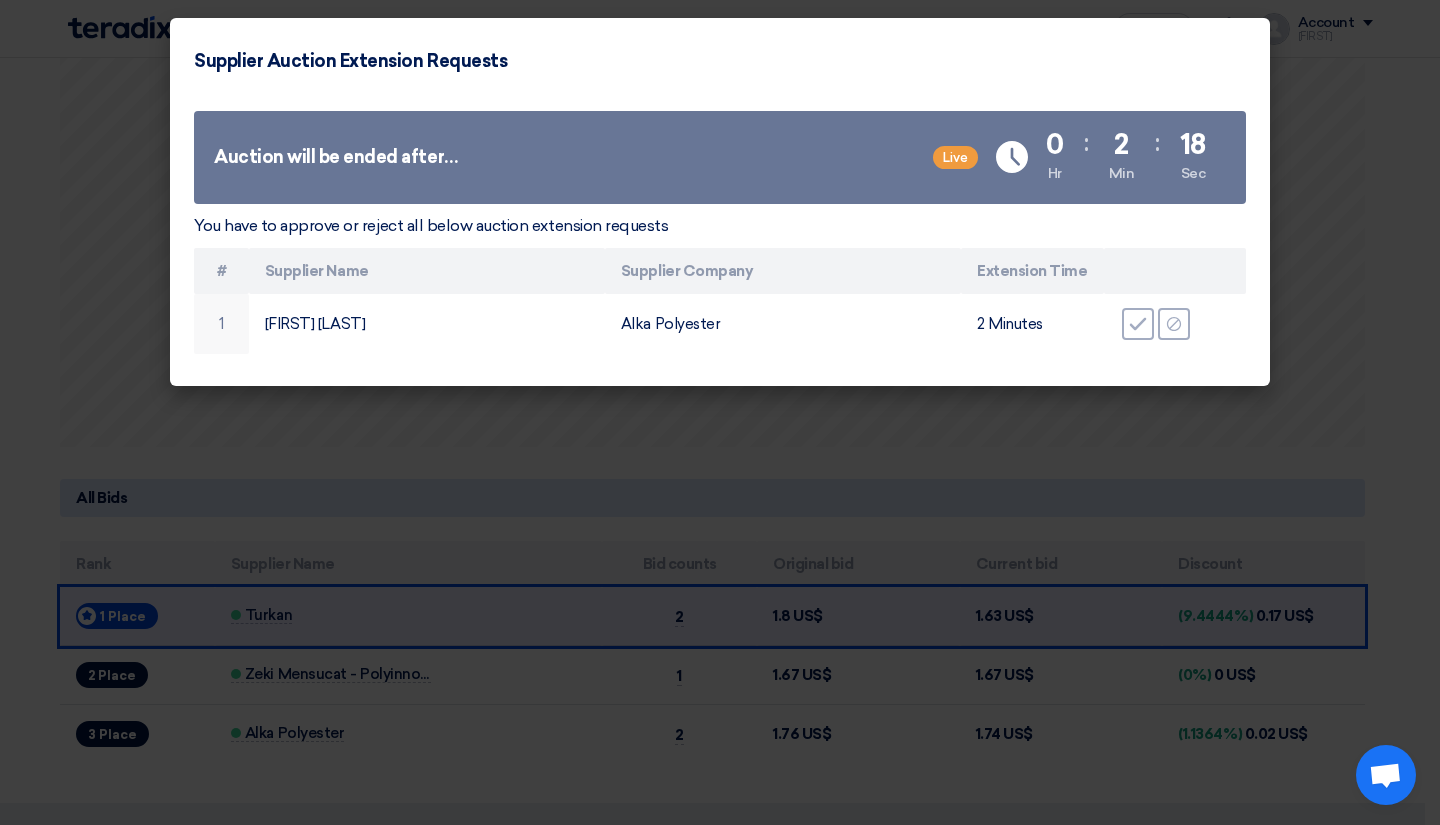 click on "Supplier Auction Extension Requests
Auction will be ended after…
Live
Time Remaining
0
Hr
:
2
Min
:
18
Sec
You have to approve or reject all below auction extension requests
#
Supplier Name
Supplier Company
Extension Time
1
[FIRST] [LAST]
Alka Polyester
2 Minutes
Accept" 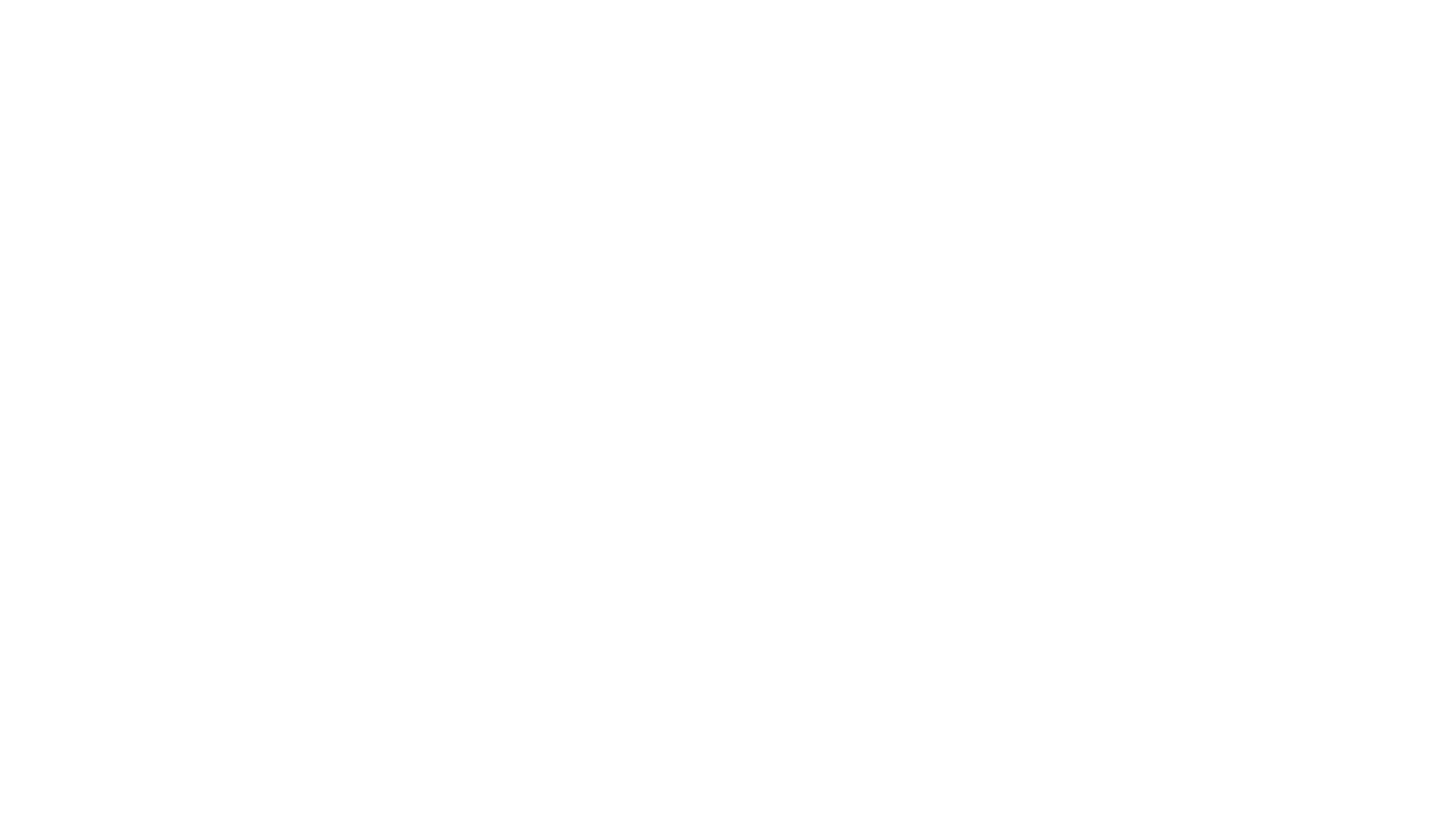 scroll, scrollTop: 0, scrollLeft: 0, axis: both 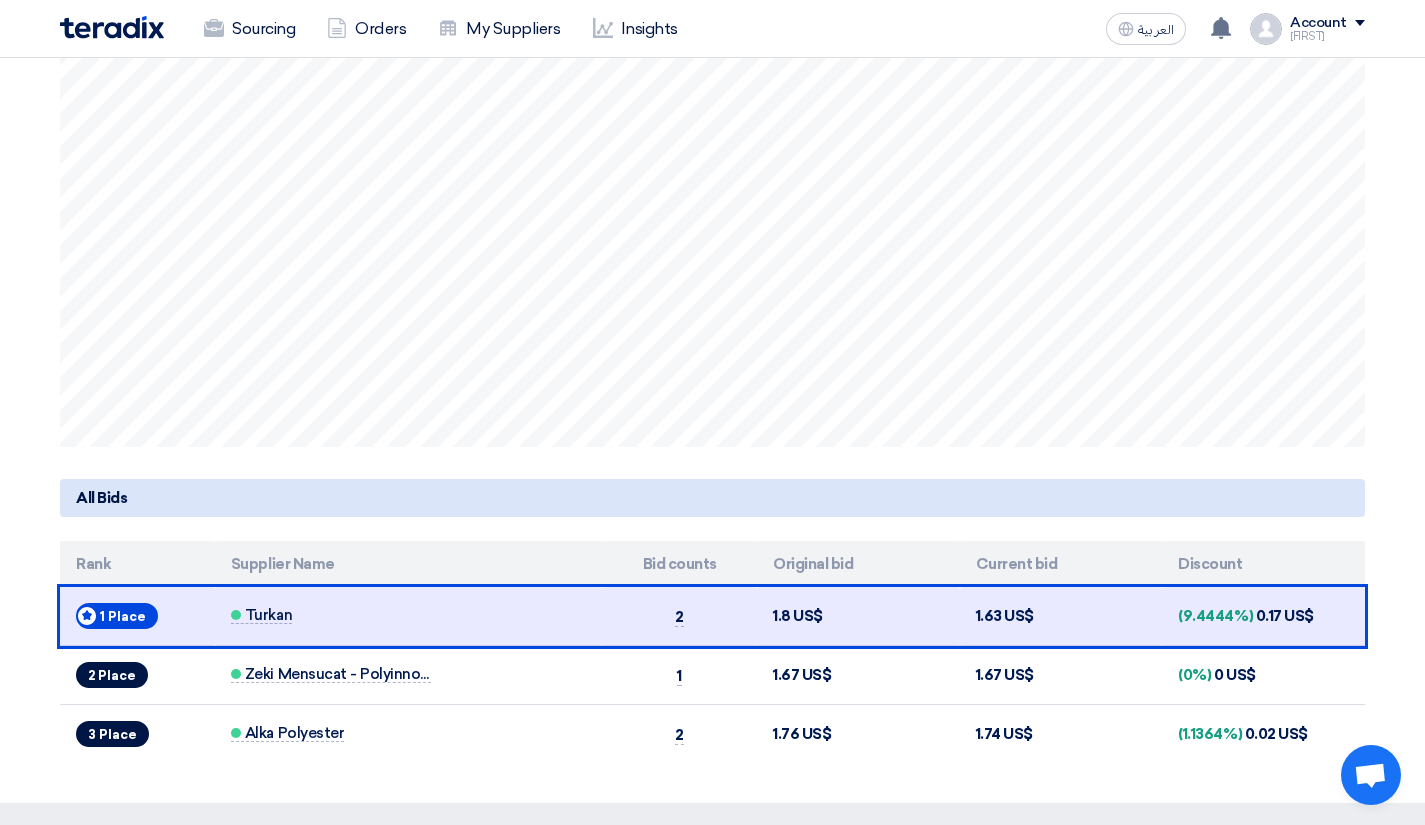 click on "Auction Lot
Lot Name: Polyester 1200 High Shrink Intermingled DTY ( Color# 31008 Qty 20 Ton & Color# 2003 Qty 20 Ton) = Total qty 40 Ton
3 Currently active suppliers
from 3 Invited Suppliers
Live
Bids submitted
Total bids submitted
5 Bids
Show all
Bids submitted
Lowest bid
1.63
US$
[LAST]
Auction Graph
[TIME]
[DATE]" 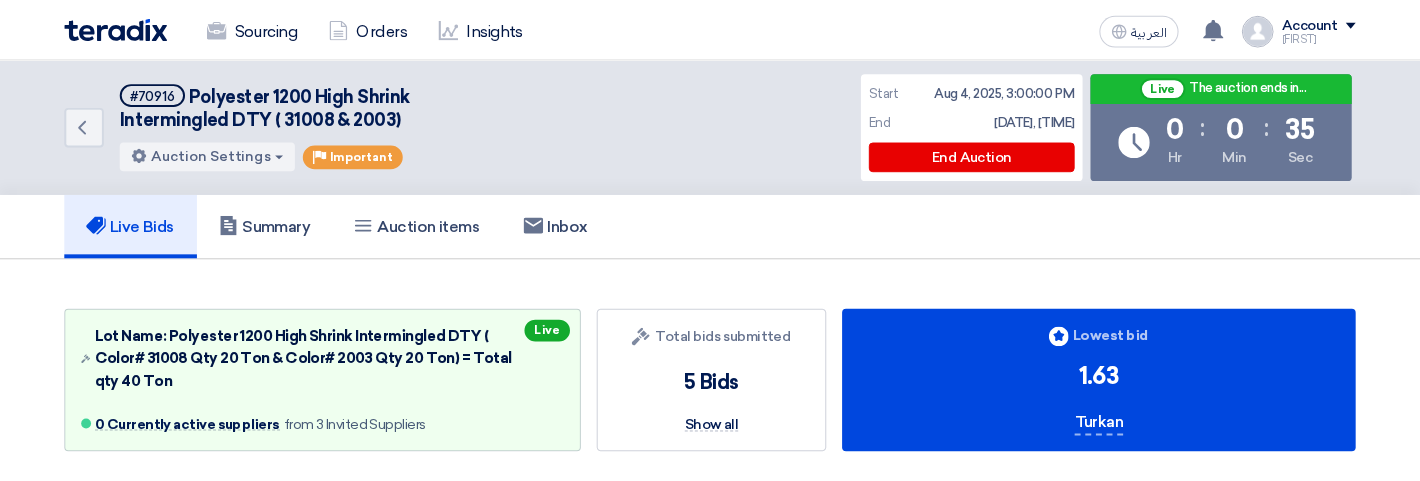 scroll, scrollTop: 0, scrollLeft: 0, axis: both 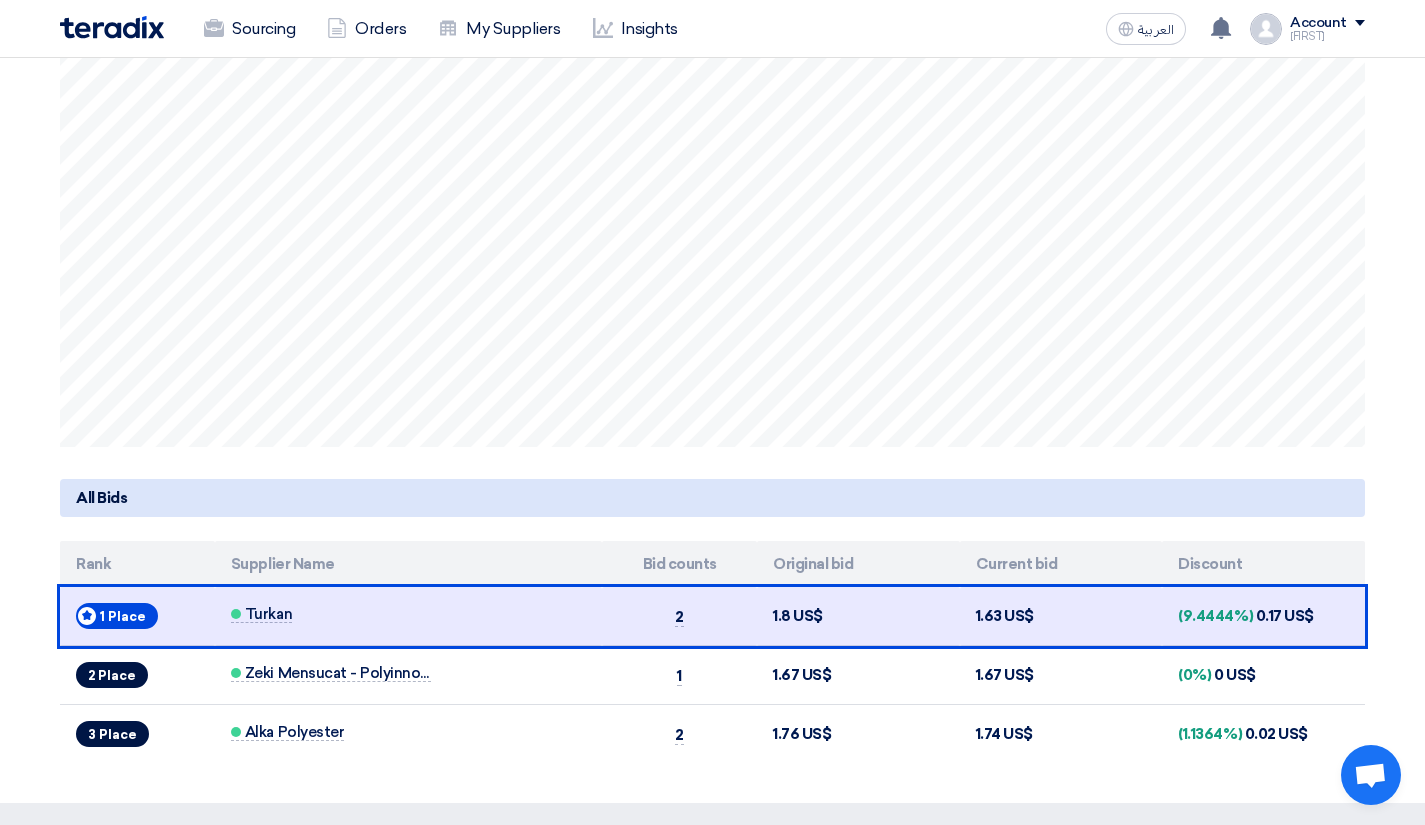 click on "Auction Lot
Lot Name: Polyester 1200 High Shrink Intermingled DTY ( Color# 31008 Qty 20 Ton & Color# 2003 Qty 20 Ton) = Total qty 40 Ton
Ended
Bids submitted
Total bids submitted
5 Bids
Show all
Bids submitted
Lowest bid
1.63
US$
Achieved Savings:
0.04
US$
(2.3952%)
[PERSON]
Auction Graph
15:00
08-04 [PERSON]: 1.8" 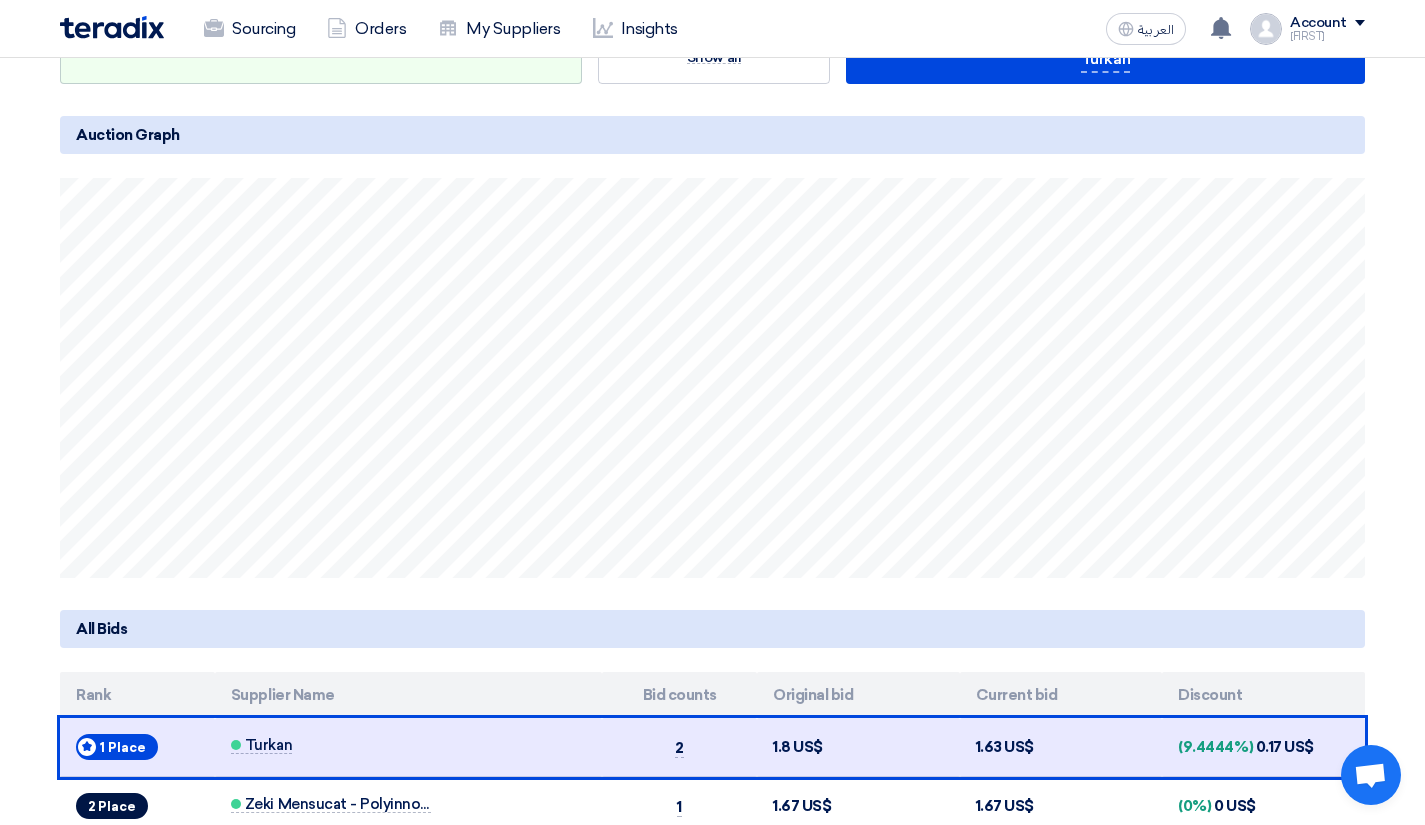 scroll, scrollTop: 96, scrollLeft: 0, axis: vertical 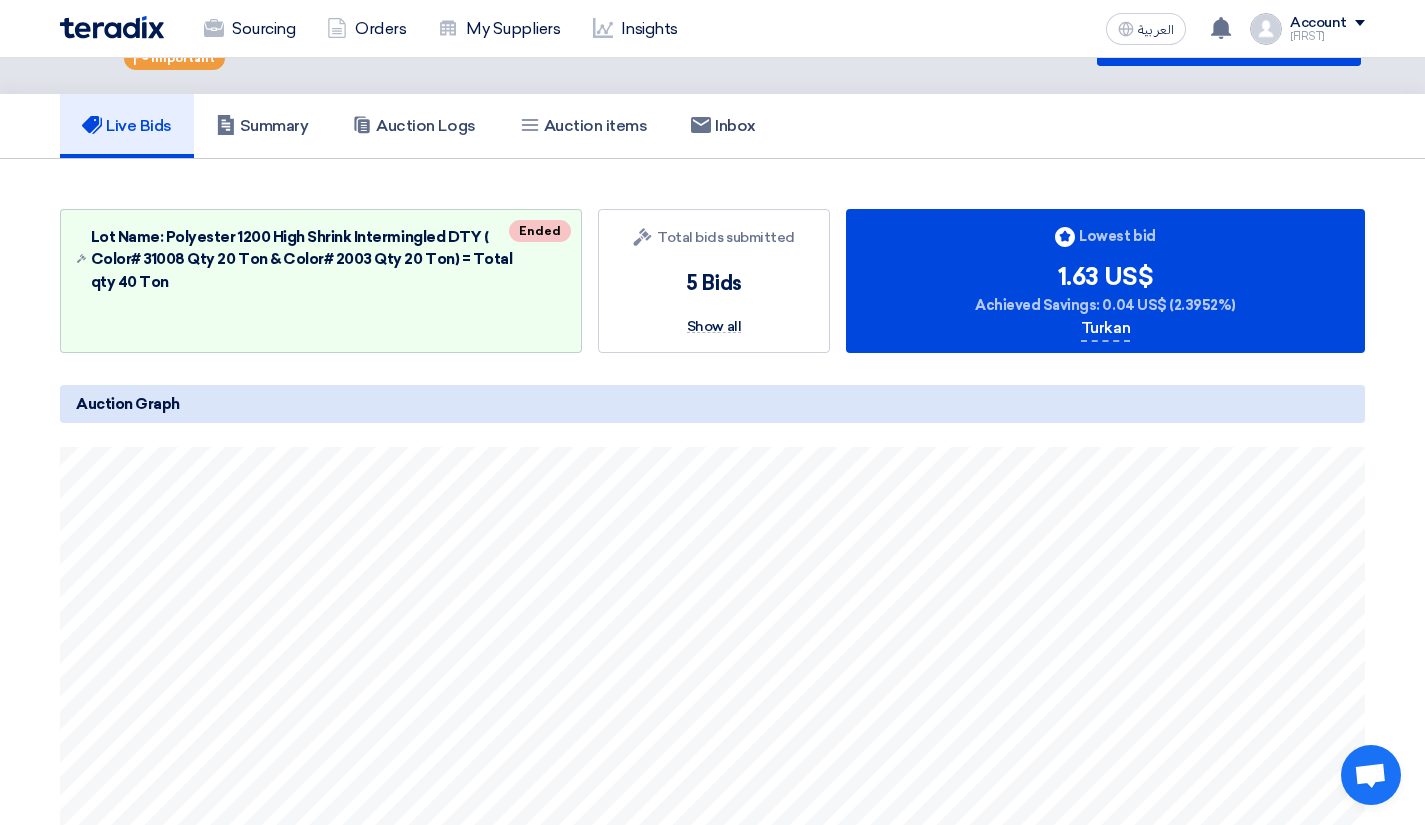 click on "Auction Lot
Lot Name: Polyester 1200 High Shrink Intermingled DTY ( Color# 31008 Qty 20 Ton & Color# 2003 Qty 20 Ton) = Total qty 40 Ton
Ended
Bids submitted
Total bids submitted
5 Bids
Show all
Bids submitted
Lowest bid
1.63
US$
Achieved Savings:
0.04
US$
(2.3952%)
[PERSON]
Auction Graph
15:00
08-04 [PERSON]: 1.8" 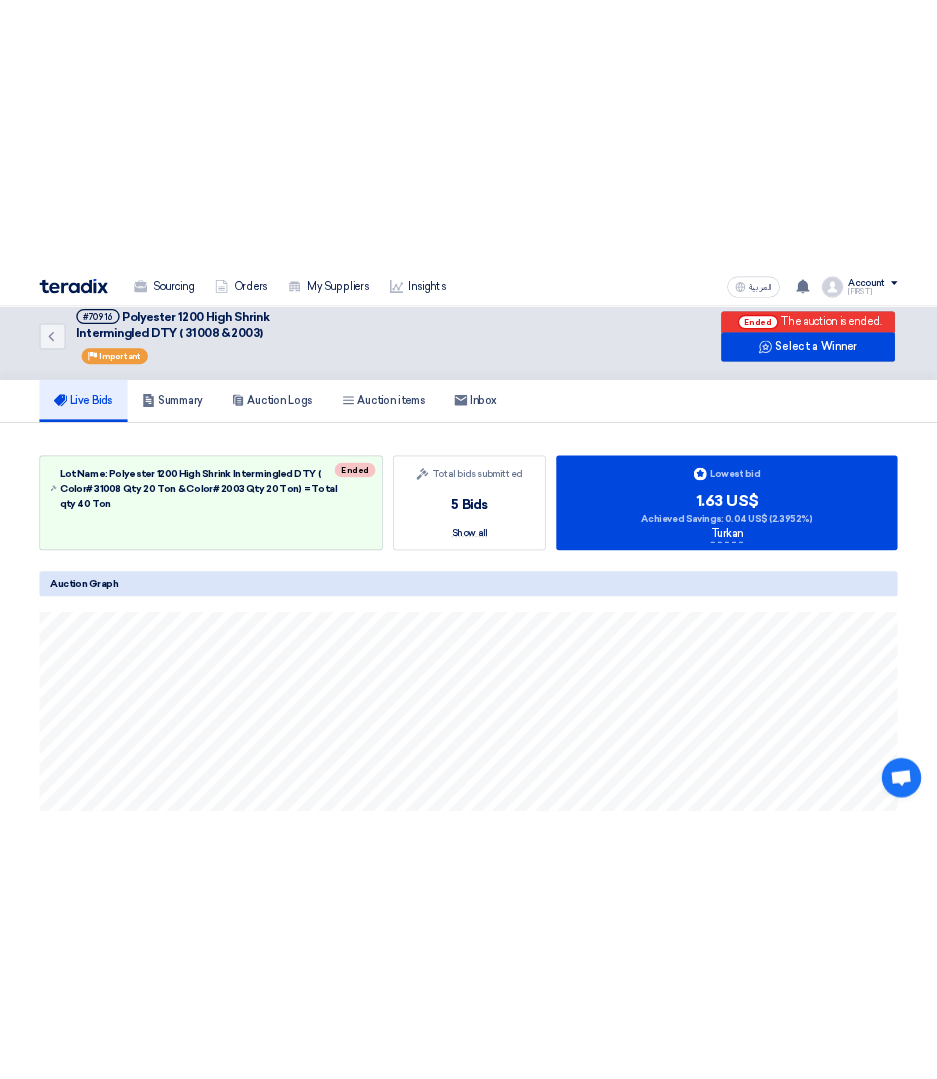 scroll, scrollTop: 0, scrollLeft: 0, axis: both 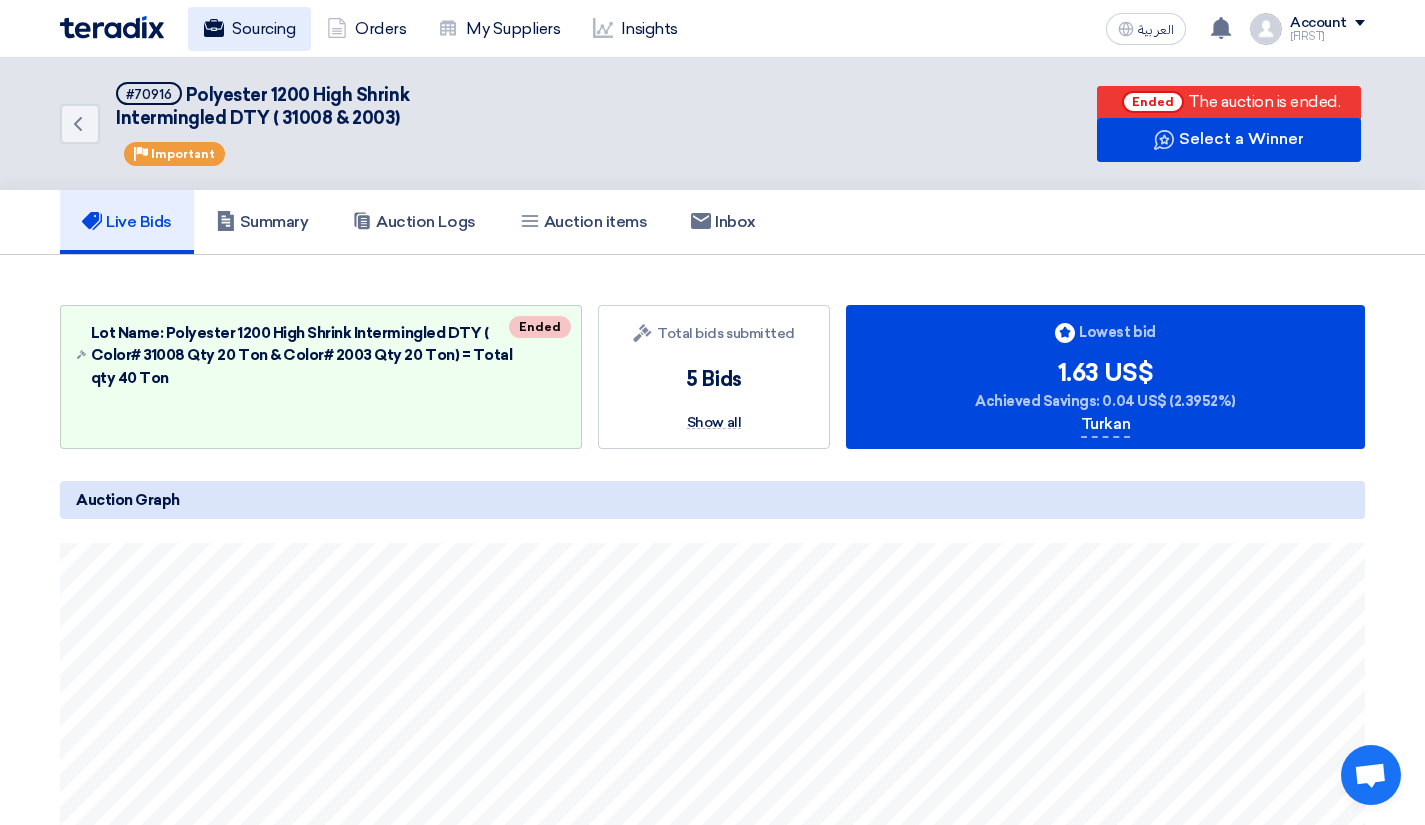 click on "Sourcing" 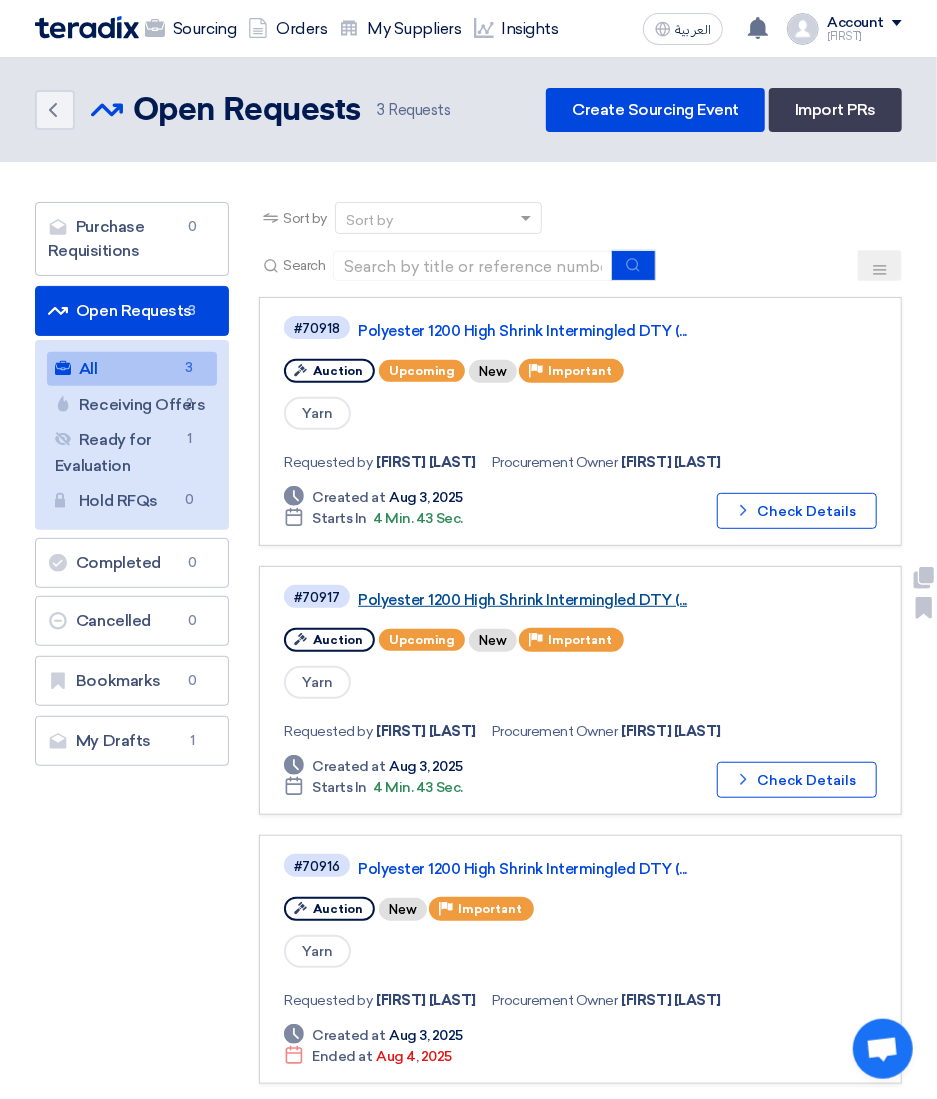 click on "Polyester 1200 High Shrink Intermingled DTY (..." 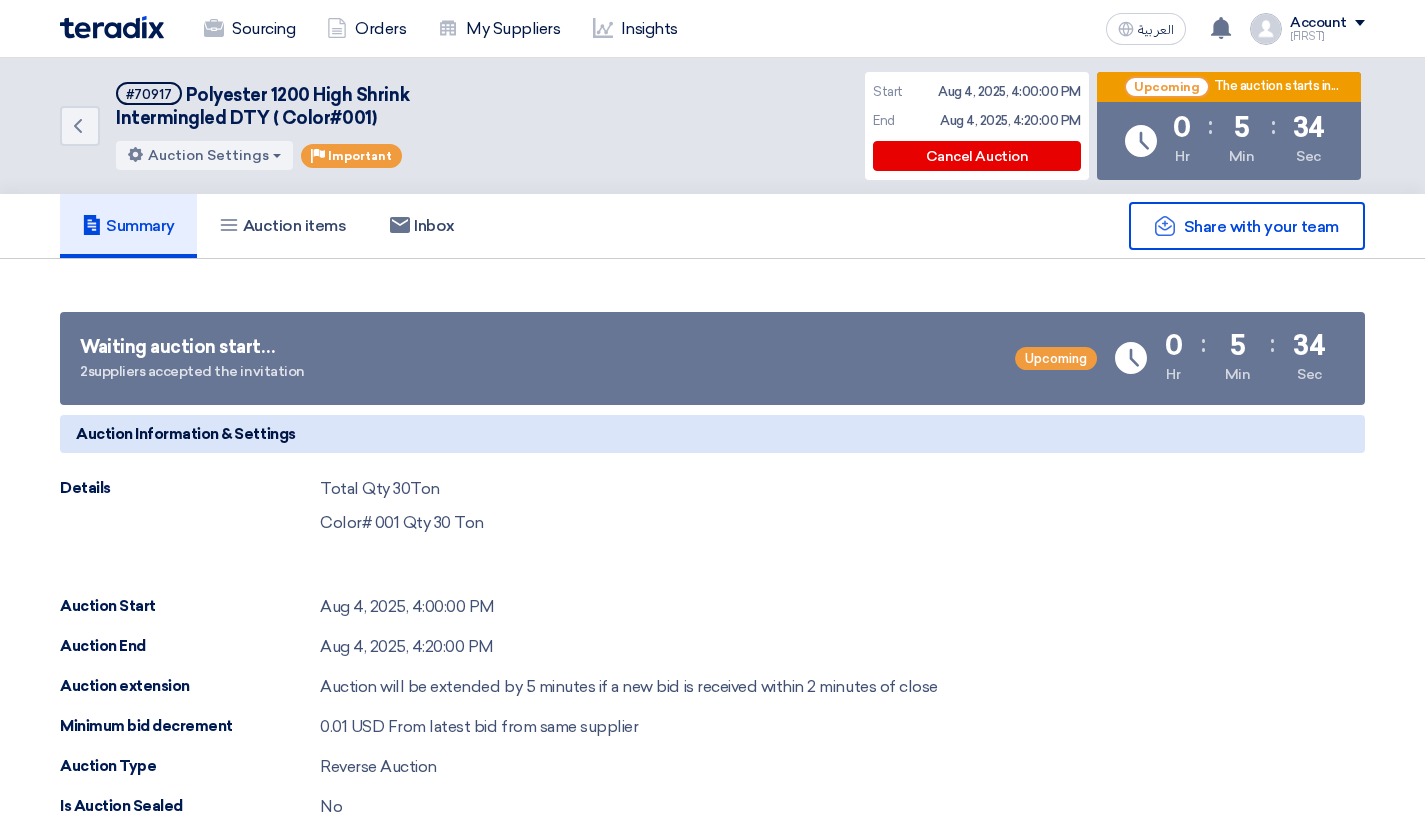 scroll, scrollTop: 0, scrollLeft: 0, axis: both 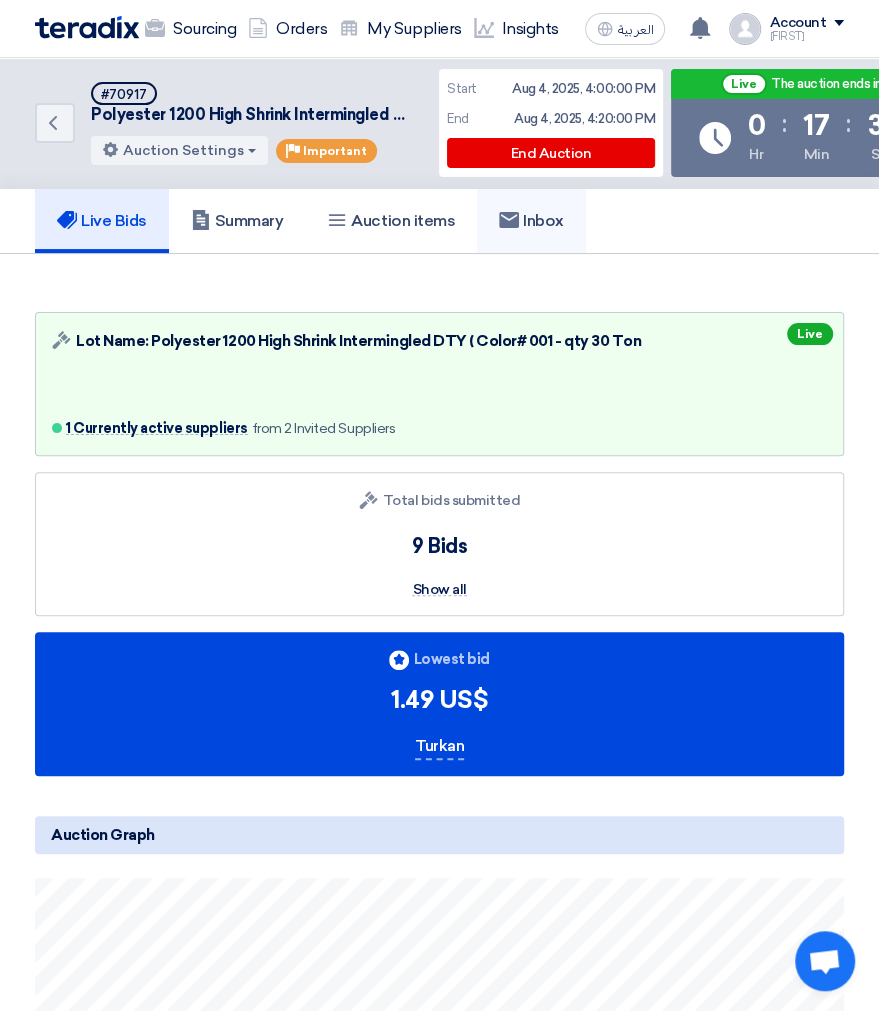 click on "Inbox" 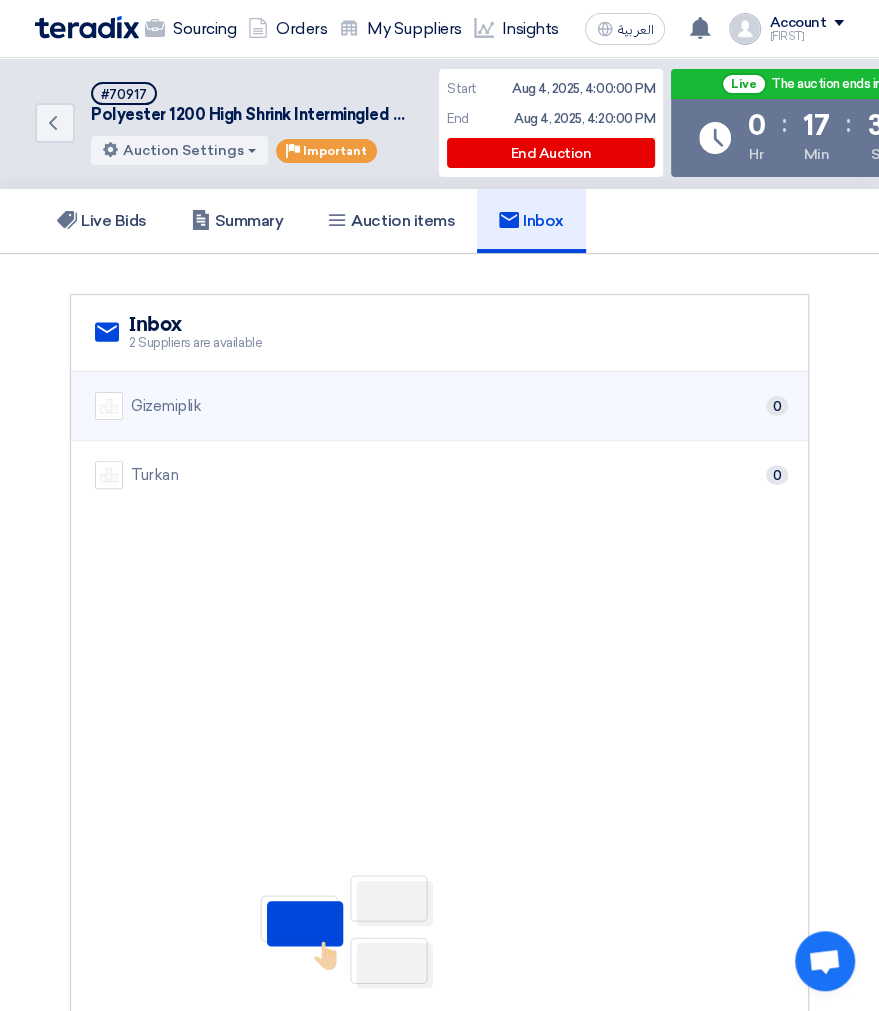click on "[NAME]
[NUMBER]" at bounding box center [439, 406] 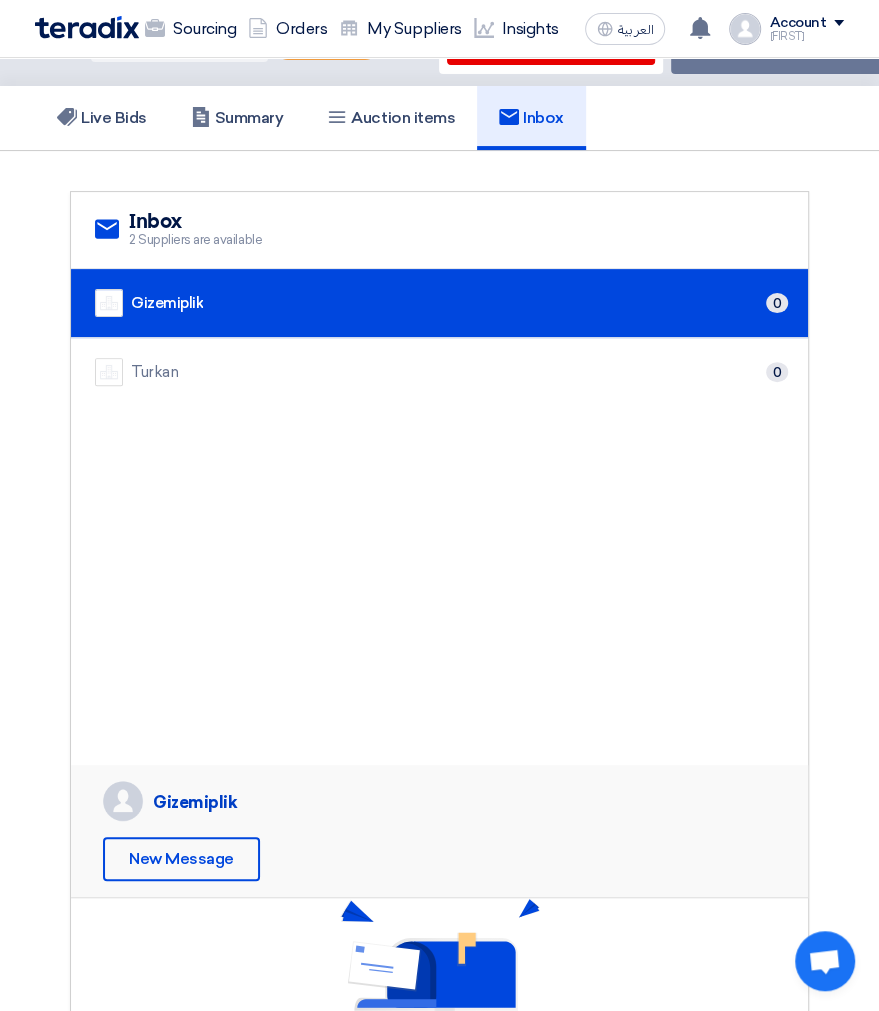 scroll, scrollTop: 125, scrollLeft: 0, axis: vertical 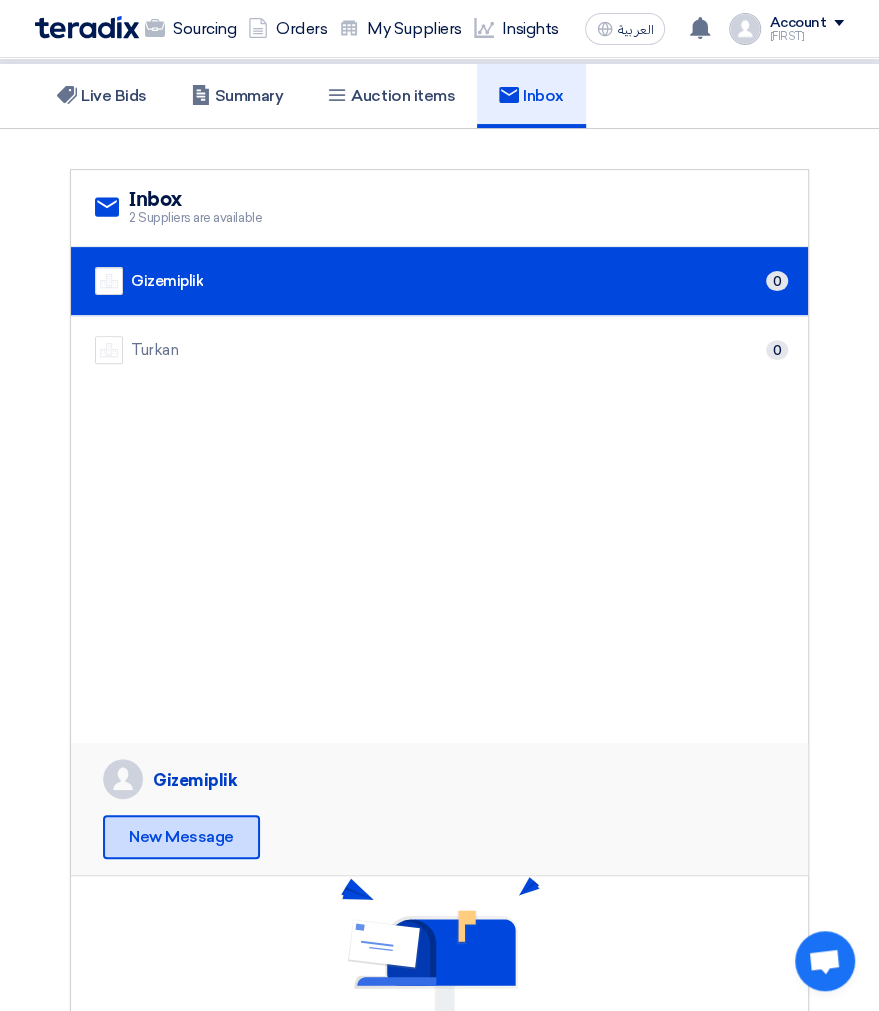 click on "New Message" at bounding box center [181, 837] 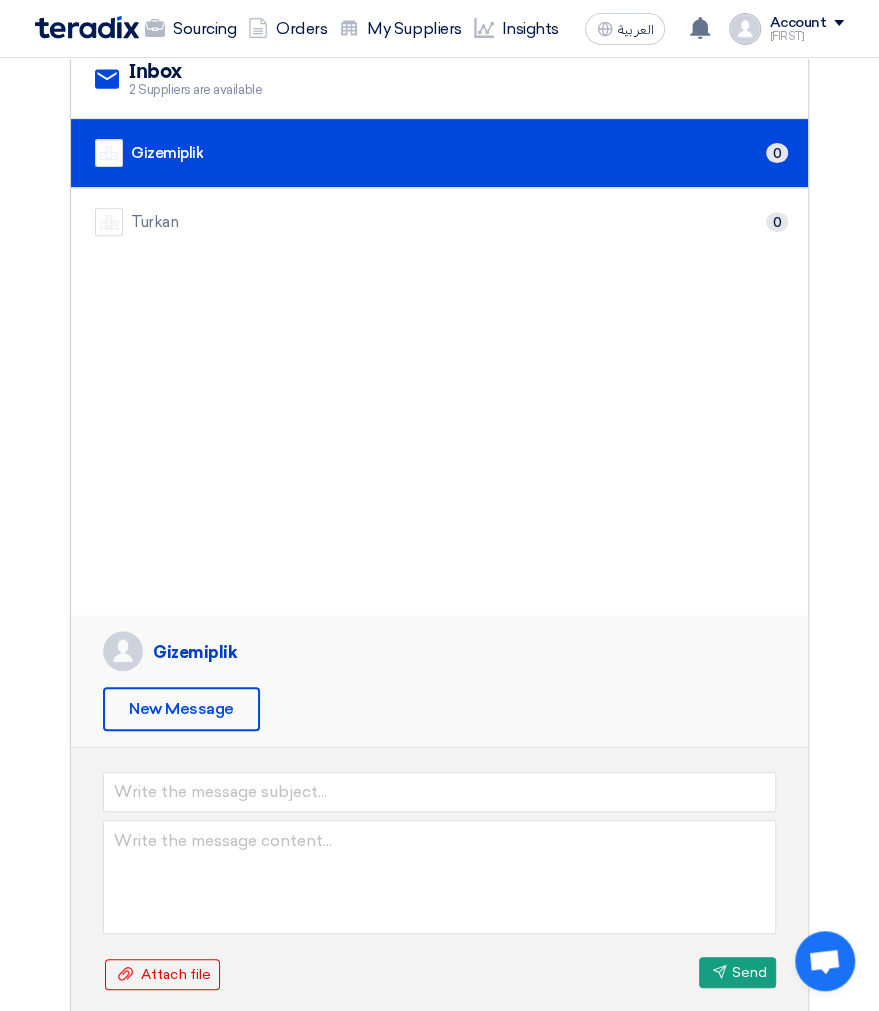 scroll, scrollTop: 500, scrollLeft: 0, axis: vertical 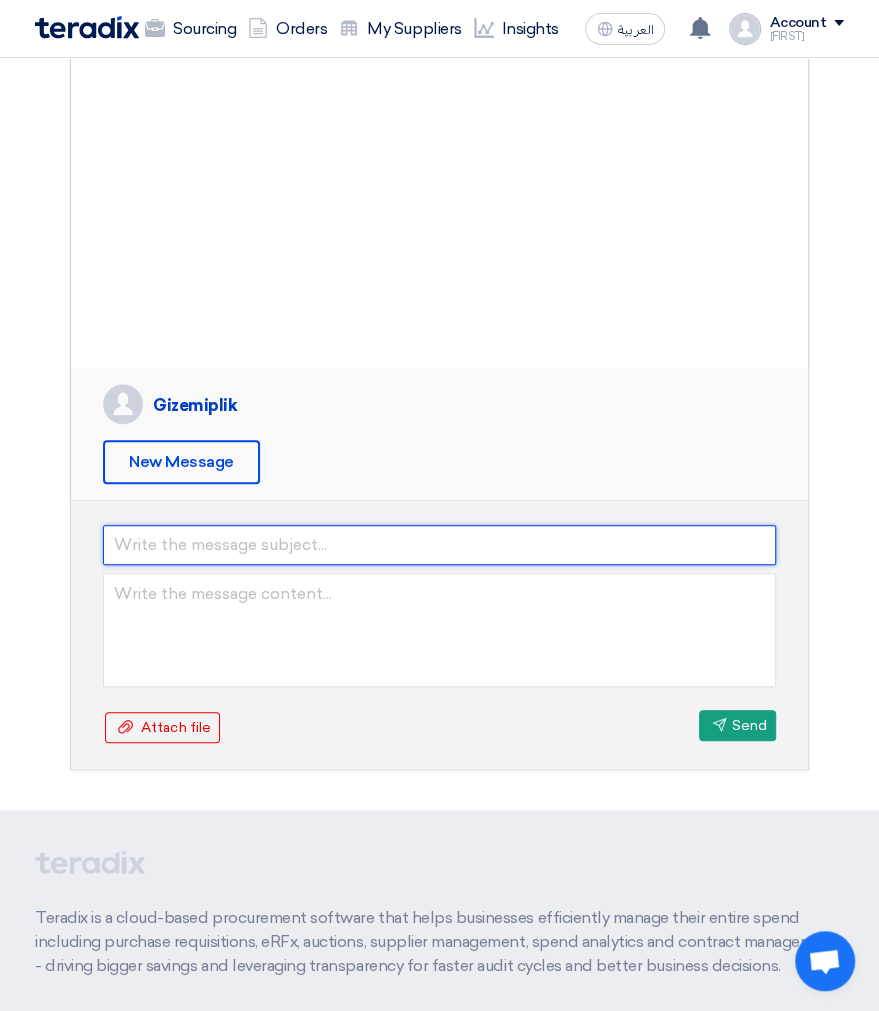 click at bounding box center (439, 545) 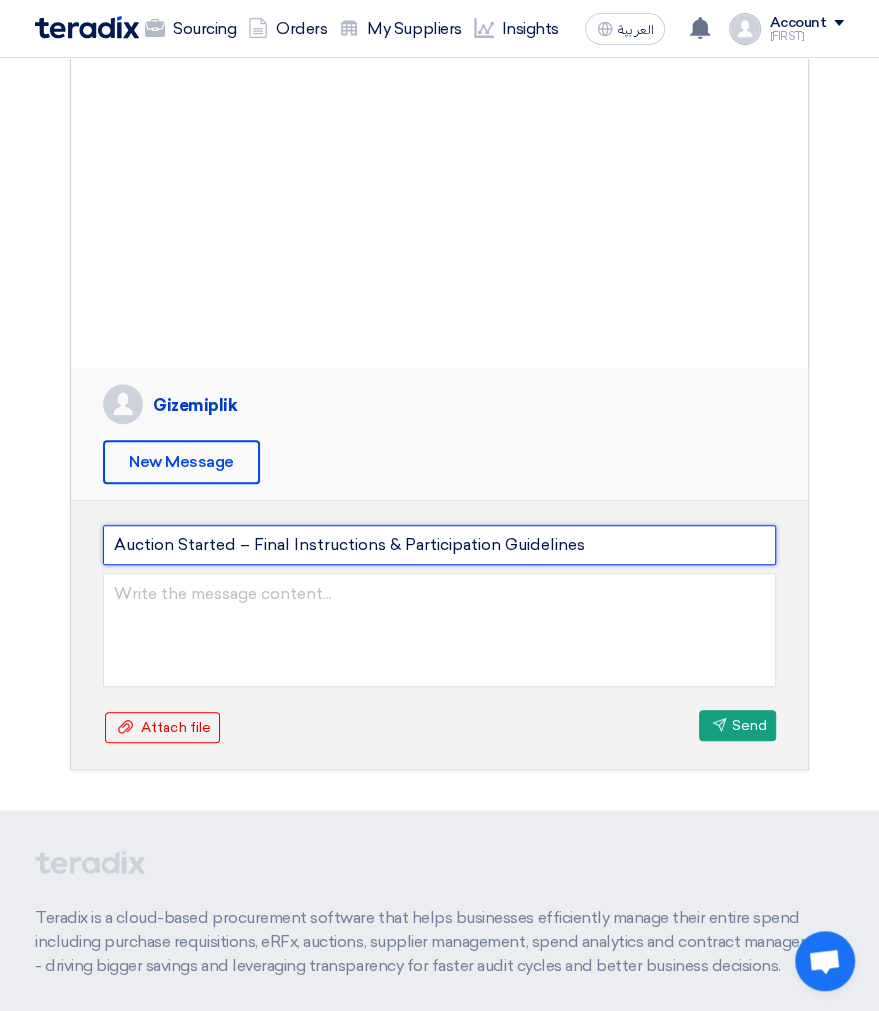 type on "Auction Started – Final Instructions & Participation Guidelines" 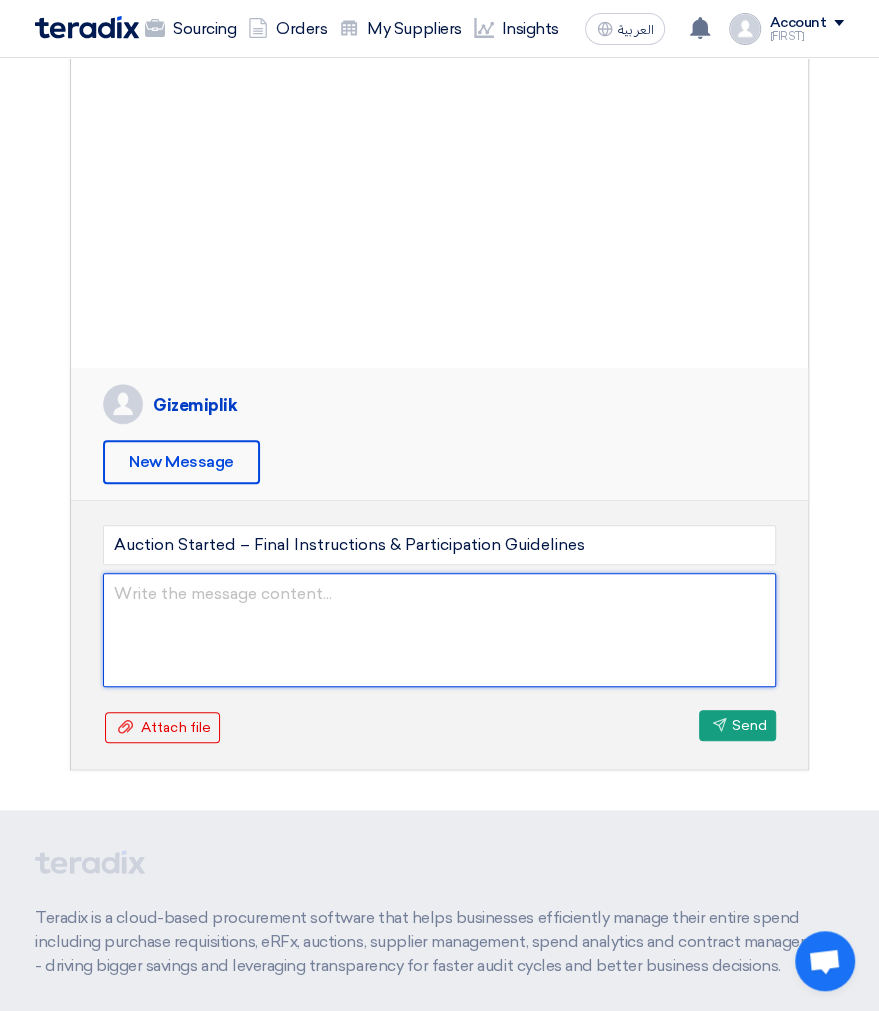 click at bounding box center (439, 630) 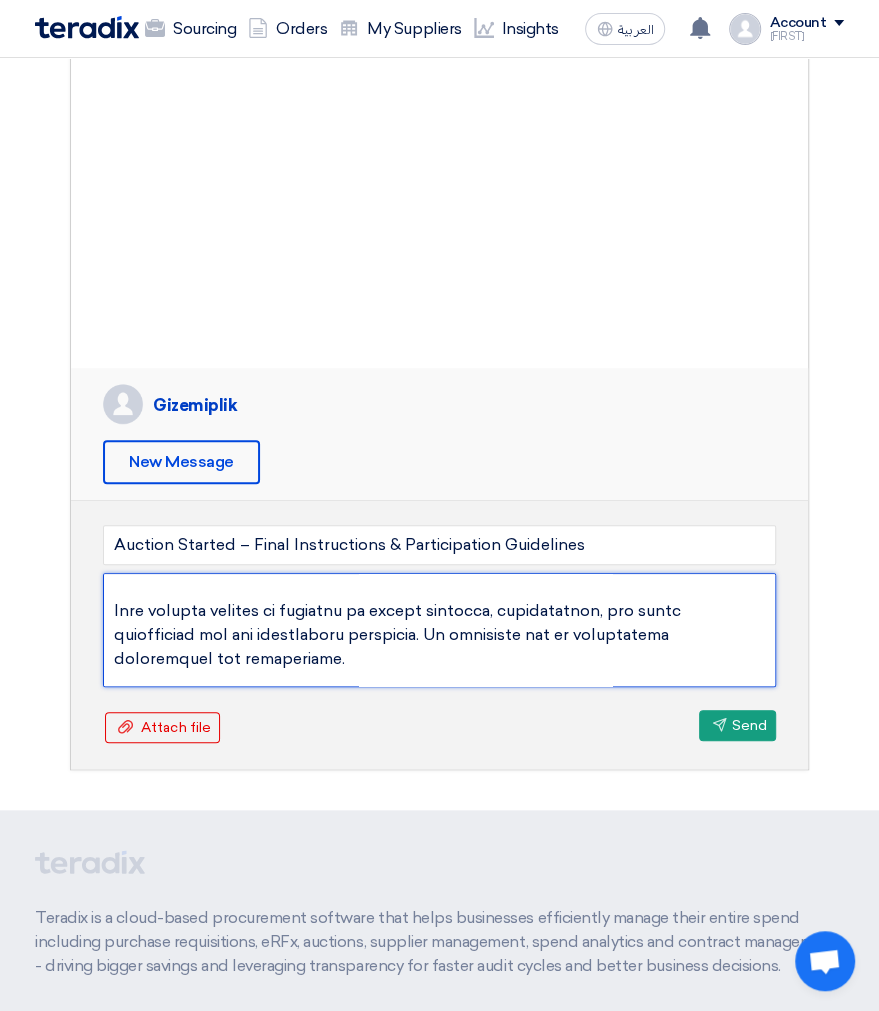 scroll, scrollTop: 0, scrollLeft: 0, axis: both 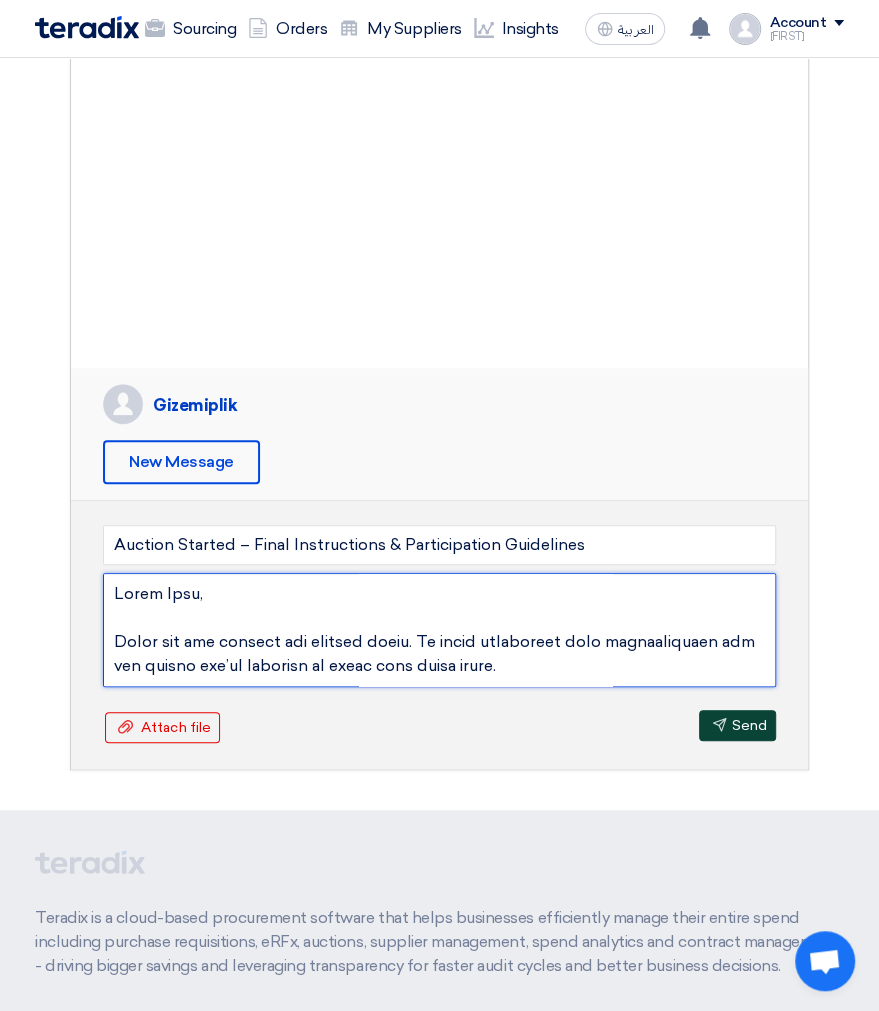 type on "Hello Dear,
Thank you for joining the auction event. We truly appreciate your participation and the effort you’ve invested to reach this final stage.
This reverse auction is designed to ensure fairness, transparency, and equal opportunity for all shortlisted suppliers. We encourage you to participate proactively and confidently.
🔶 The 1st Rank of this Auction shall be awarded the full quantity of this order.
🔶 Important Reminders:
1️⃣ Minimum bid decrement: [ 0.01 USD ]
2️⃣ Time extension policy:
🔷 The auction duration will automatically extend by 5 minutes if a new bid is received within the last 2 minutes of the auction.
🔷 You can manually request time extension, so to ensure fairness and avoid unnecessary delays for other suppliers, please abide to the below rules:
▪️ You may request up to 5 minutes per extension request, and you’re expected to place a new bid within those 5 minutes.
▪️ If no bid is submitted during the granted extension, you cannot request another extension immediatel..." 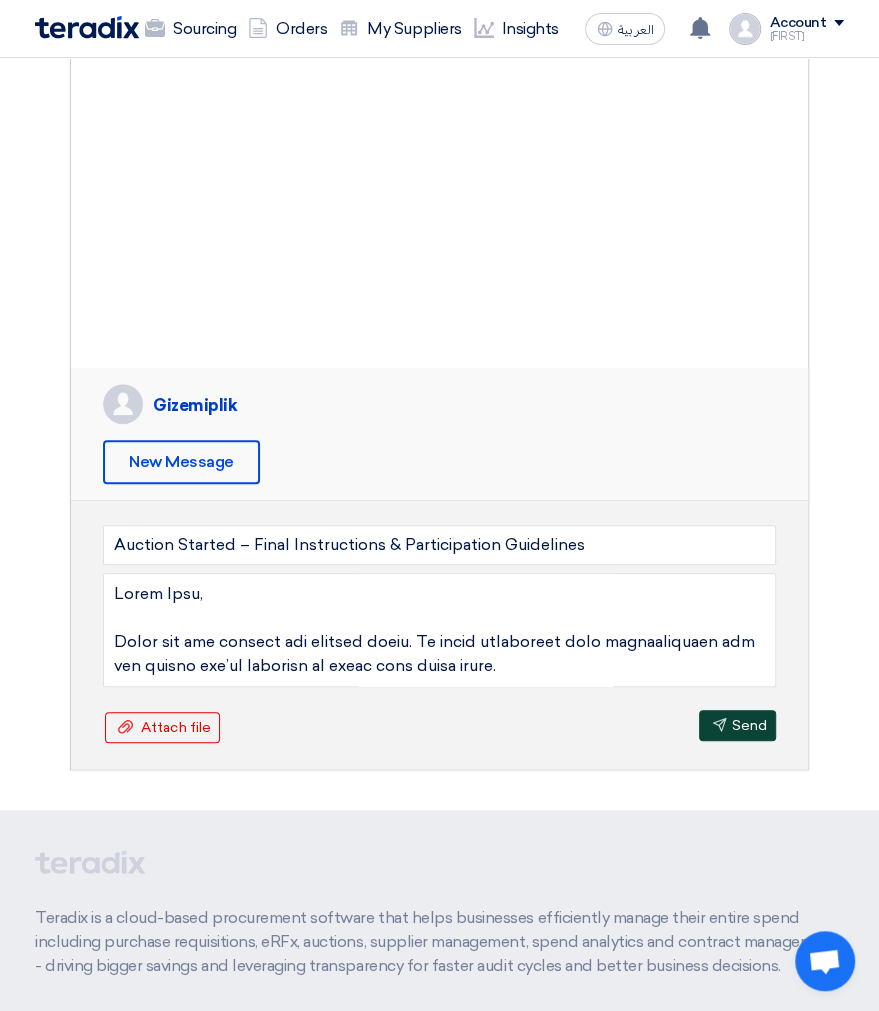 click on "Send
Send" at bounding box center (737, 725) 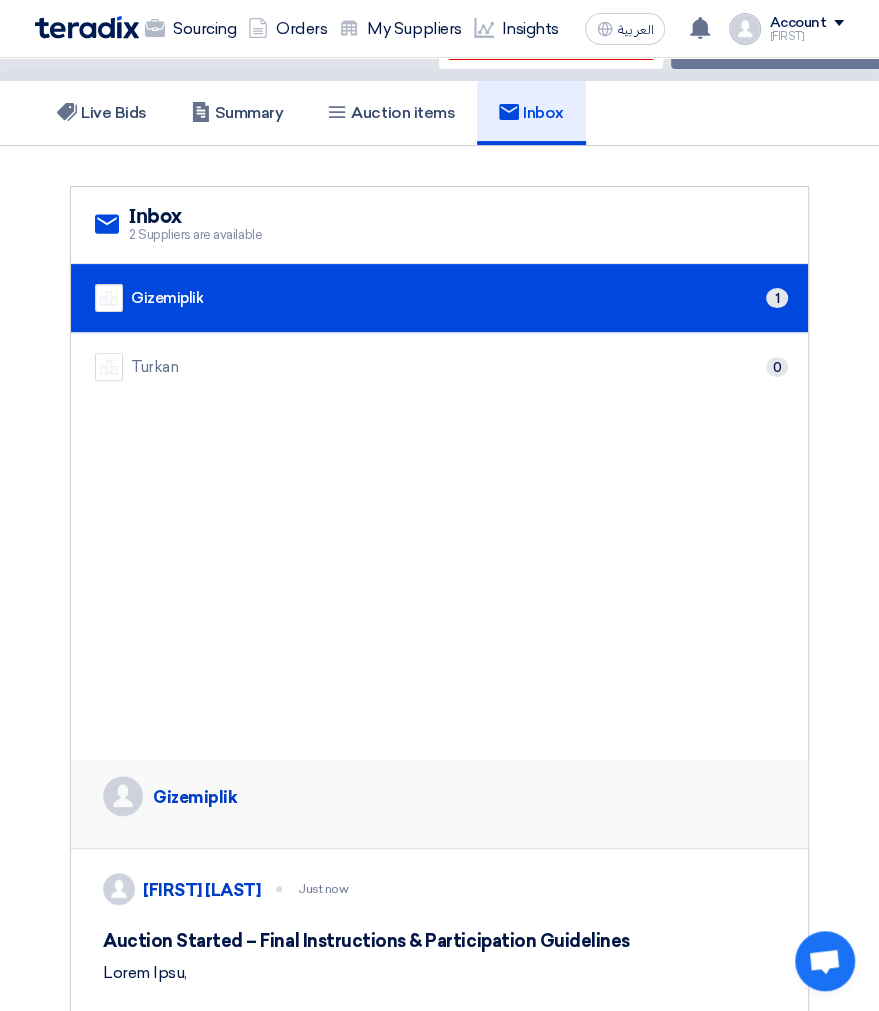 scroll, scrollTop: 0, scrollLeft: 0, axis: both 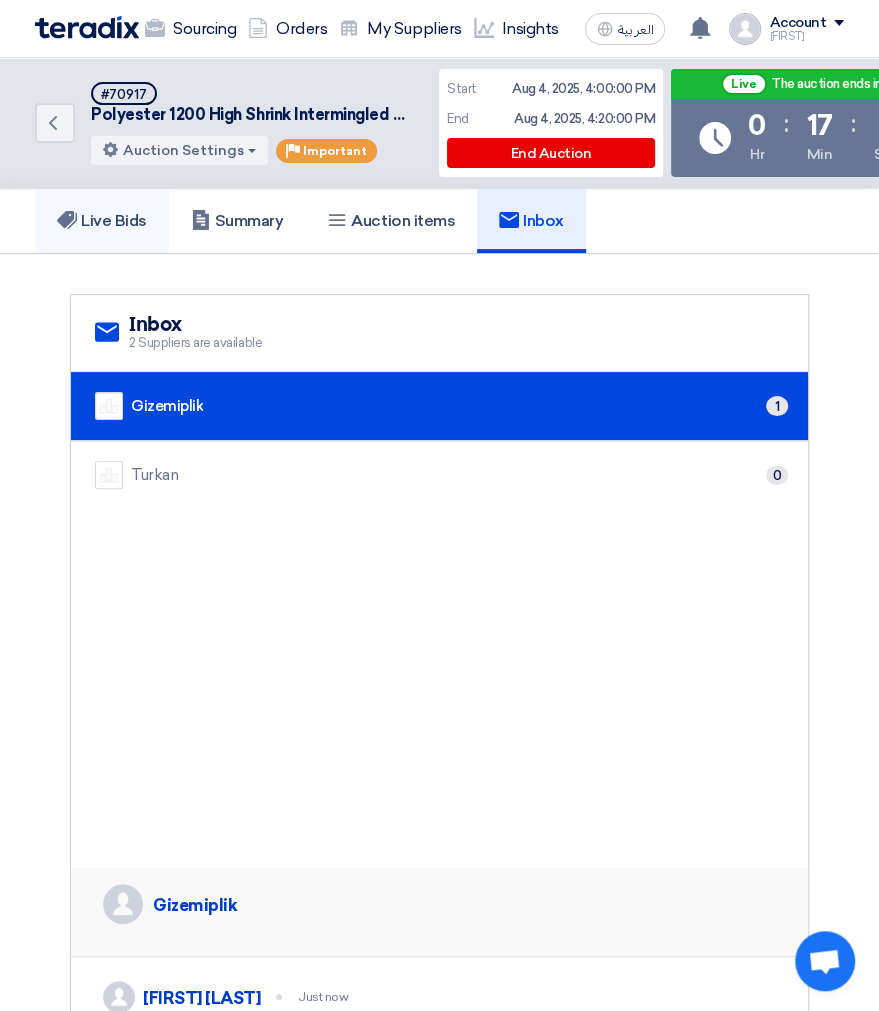 click on "Live Bids" 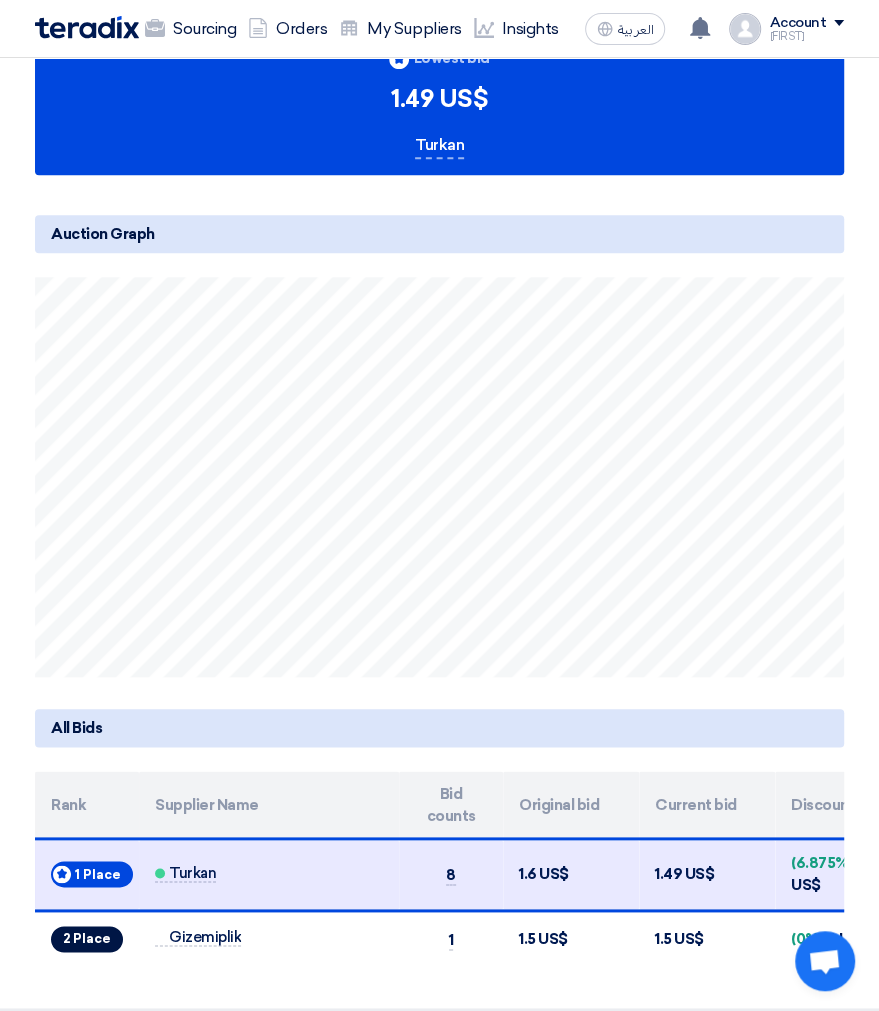 scroll, scrollTop: 625, scrollLeft: 0, axis: vertical 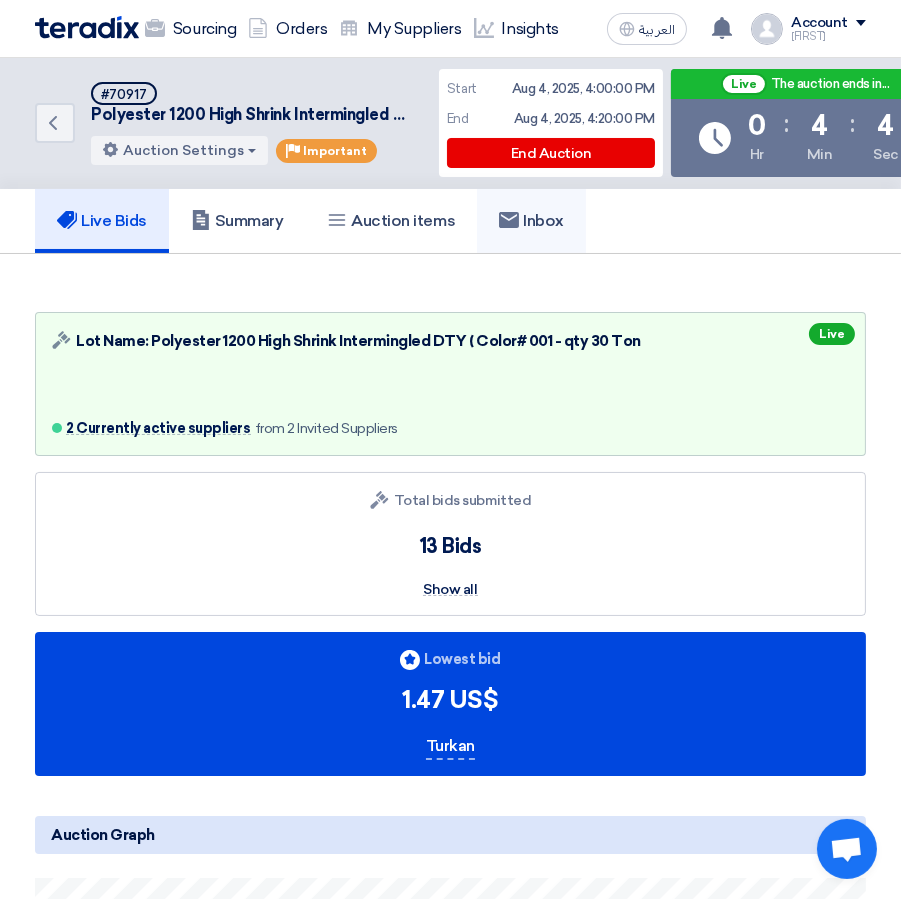 click on "Inbox" 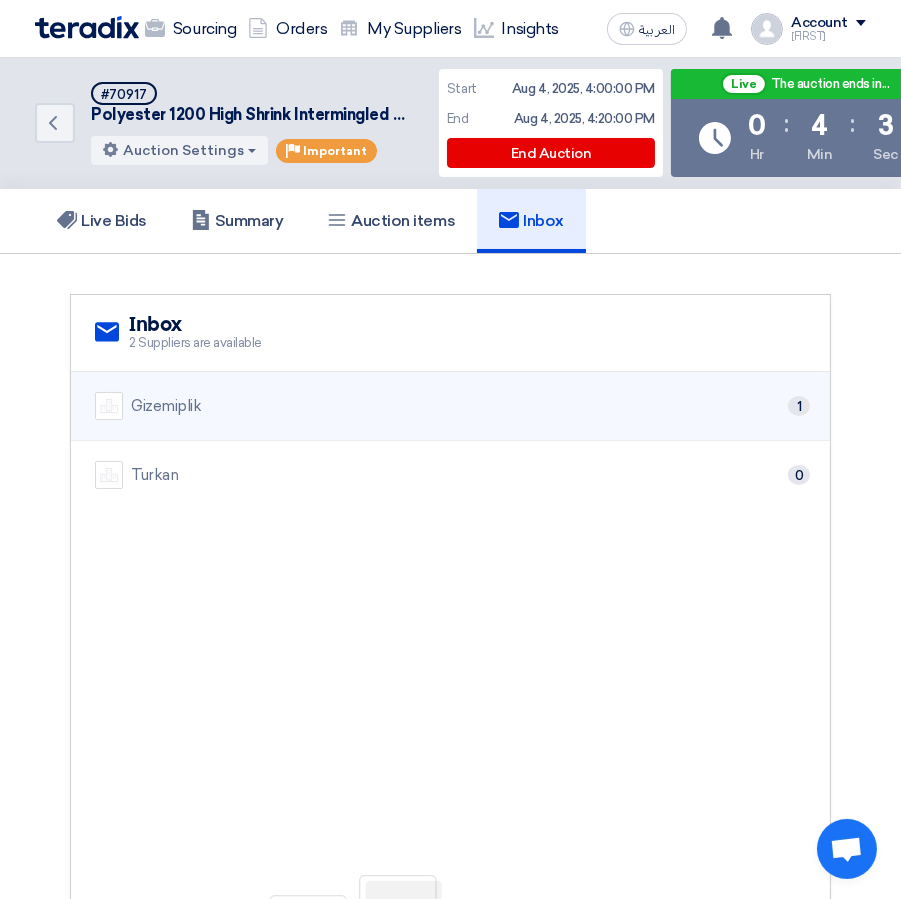 click on "Gizemiplik
1" at bounding box center (450, 406) 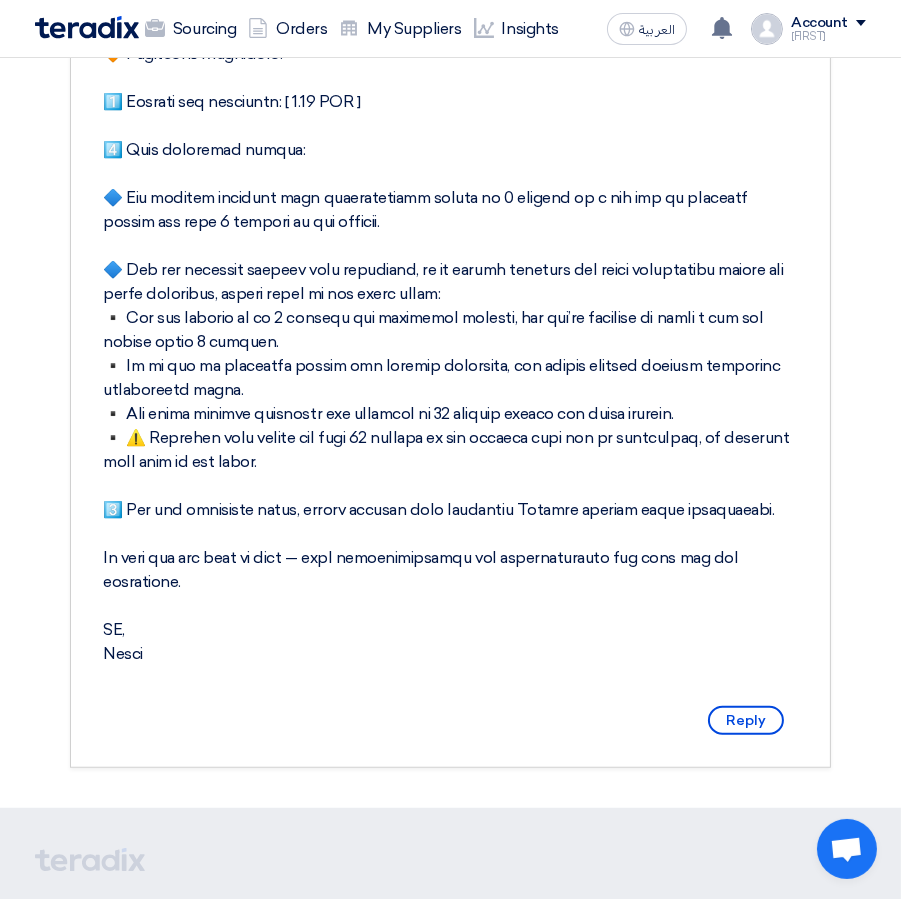 scroll, scrollTop: 1555, scrollLeft: 0, axis: vertical 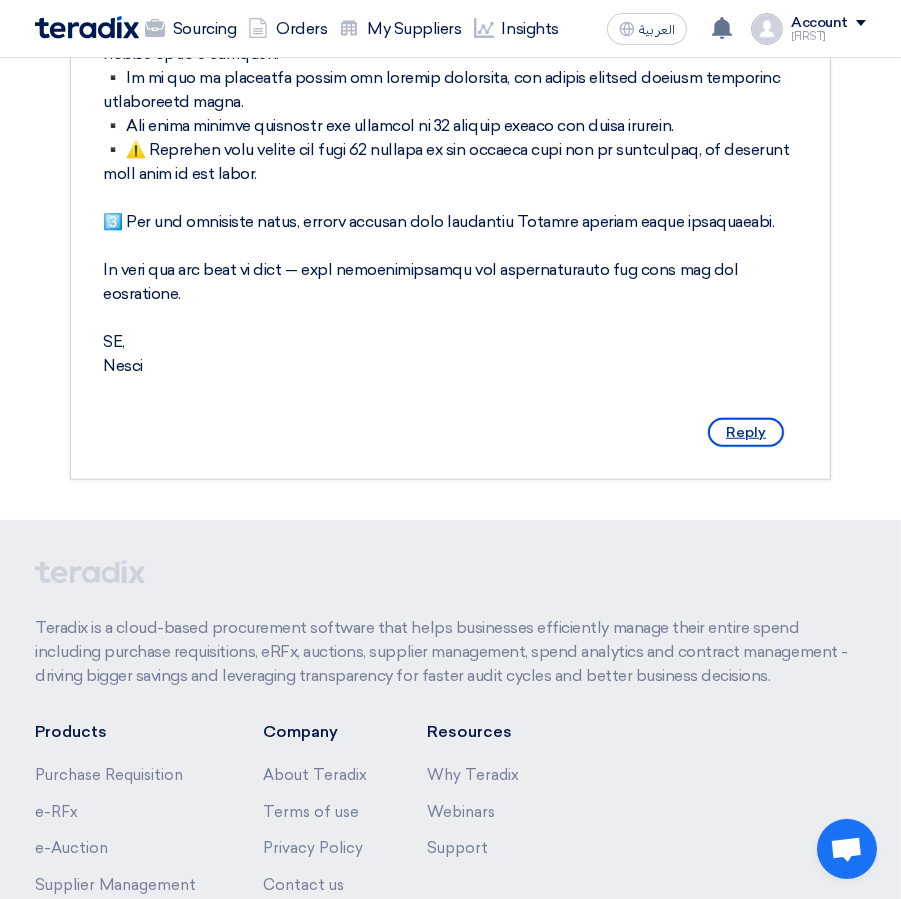 click on "Reply" at bounding box center [746, 432] 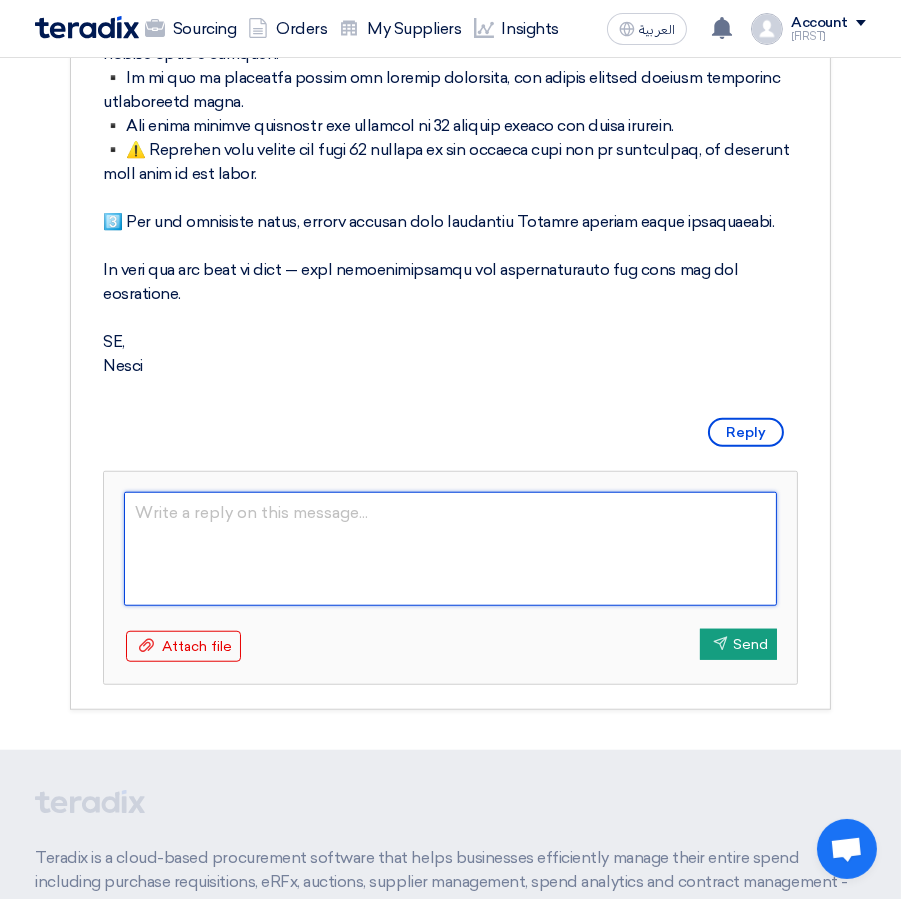 click at bounding box center (450, 549) 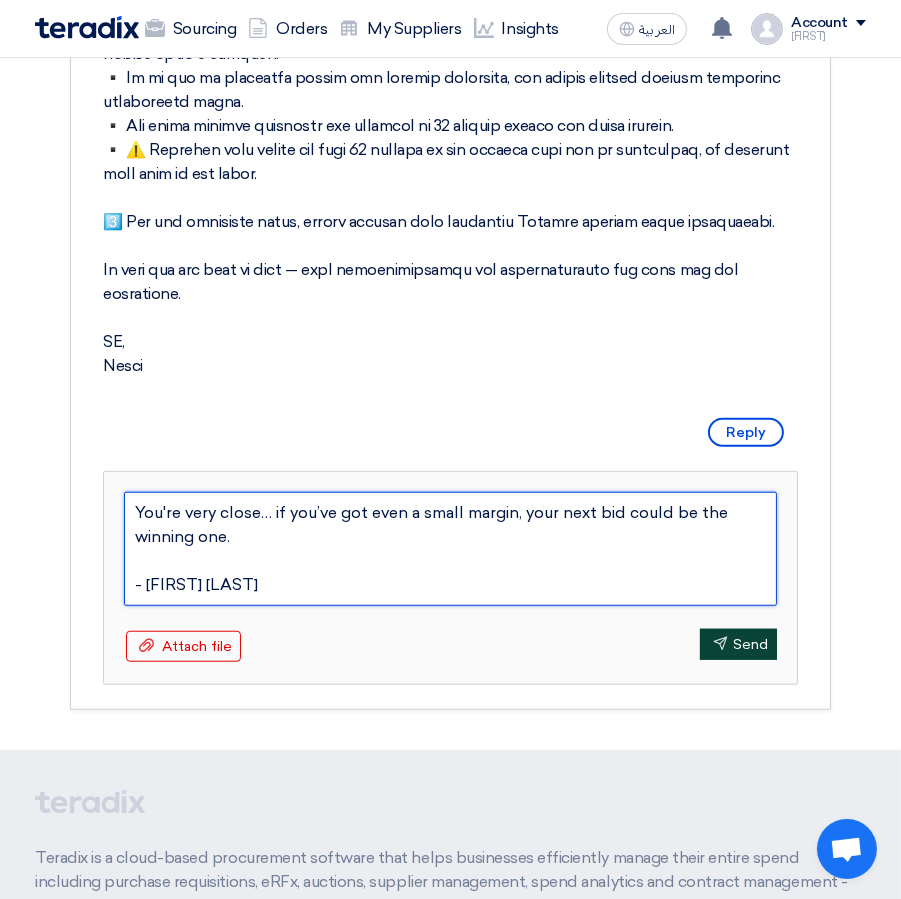 type on "You're very close… if you’ve got even a small margin, your next bid could be the winning one.
- Osama" 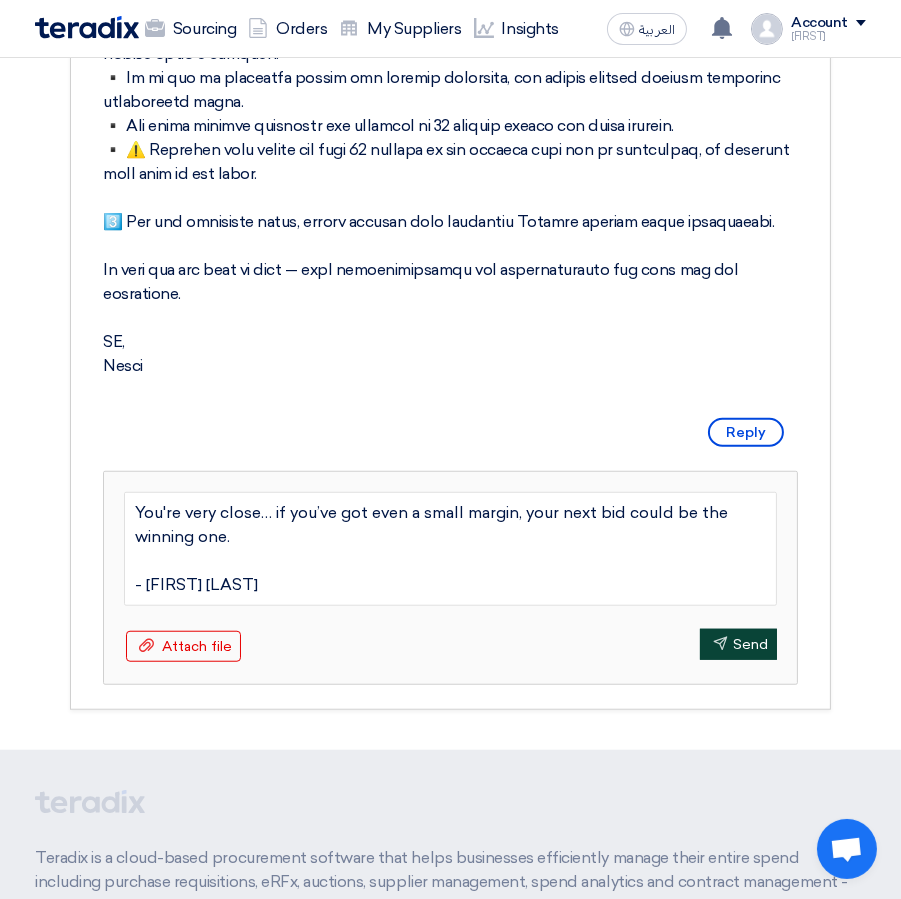 click 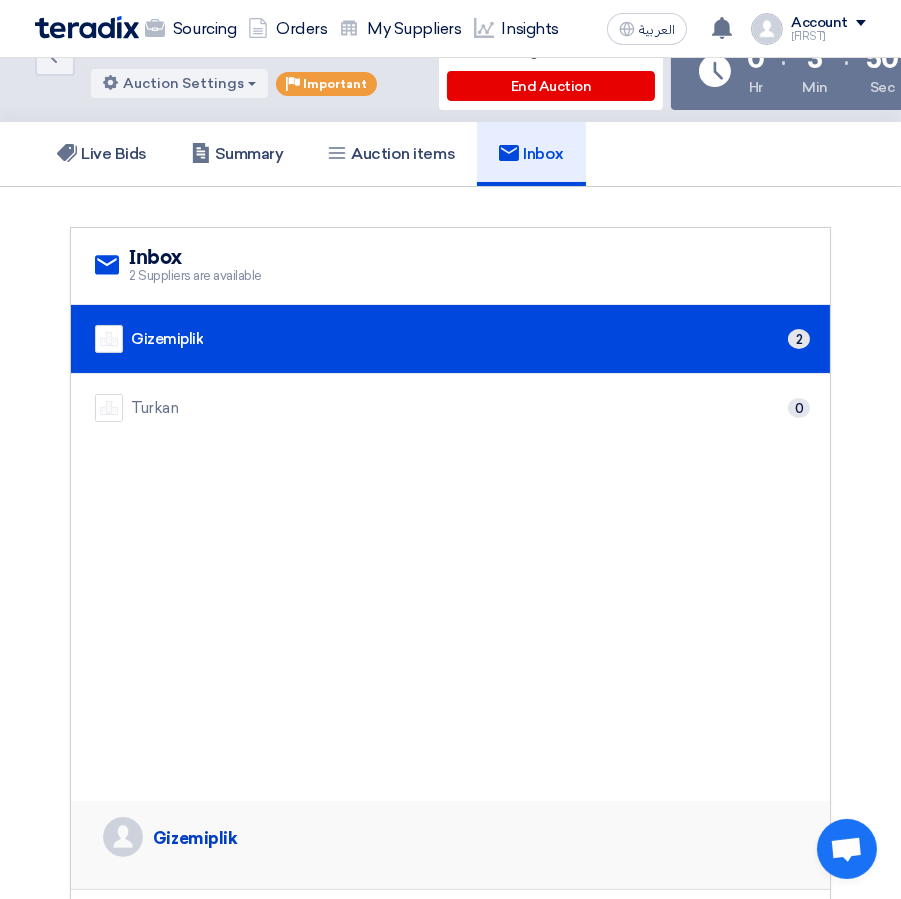 scroll, scrollTop: 0, scrollLeft: 0, axis: both 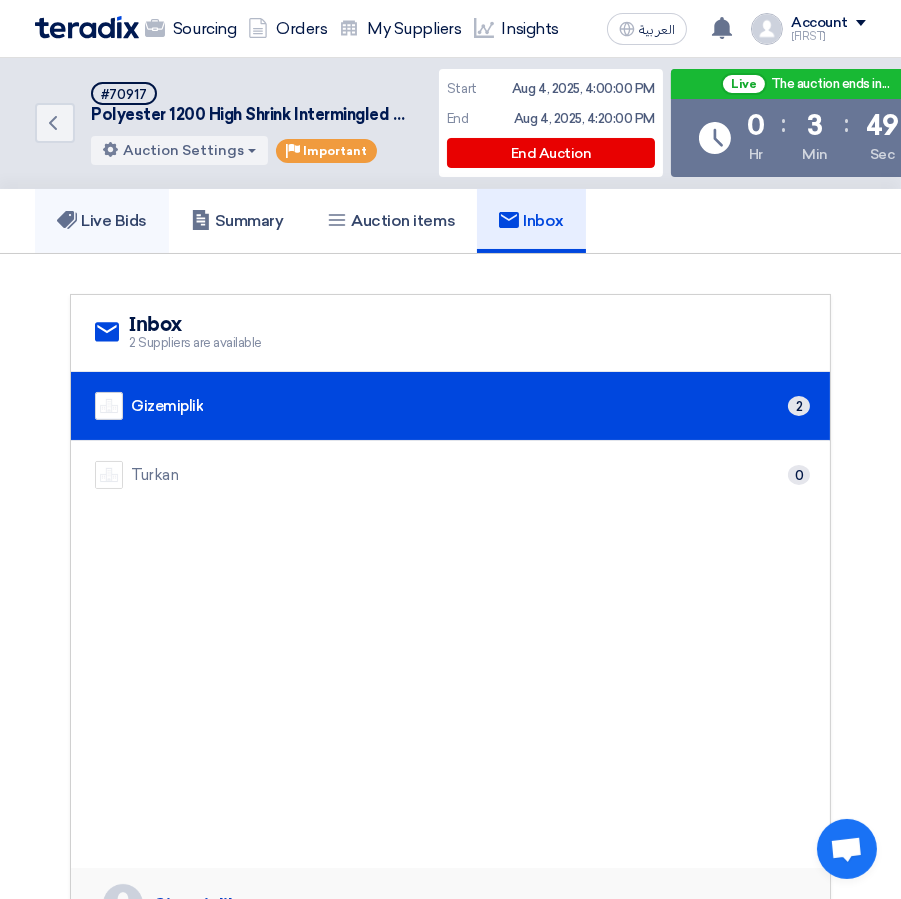 click on "Live Bids" 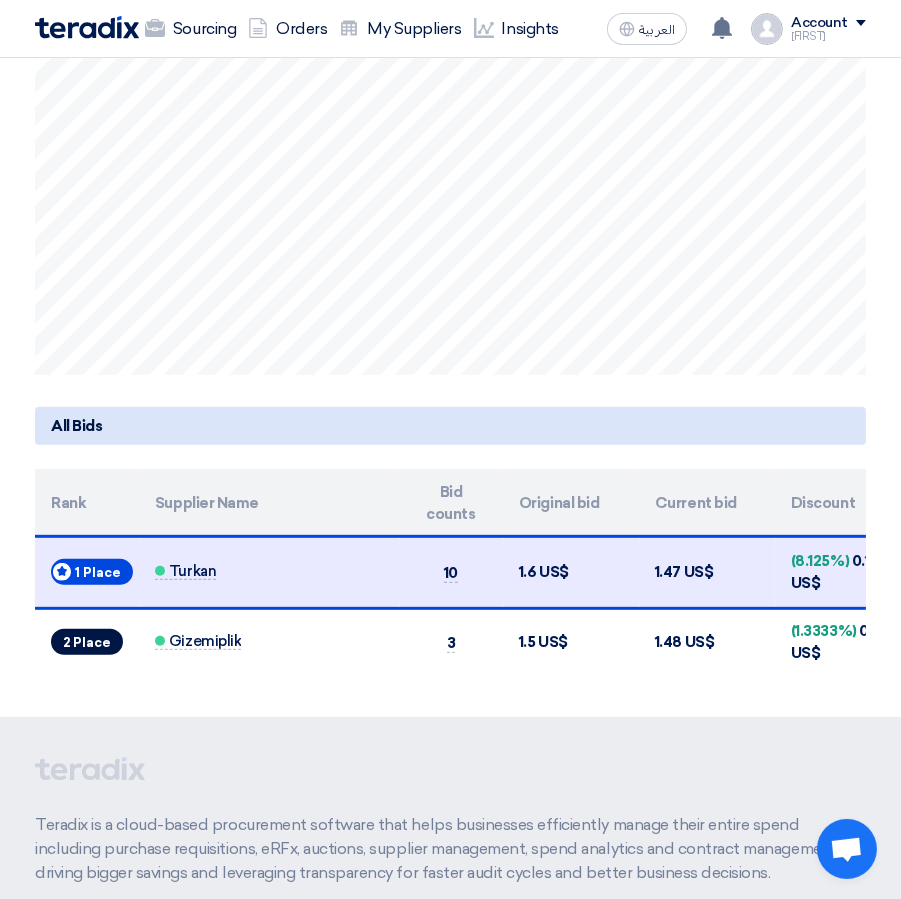 scroll, scrollTop: 1111, scrollLeft: 0, axis: vertical 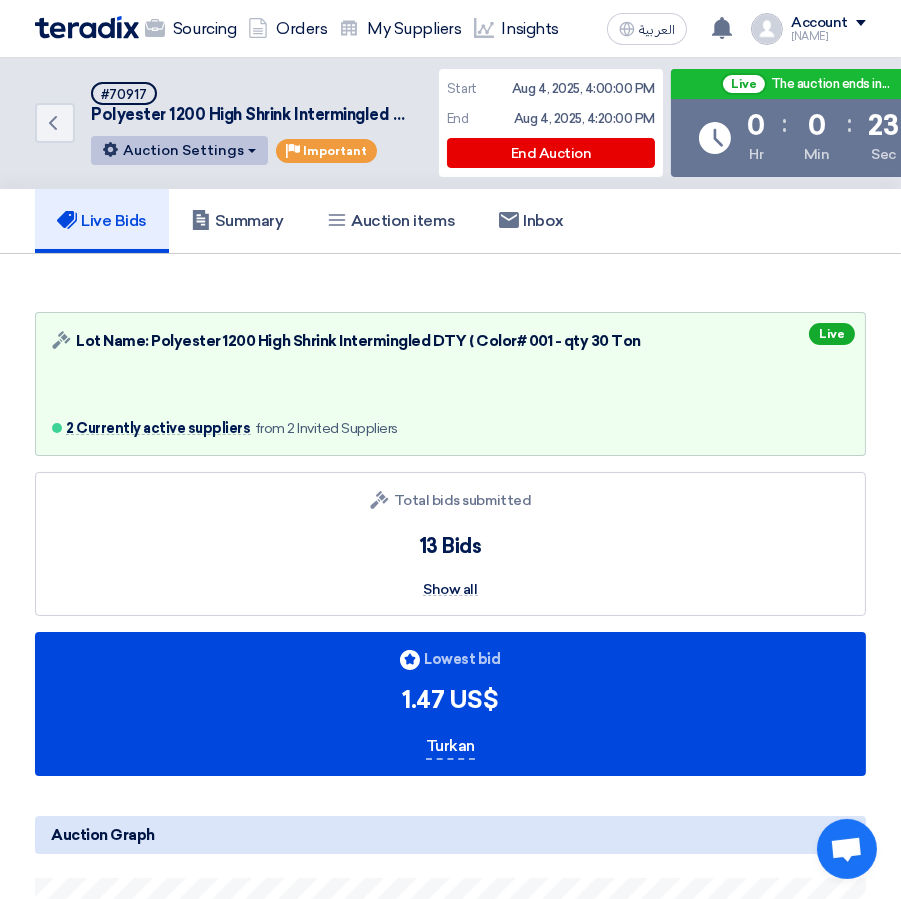 click on "Auction Settings" at bounding box center (179, 150) 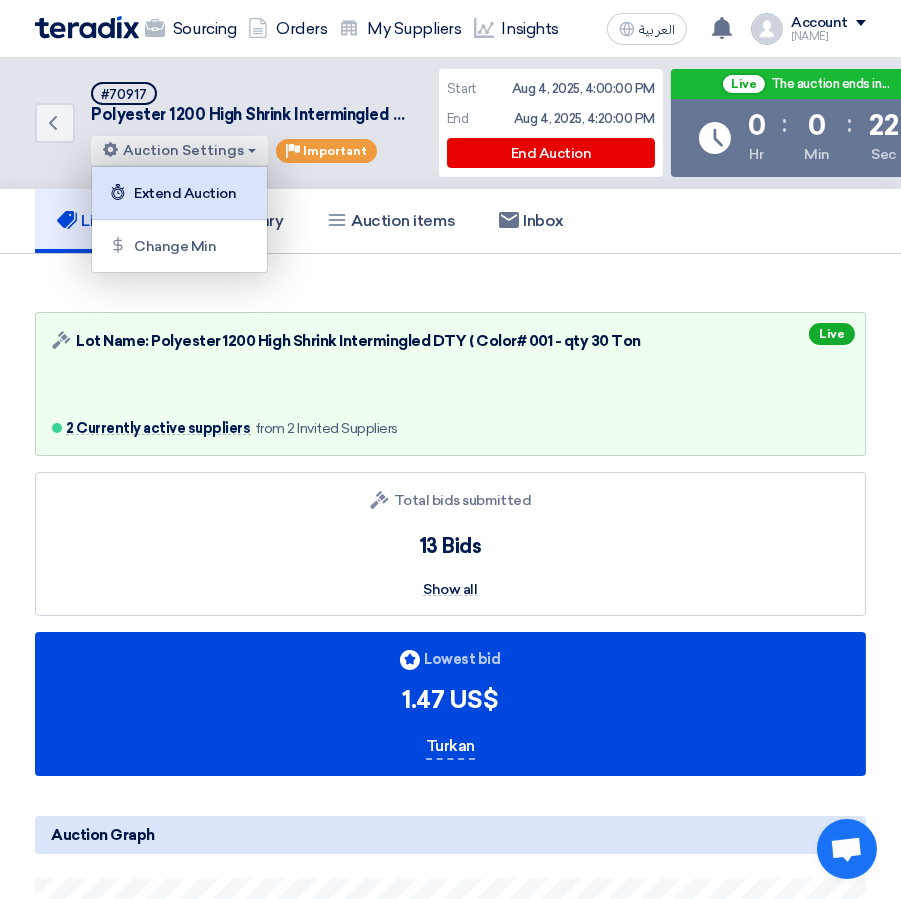 click on "Extend Auction" 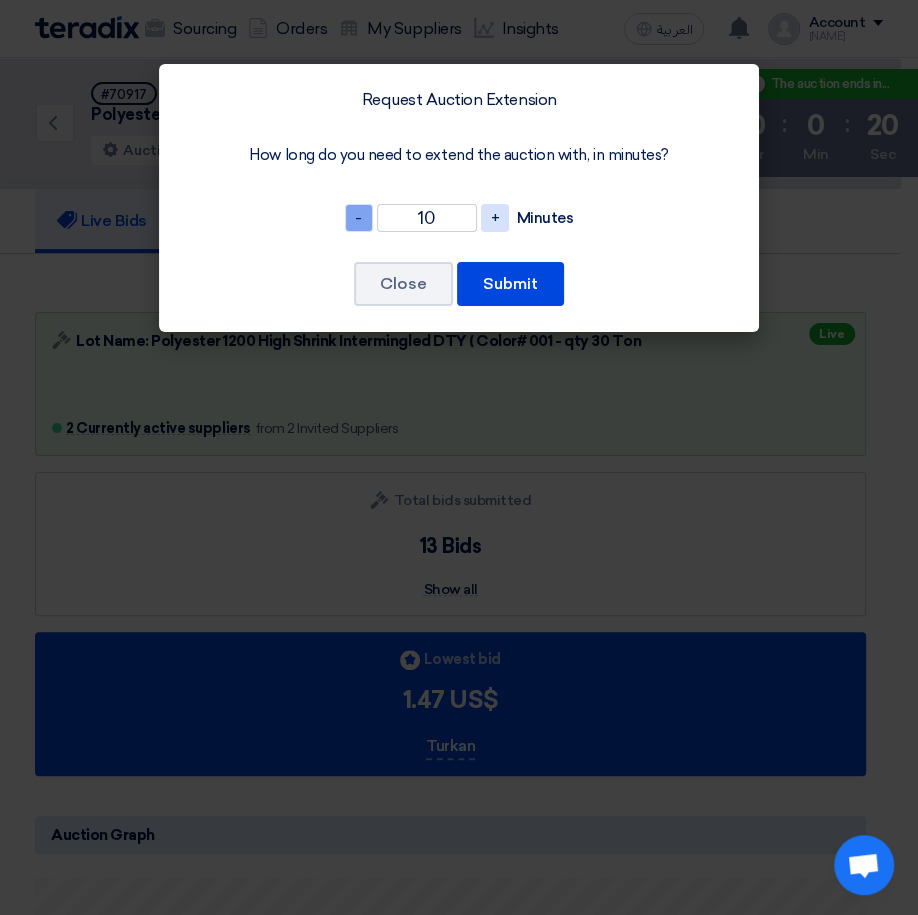 click on "-" 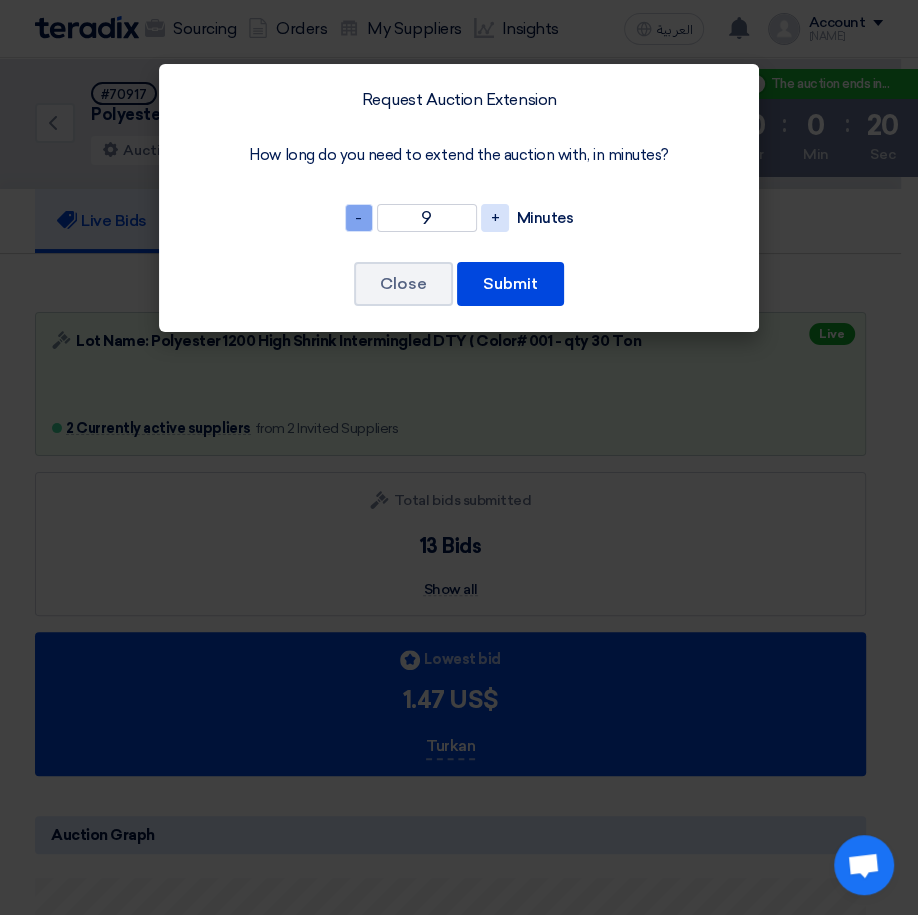 click on "-" 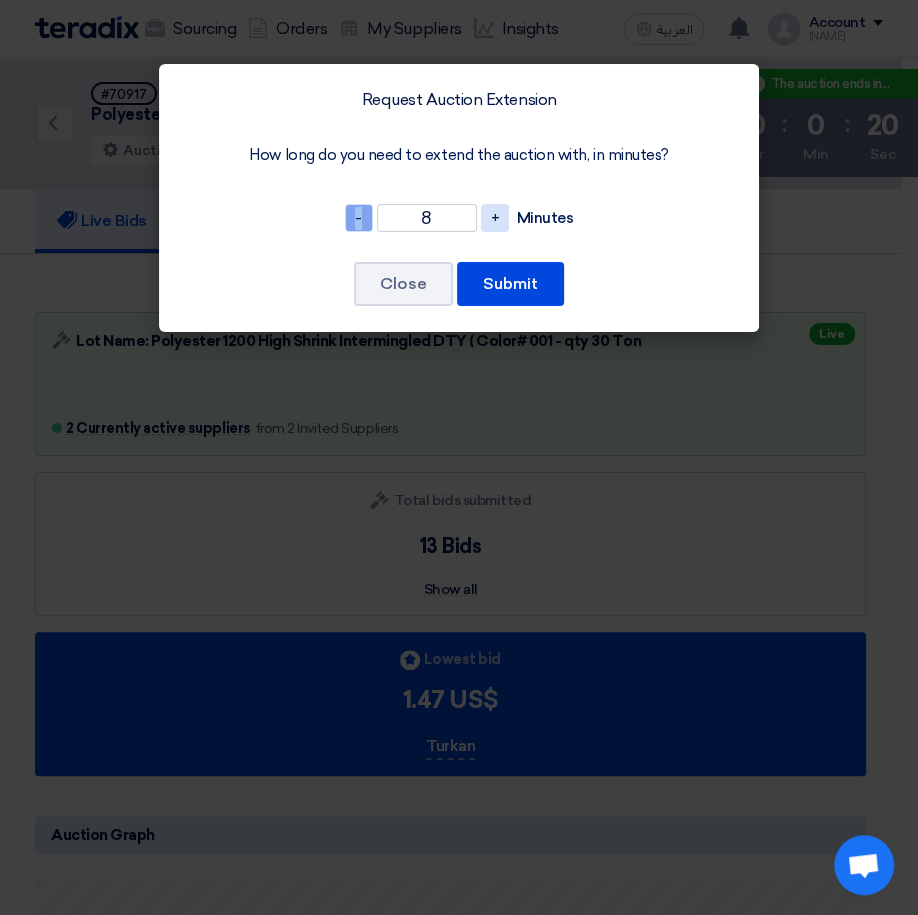 click on "-" 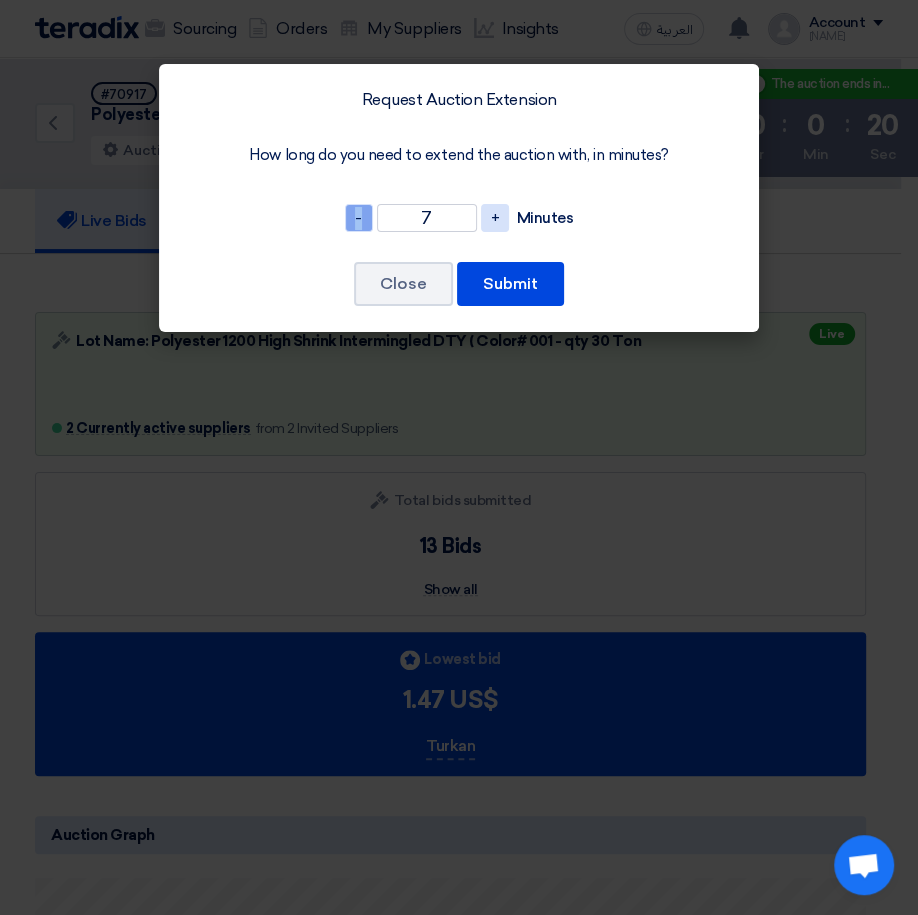 click on "-" 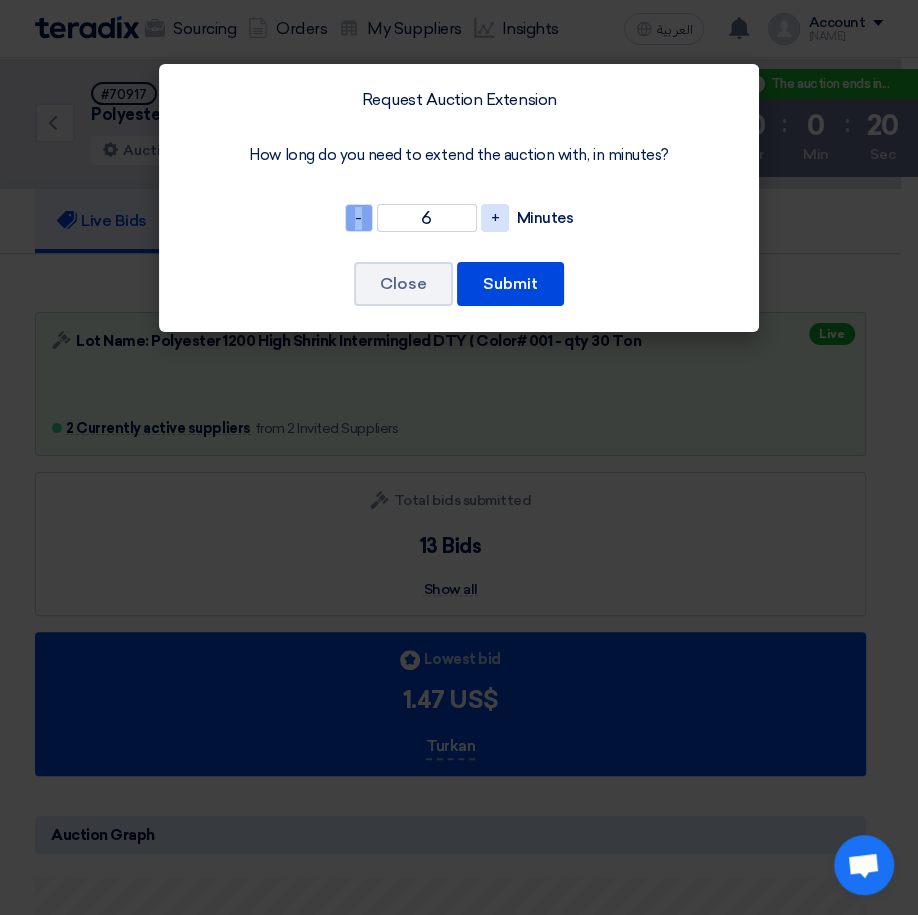 click on "-" 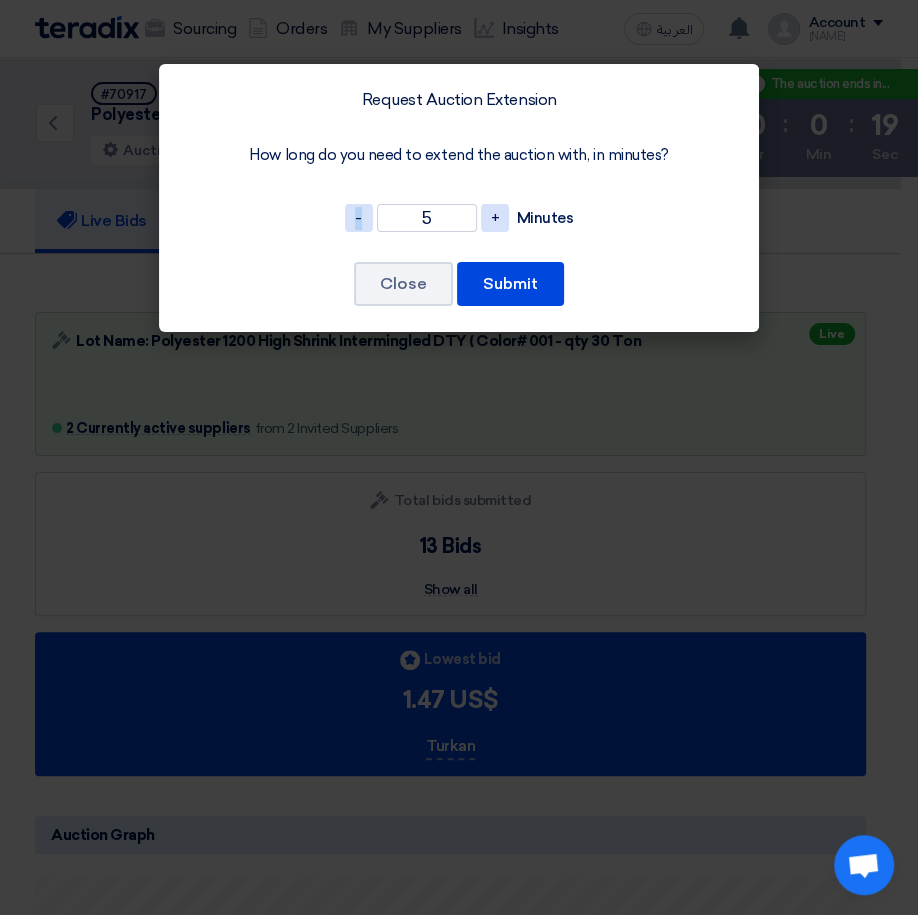 click on "-
5
+
Minutes" 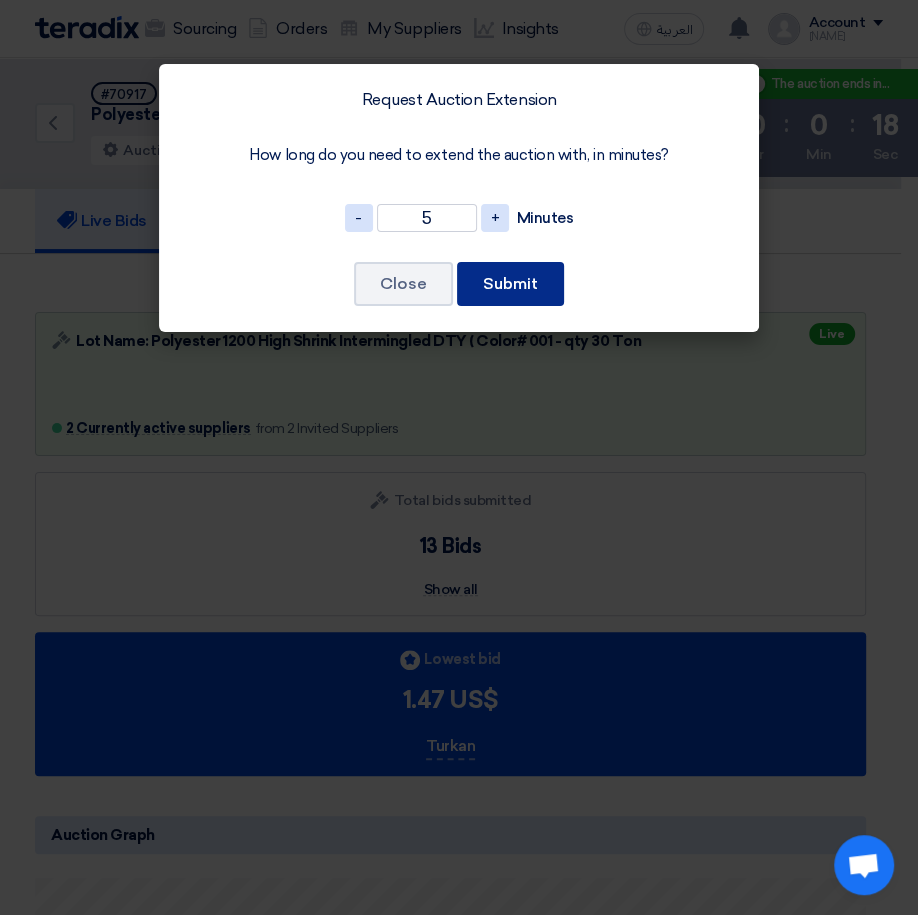click on "Submit" 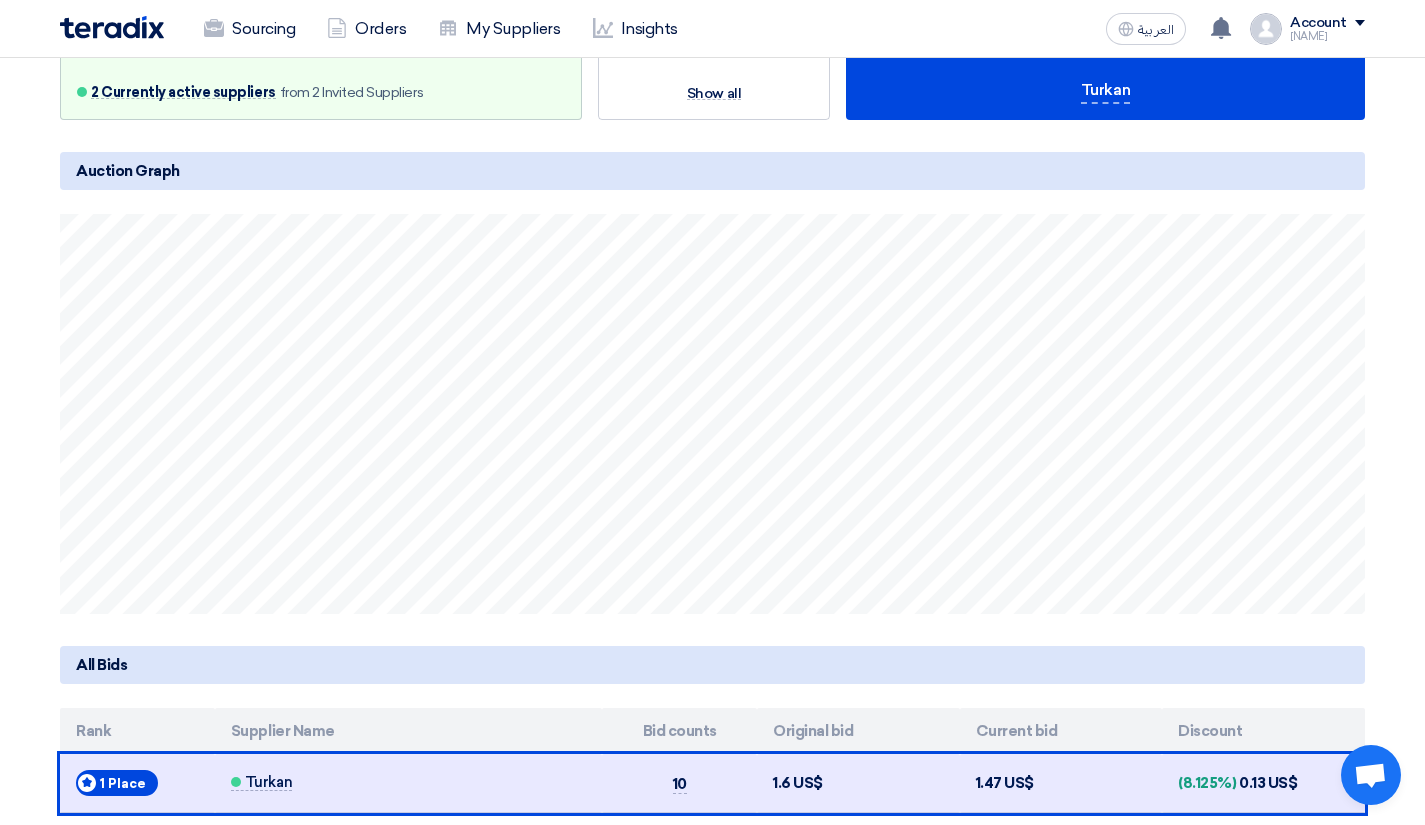 scroll, scrollTop: 433, scrollLeft: 0, axis: vertical 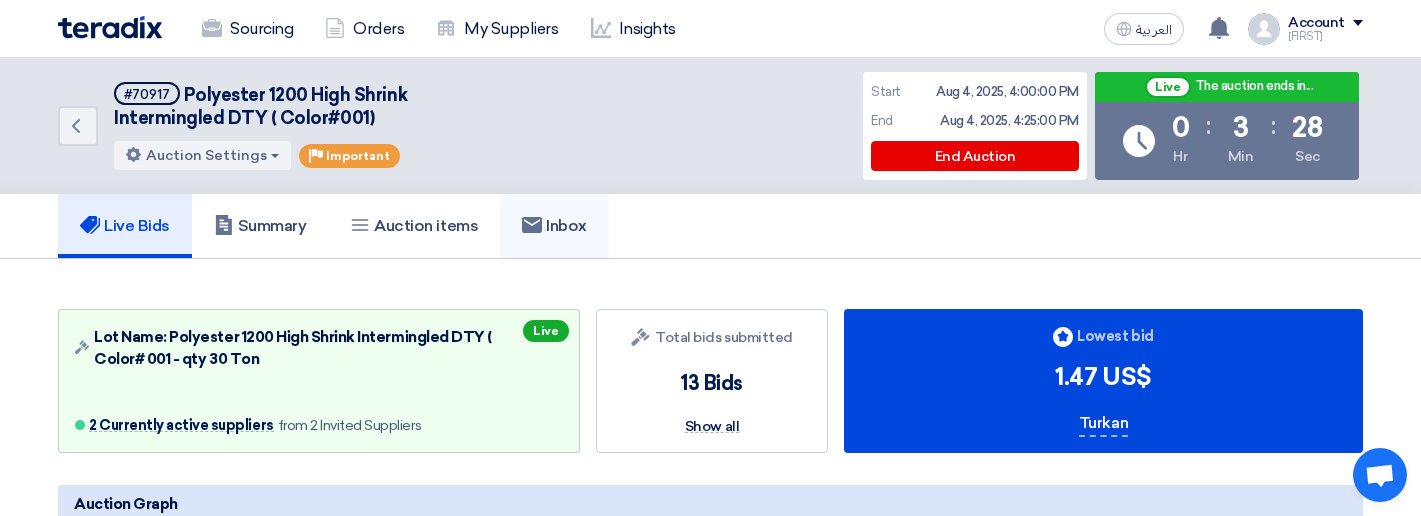 click on "Inbox" 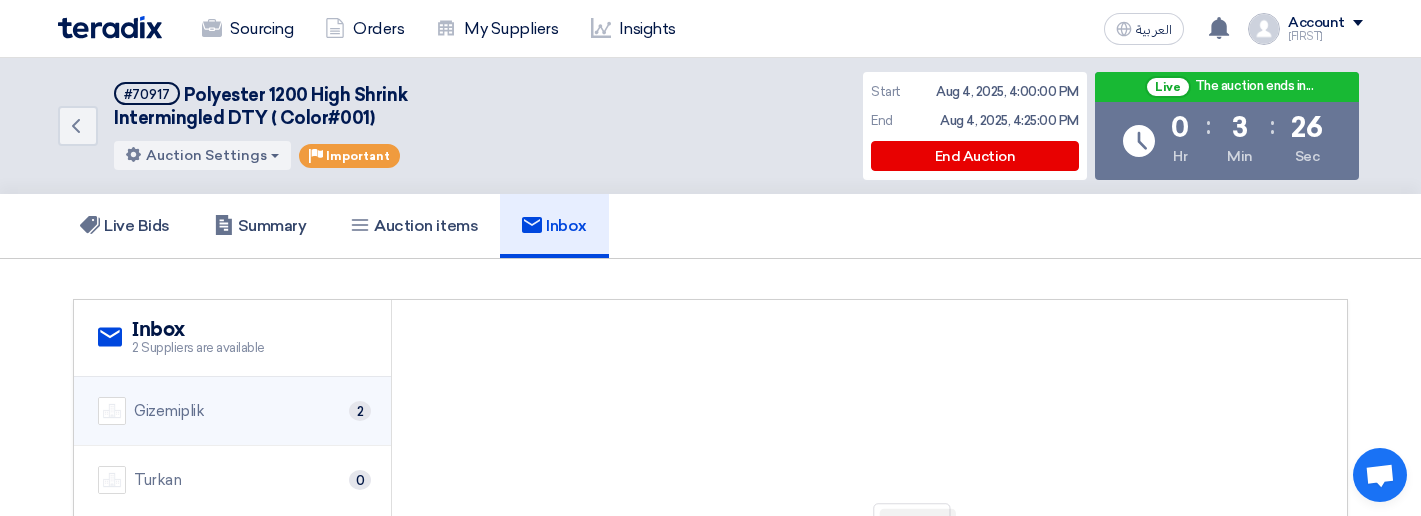 click on "Gizemiplik
2" at bounding box center [232, 411] 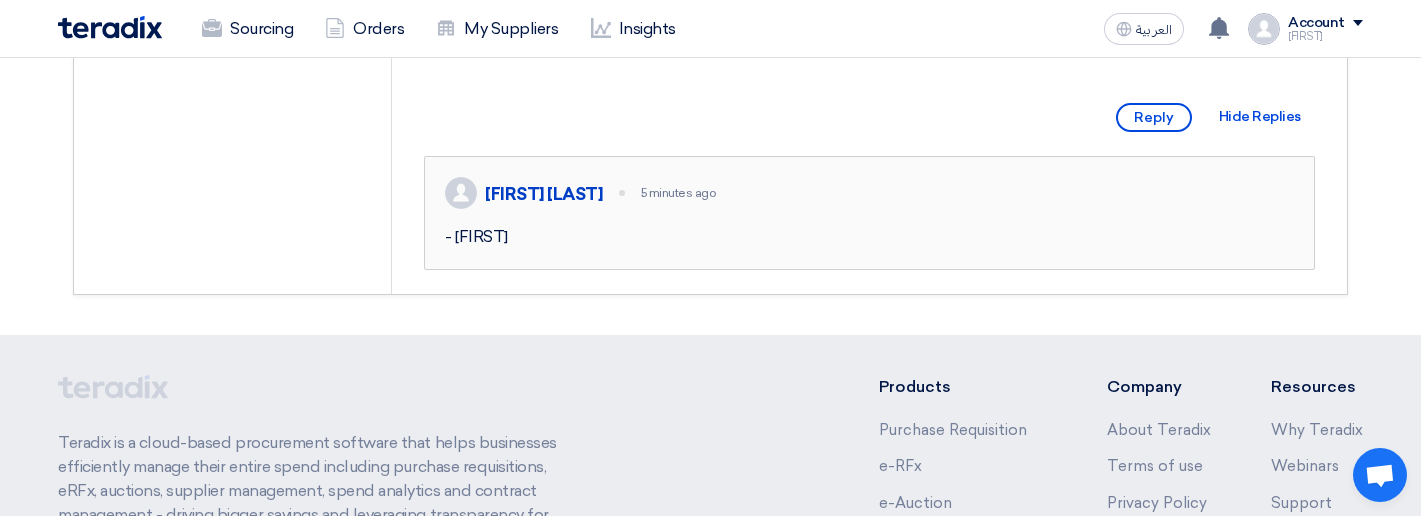 scroll, scrollTop: 1200, scrollLeft: 0, axis: vertical 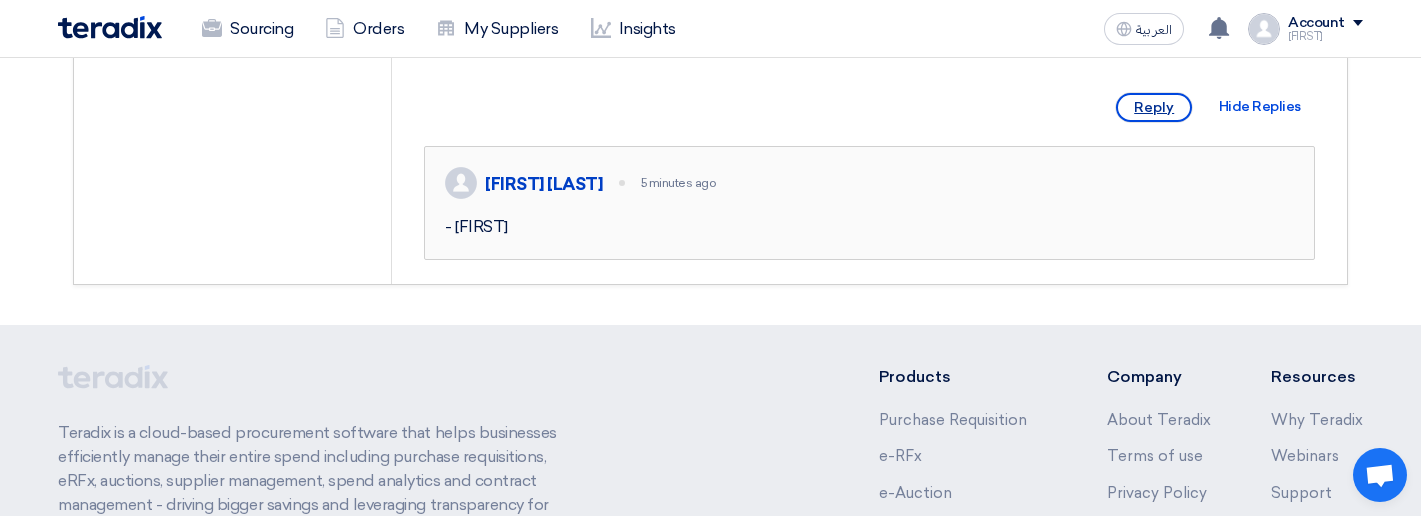 click on "Reply" at bounding box center [1154, 107] 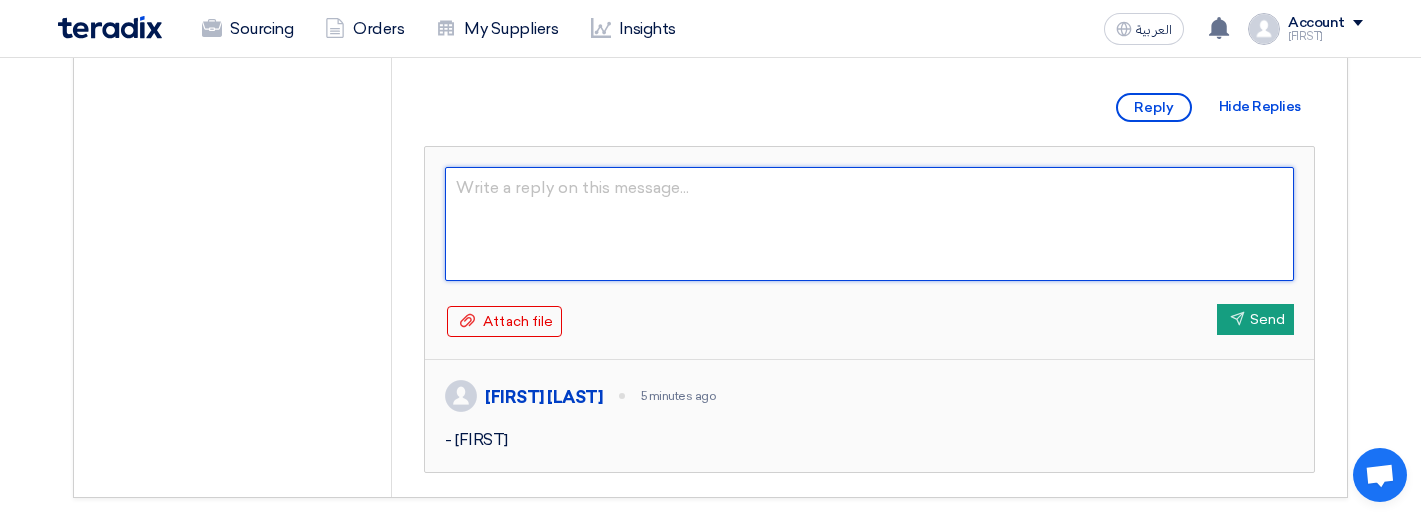 click at bounding box center [869, 224] 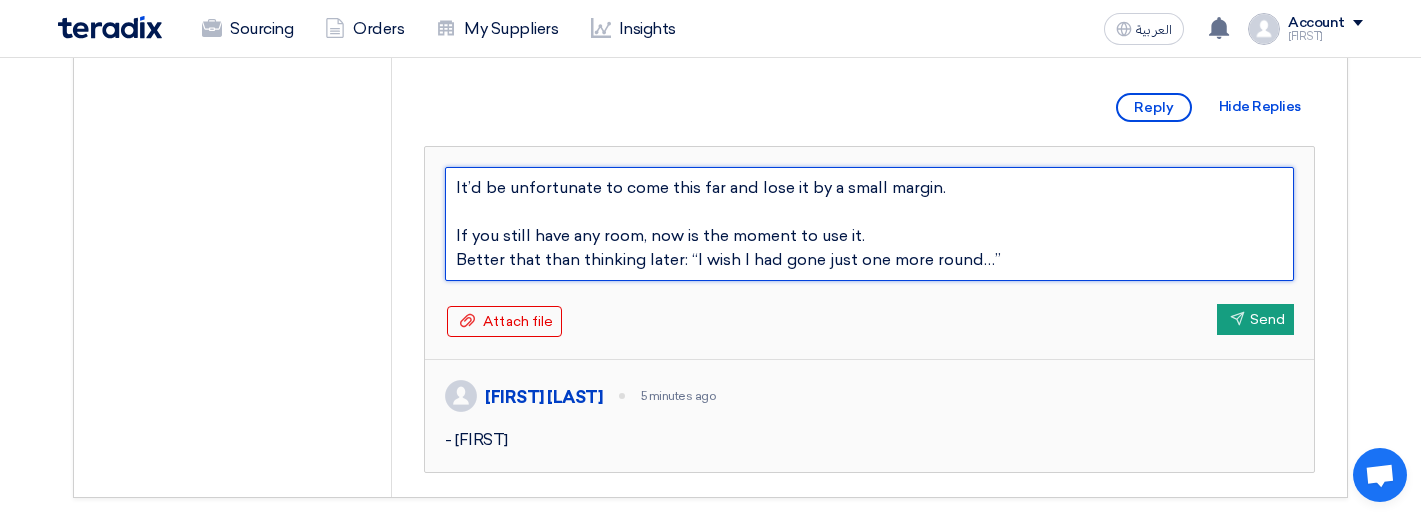 scroll, scrollTop: 37, scrollLeft: 0, axis: vertical 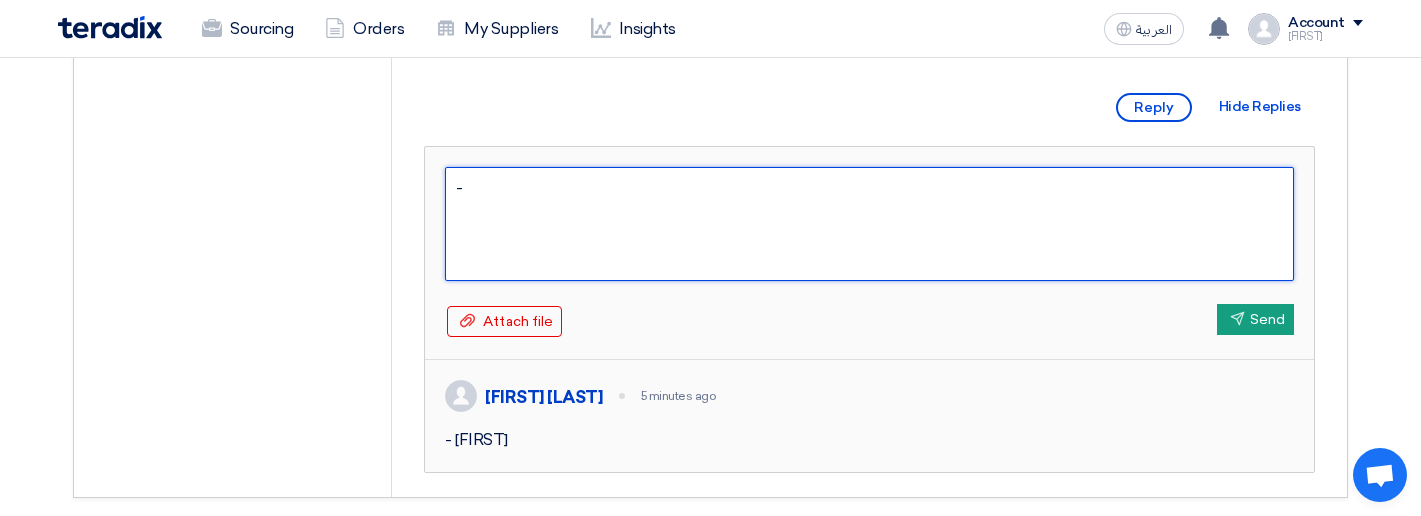 type on "It’d be unfortunate to come this far and lose it by a small margin.
If you still have any room, now is the moment to use it.
Better that than thinking later: “I wish I had gone just one more round…”
-" 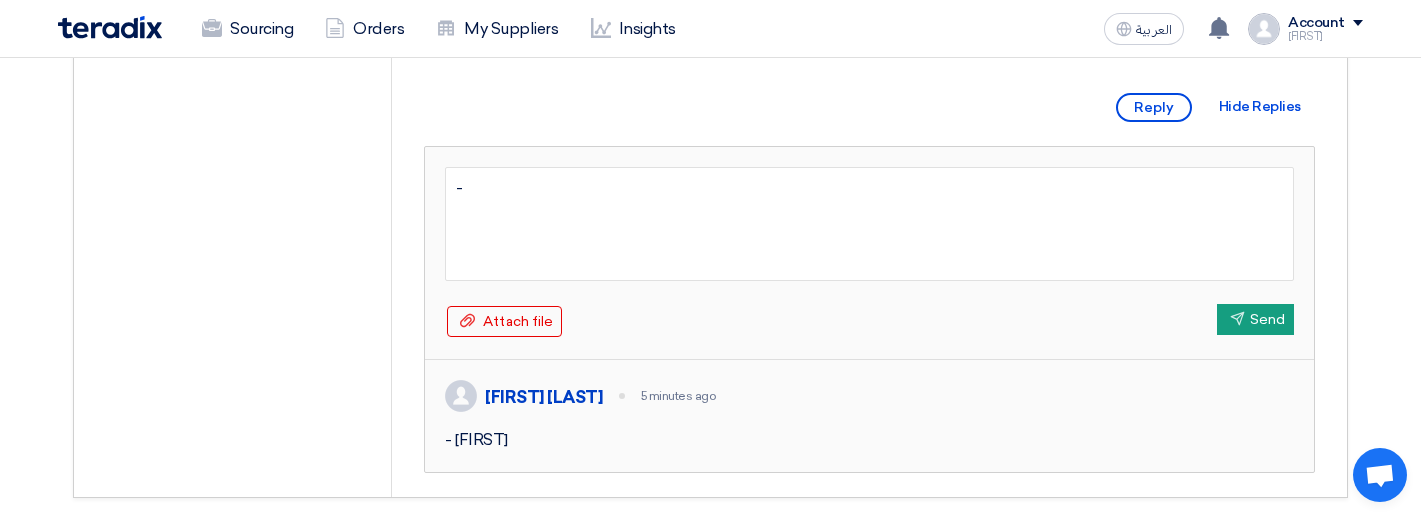 scroll, scrollTop: 48, scrollLeft: 0, axis: vertical 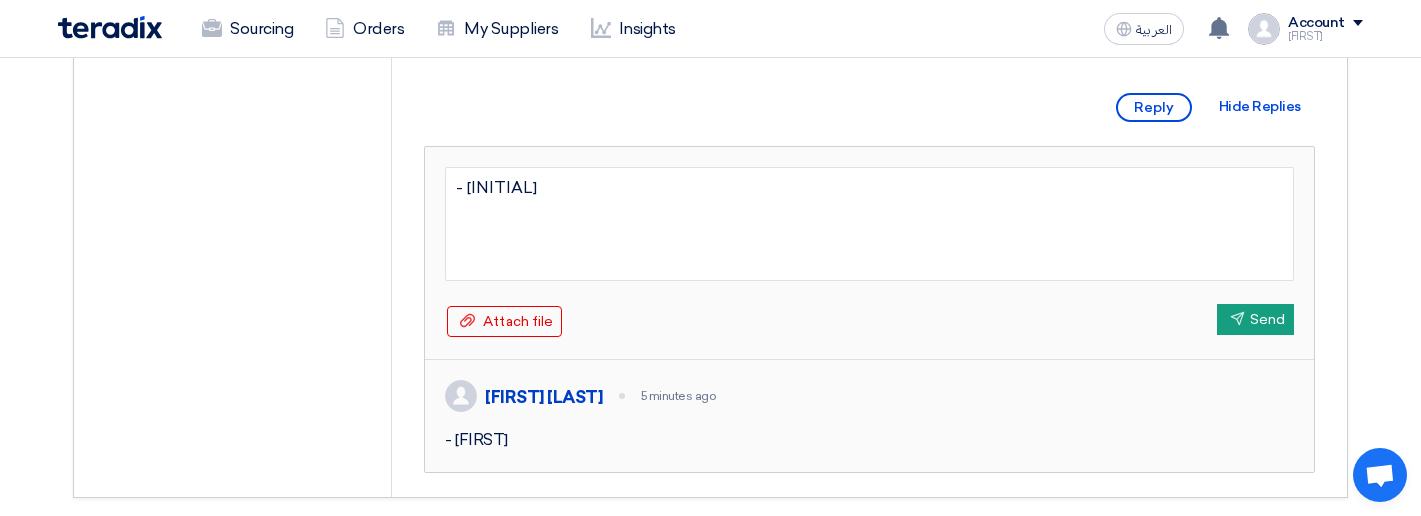 type on "It’d be unfortunate to come this far and lose it by a small margin.
If you still have any room, now is the moment to use it.
Better that than thinking later: “I wish I had gone just one more round…”
- [NAME]" 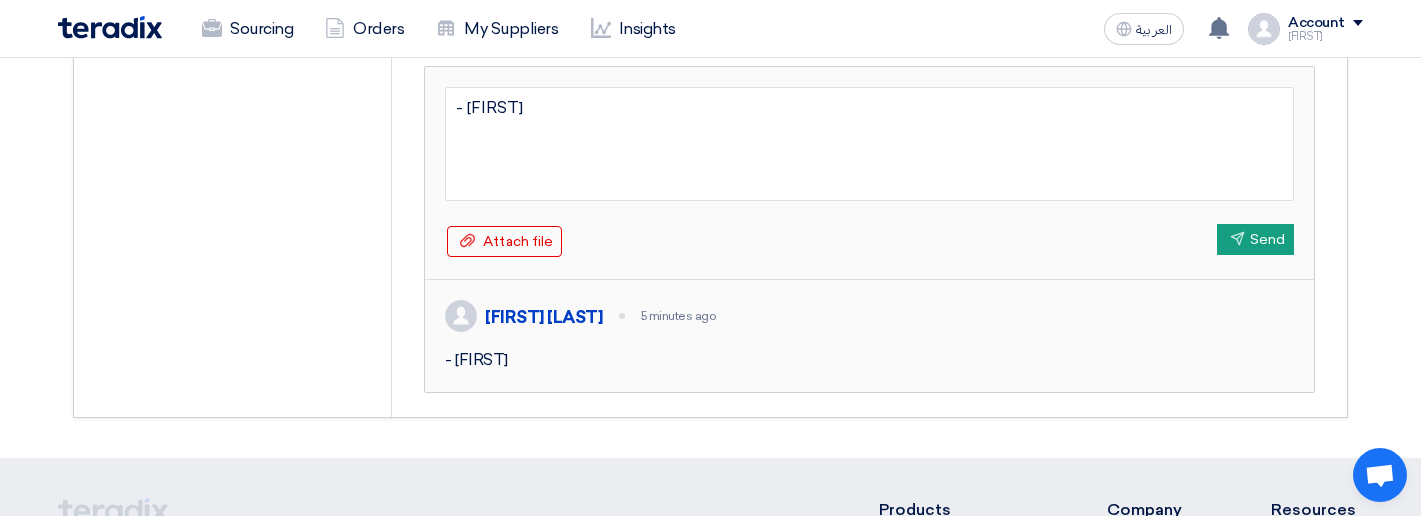 scroll, scrollTop: 1300, scrollLeft: 0, axis: vertical 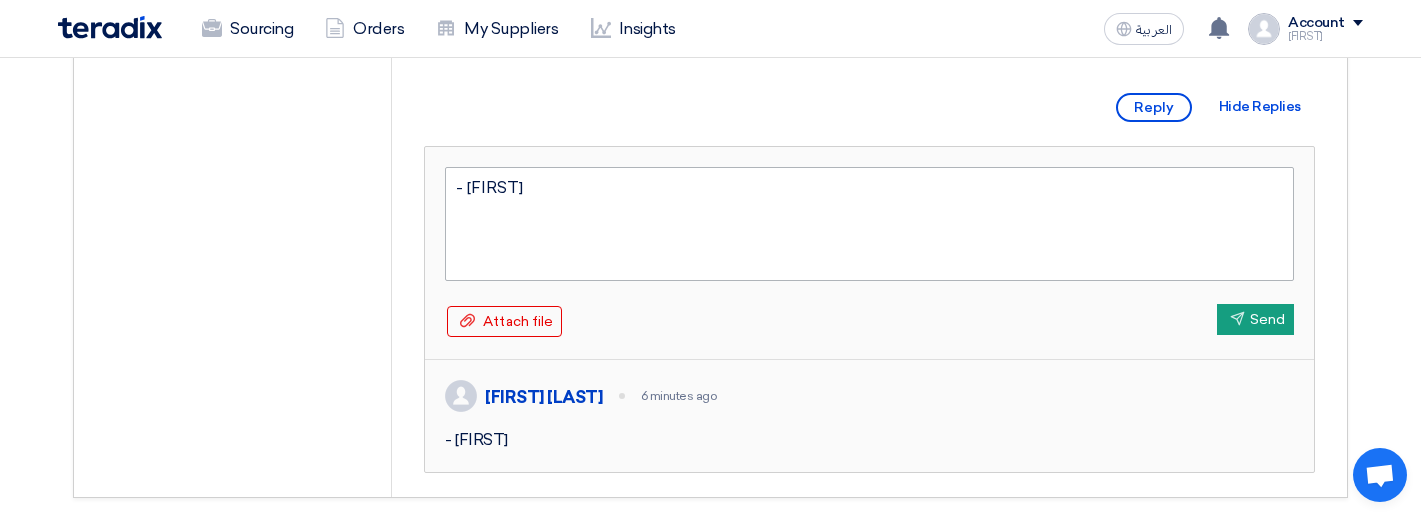 click on "It’d be unfortunate to come this far and lose it by a small margin.
If you still have any room, now is the moment to use it.
Better that than thinking later: “I wish I had gone just one more round…”
- [NAME]" at bounding box center (869, 224) 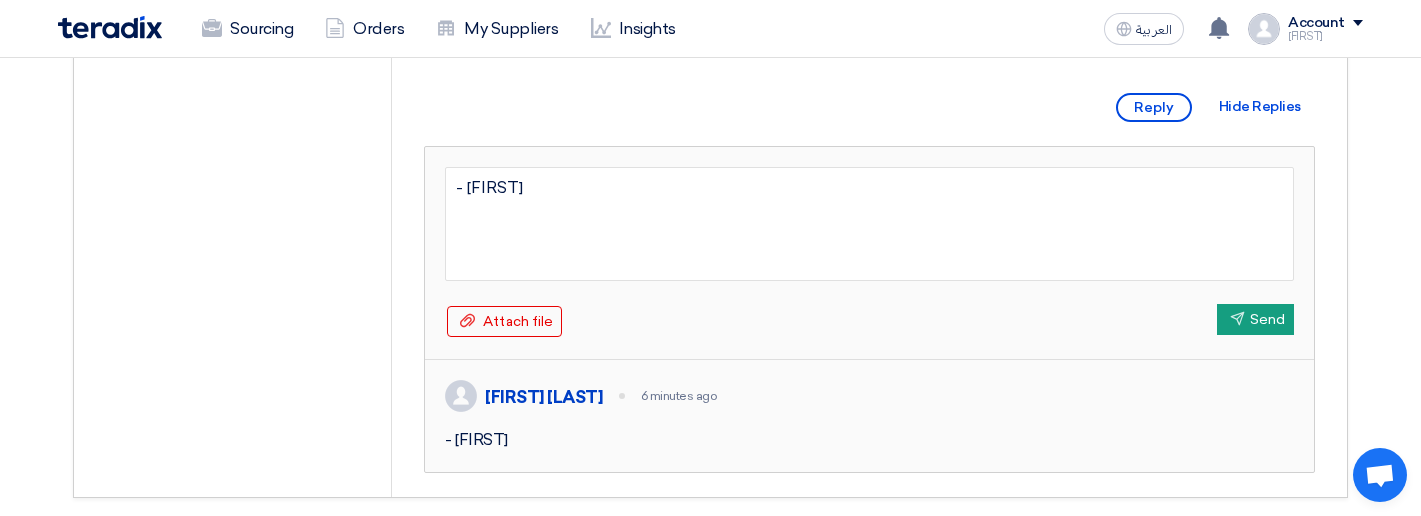 scroll, scrollTop: 48, scrollLeft: 0, axis: vertical 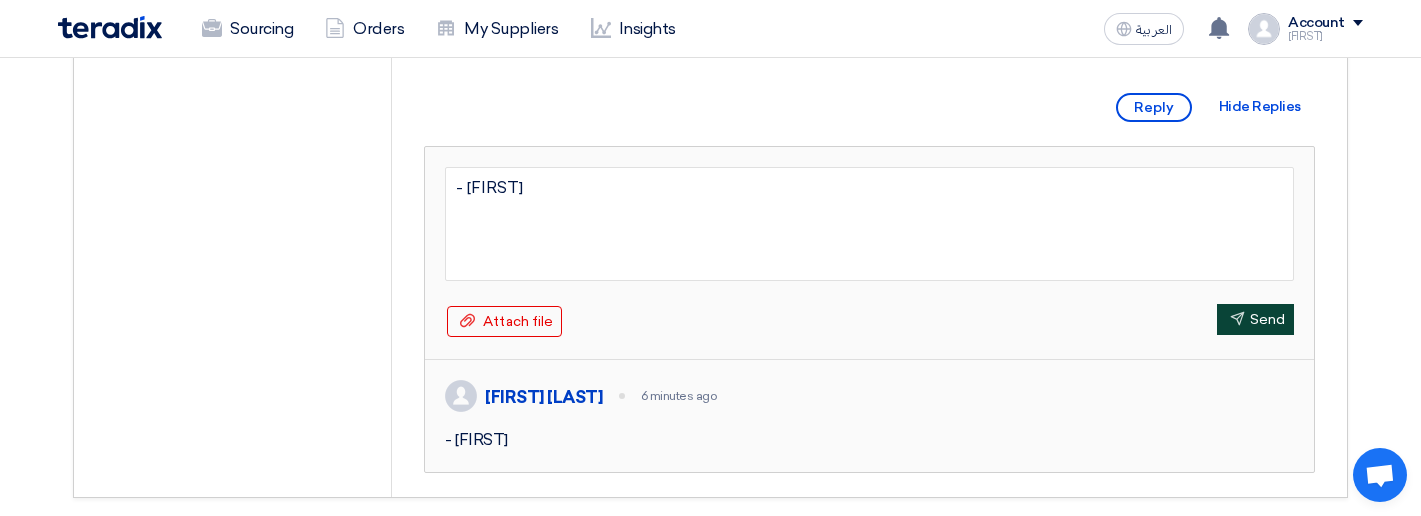 click on "Send
Send" at bounding box center (1255, 319) 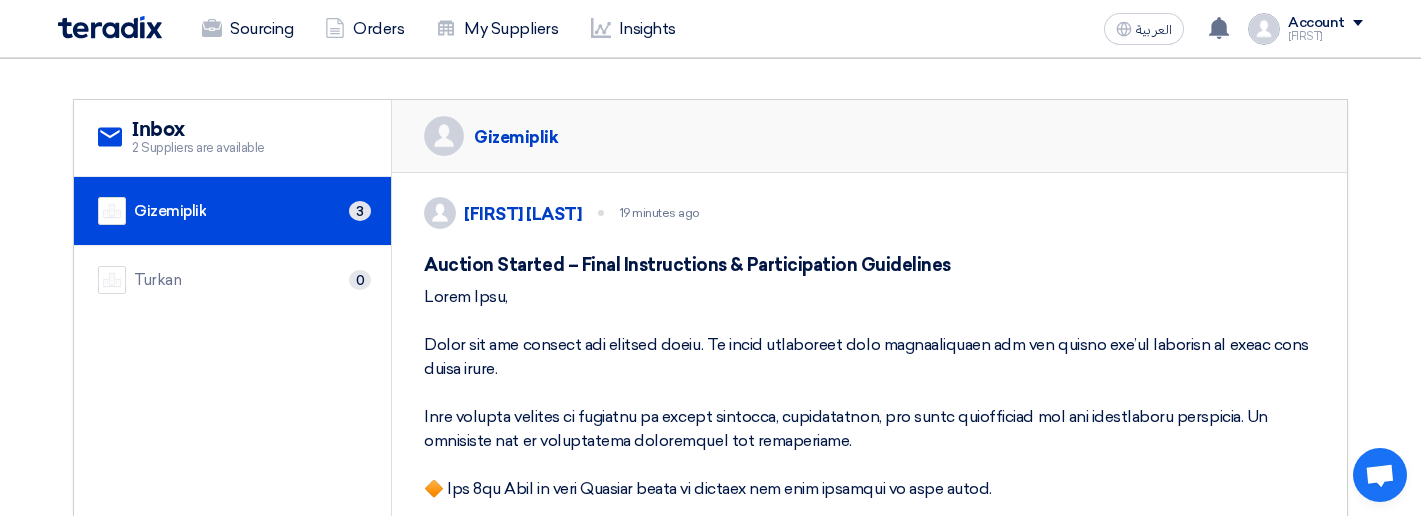 scroll, scrollTop: 0, scrollLeft: 0, axis: both 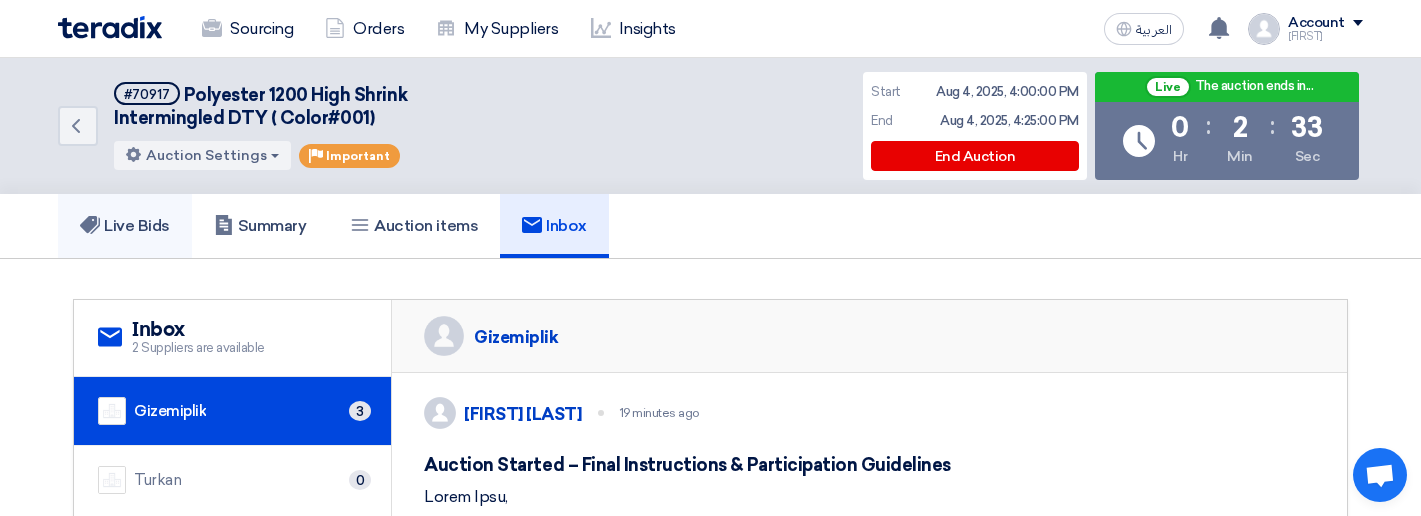 click on "Live Bids" 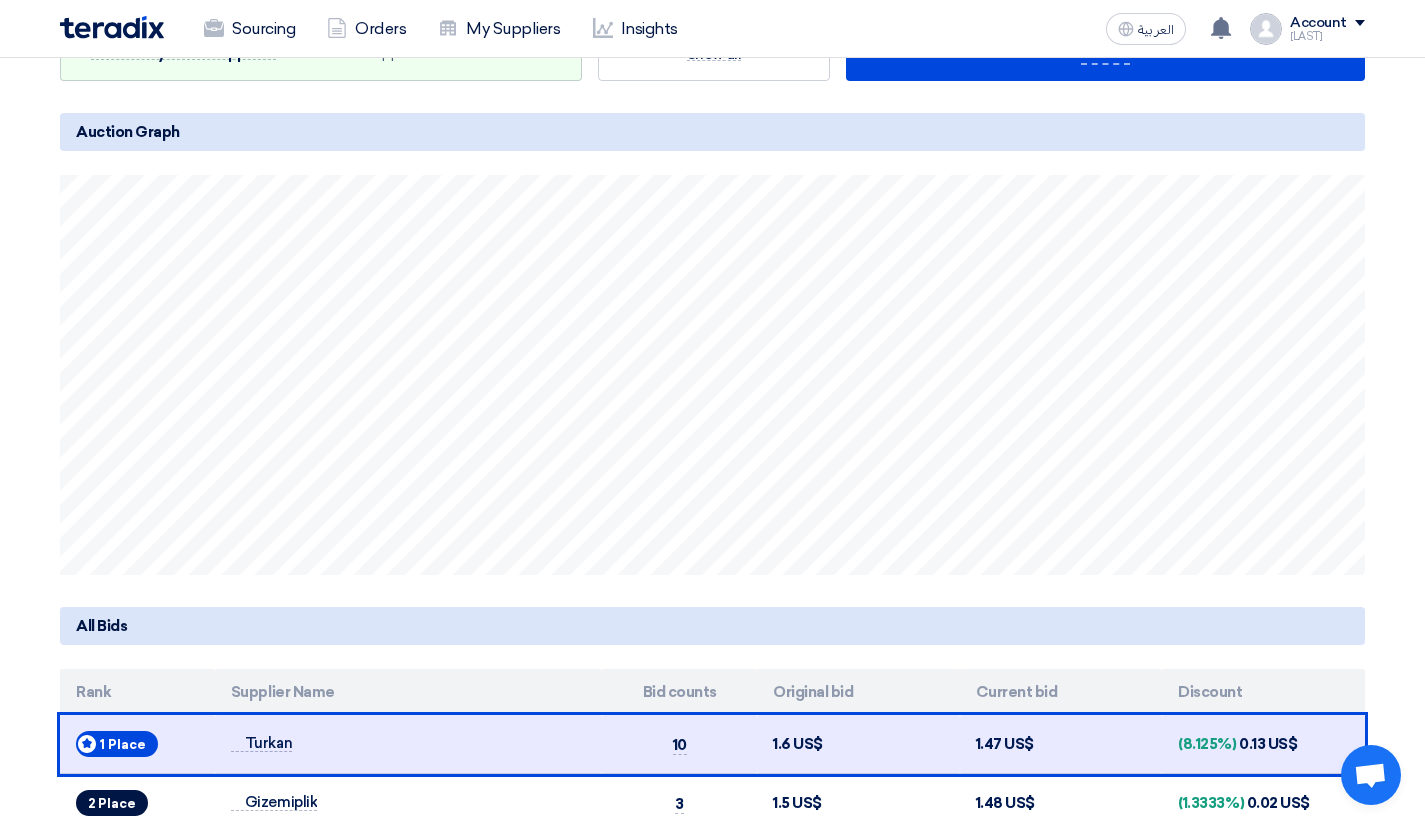 scroll, scrollTop: 252, scrollLeft: 0, axis: vertical 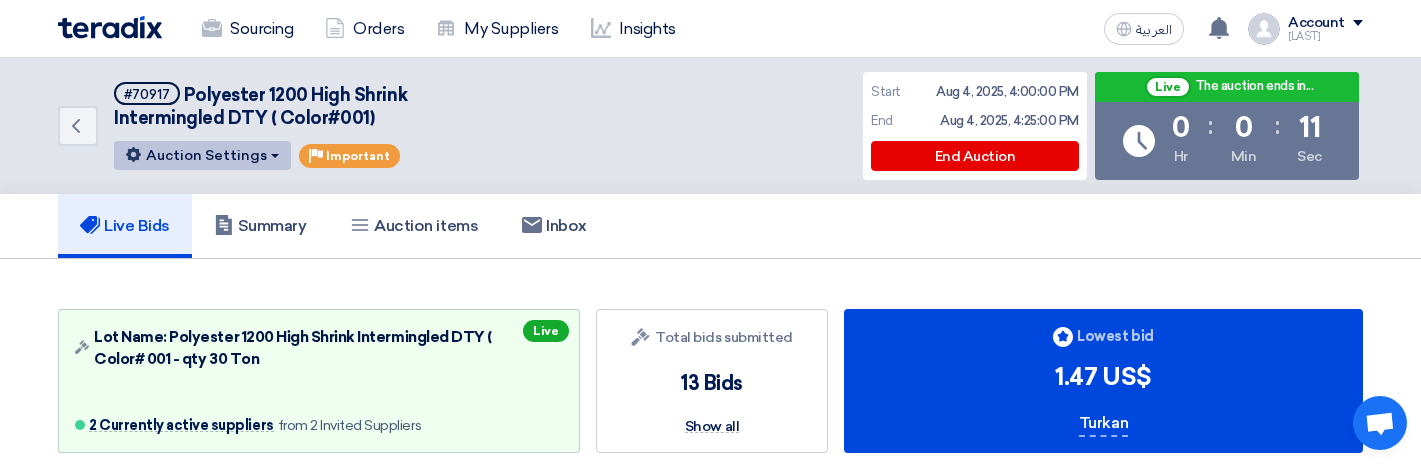 click on "Auction Settings" at bounding box center [202, 155] 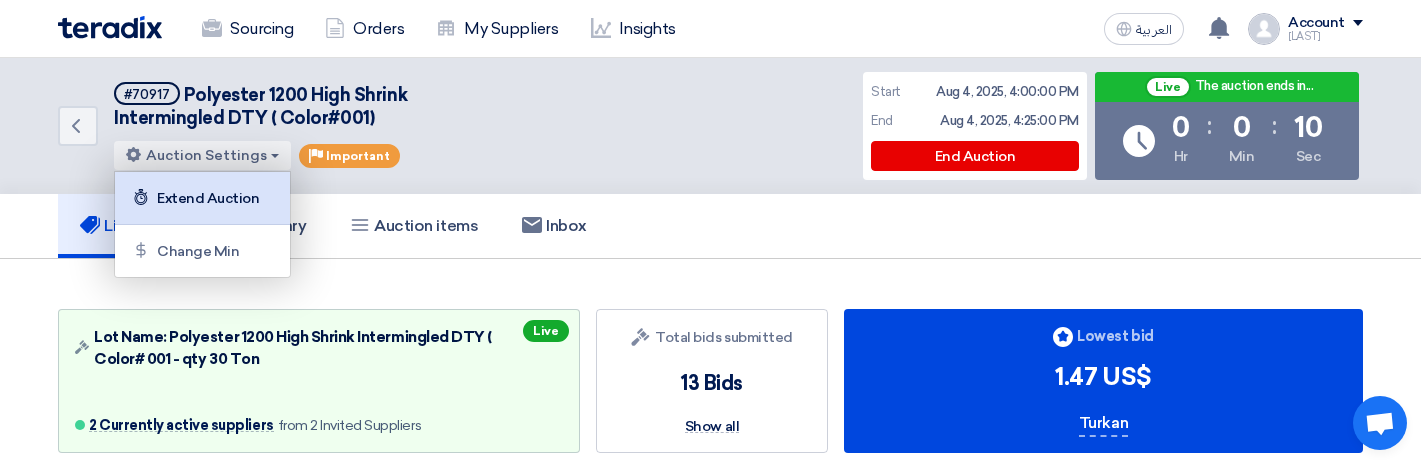 click on "Extend Auction" 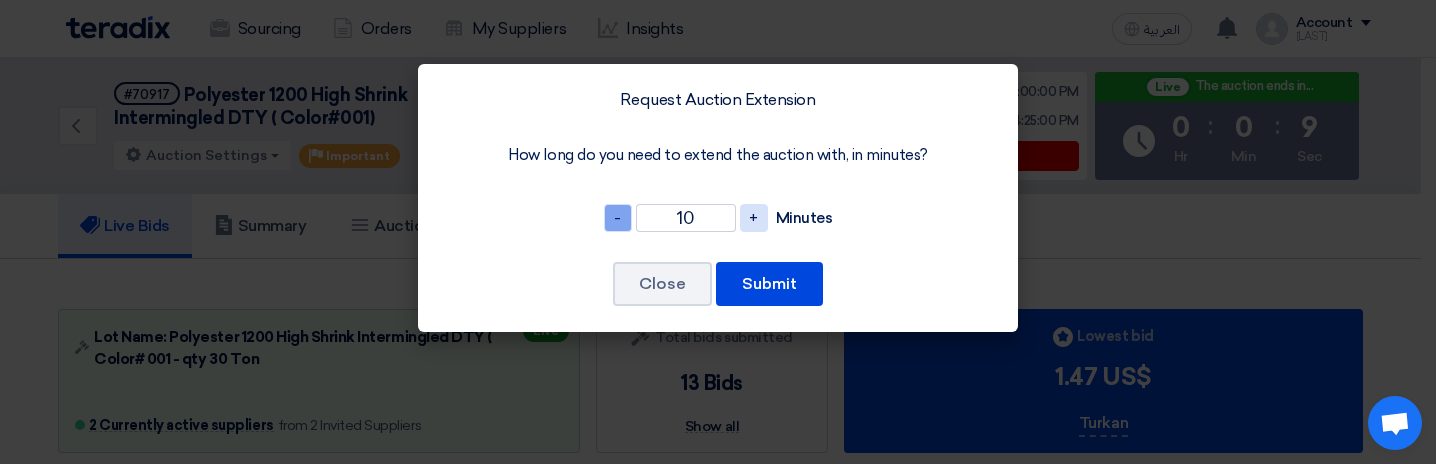 click on "-" 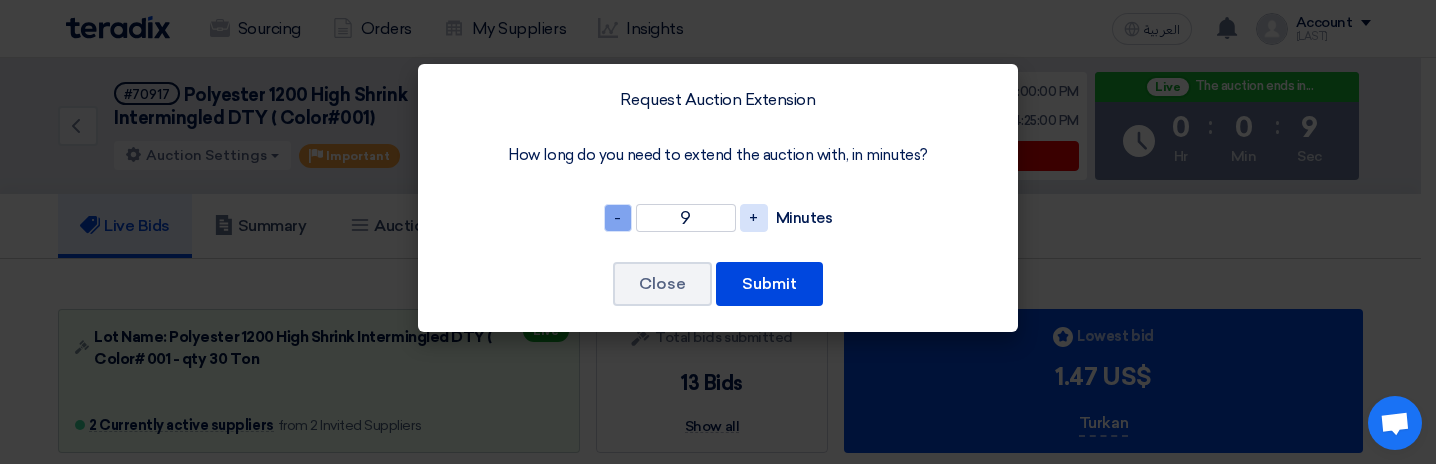 click on "-" 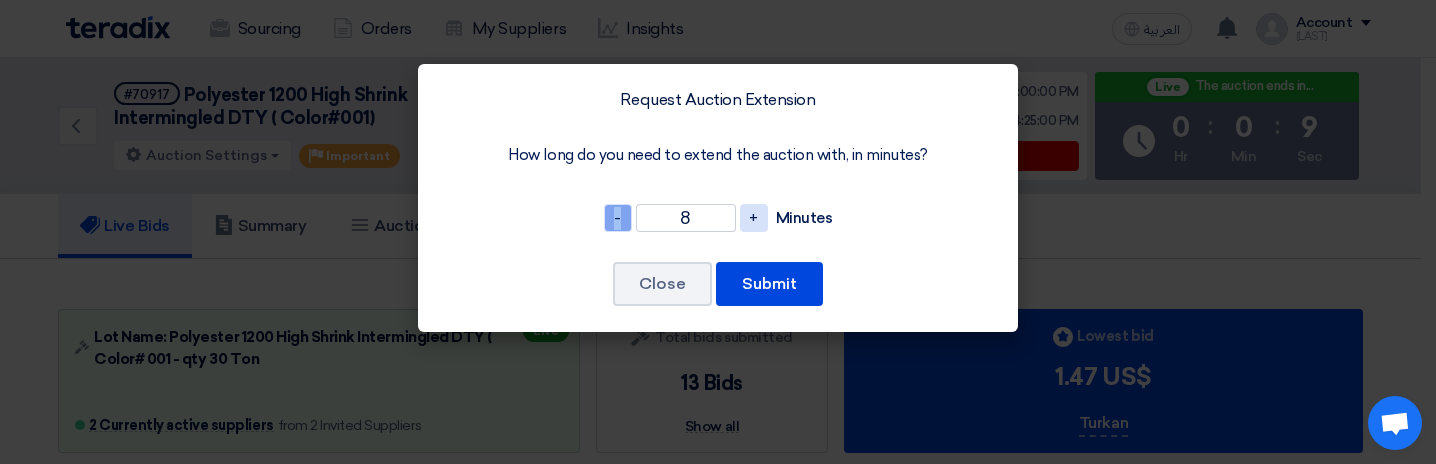 click on "-" 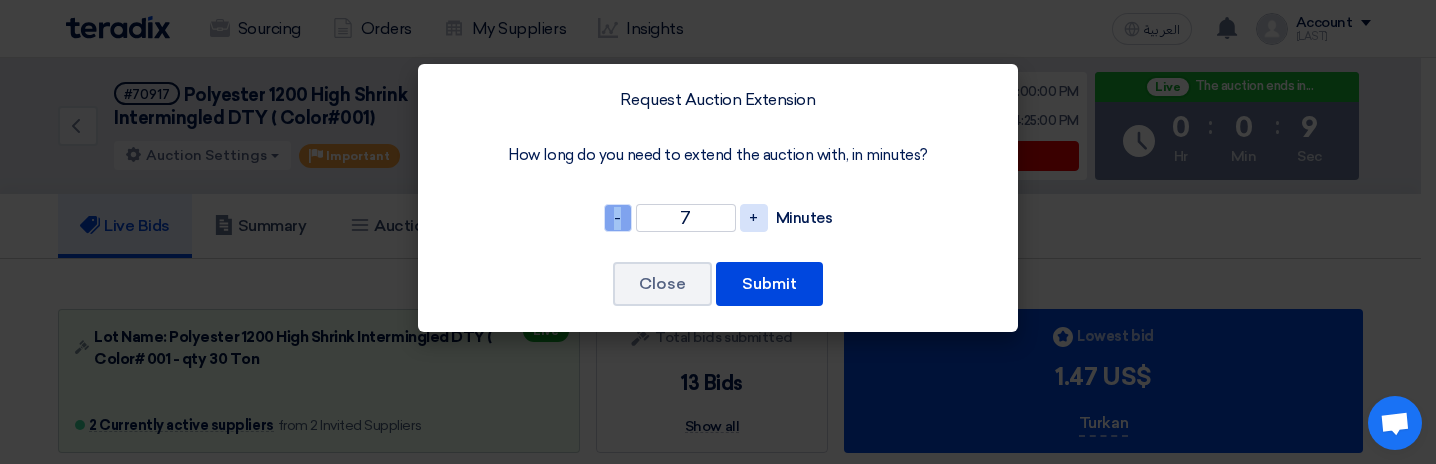 click on "-" 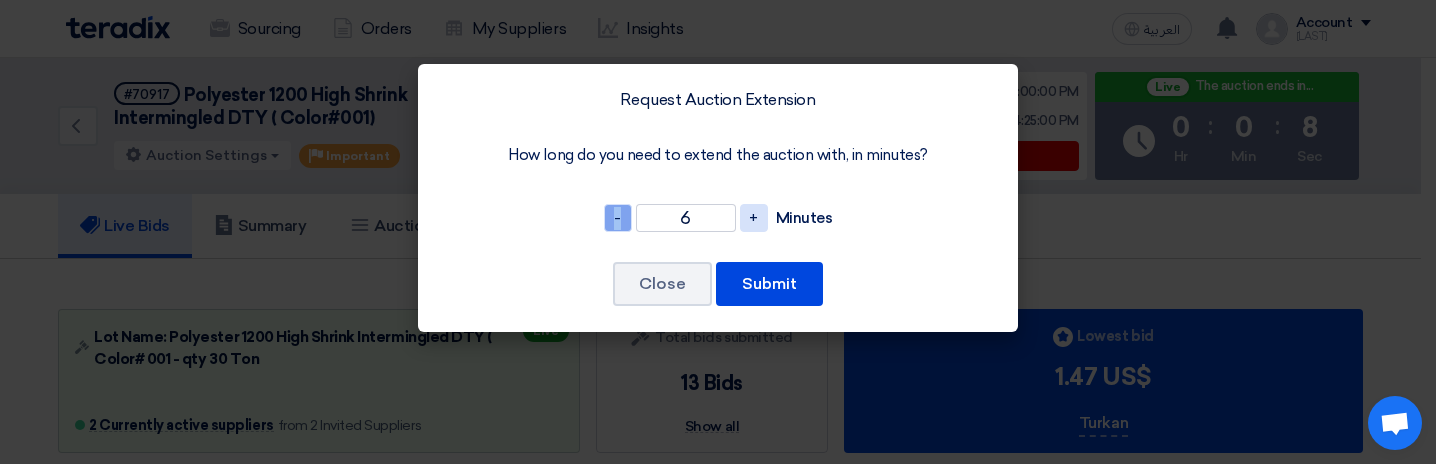click on "-" 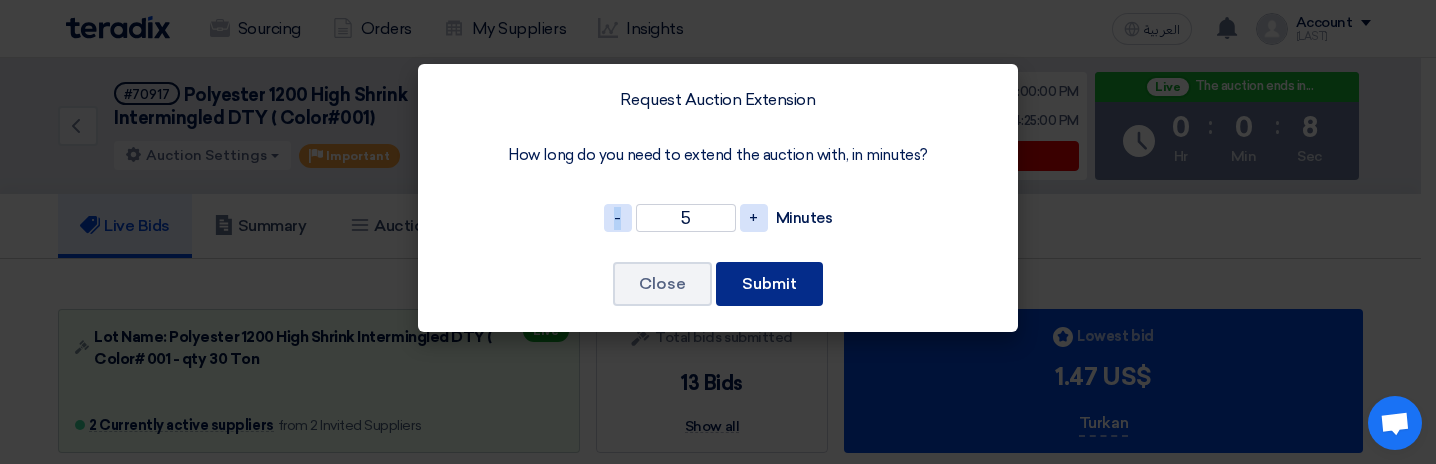click on "Submit" 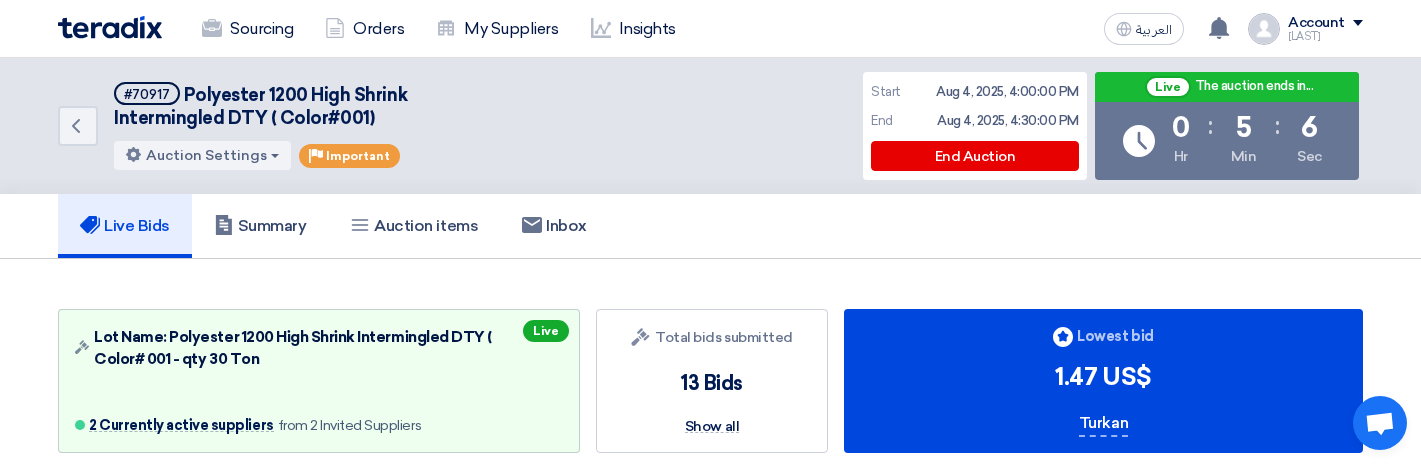 click on "Back
#70917
Polyester 1200 High Shrink Intermingled DTY ( Color#001)
Auction Settings
Extend Auction
Change Min" 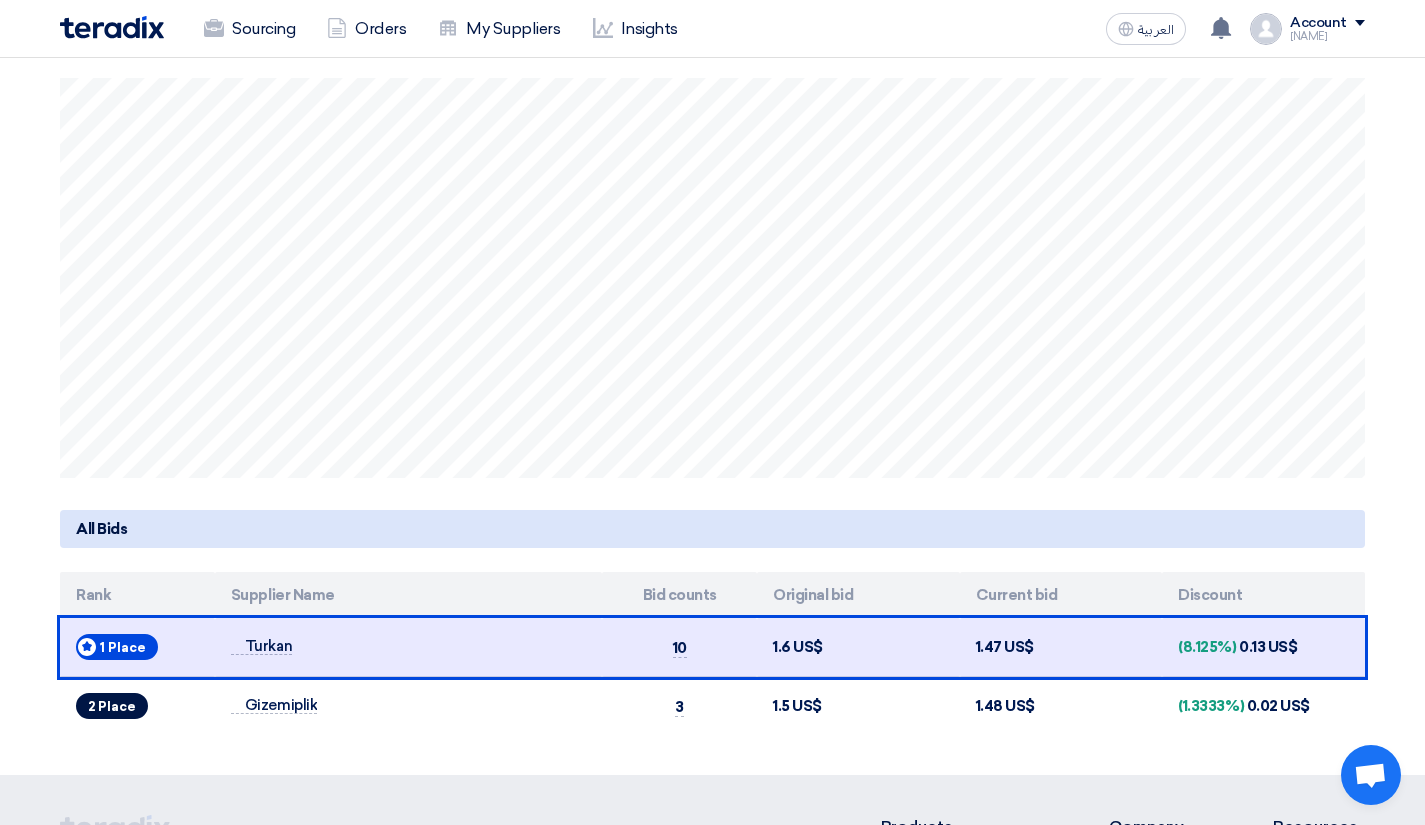 scroll, scrollTop: 429, scrollLeft: 0, axis: vertical 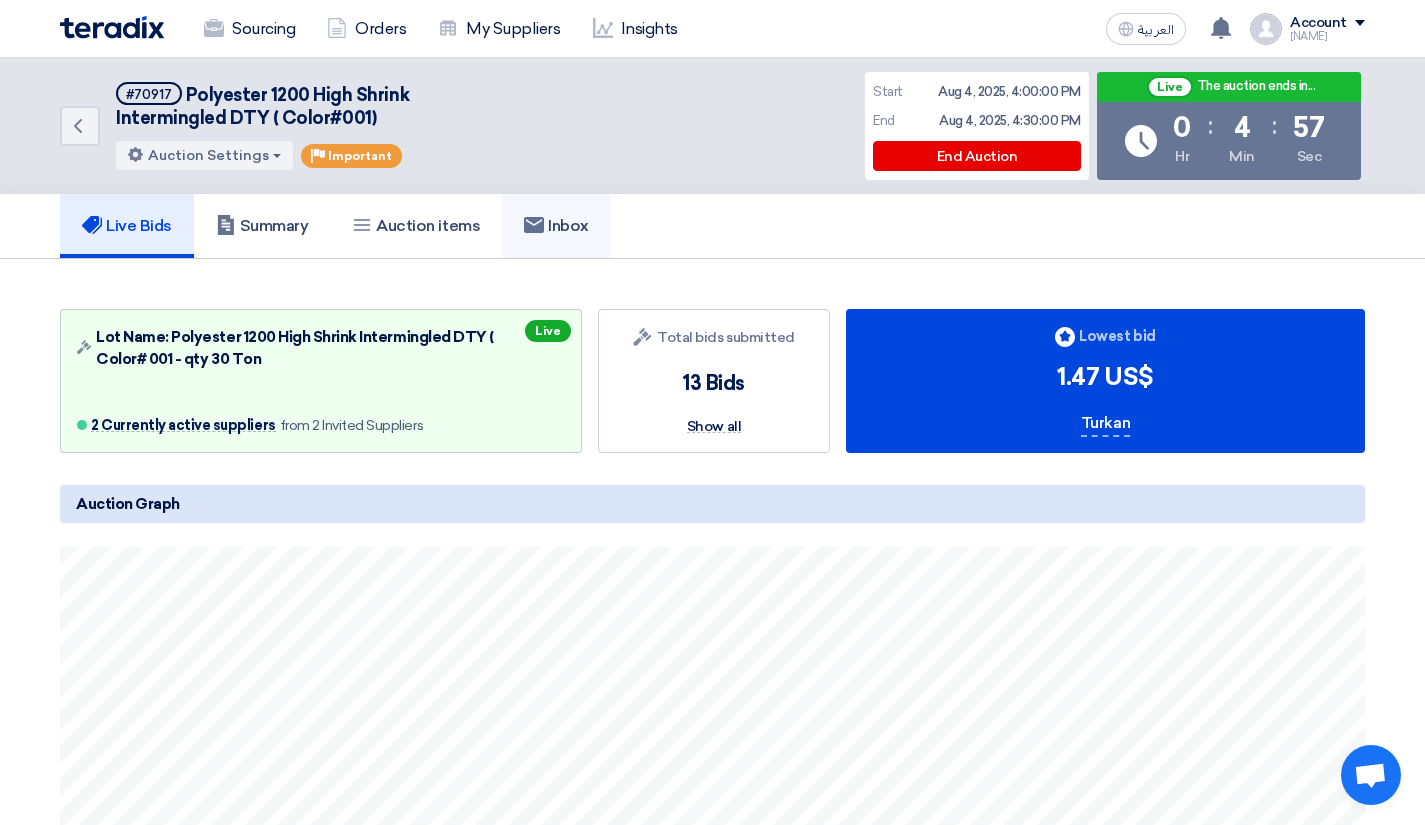 click 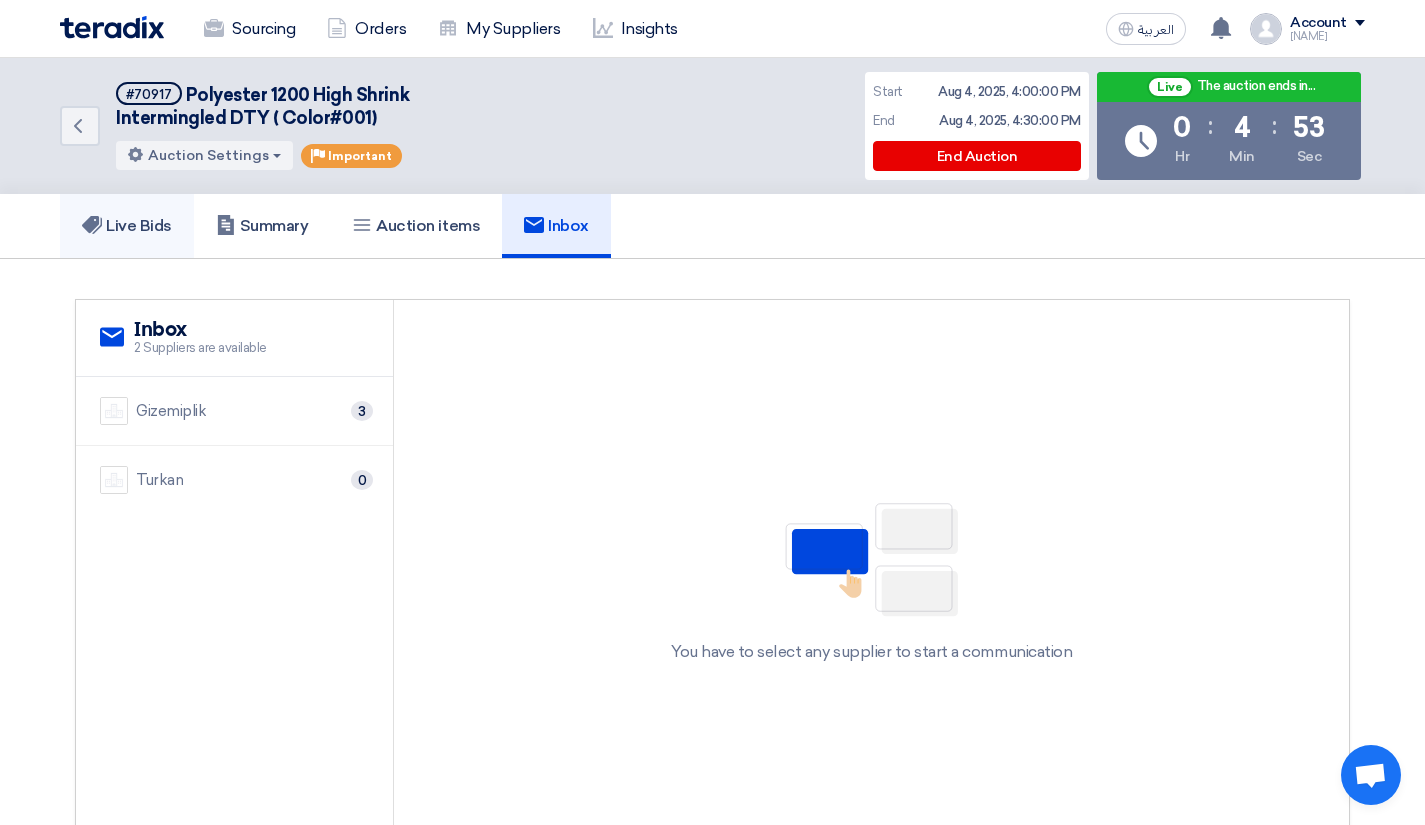 click on "Live Bids" 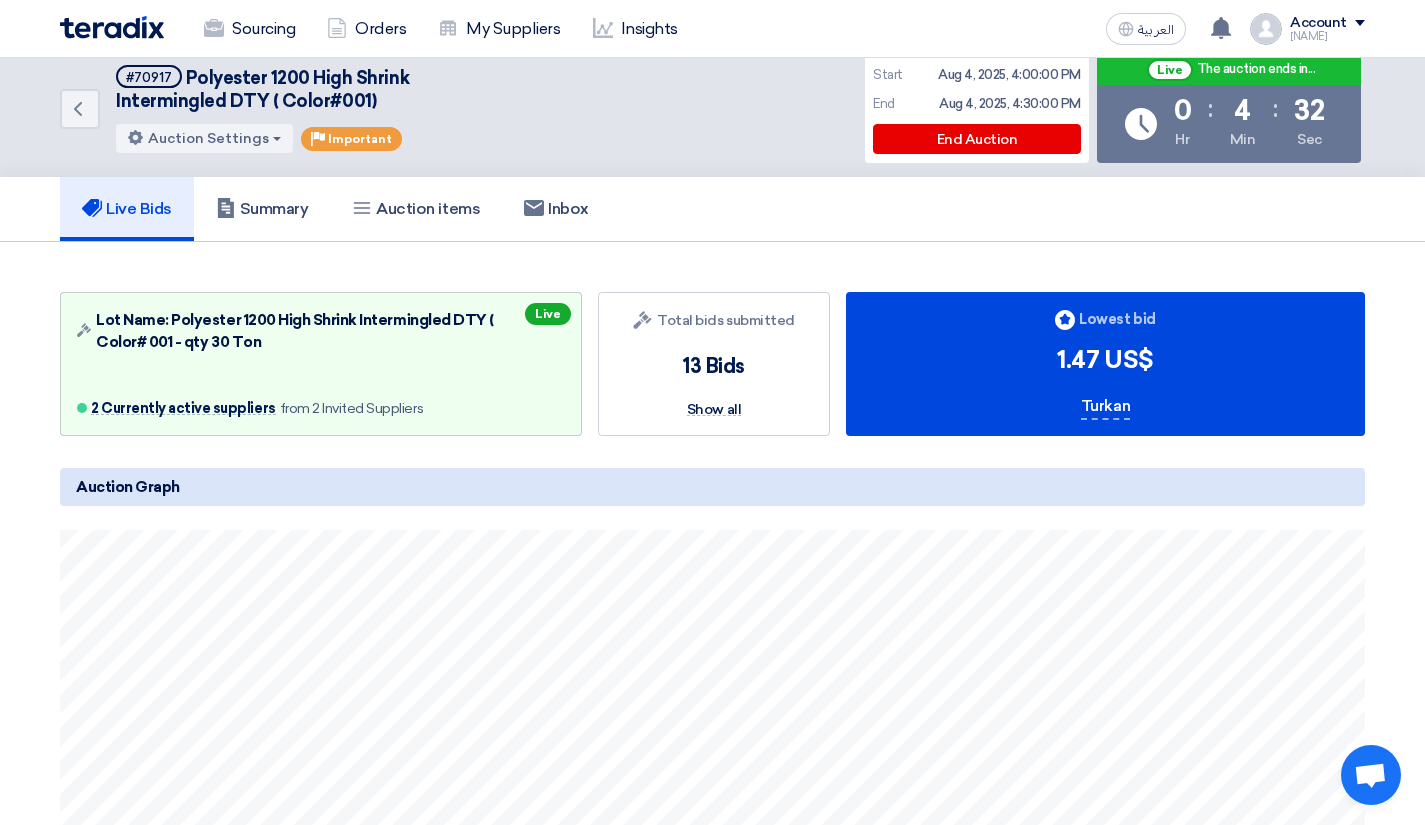 scroll, scrollTop: 0, scrollLeft: 0, axis: both 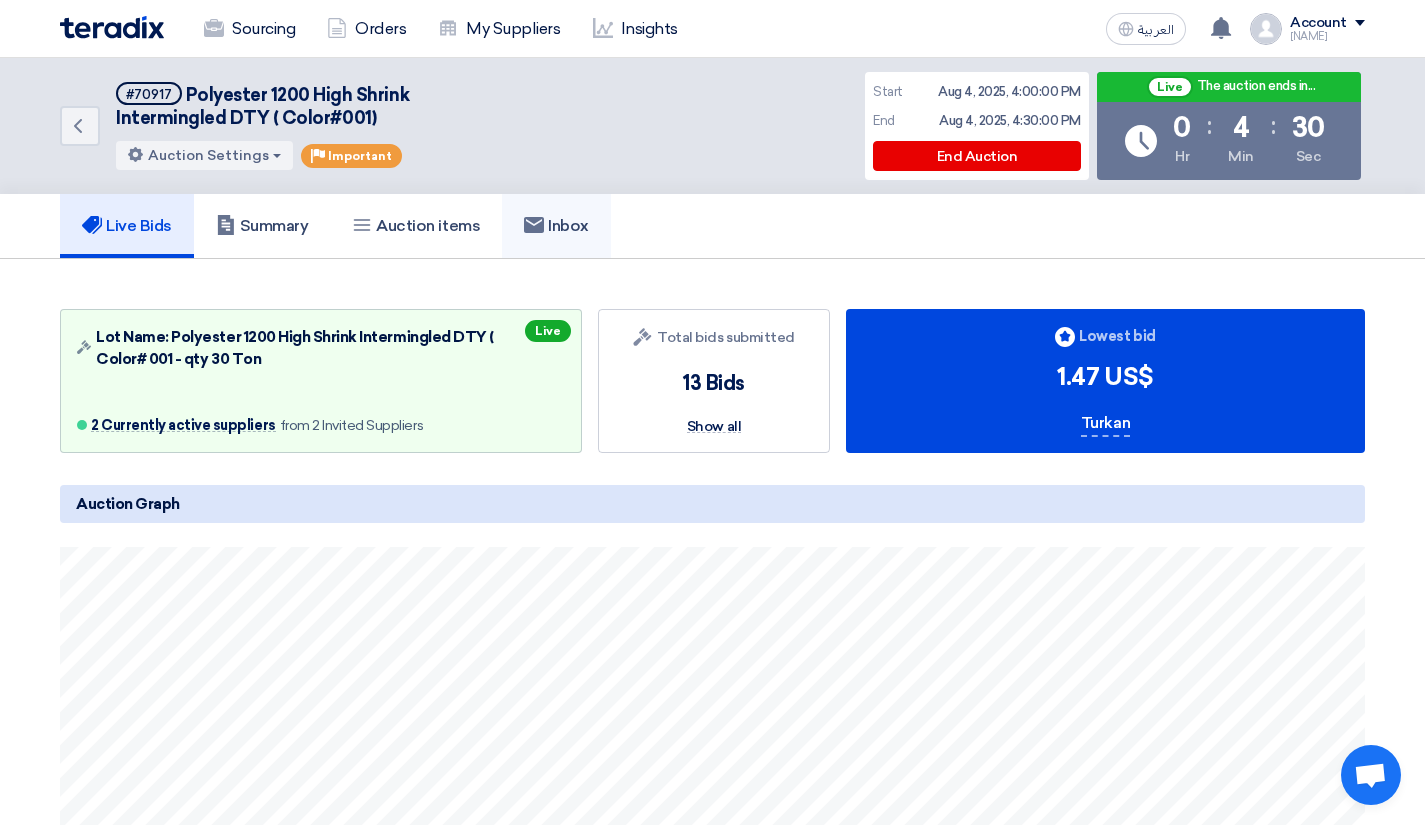 click 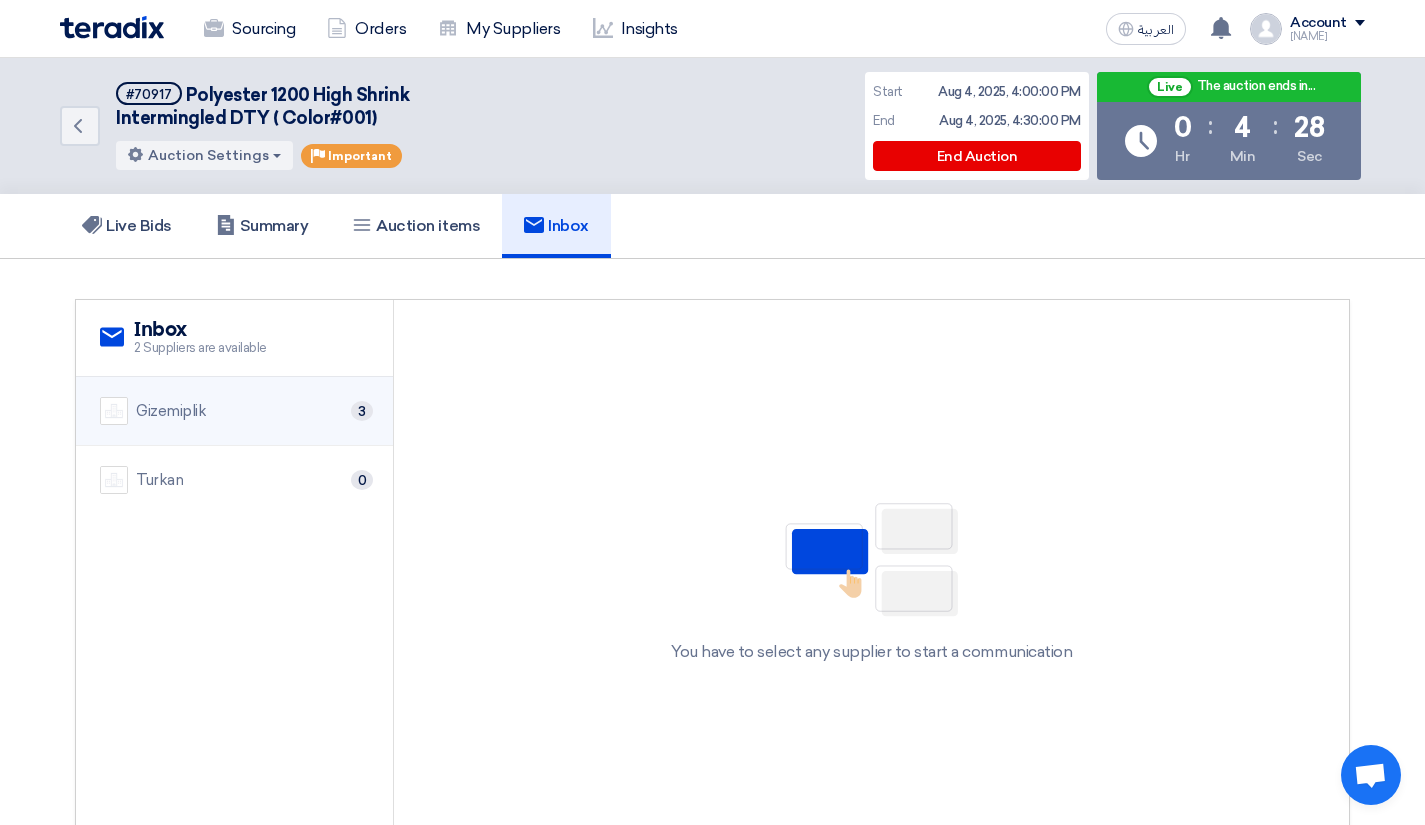 click on "Gizemiplik
3" at bounding box center (234, 411) 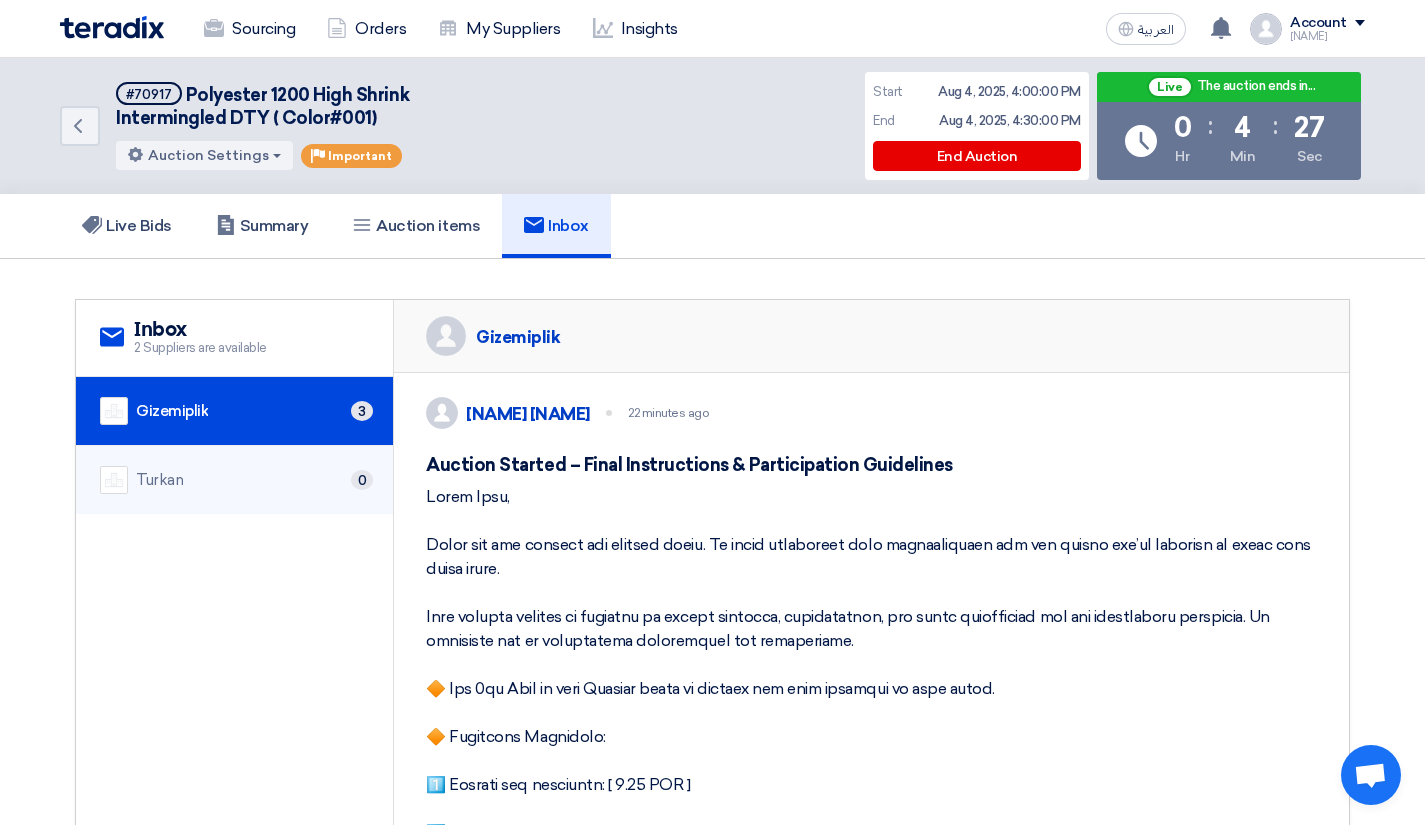 click on "Turkan
0" at bounding box center [234, 480] 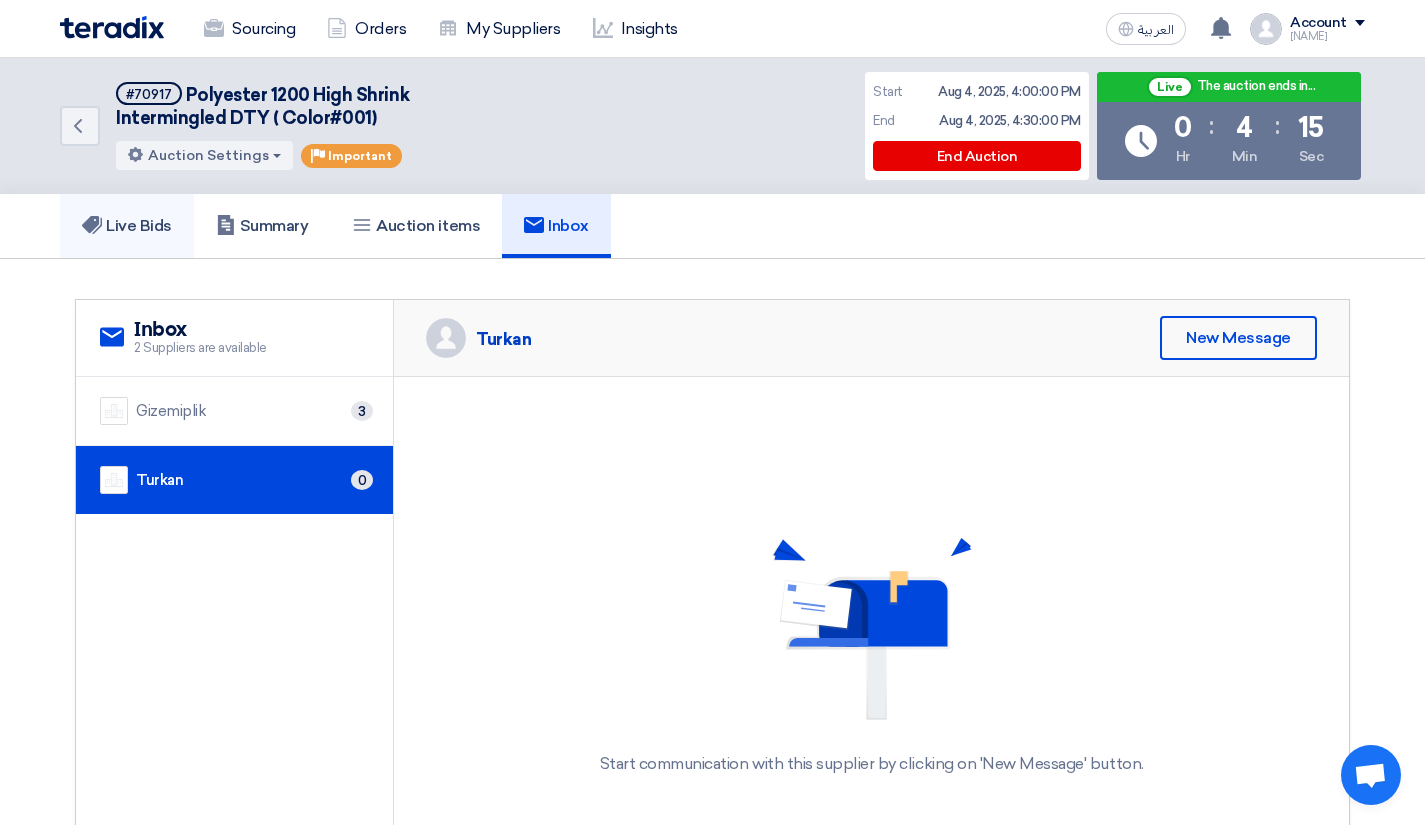 click on "Live Bids" 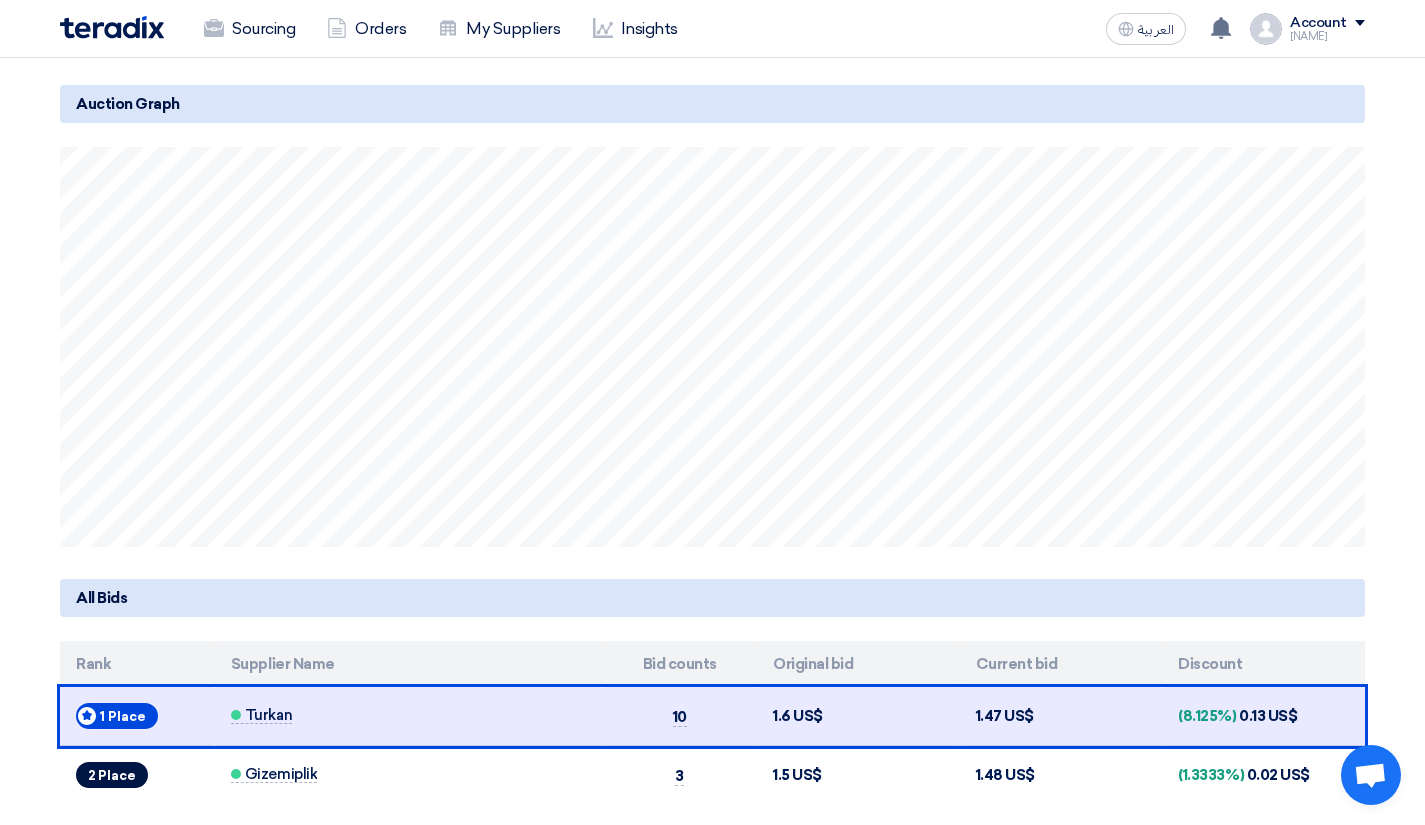 scroll, scrollTop: 0, scrollLeft: 0, axis: both 